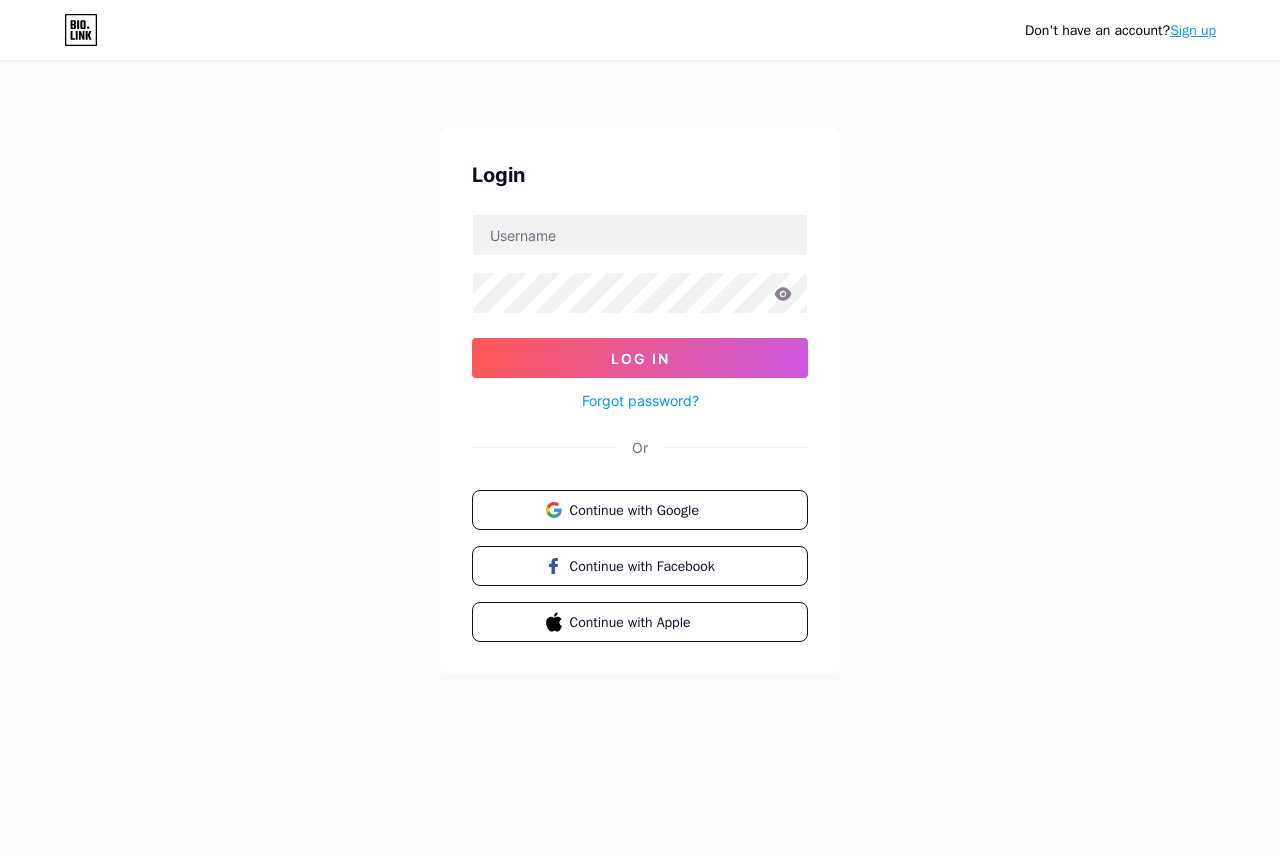 scroll, scrollTop: 0, scrollLeft: 0, axis: both 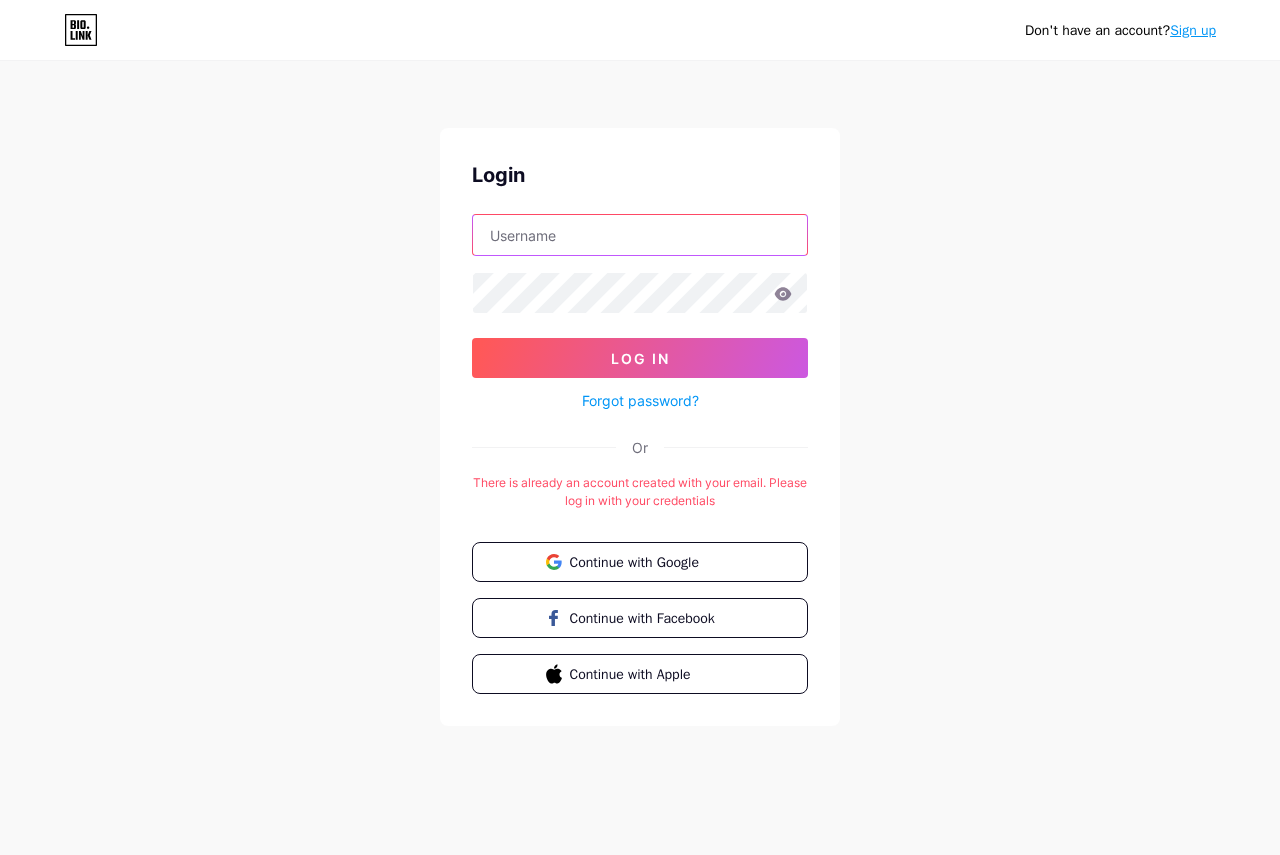click at bounding box center (640, 235) 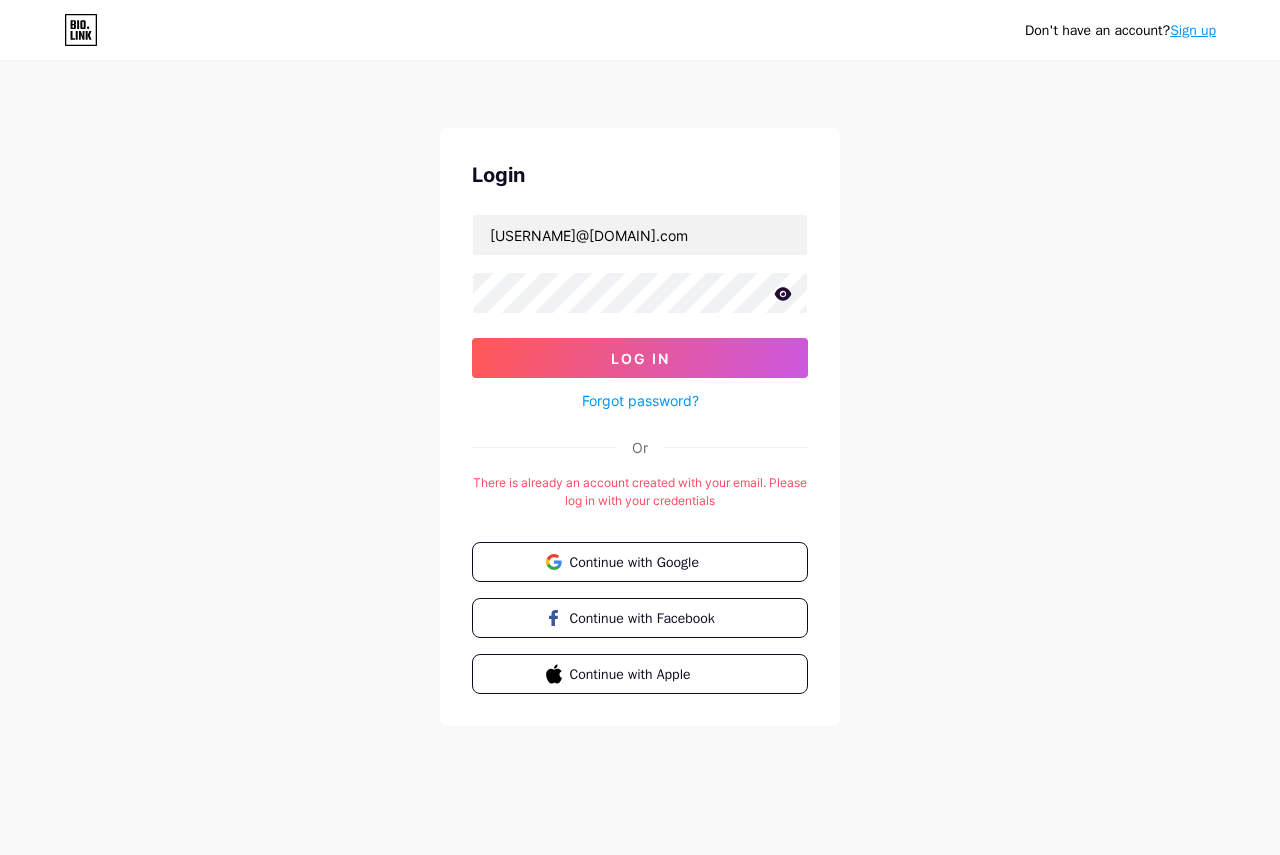 click 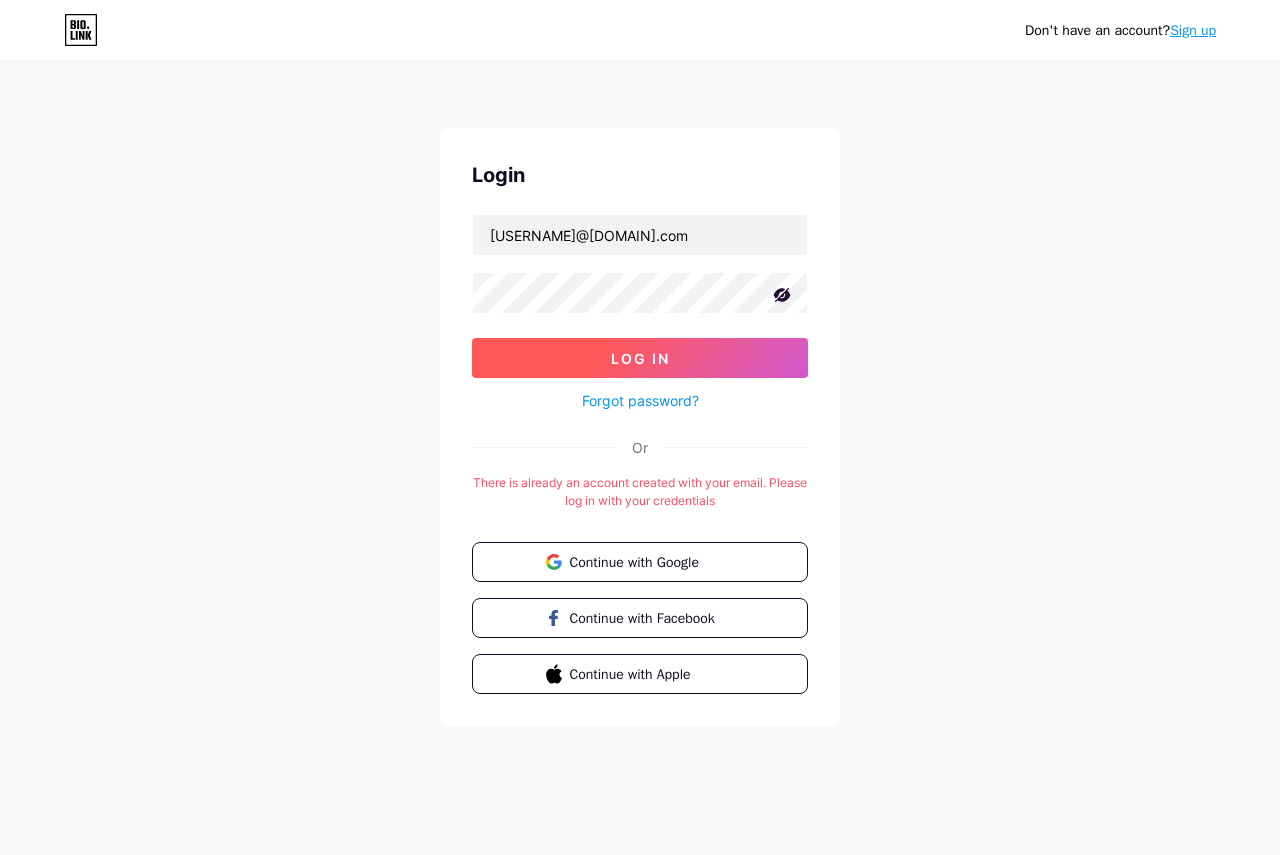 click on "Log In" at bounding box center (640, 358) 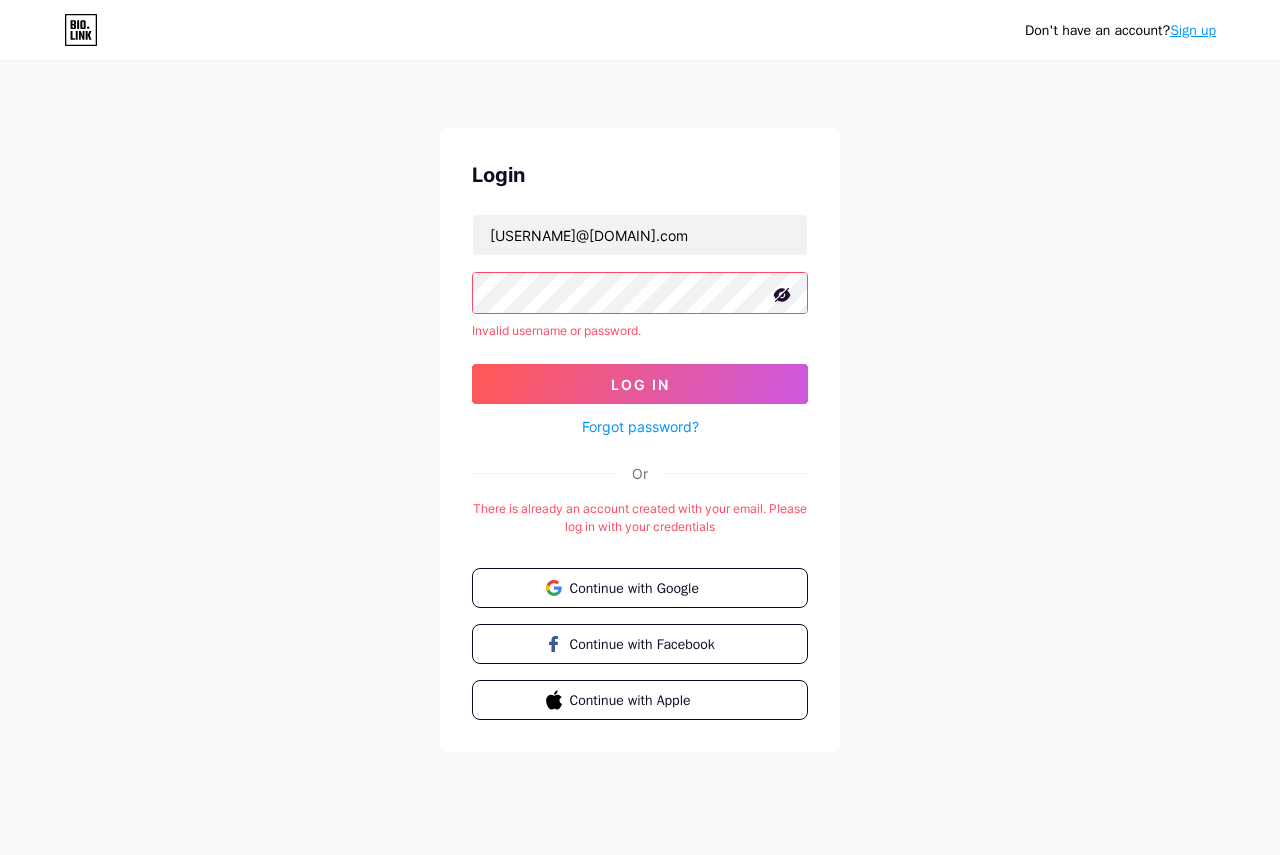 click on "Forgot password?" at bounding box center [640, 426] 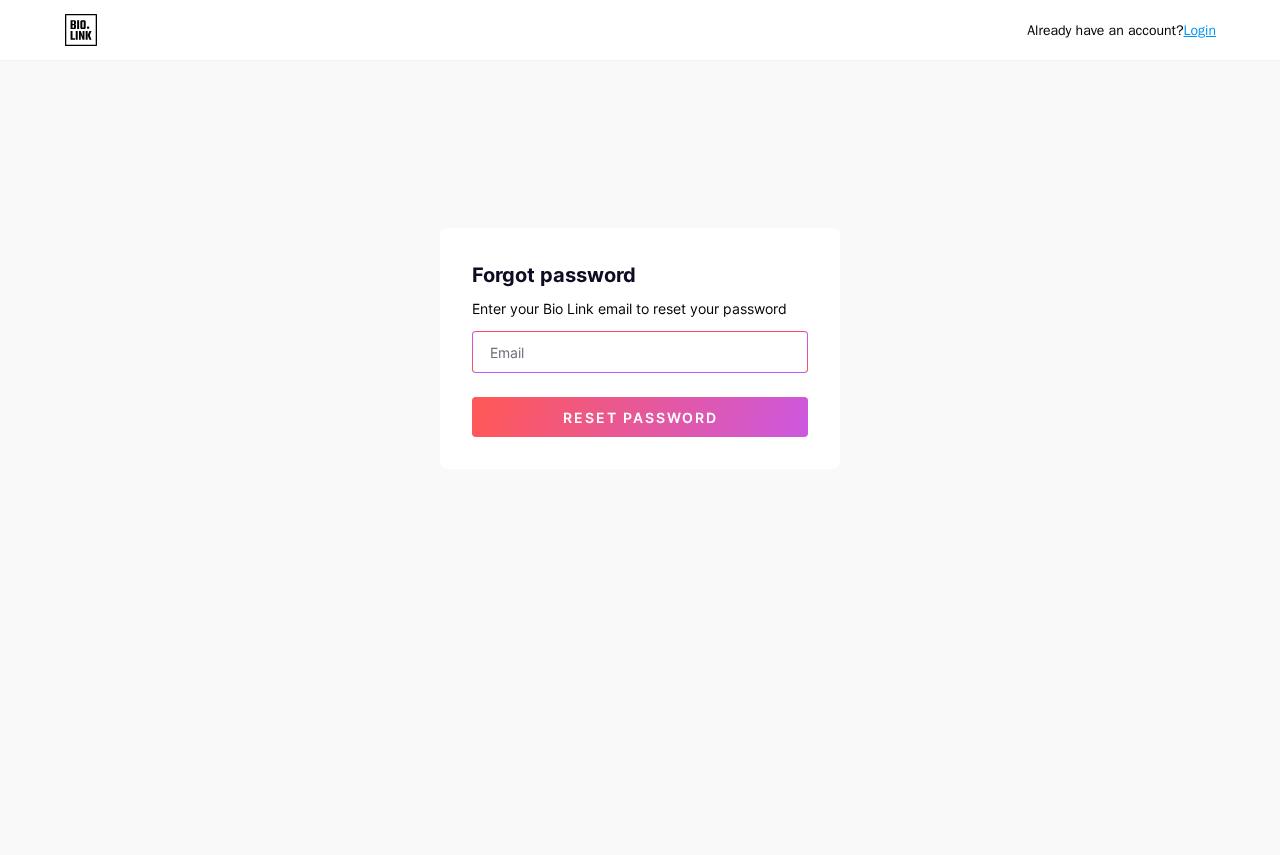 click at bounding box center (640, 352) 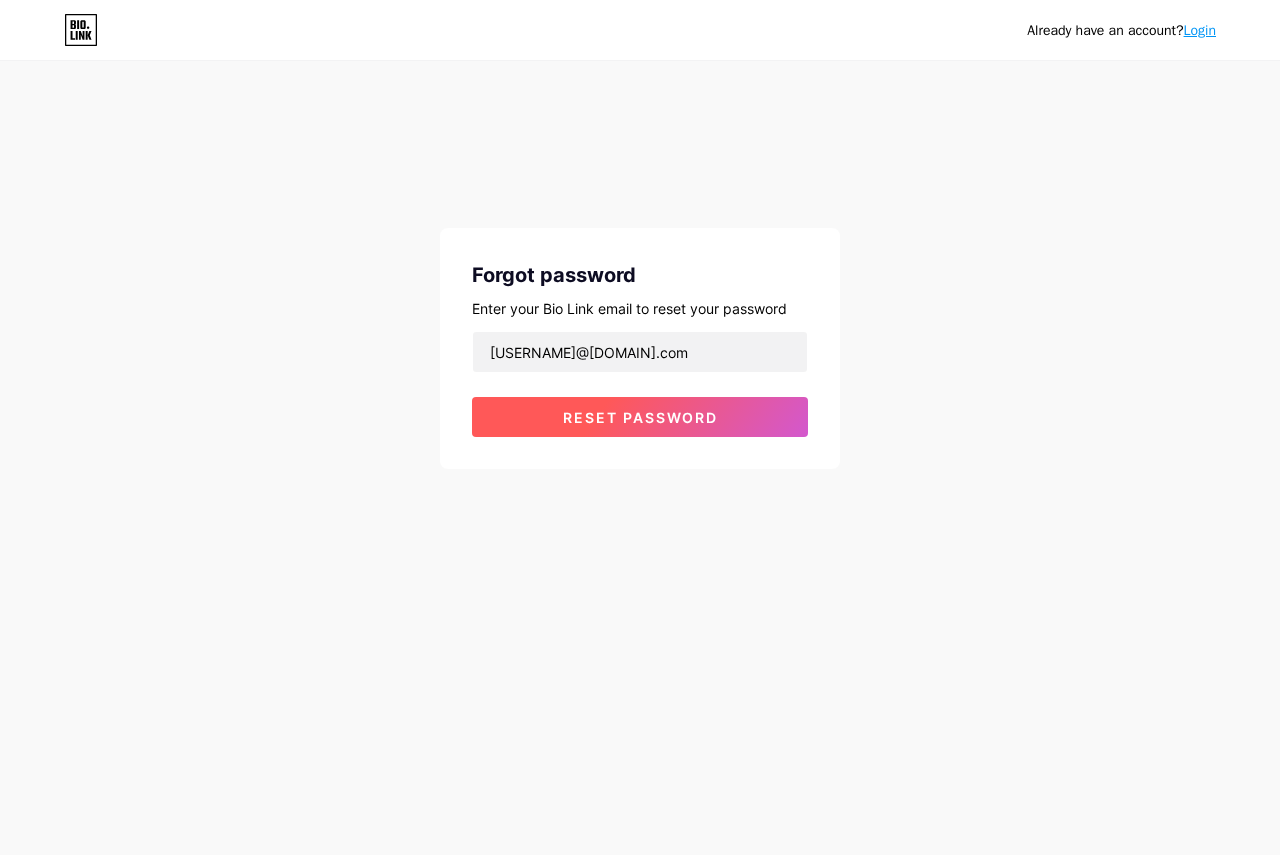 click on "Reset password" at bounding box center [640, 417] 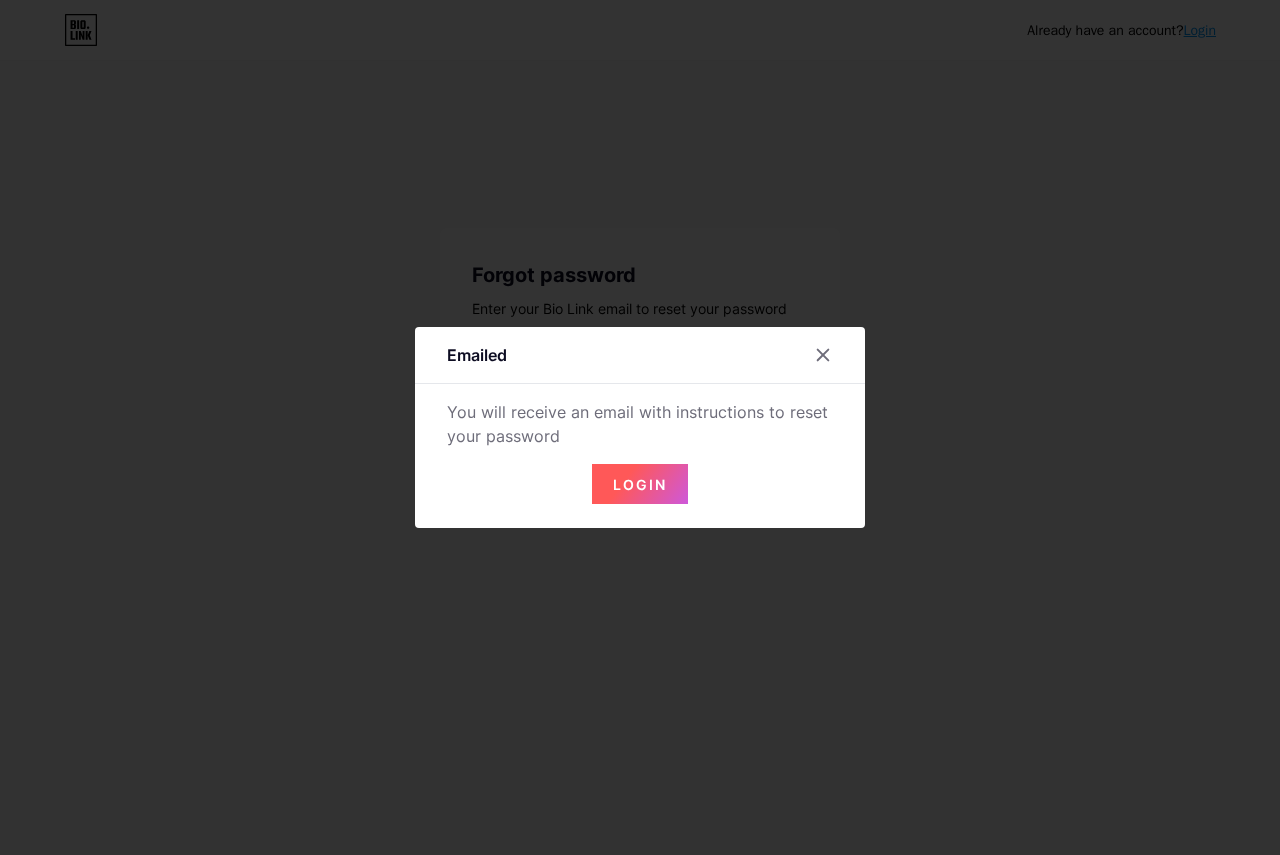 click on "Login" at bounding box center (640, 484) 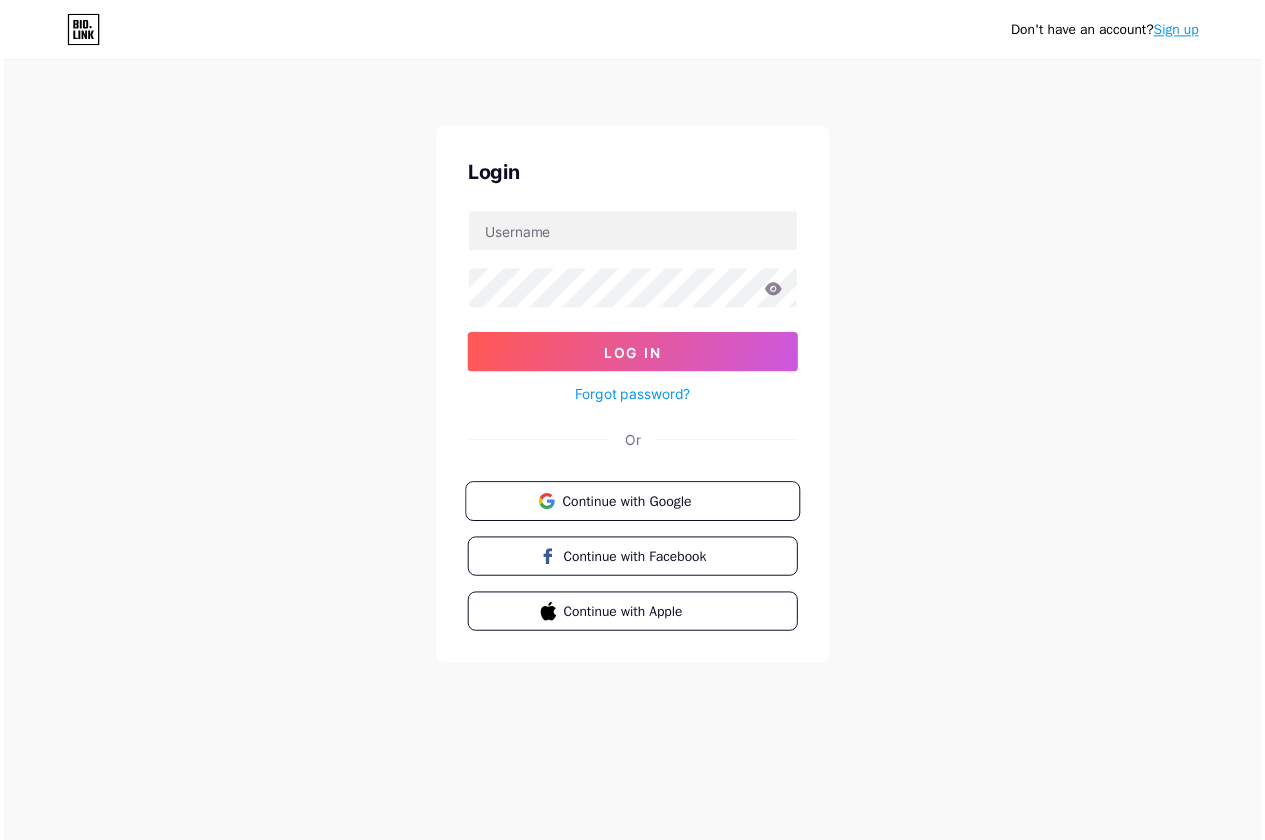 scroll, scrollTop: 0, scrollLeft: 0, axis: both 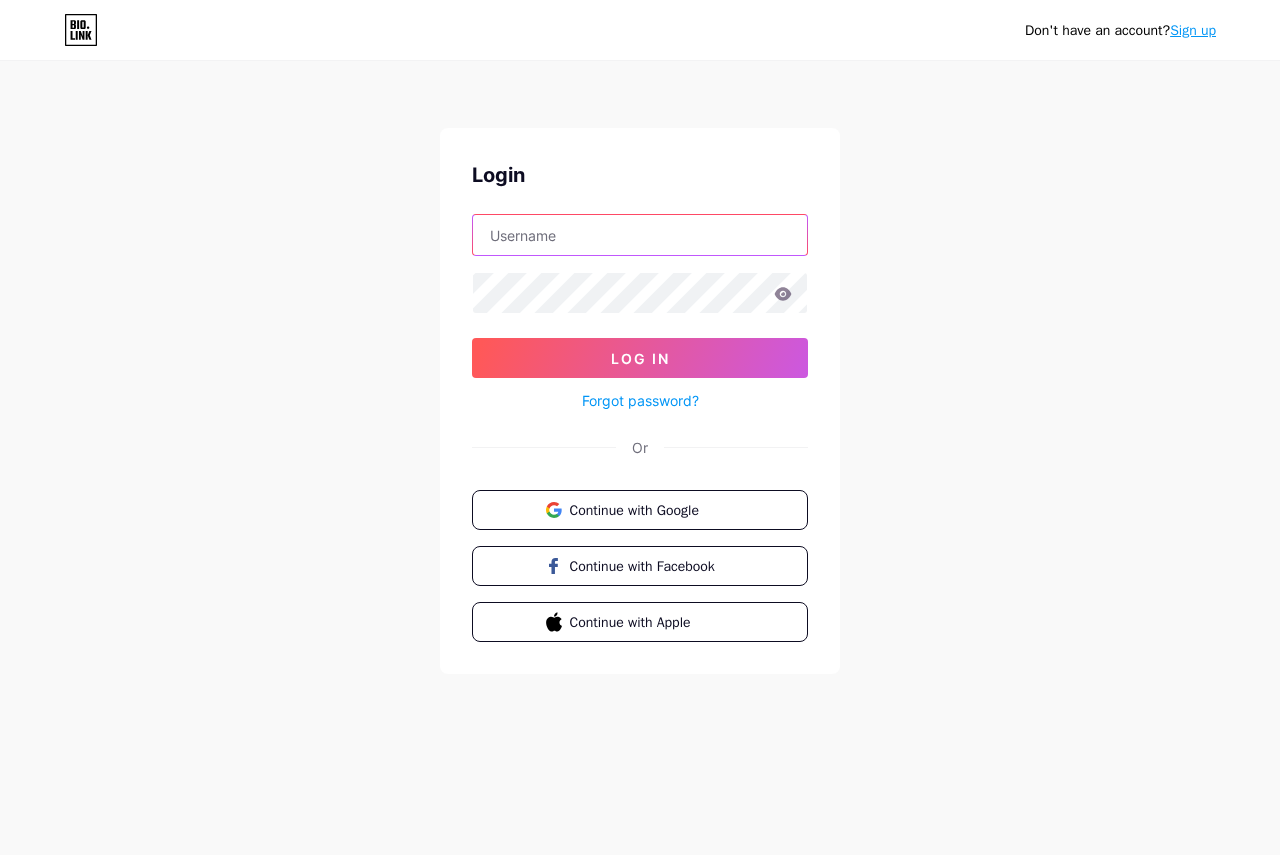click at bounding box center (640, 235) 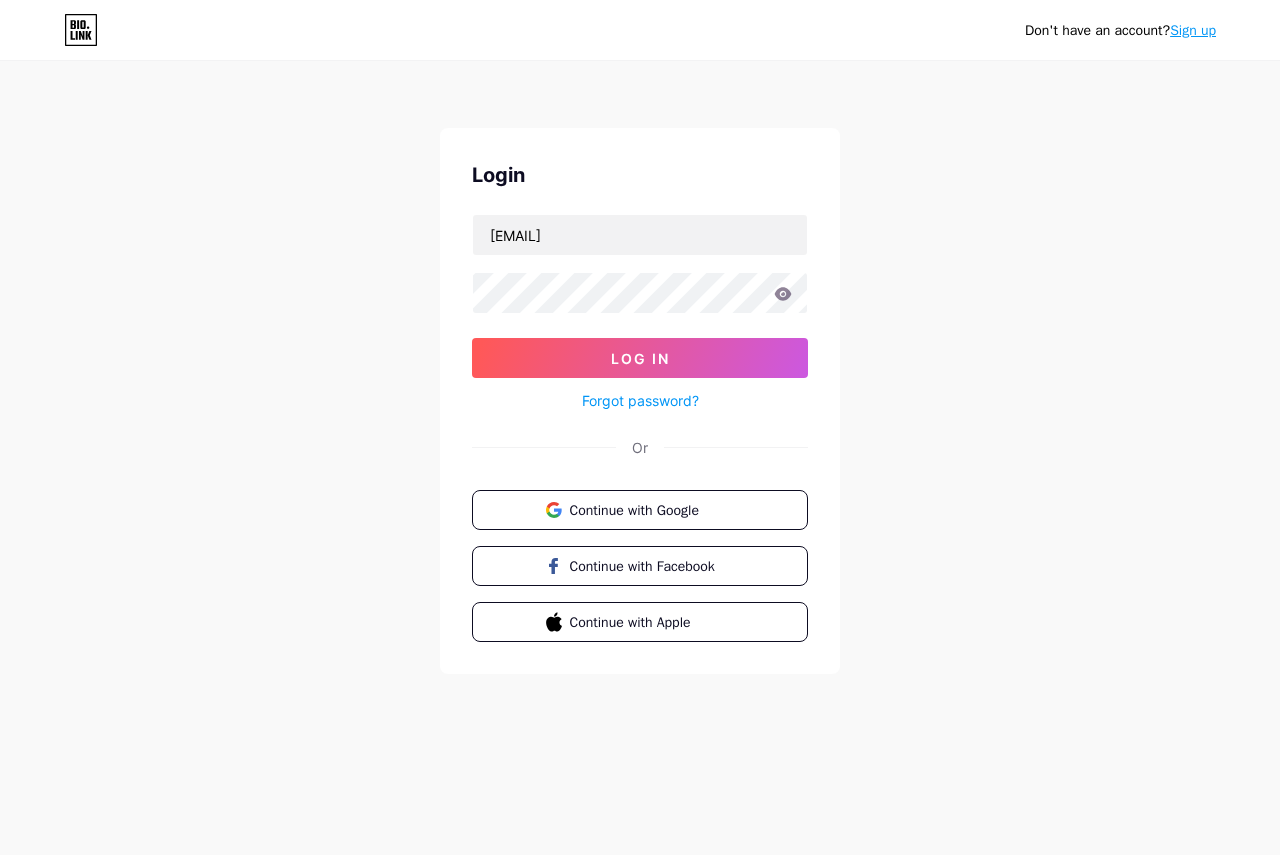 click 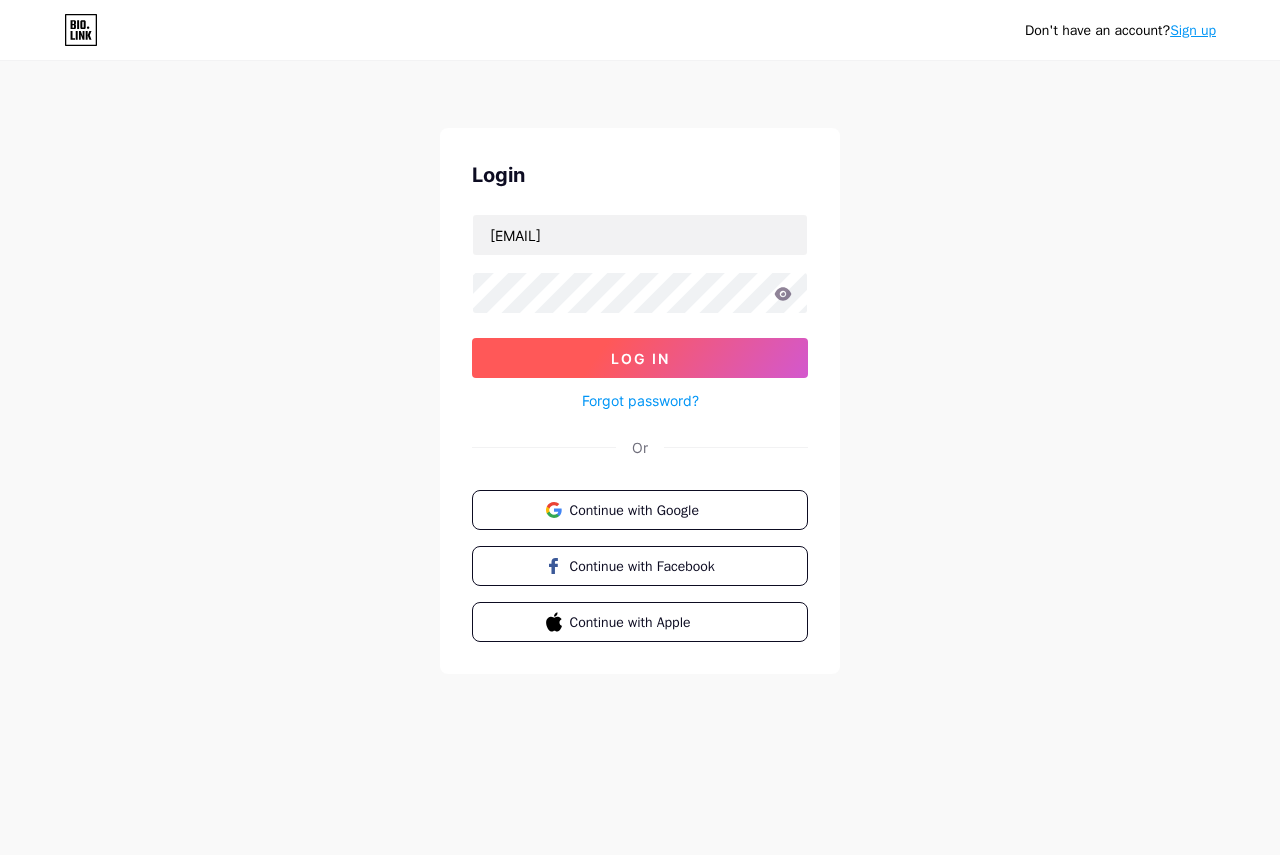 click on "Log In" at bounding box center (640, 358) 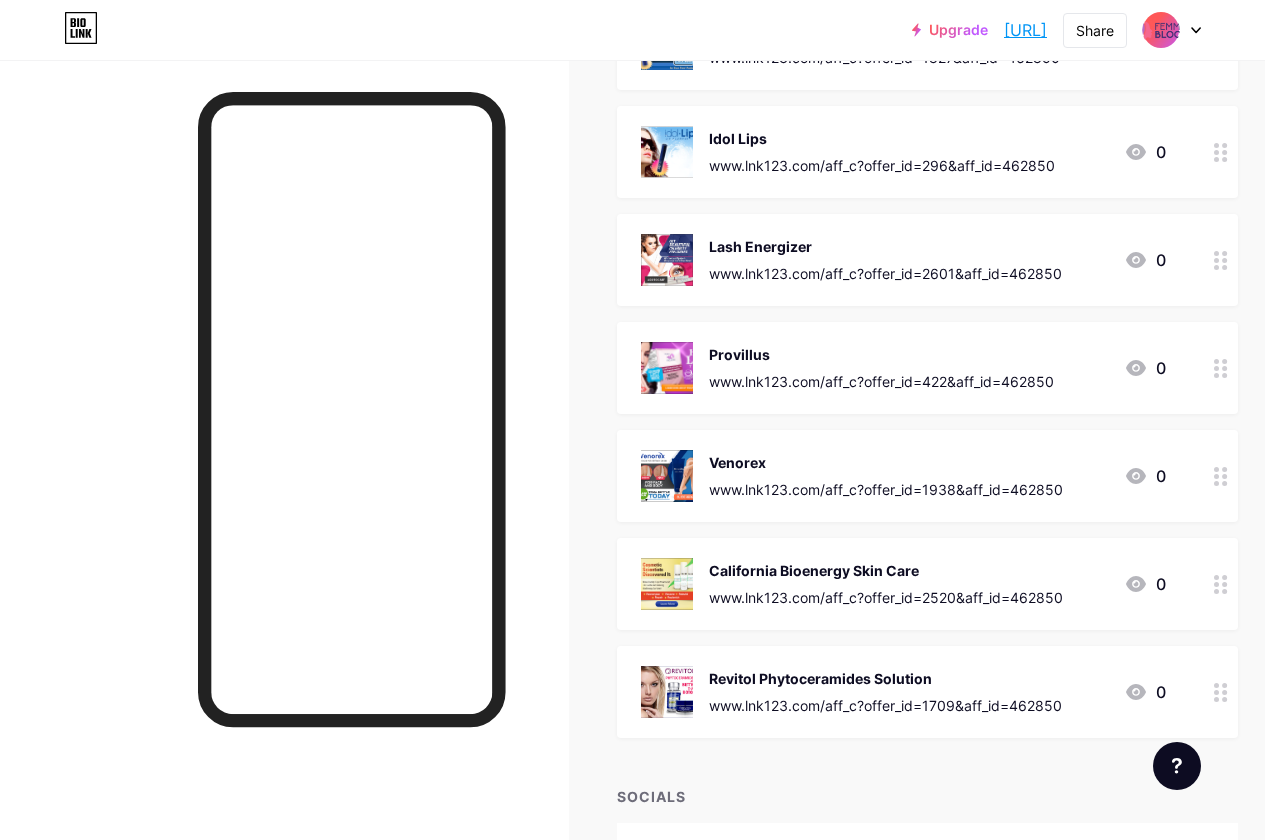 scroll, scrollTop: 771, scrollLeft: 0, axis: vertical 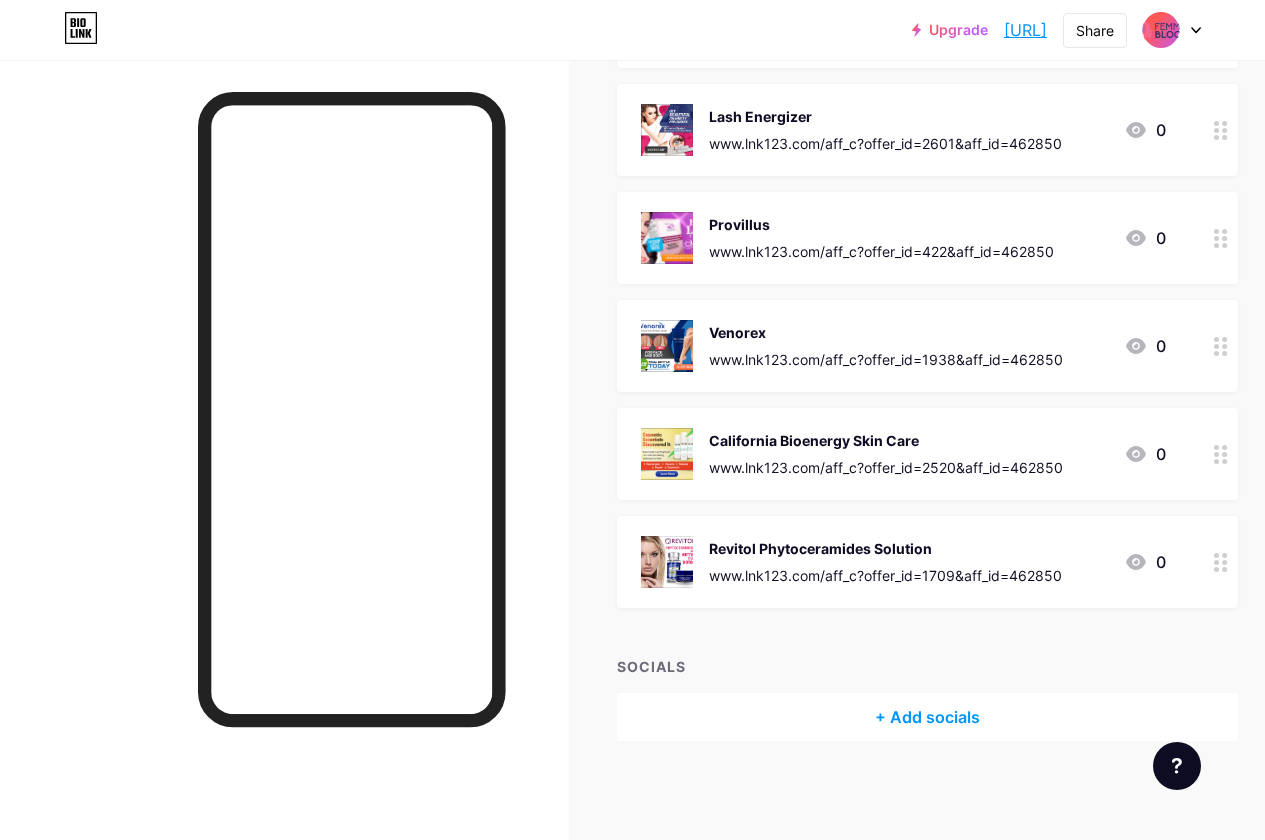 click 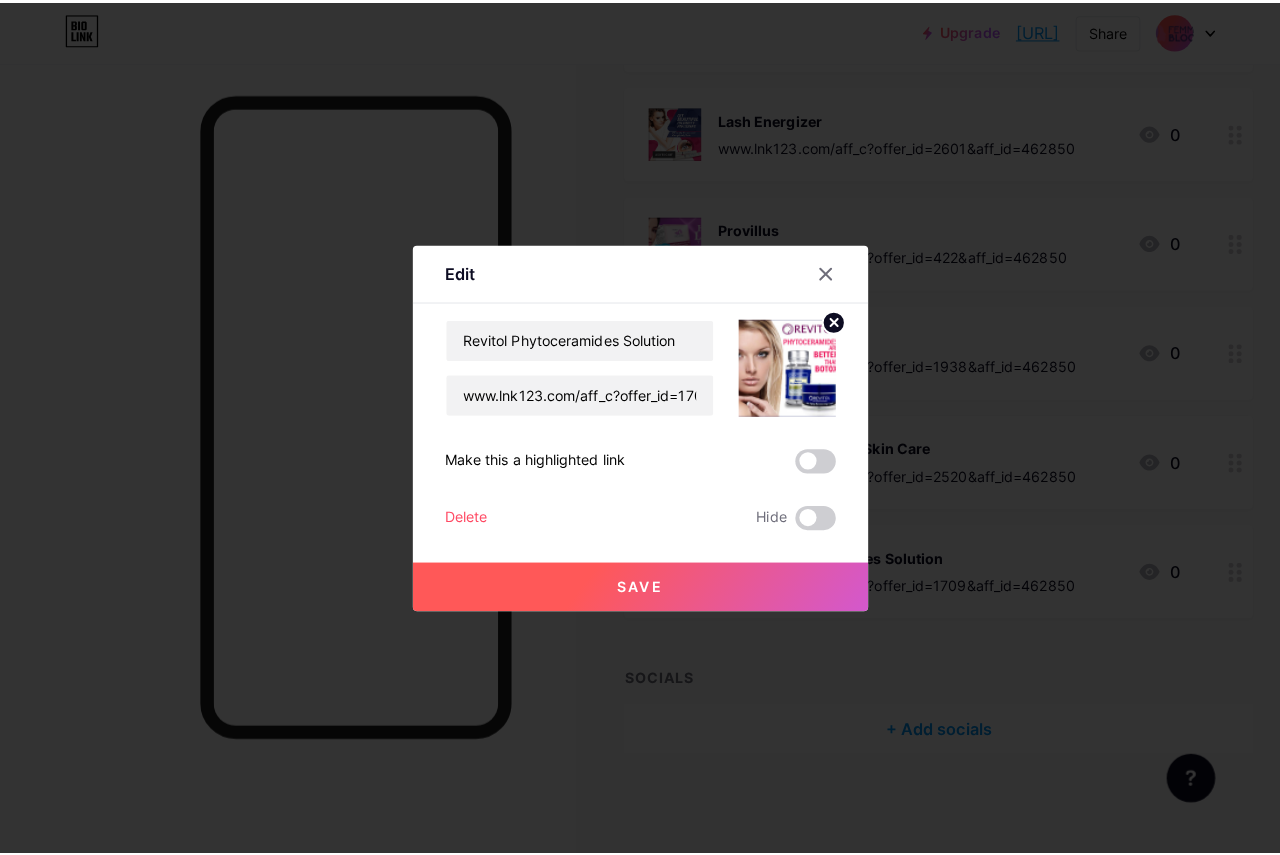 scroll, scrollTop: 756, scrollLeft: 0, axis: vertical 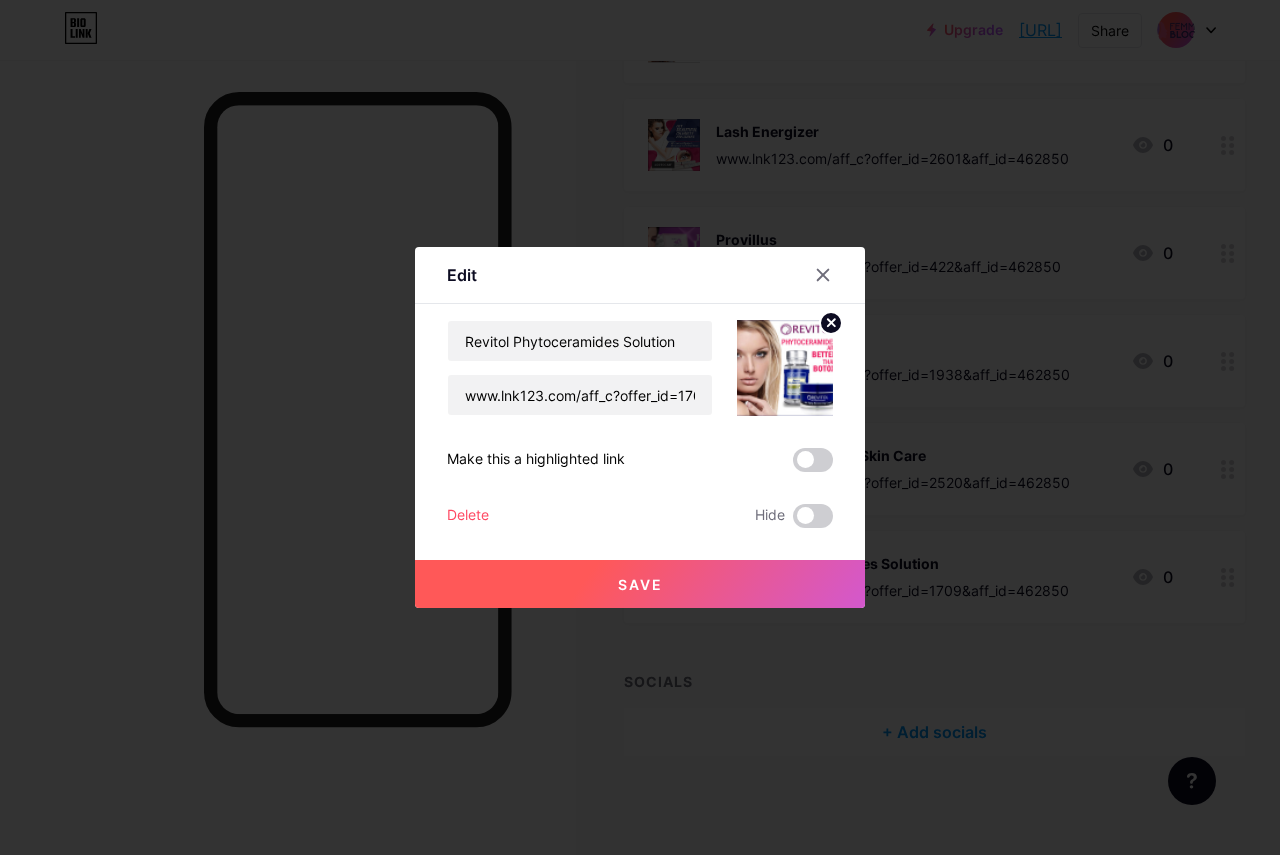 click on "Delete" at bounding box center [468, 516] 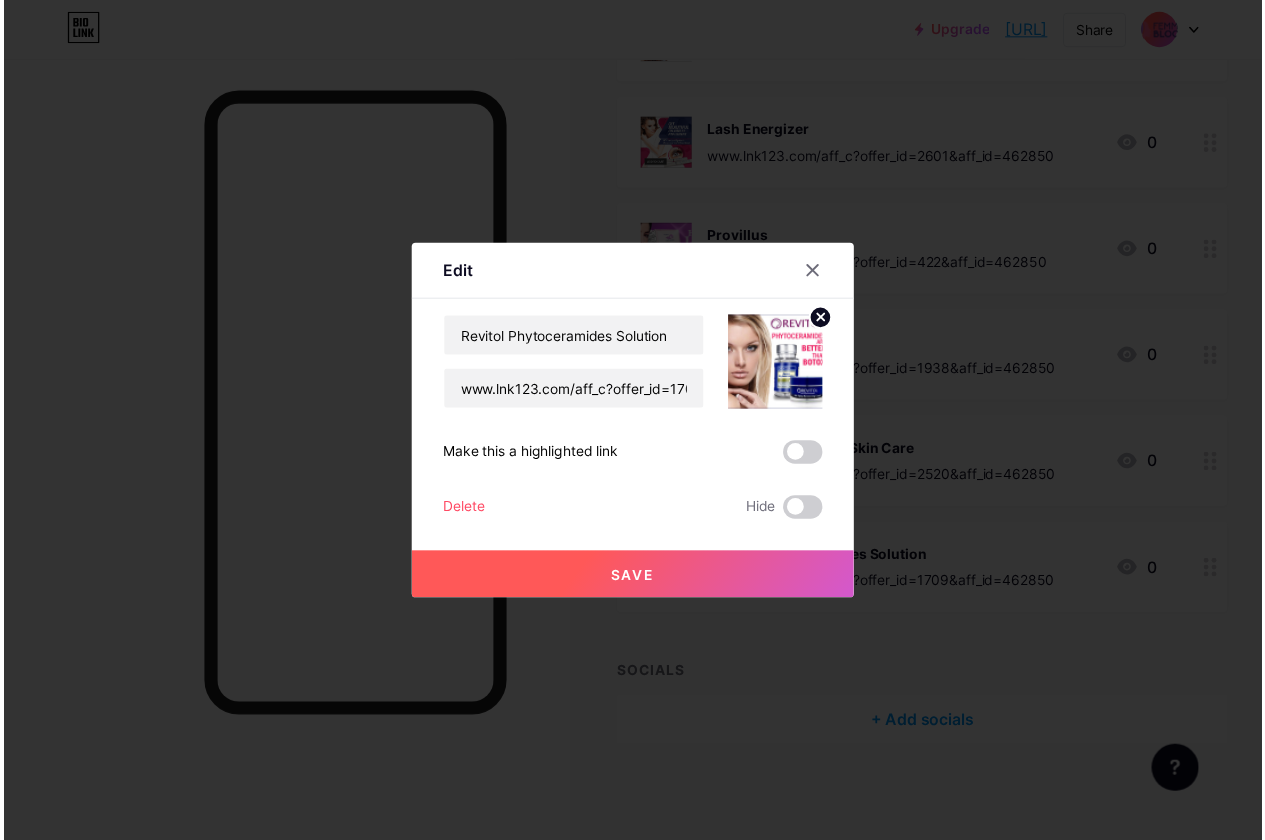 scroll, scrollTop: 771, scrollLeft: 0, axis: vertical 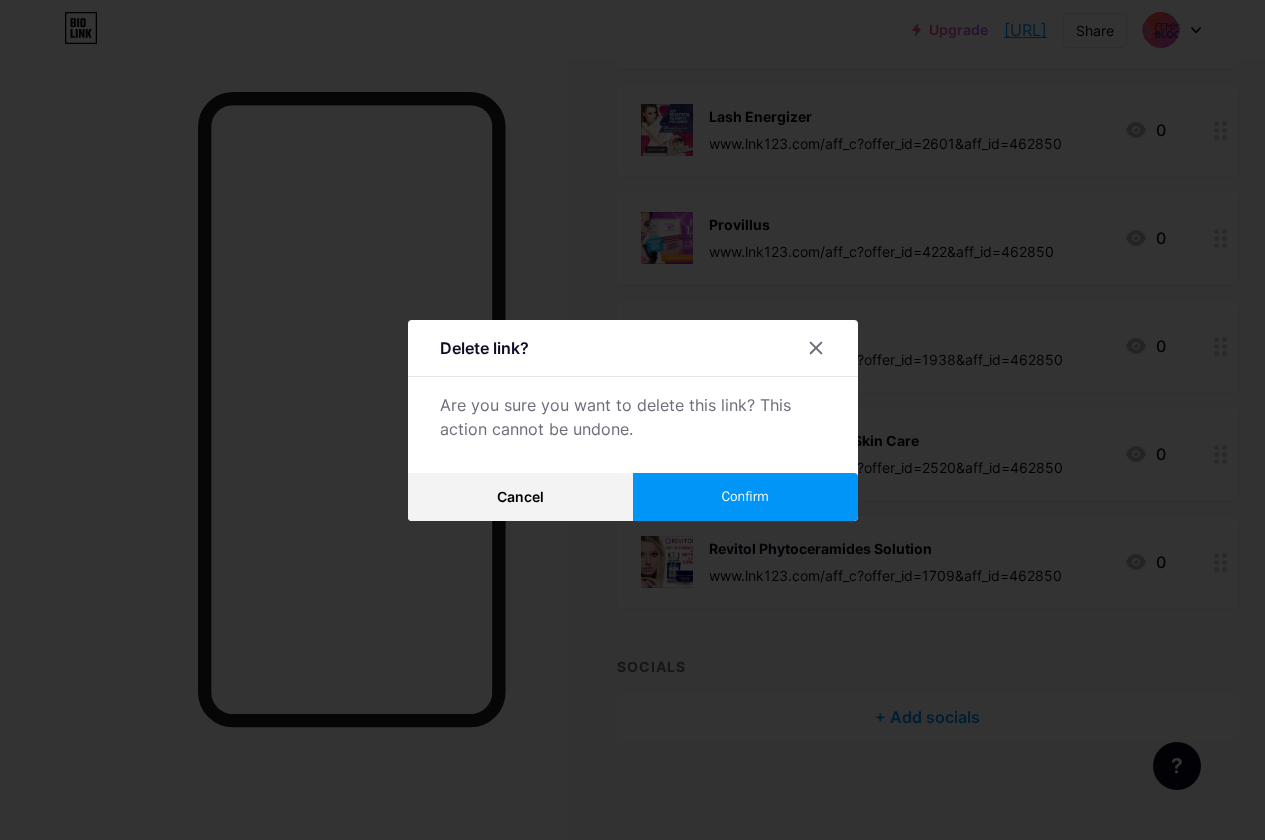 click on "Confirm" at bounding box center (744, 496) 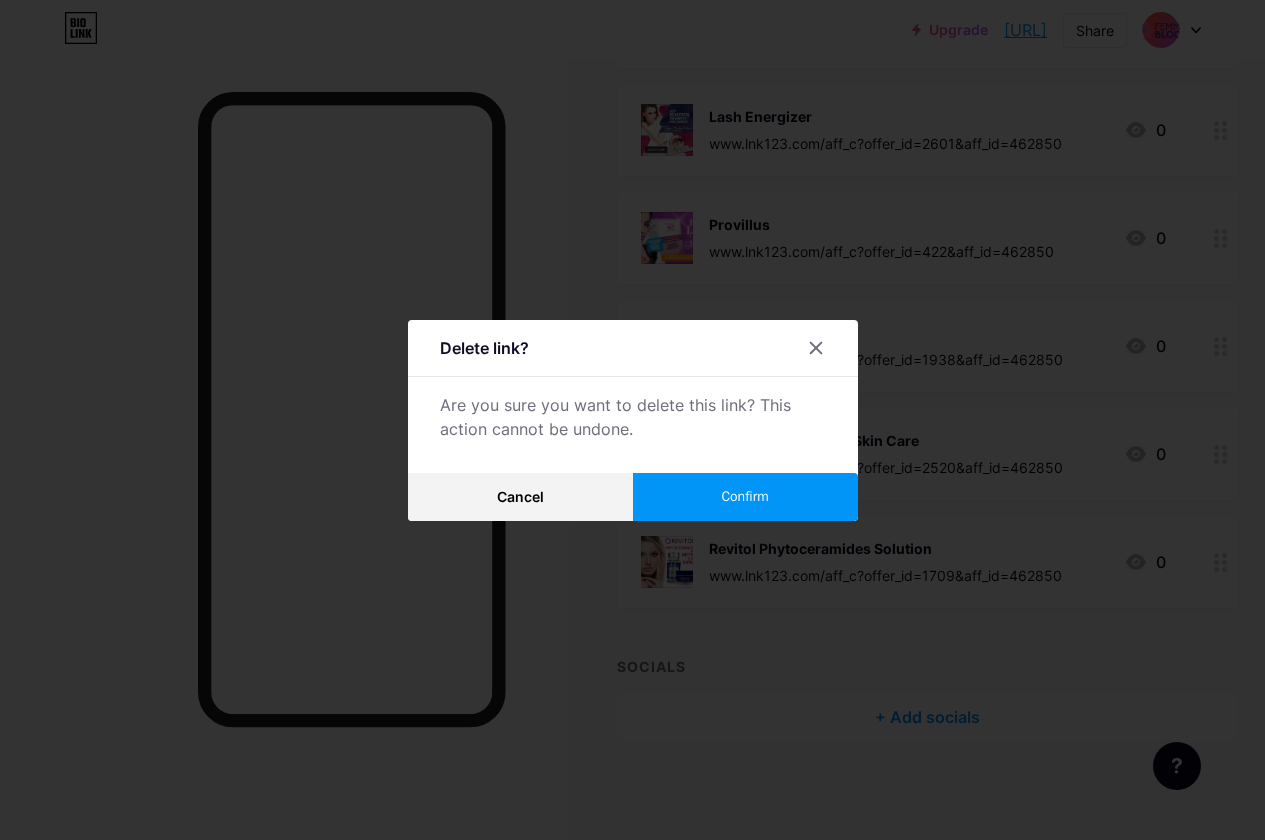 click on "Confirm" at bounding box center [744, 496] 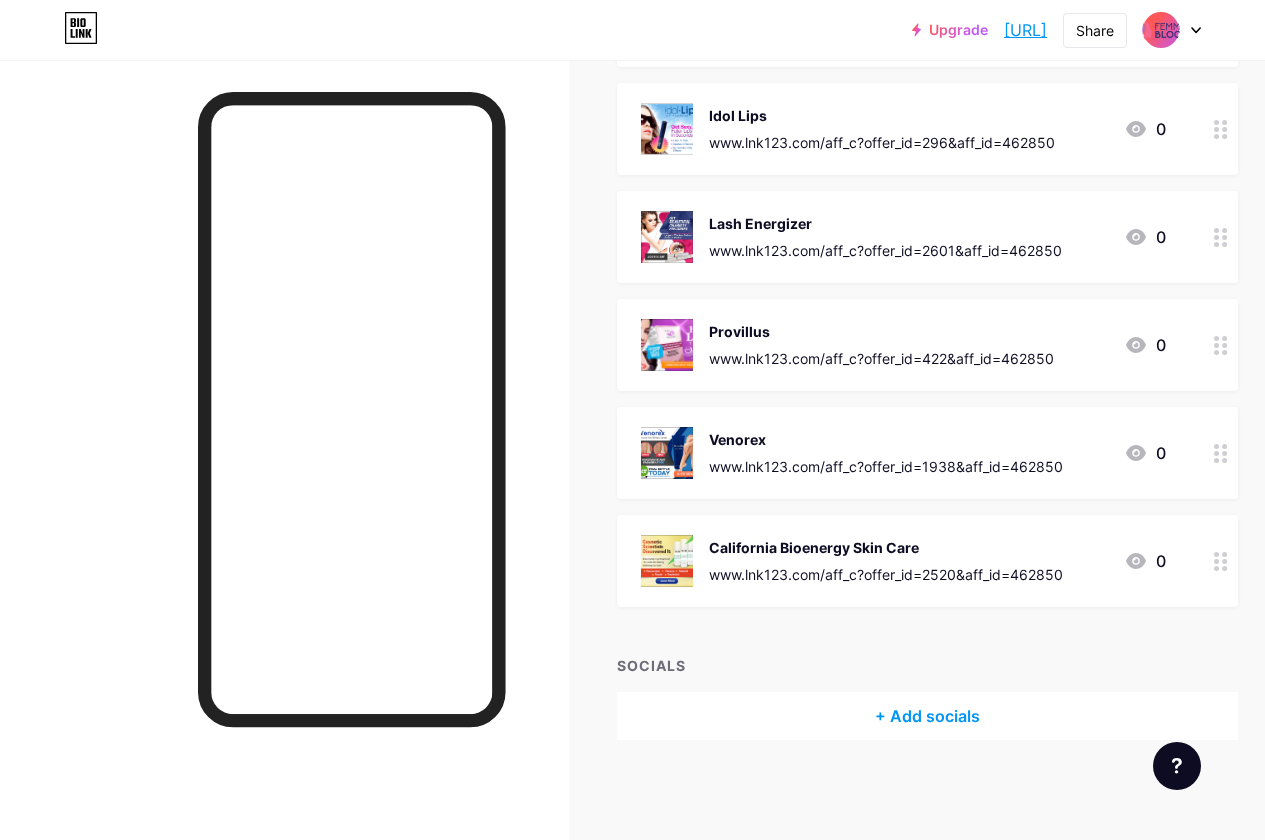 scroll, scrollTop: 663, scrollLeft: 0, axis: vertical 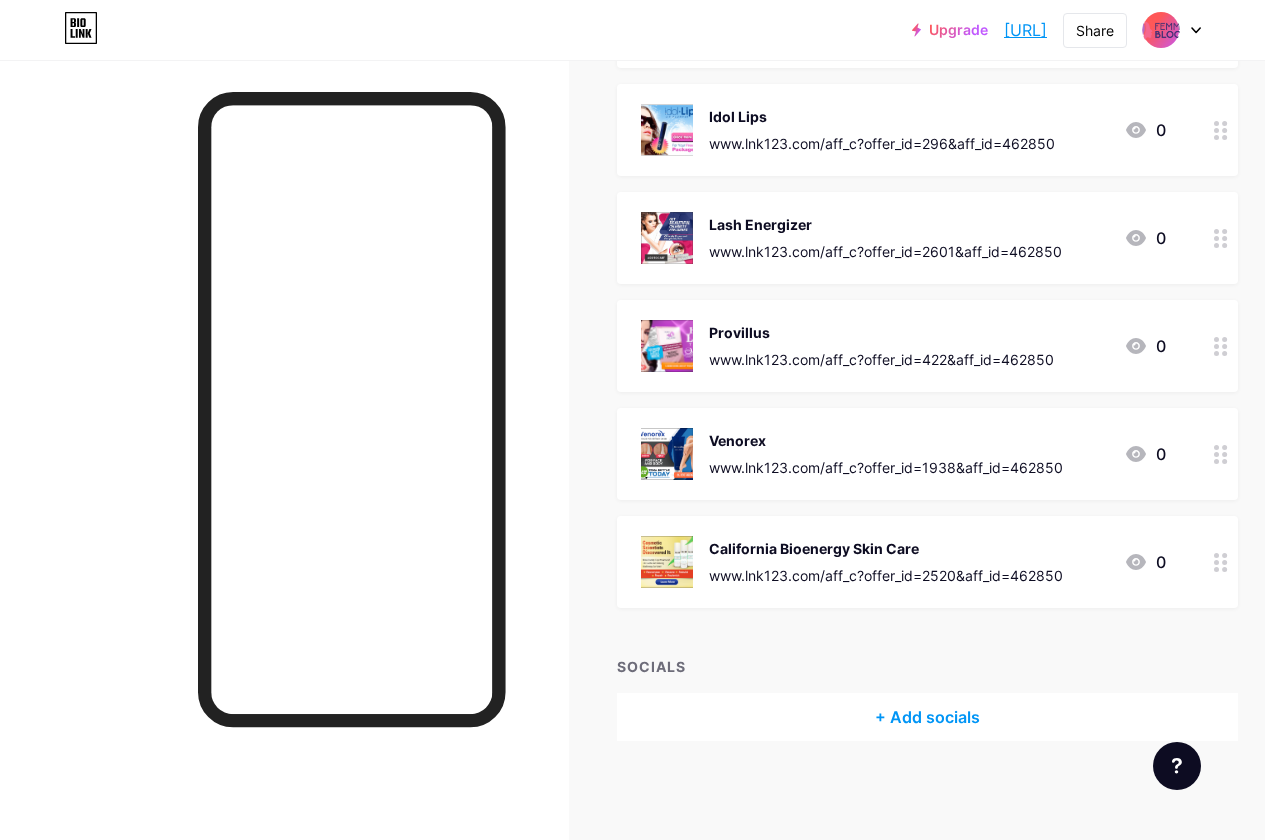 click 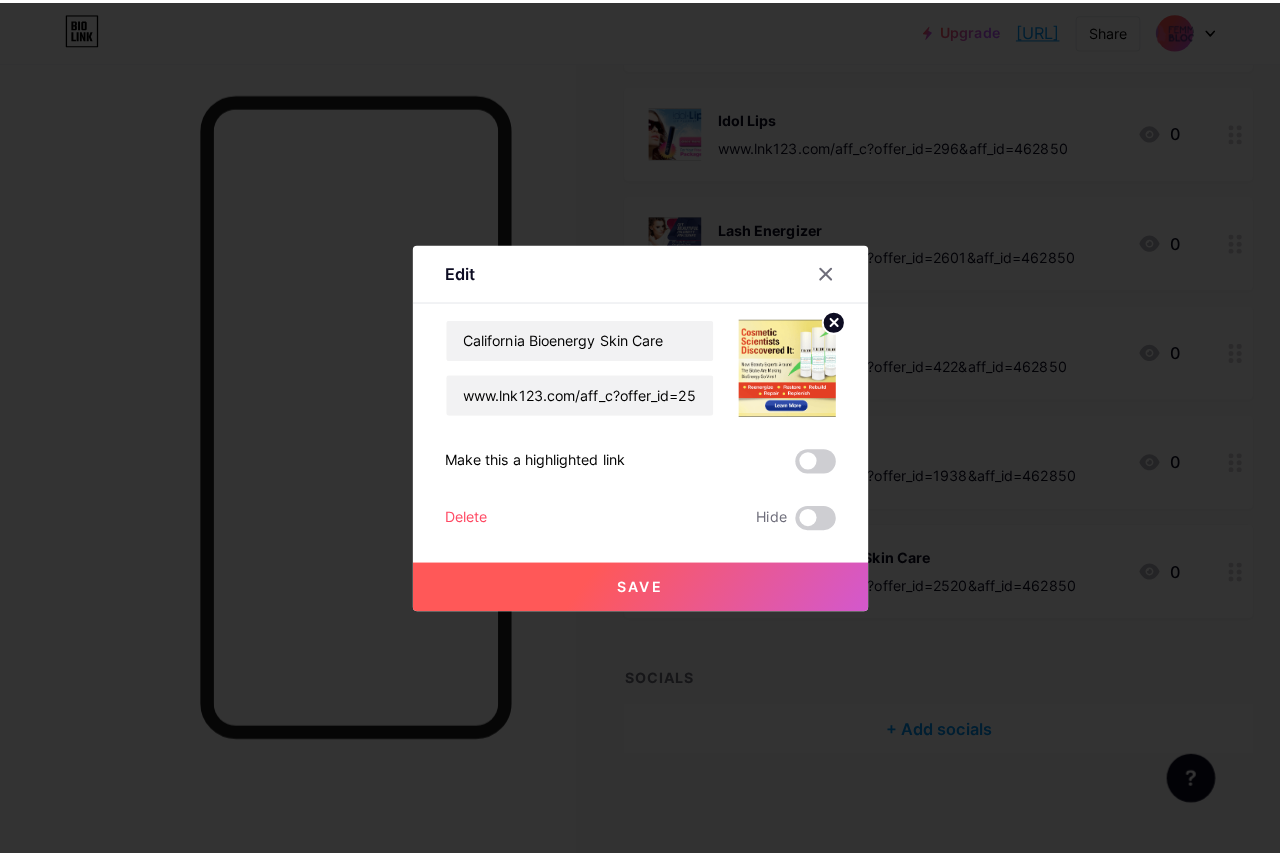 scroll, scrollTop: 648, scrollLeft: 0, axis: vertical 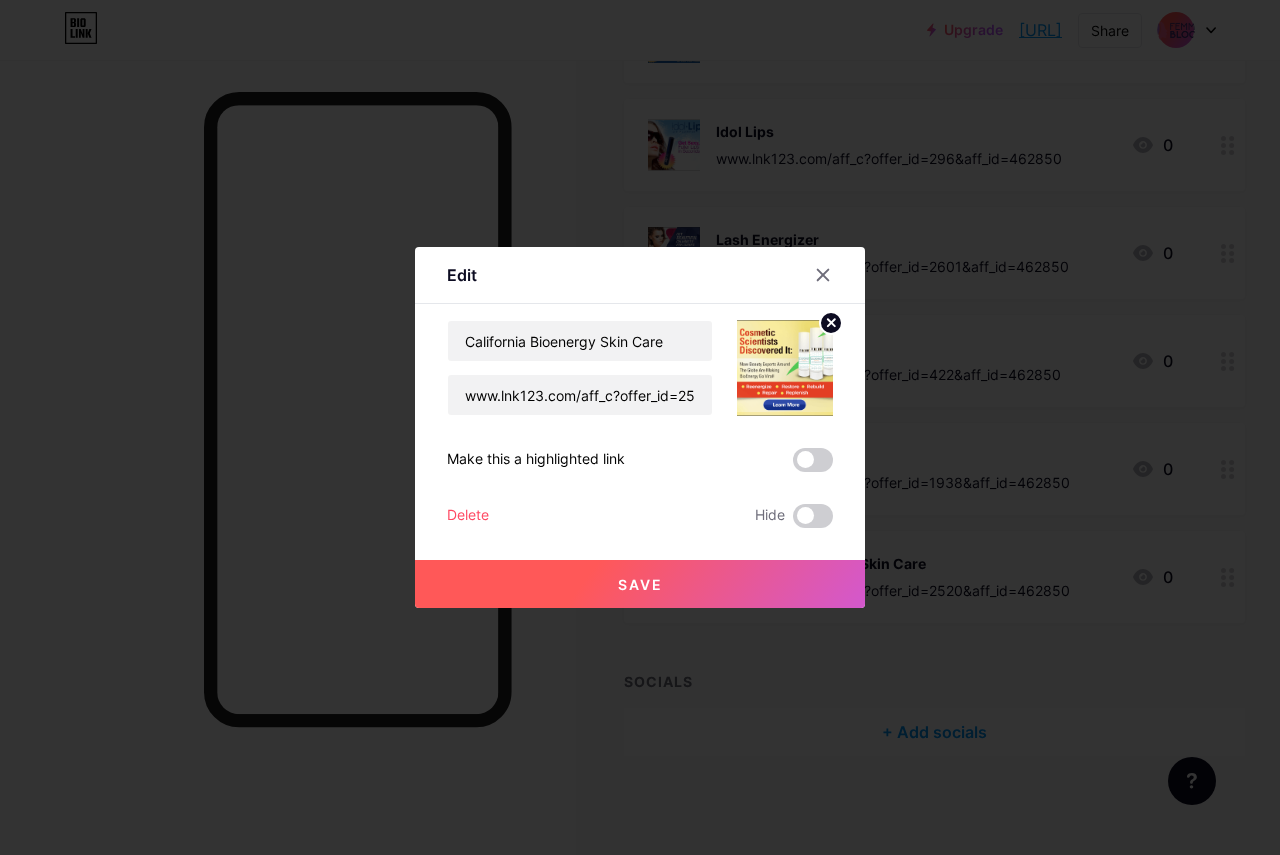 click on "Delete" at bounding box center [468, 516] 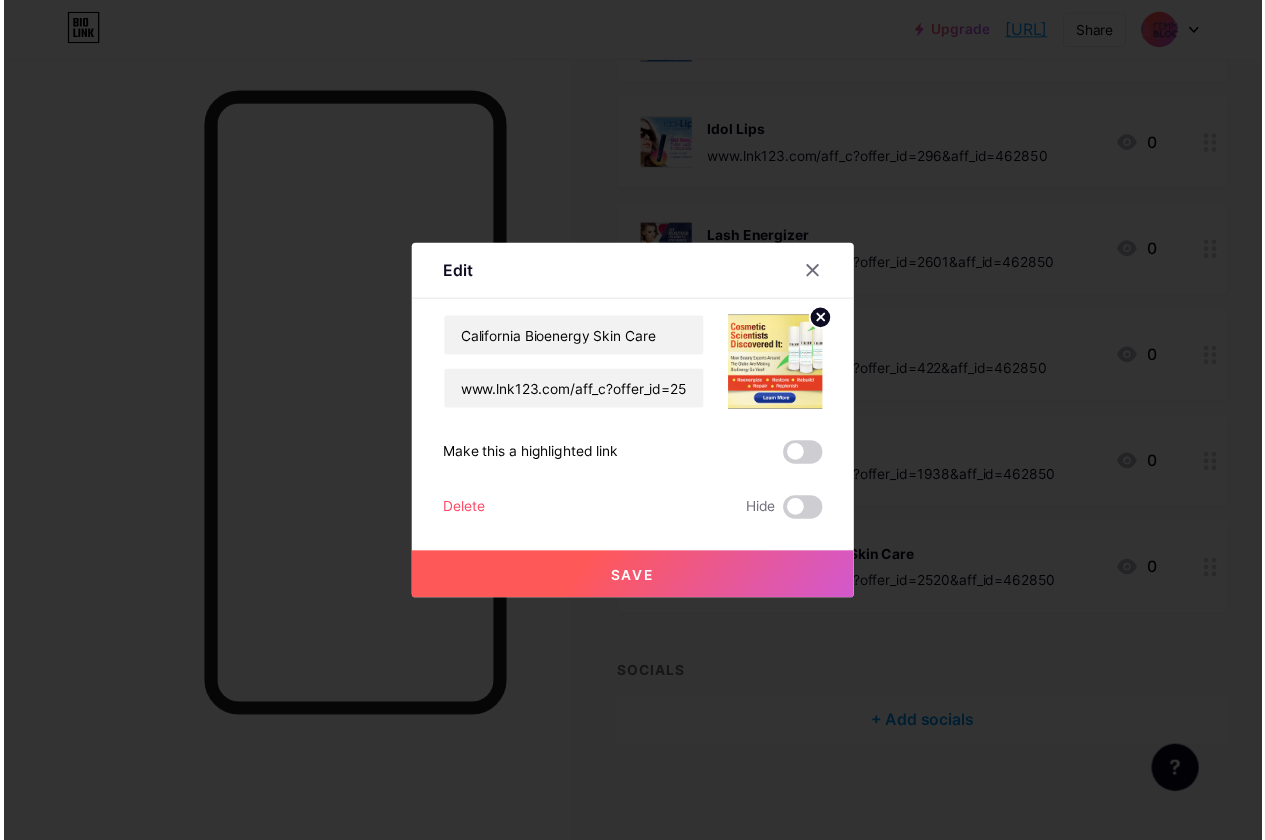 scroll, scrollTop: 663, scrollLeft: 0, axis: vertical 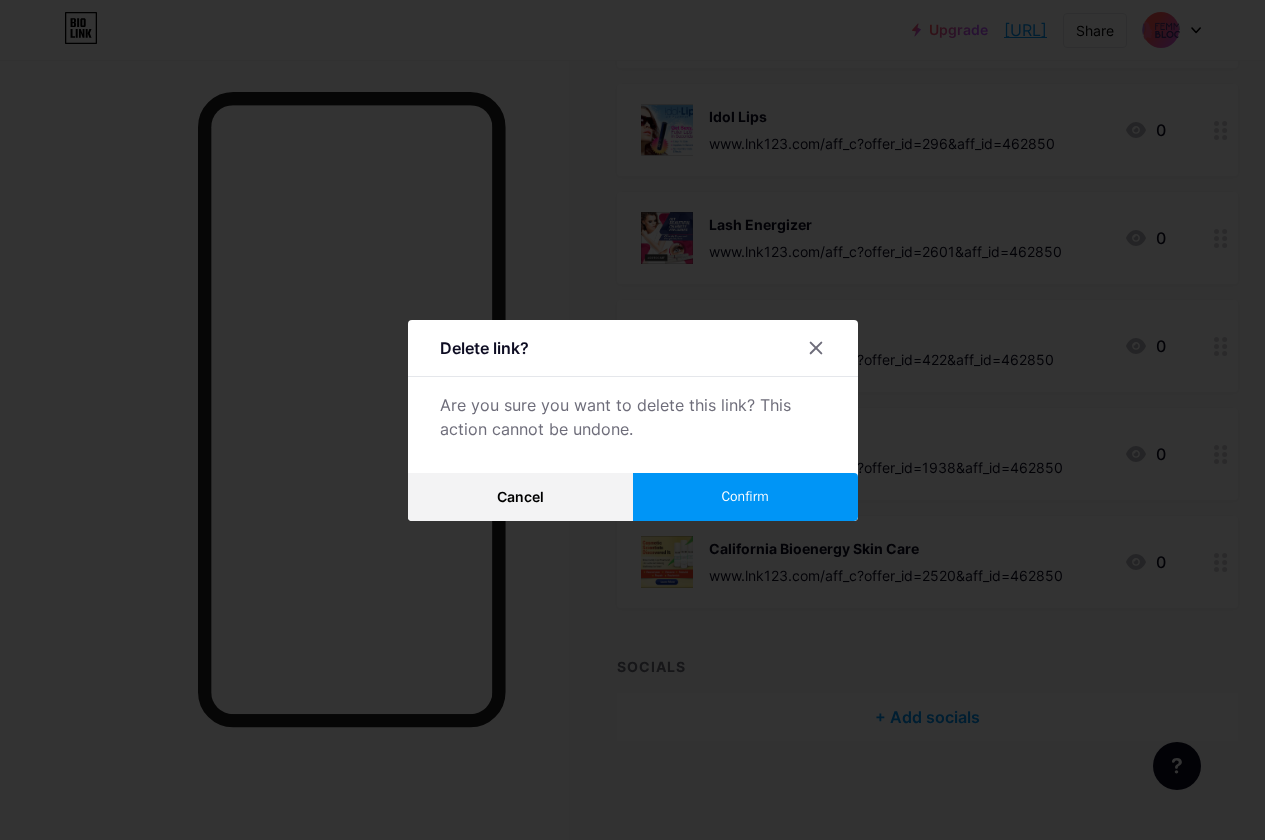 click on "Confirm" at bounding box center (744, 496) 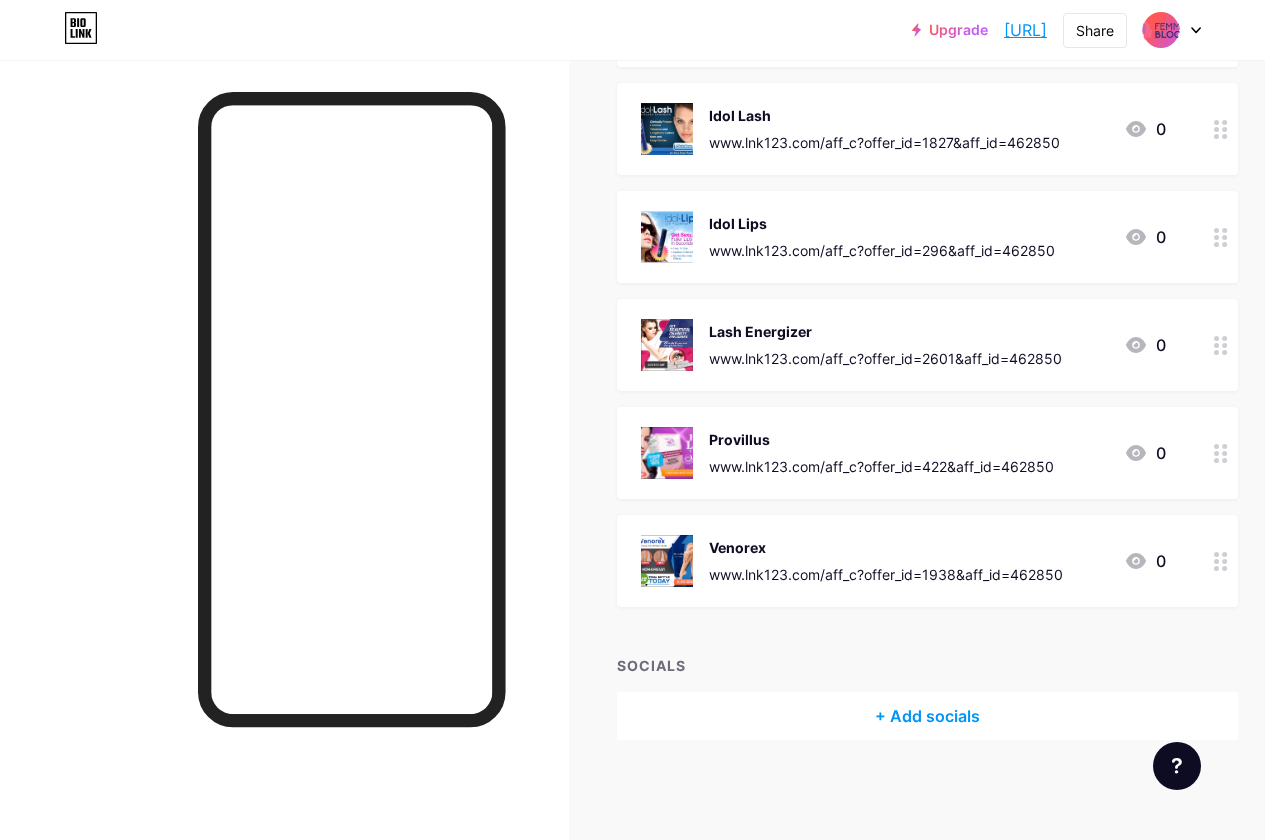 scroll, scrollTop: 555, scrollLeft: 0, axis: vertical 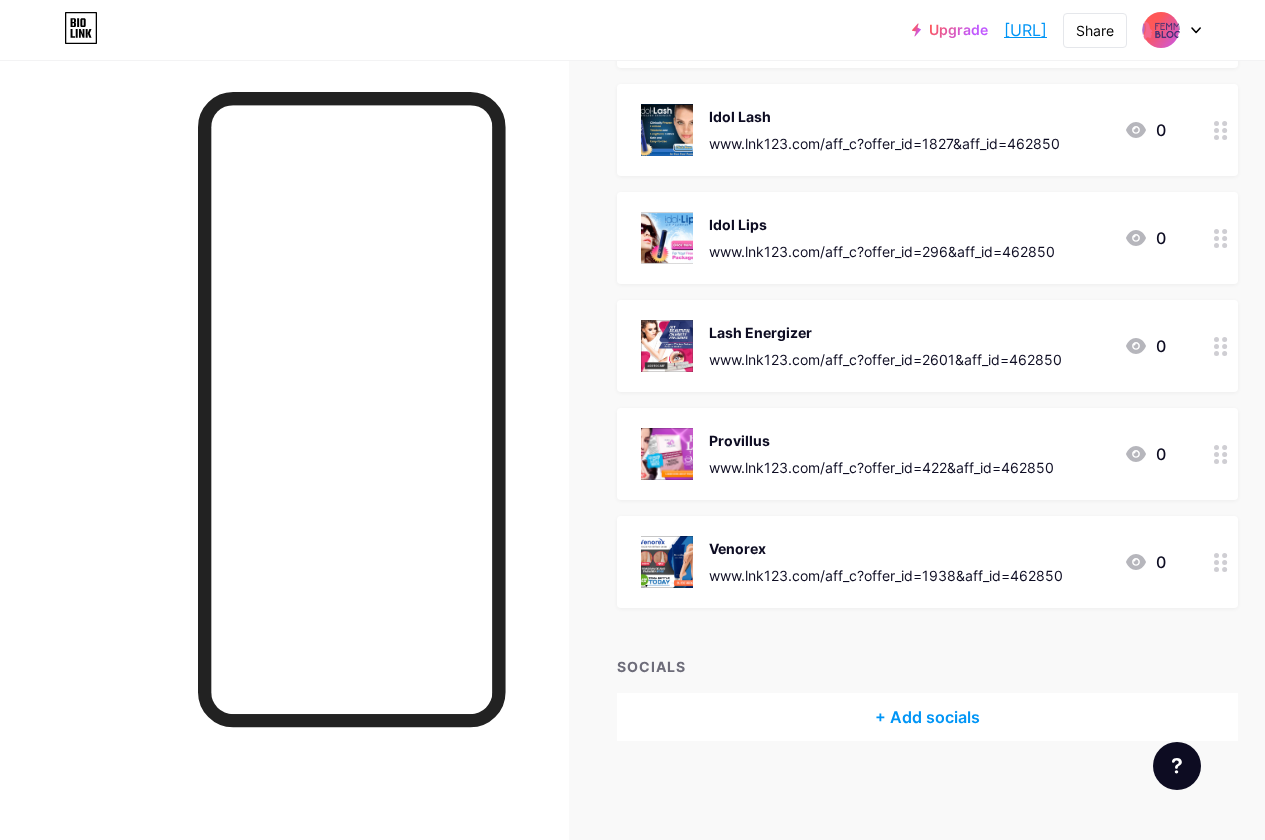 click 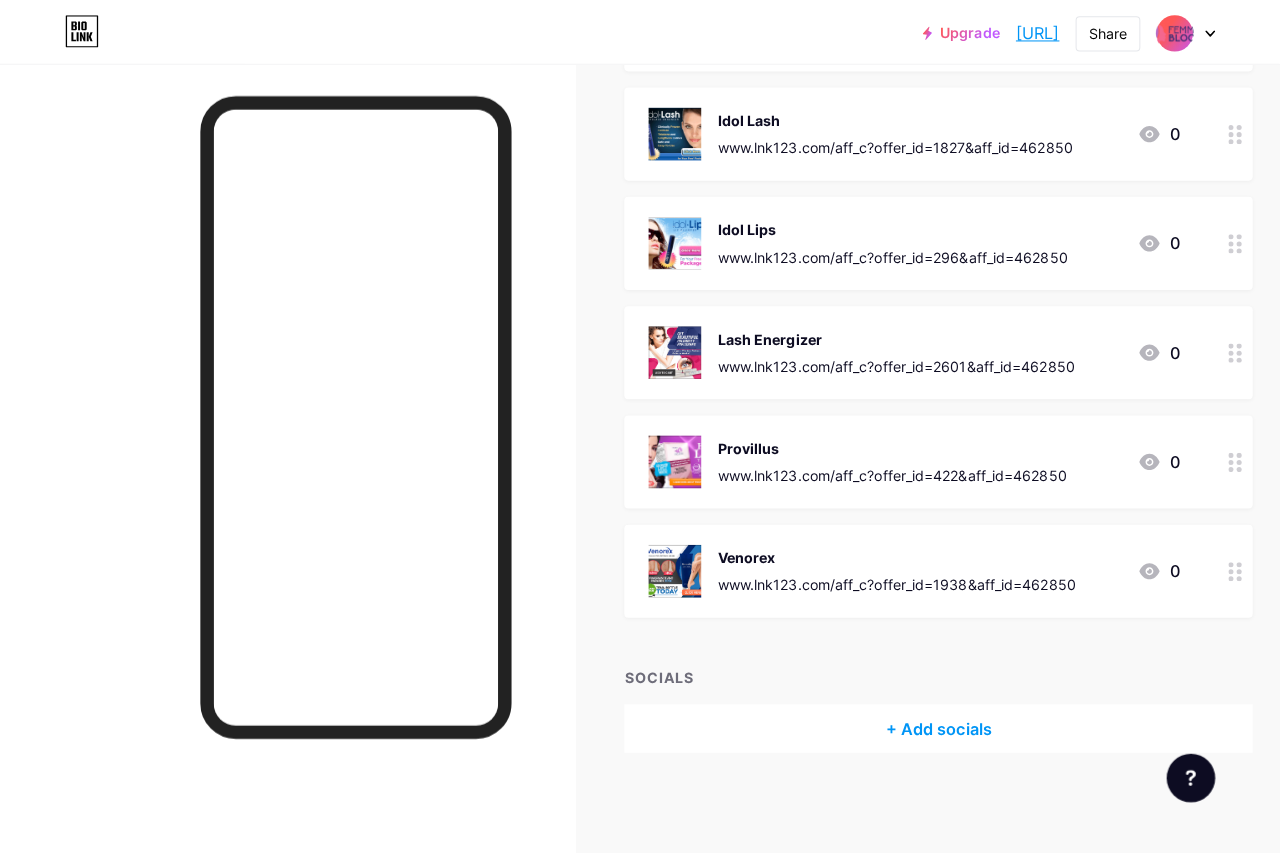 scroll, scrollTop: 540, scrollLeft: 0, axis: vertical 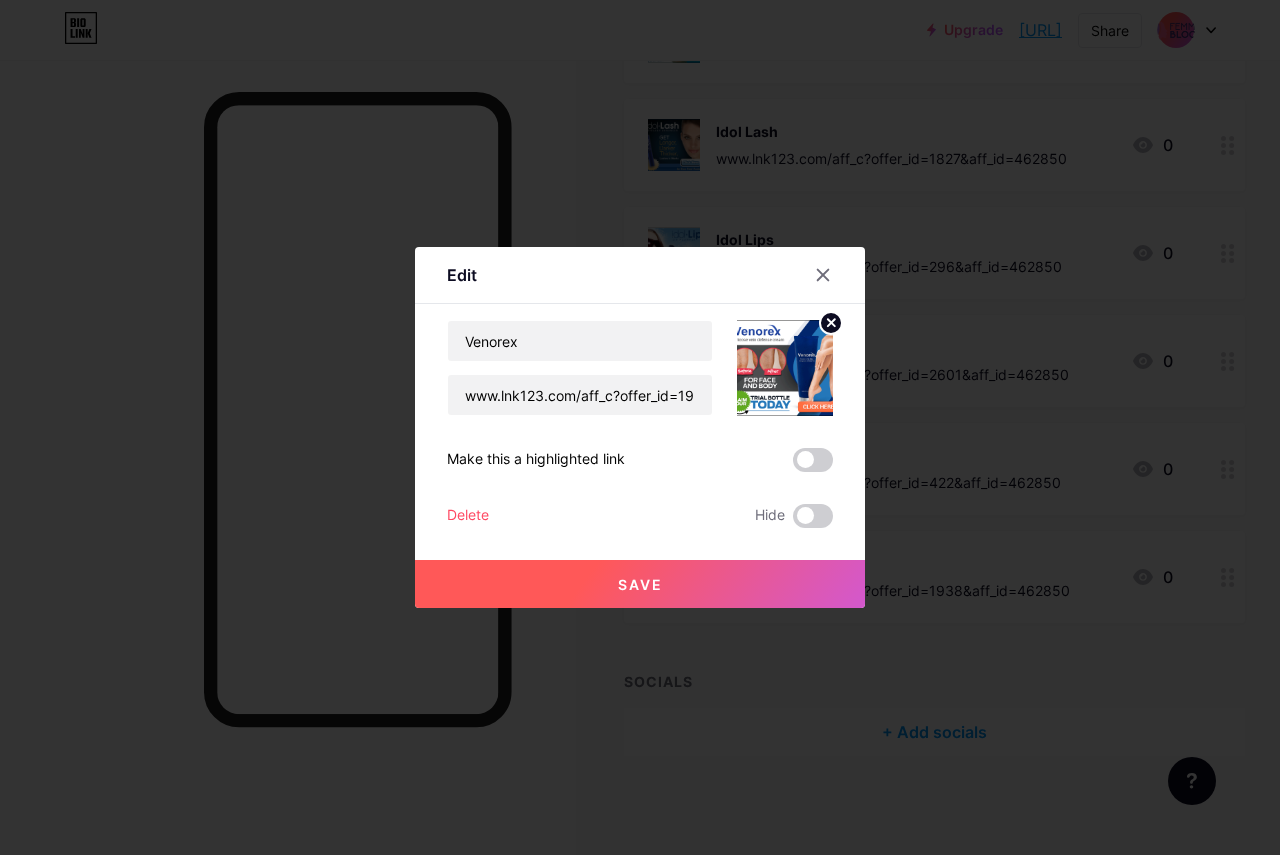 click on "Delete" at bounding box center (468, 516) 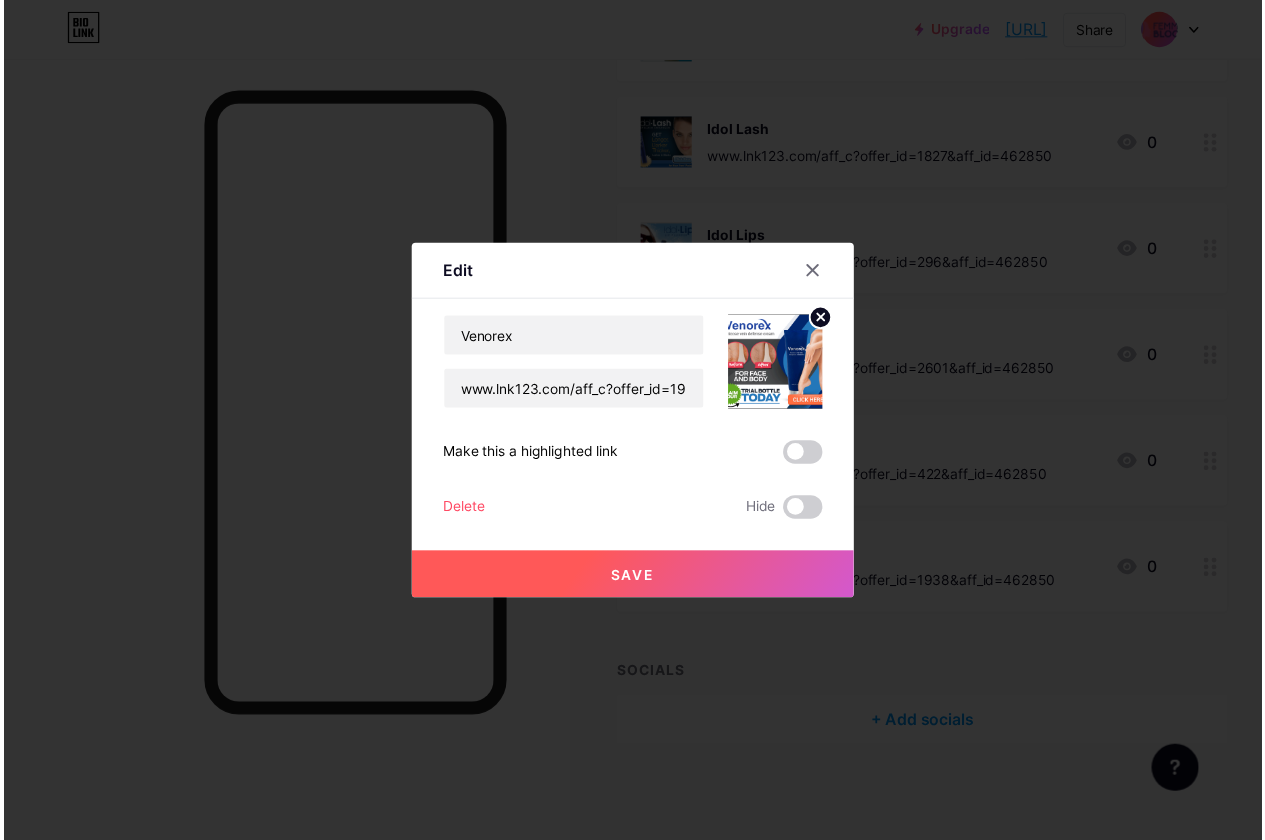 scroll, scrollTop: 555, scrollLeft: 0, axis: vertical 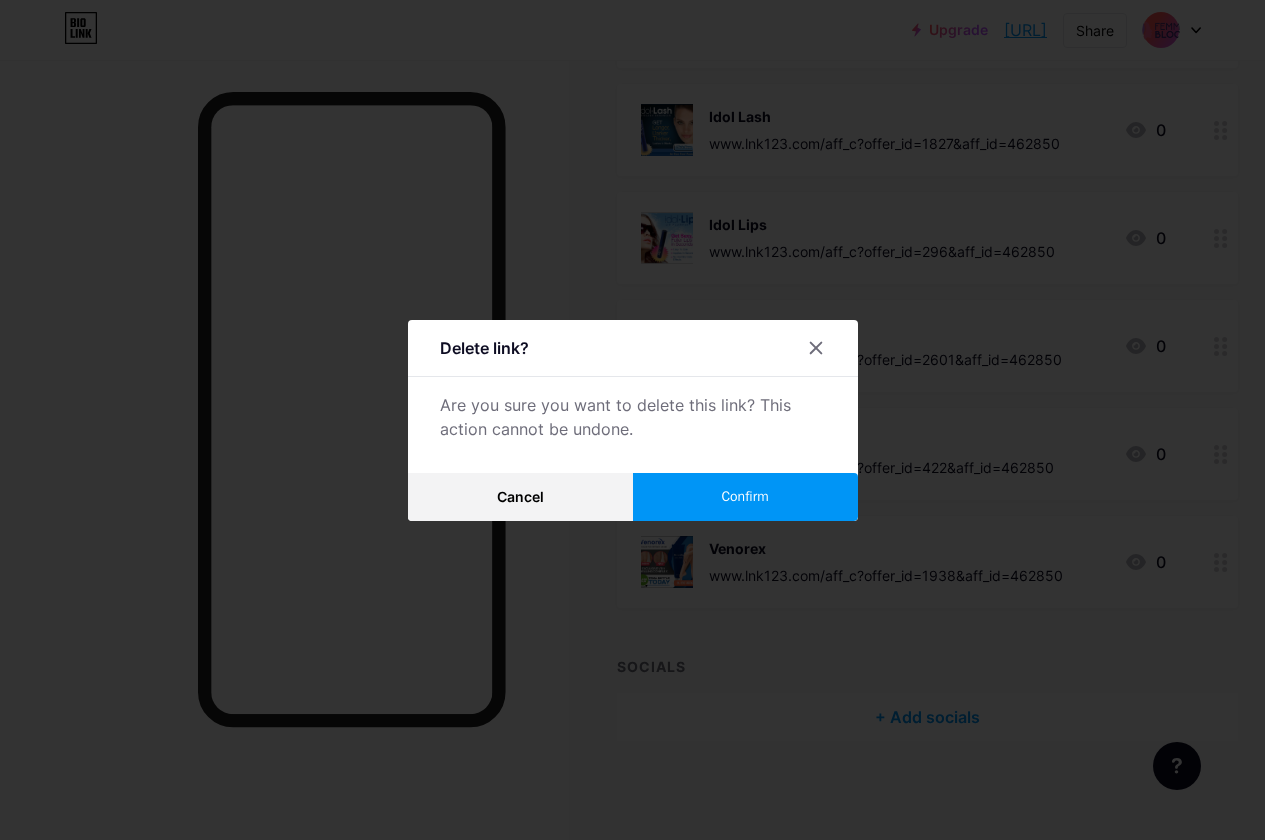 click on "Confirm" at bounding box center (744, 496) 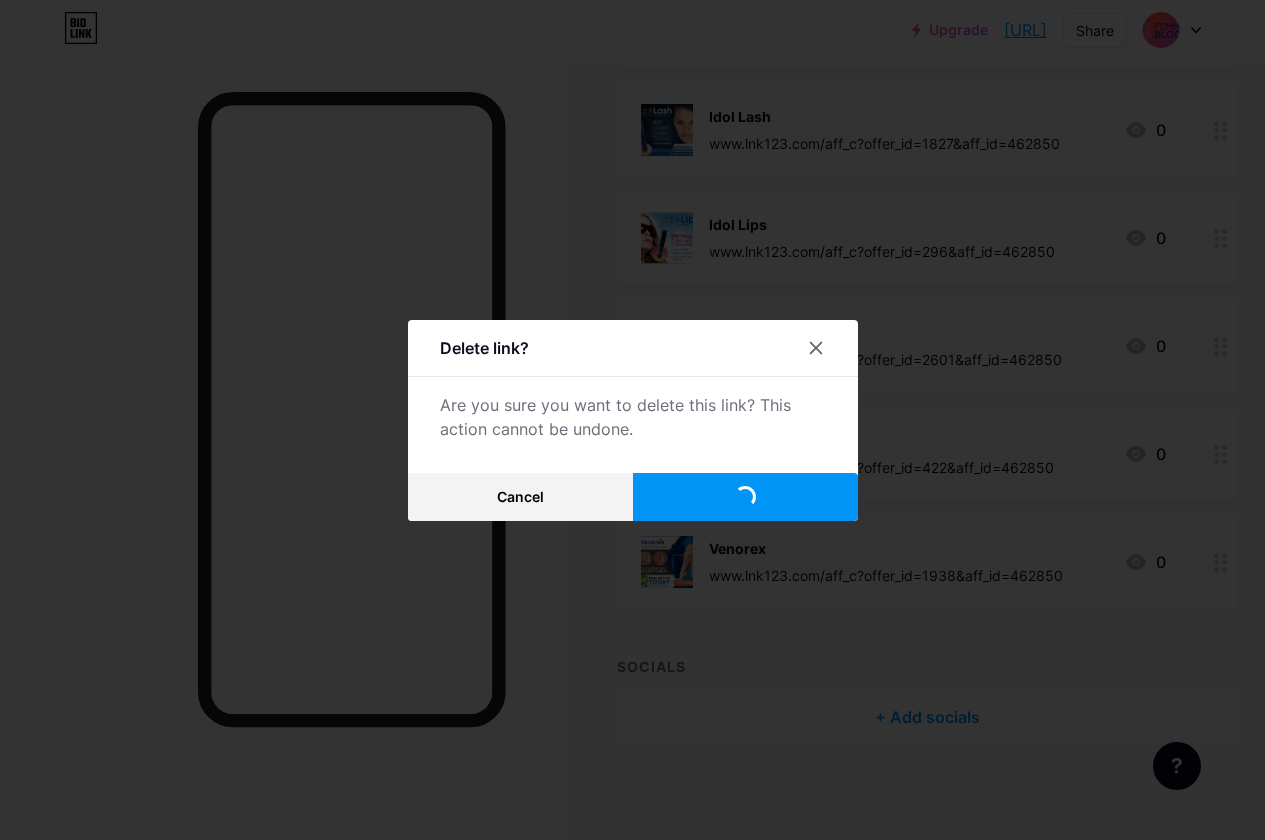 scroll, scrollTop: 447, scrollLeft: 0, axis: vertical 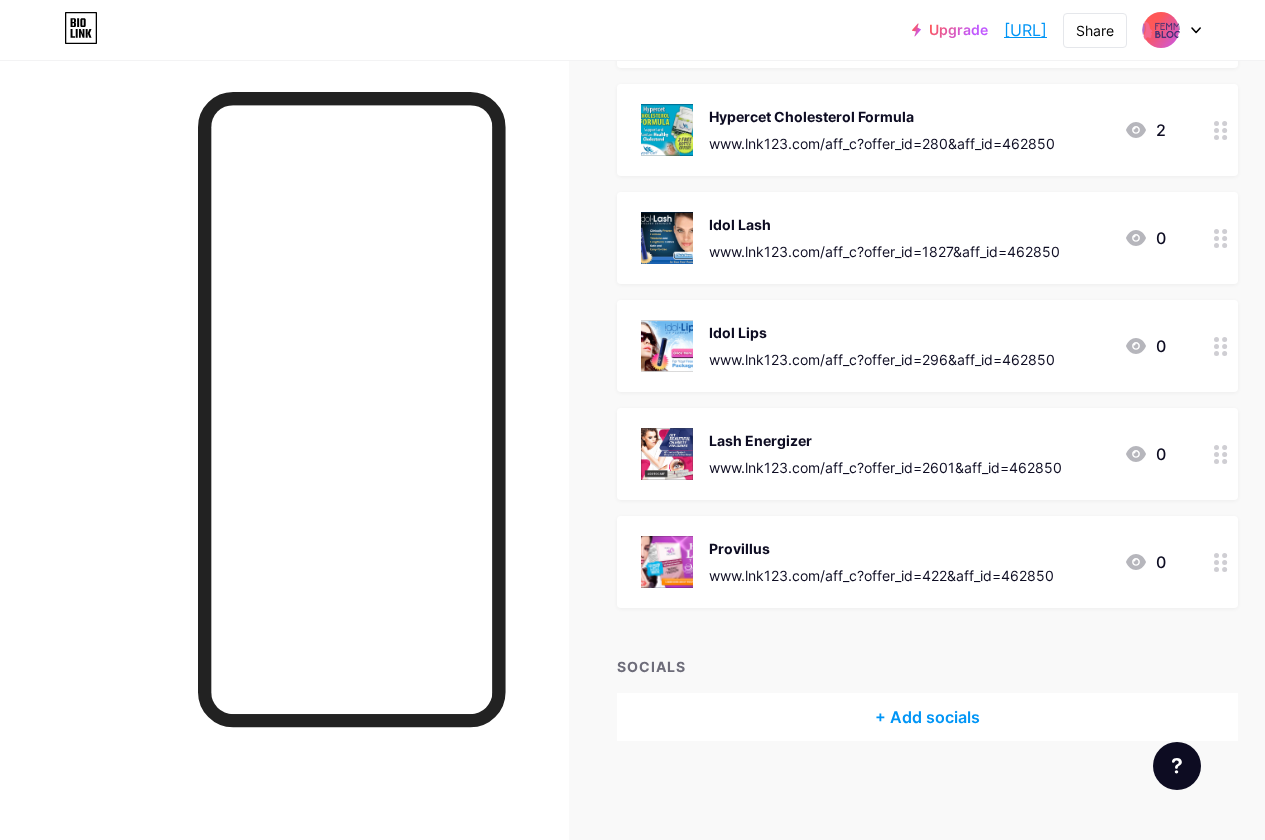 click 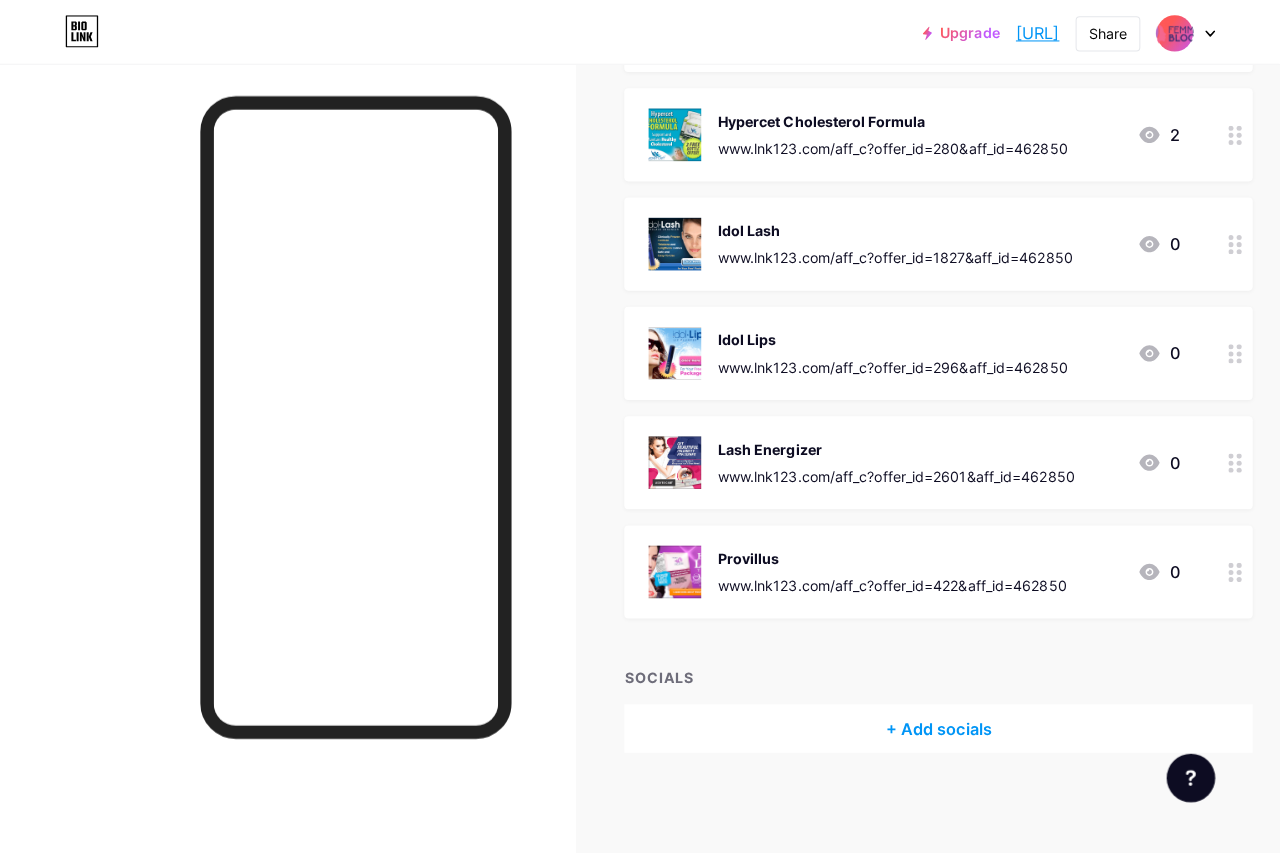 scroll, scrollTop: 432, scrollLeft: 0, axis: vertical 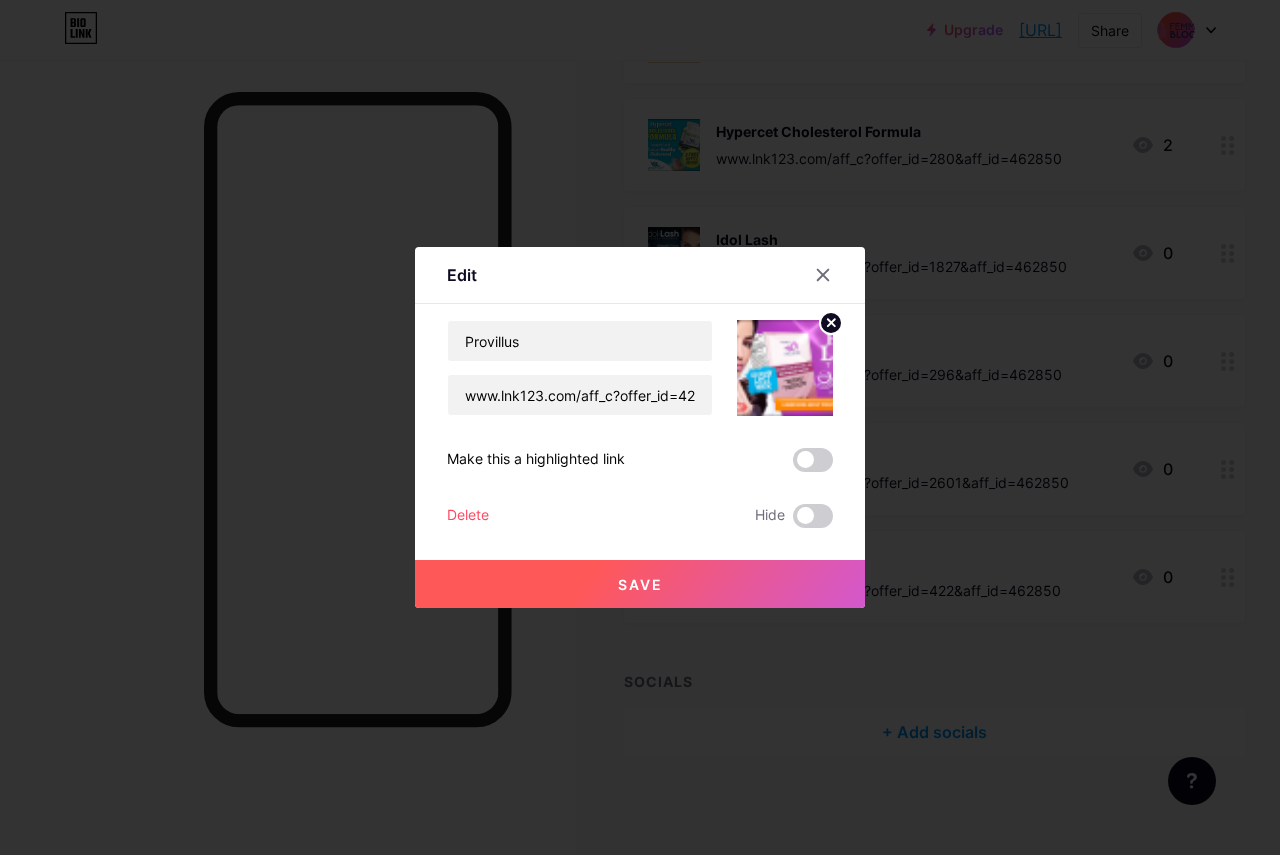 click on "Delete" at bounding box center (468, 516) 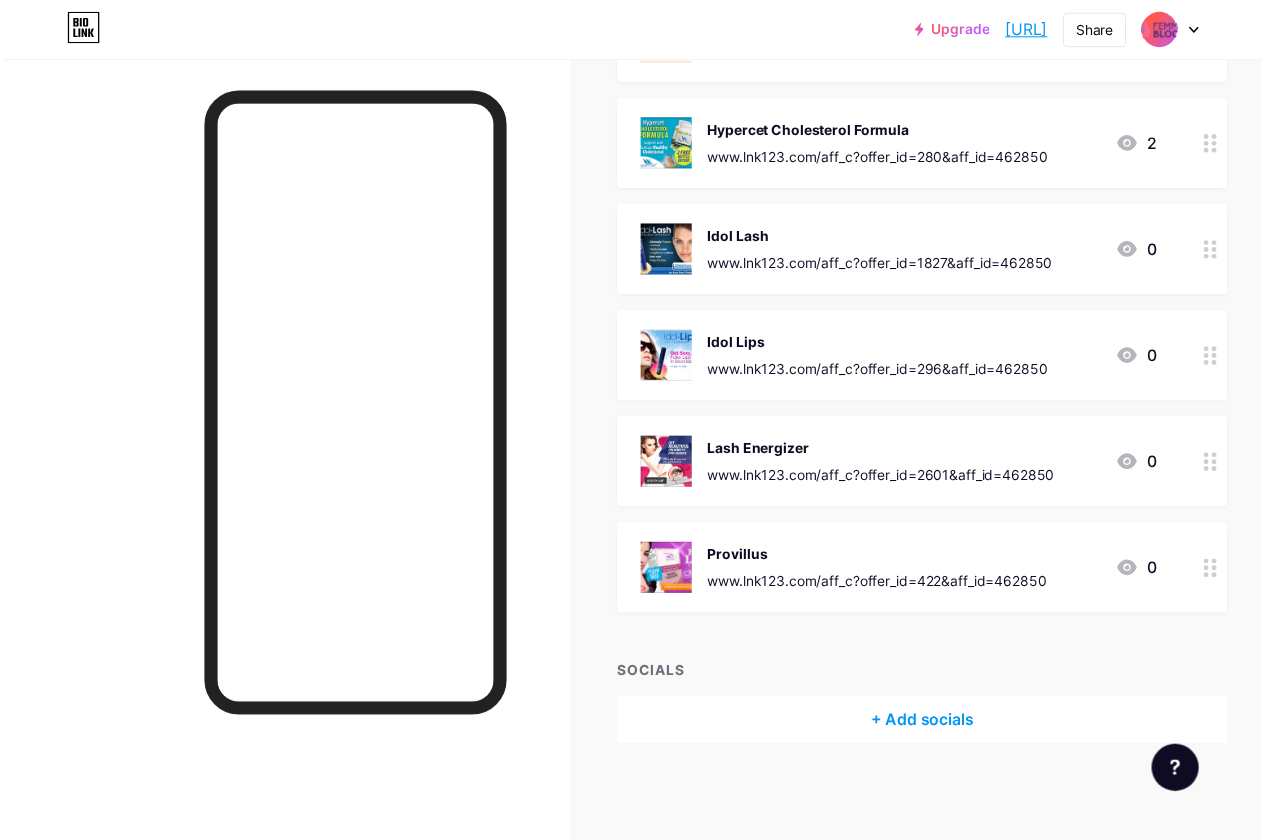 scroll, scrollTop: 447, scrollLeft: 0, axis: vertical 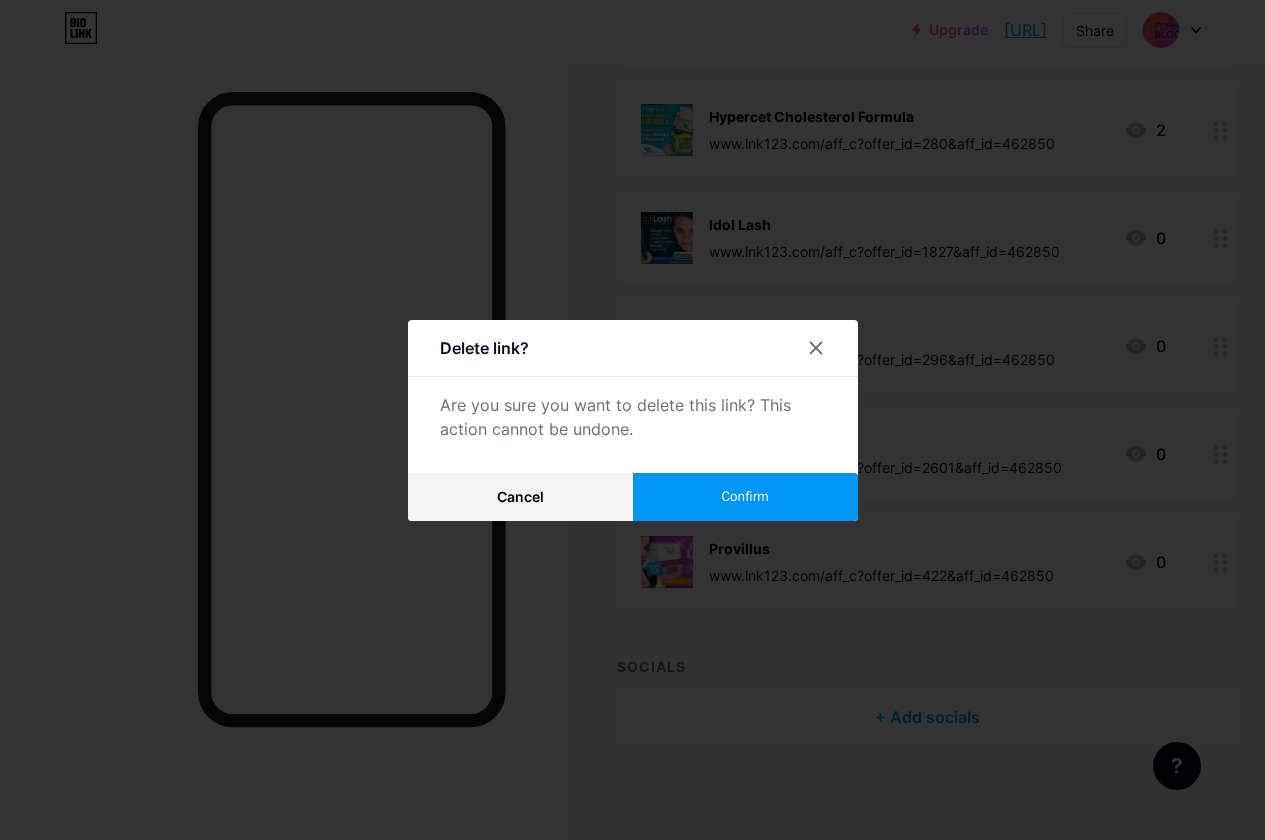 click on "Confirm" at bounding box center (745, 497) 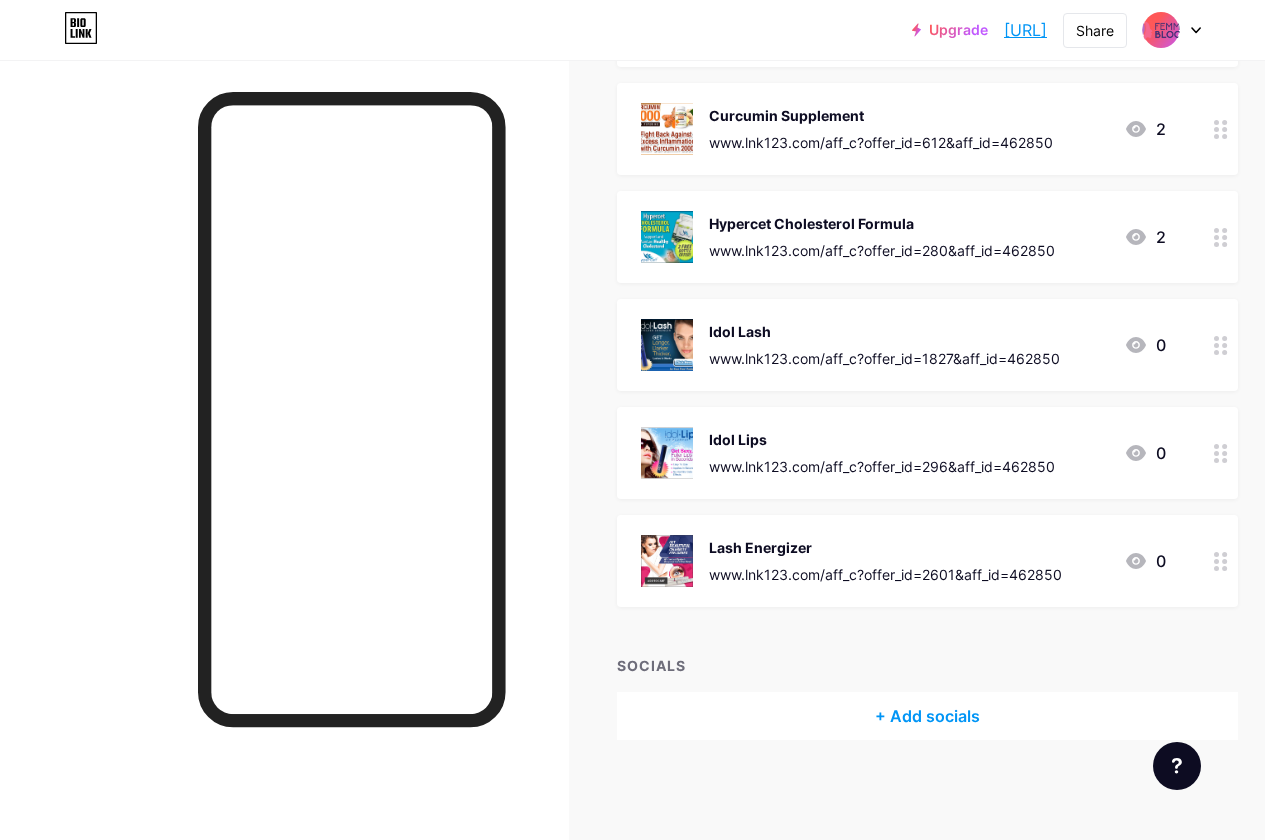 scroll, scrollTop: 339, scrollLeft: 0, axis: vertical 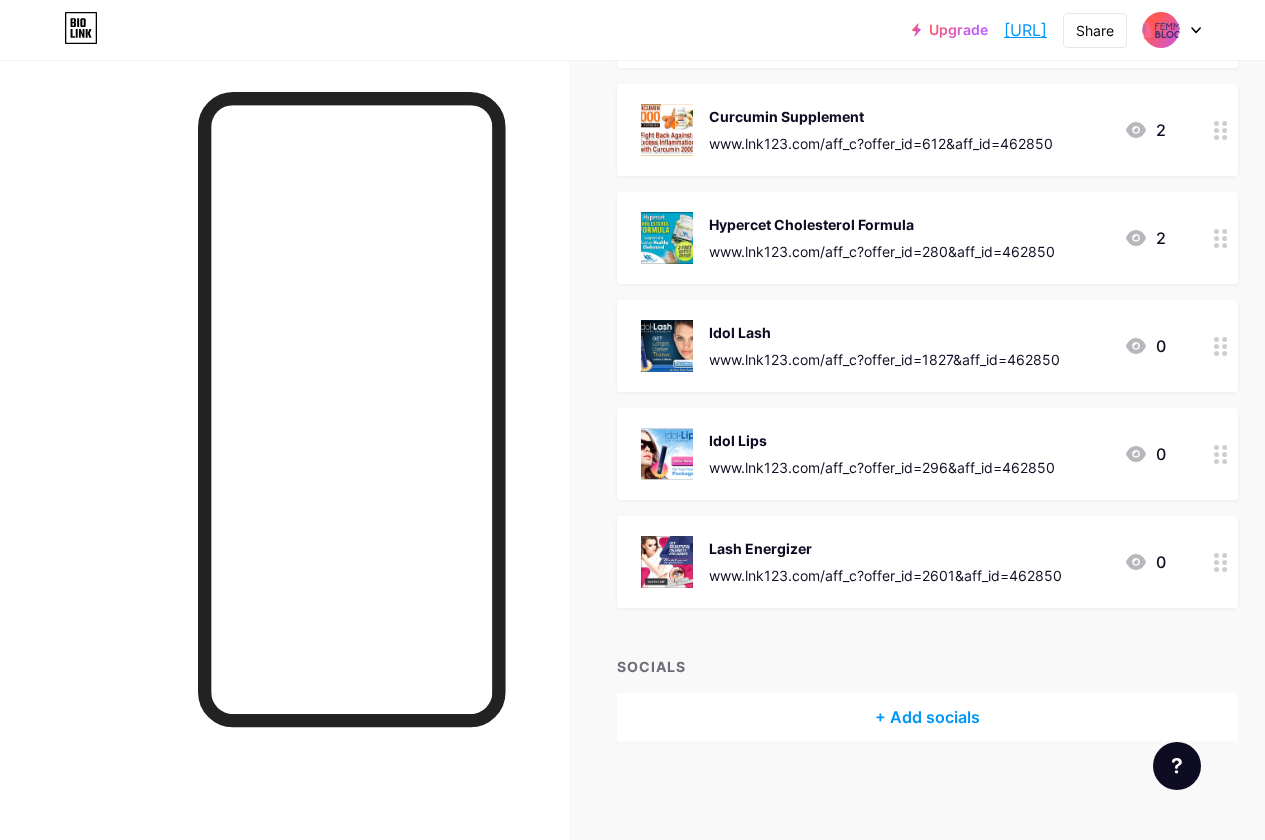 click 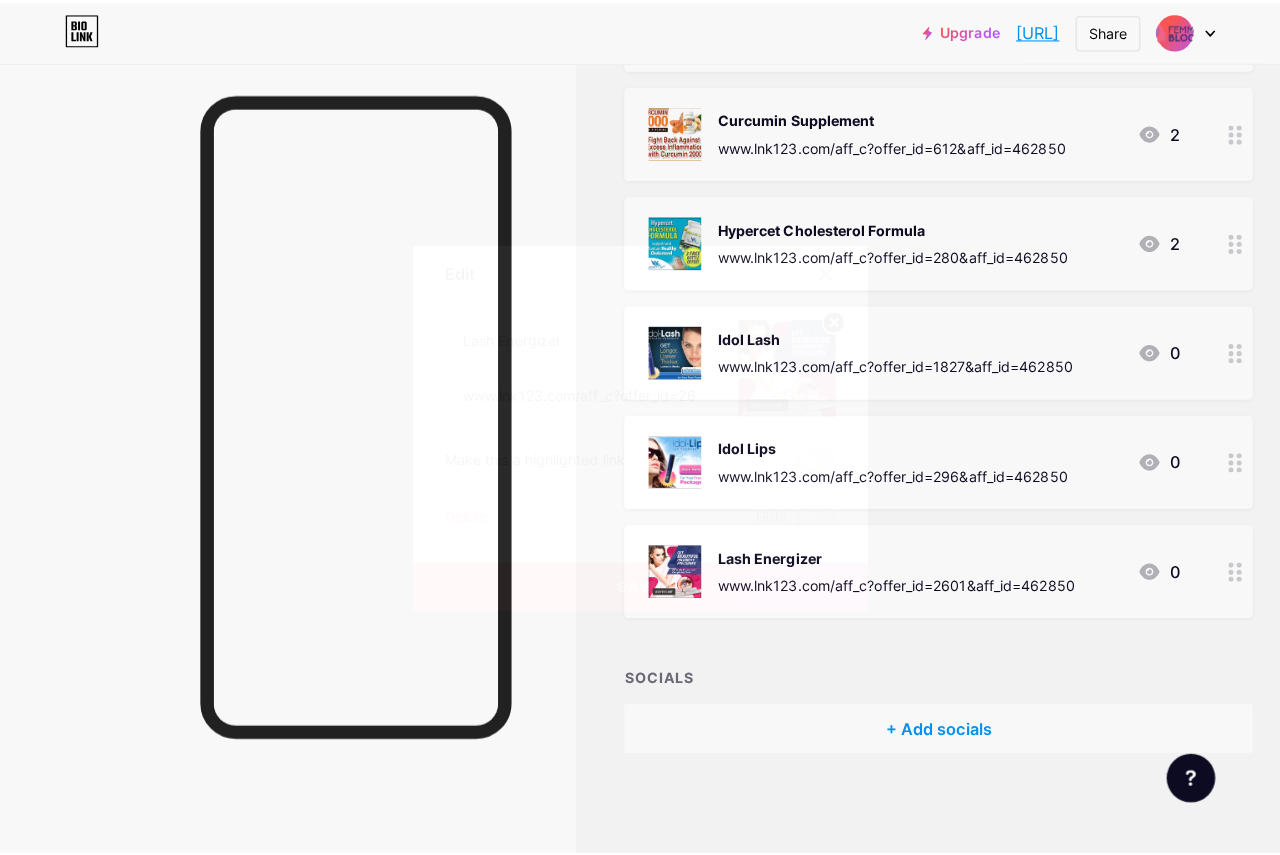 scroll, scrollTop: 324, scrollLeft: 0, axis: vertical 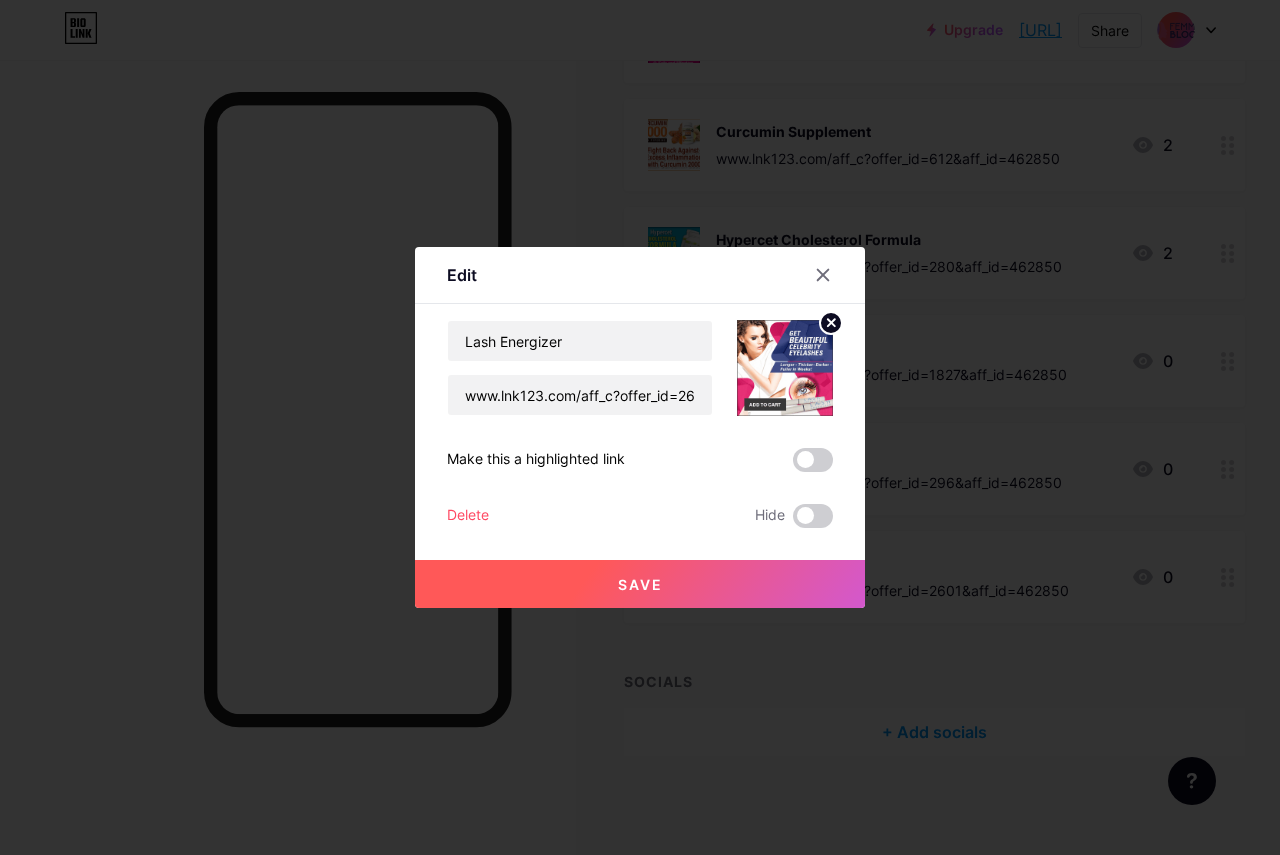 click on "Delete" at bounding box center (468, 516) 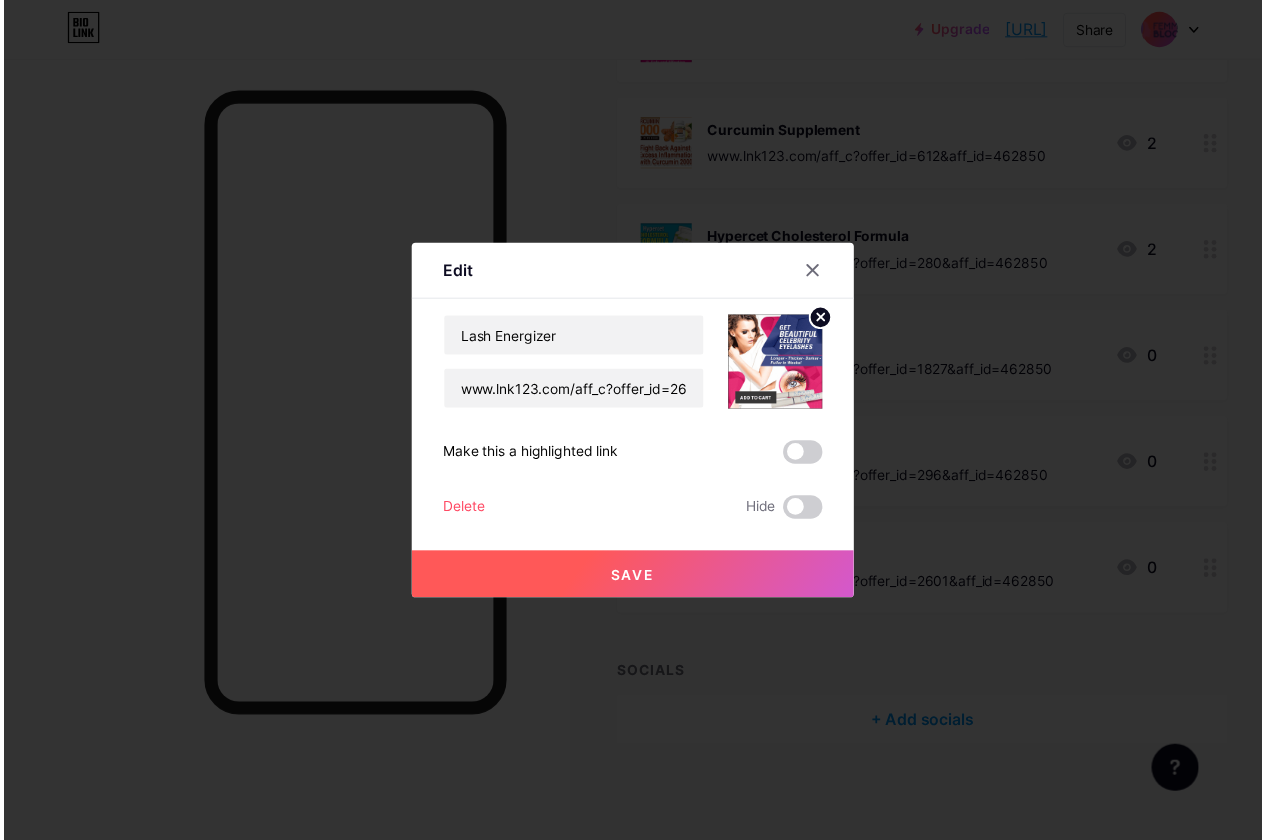 scroll, scrollTop: 339, scrollLeft: 0, axis: vertical 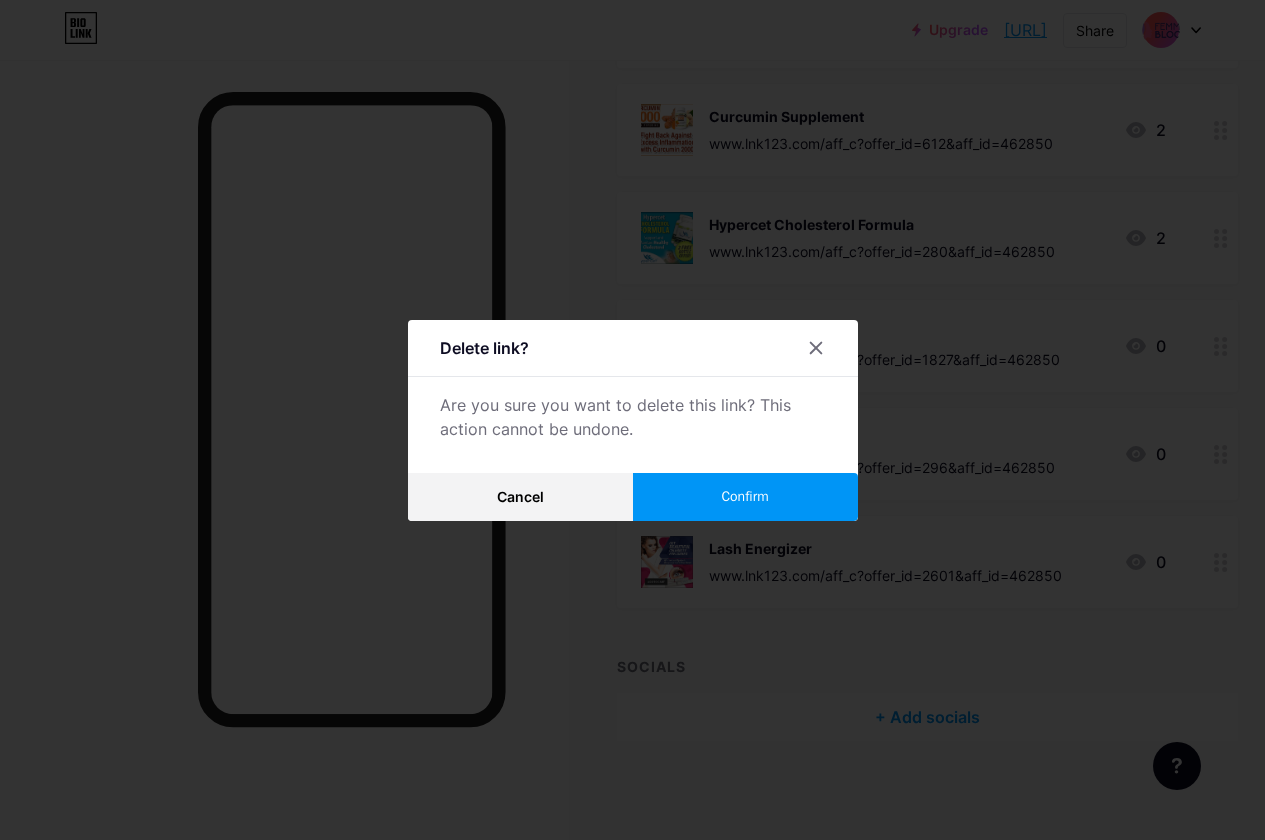 click on "Confirm" at bounding box center (744, 496) 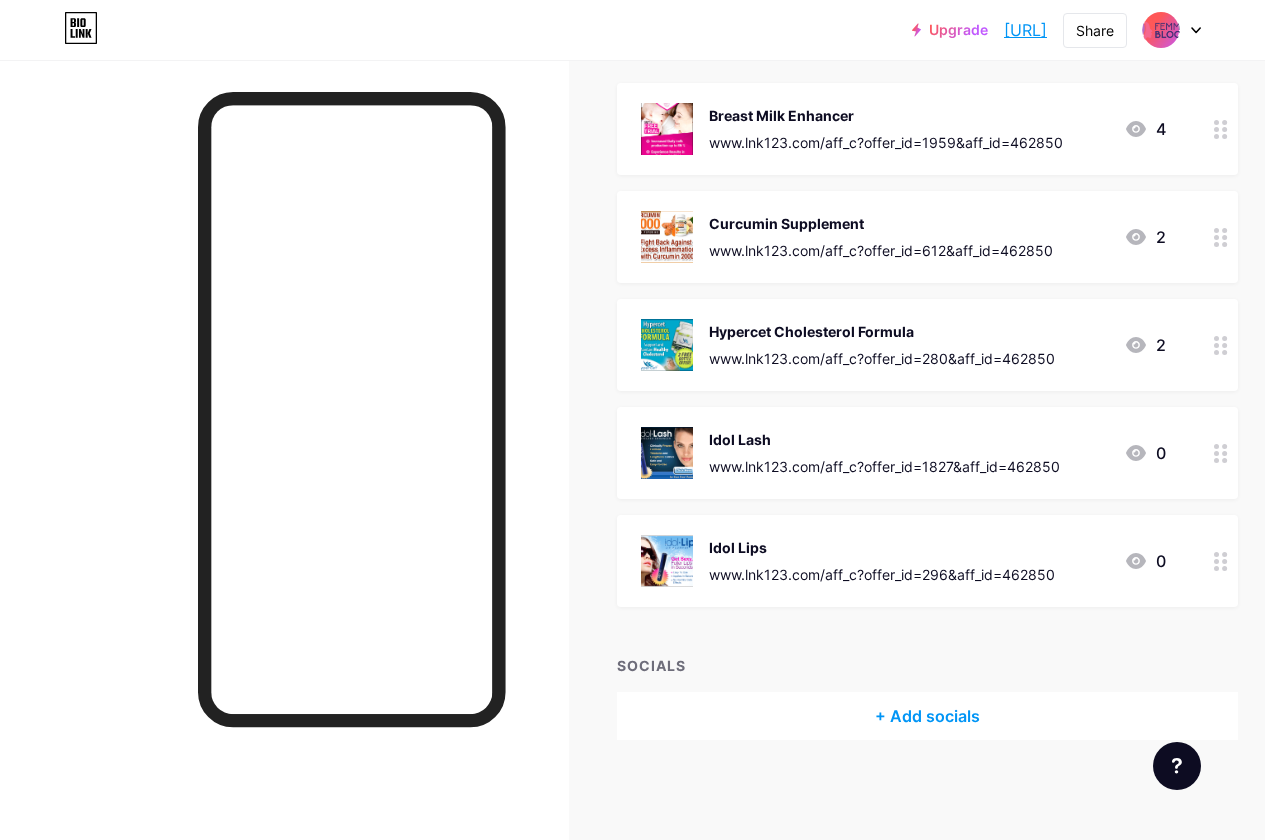 scroll, scrollTop: 231, scrollLeft: 0, axis: vertical 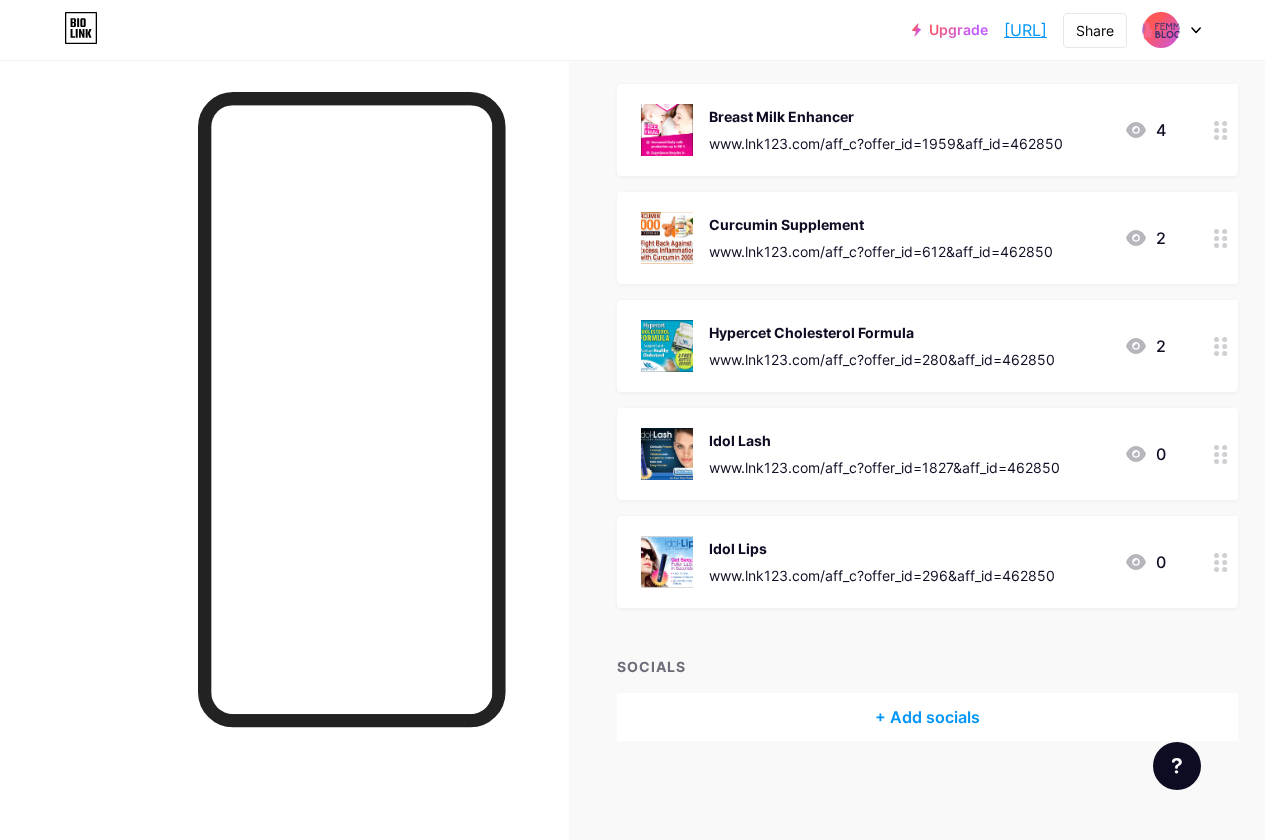 click 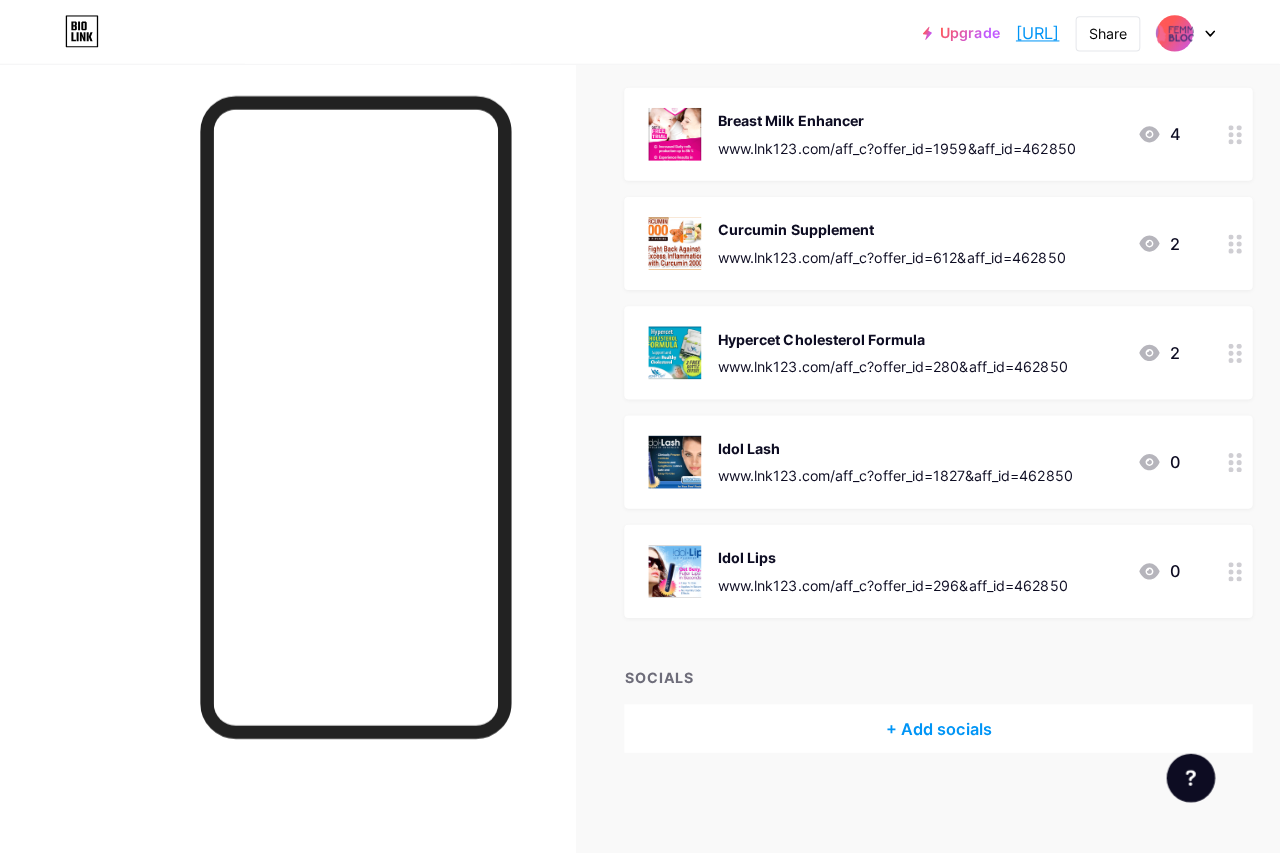 scroll, scrollTop: 216, scrollLeft: 0, axis: vertical 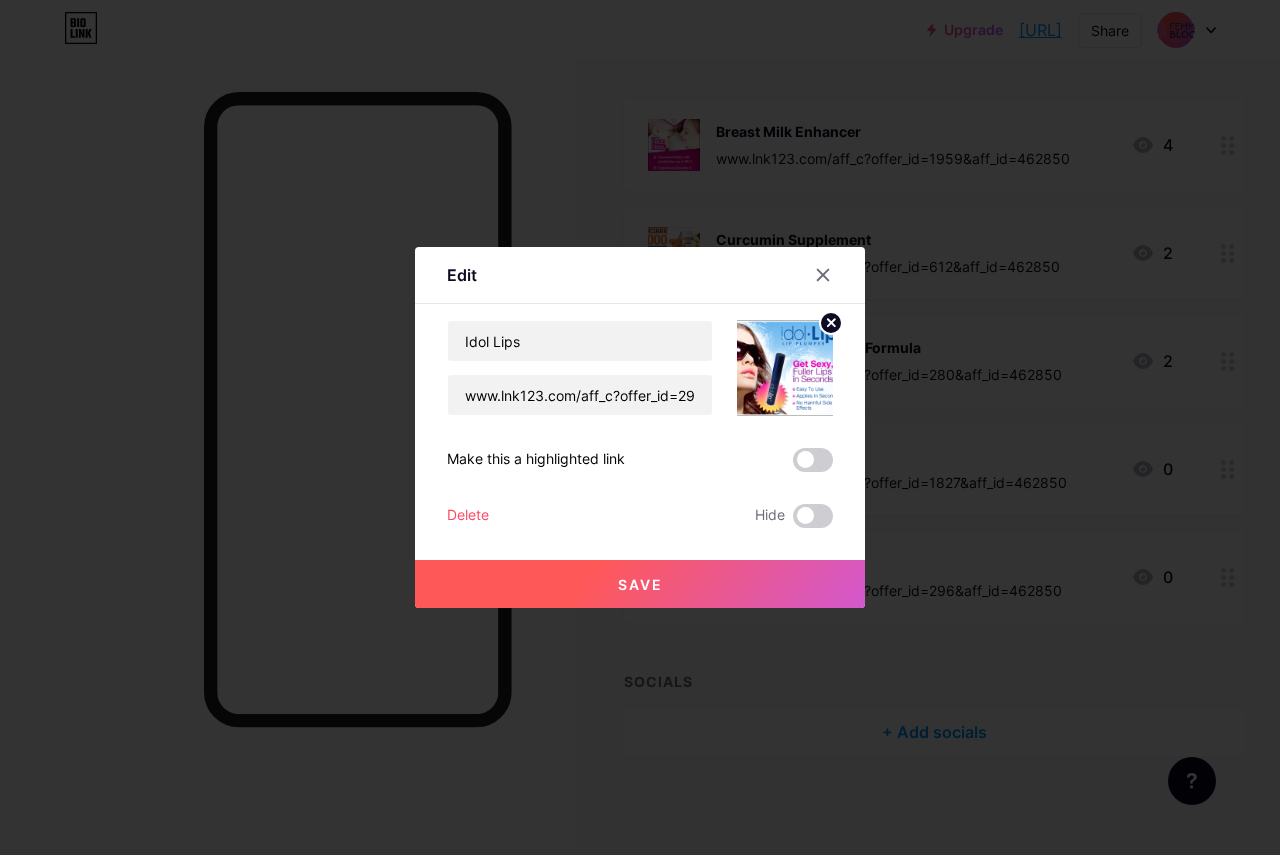 click on "Delete" at bounding box center (468, 516) 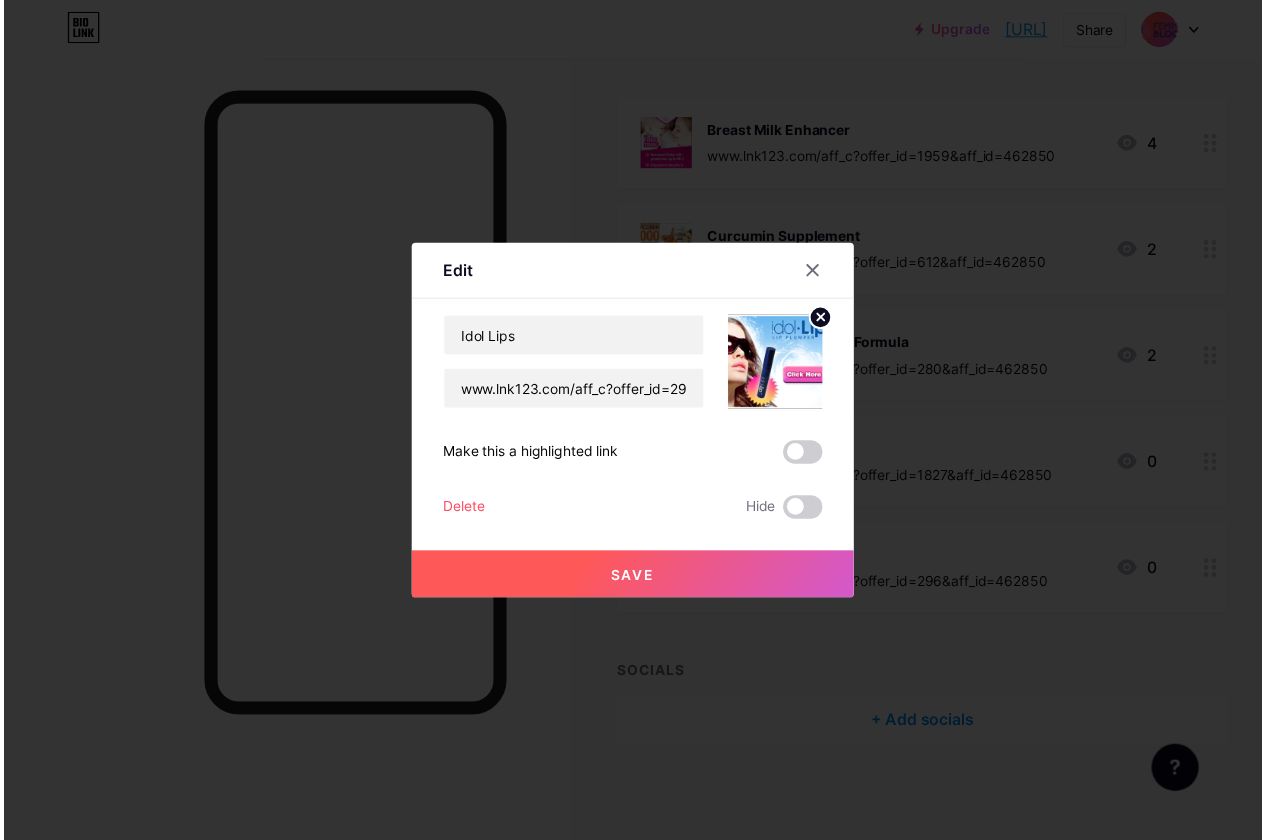 scroll, scrollTop: 231, scrollLeft: 0, axis: vertical 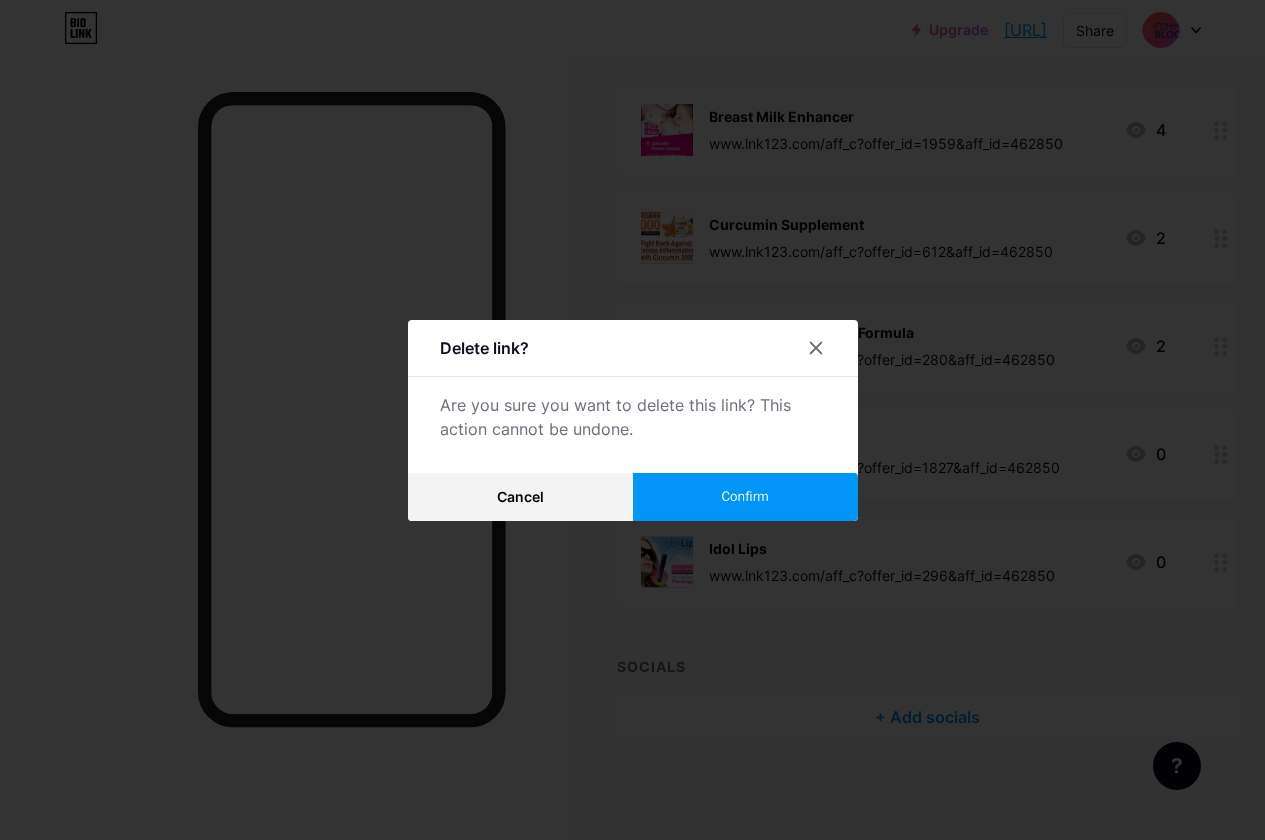 click on "Confirm" at bounding box center [745, 497] 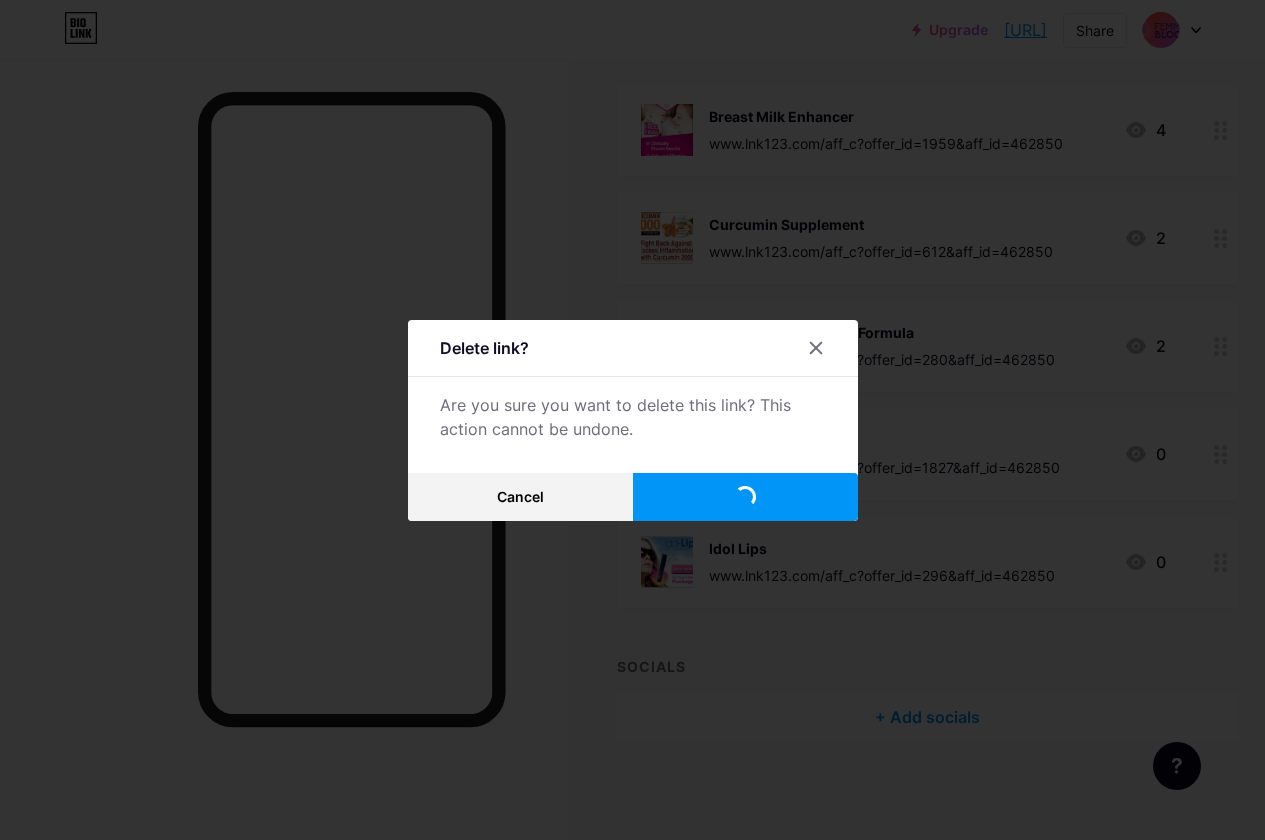 scroll, scrollTop: 123, scrollLeft: 0, axis: vertical 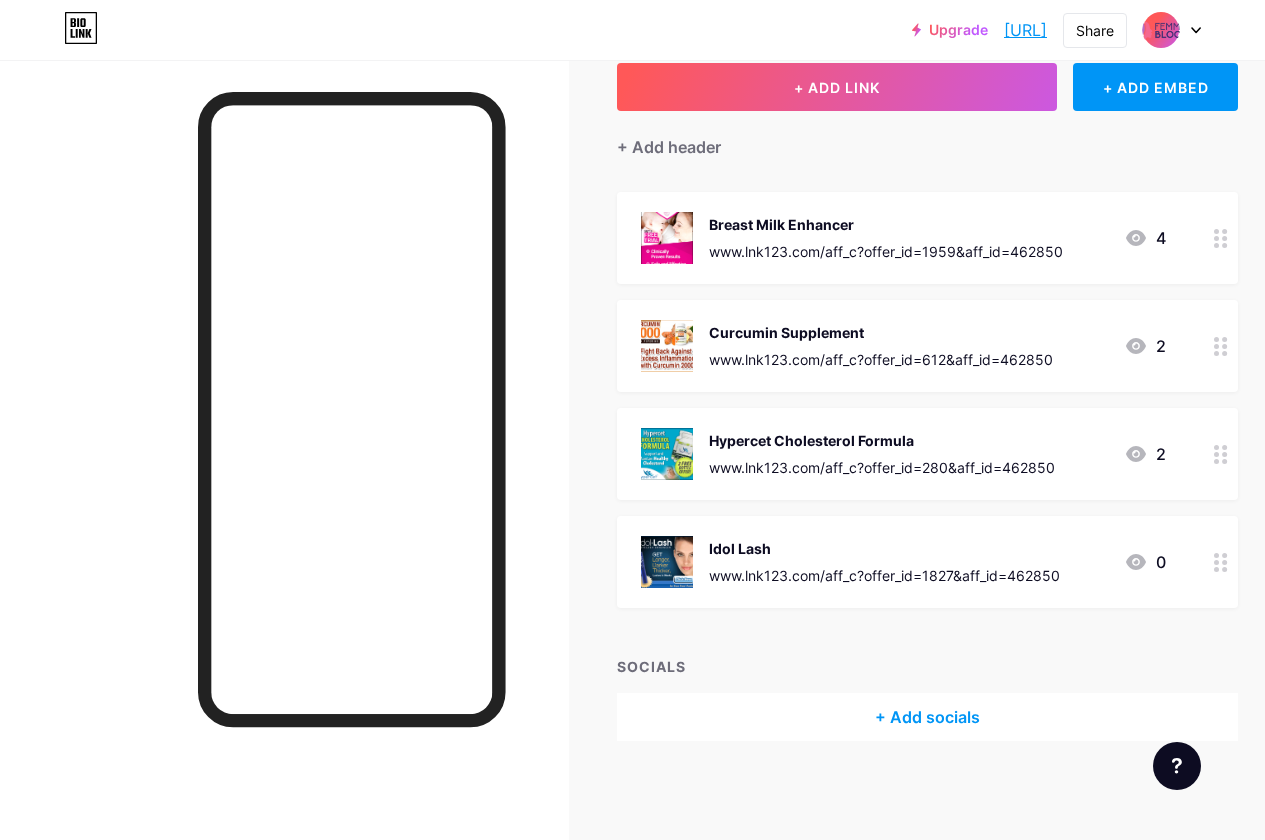 click 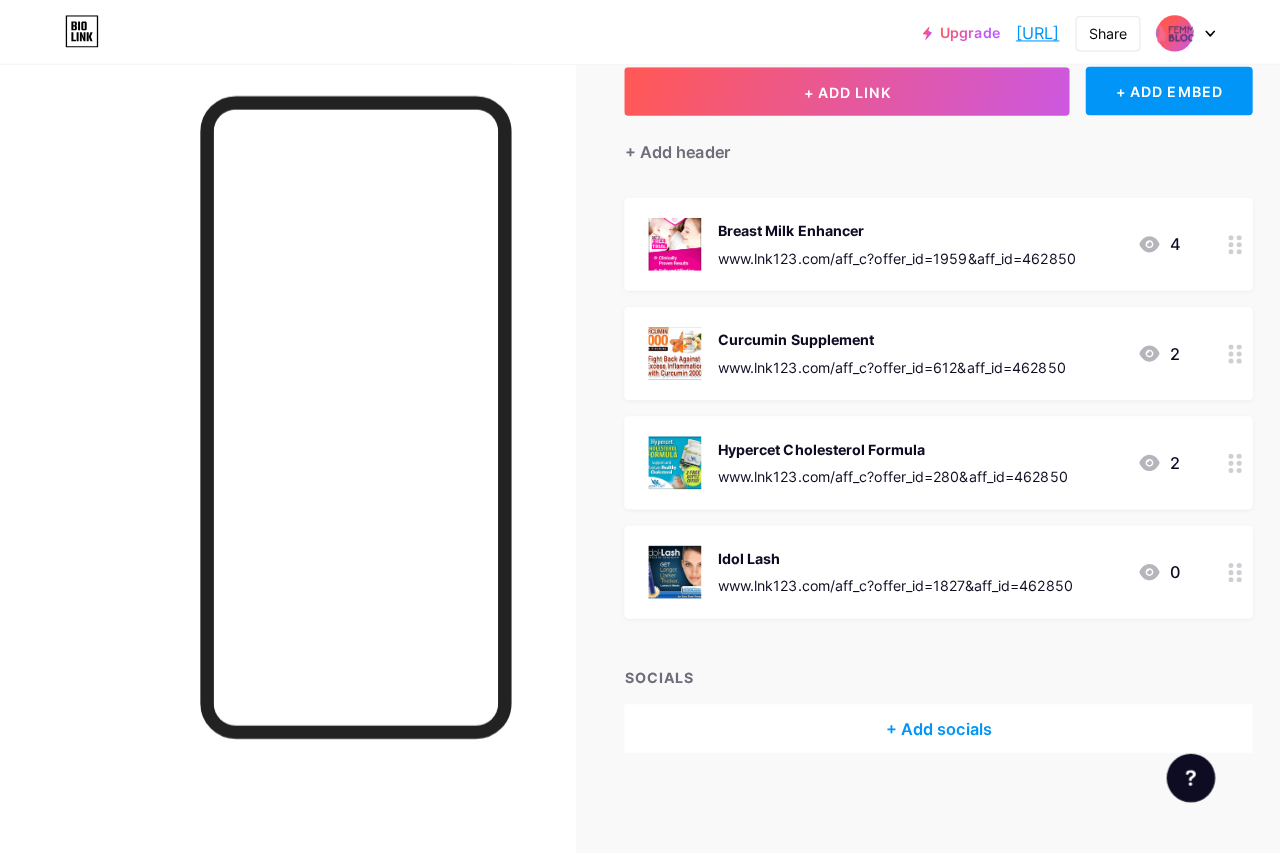 scroll, scrollTop: 108, scrollLeft: 0, axis: vertical 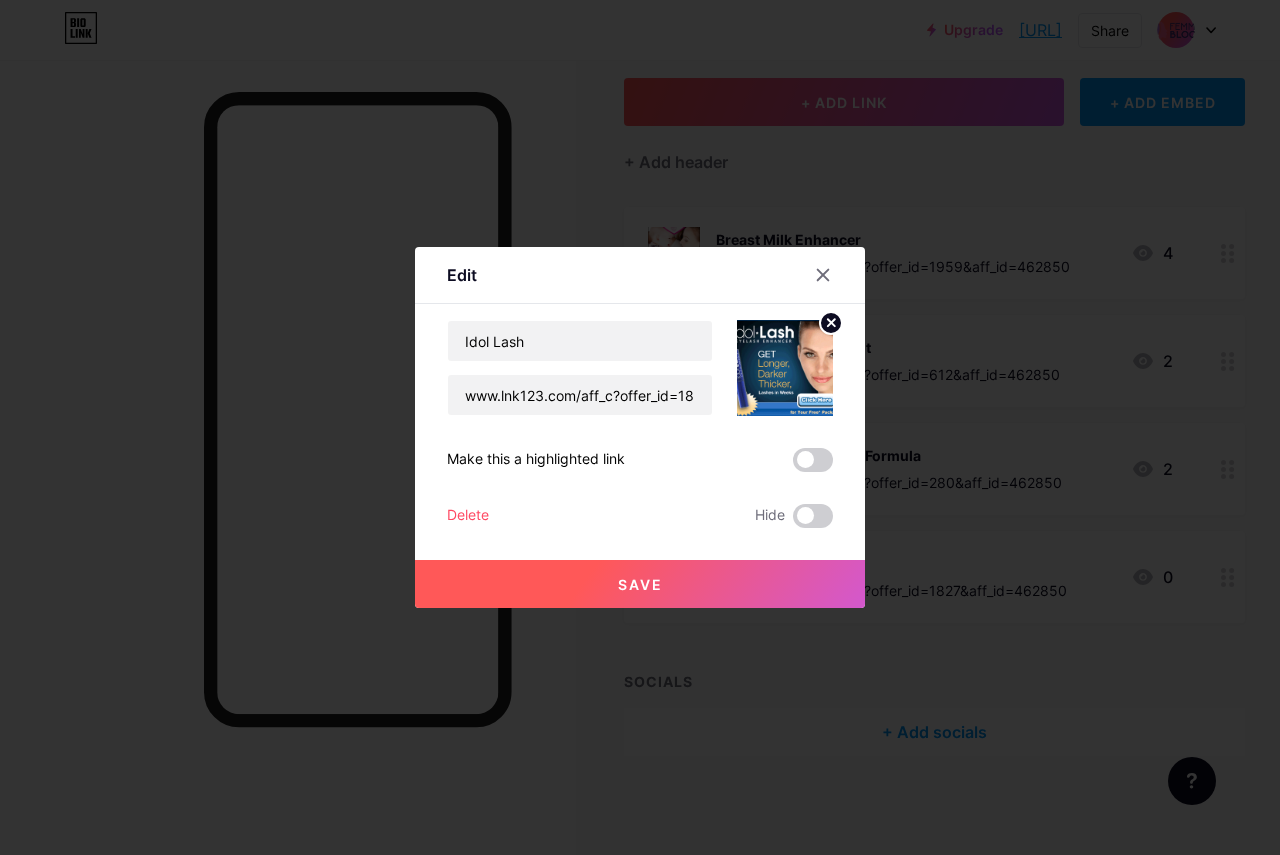 click on "Delete" at bounding box center [468, 516] 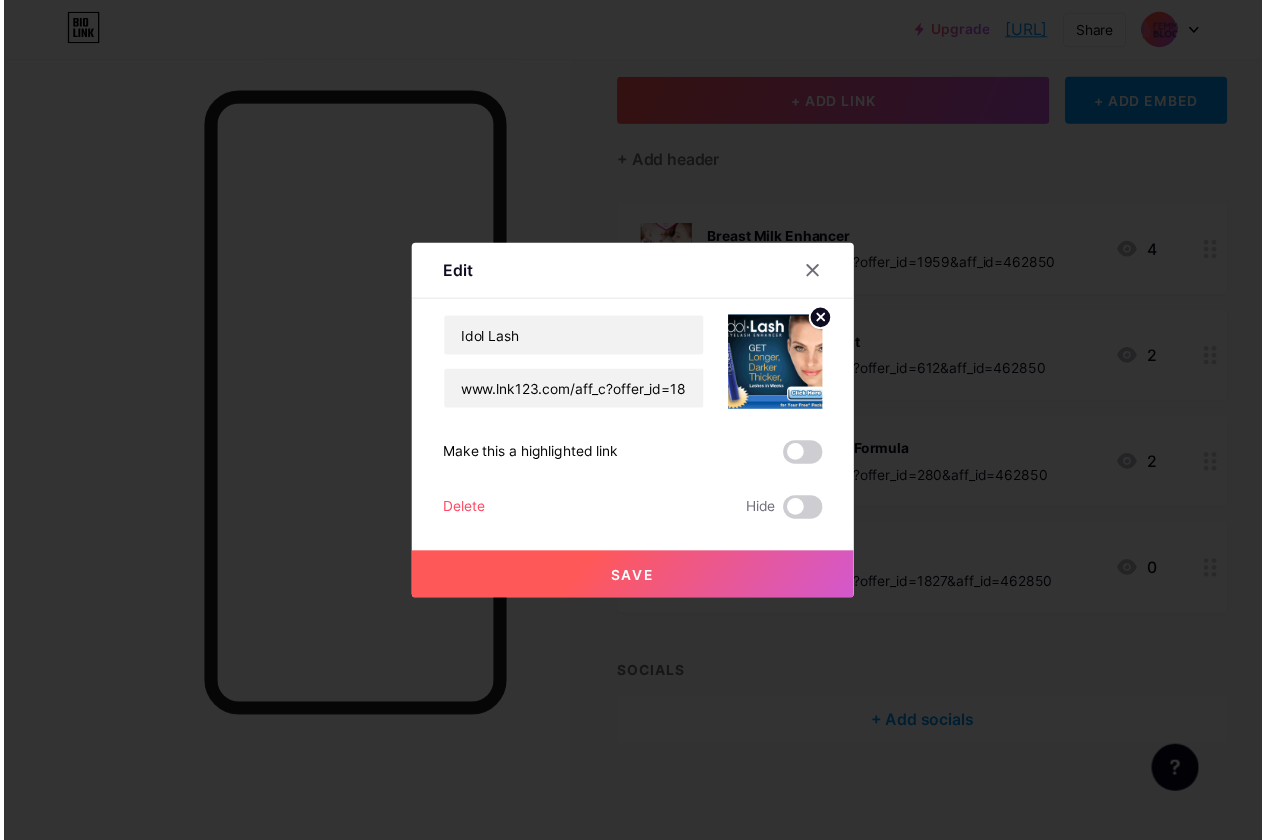 scroll, scrollTop: 123, scrollLeft: 0, axis: vertical 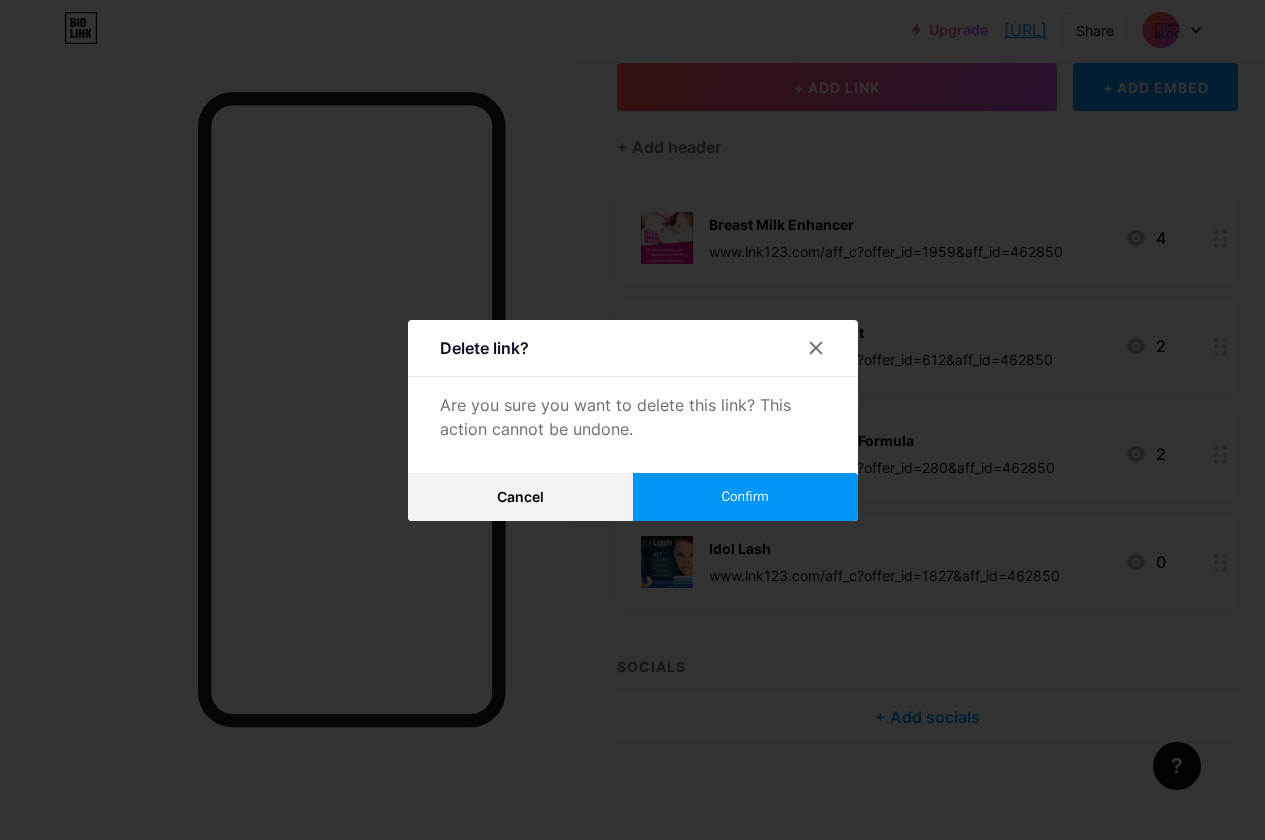 click on "Confirm" at bounding box center (744, 496) 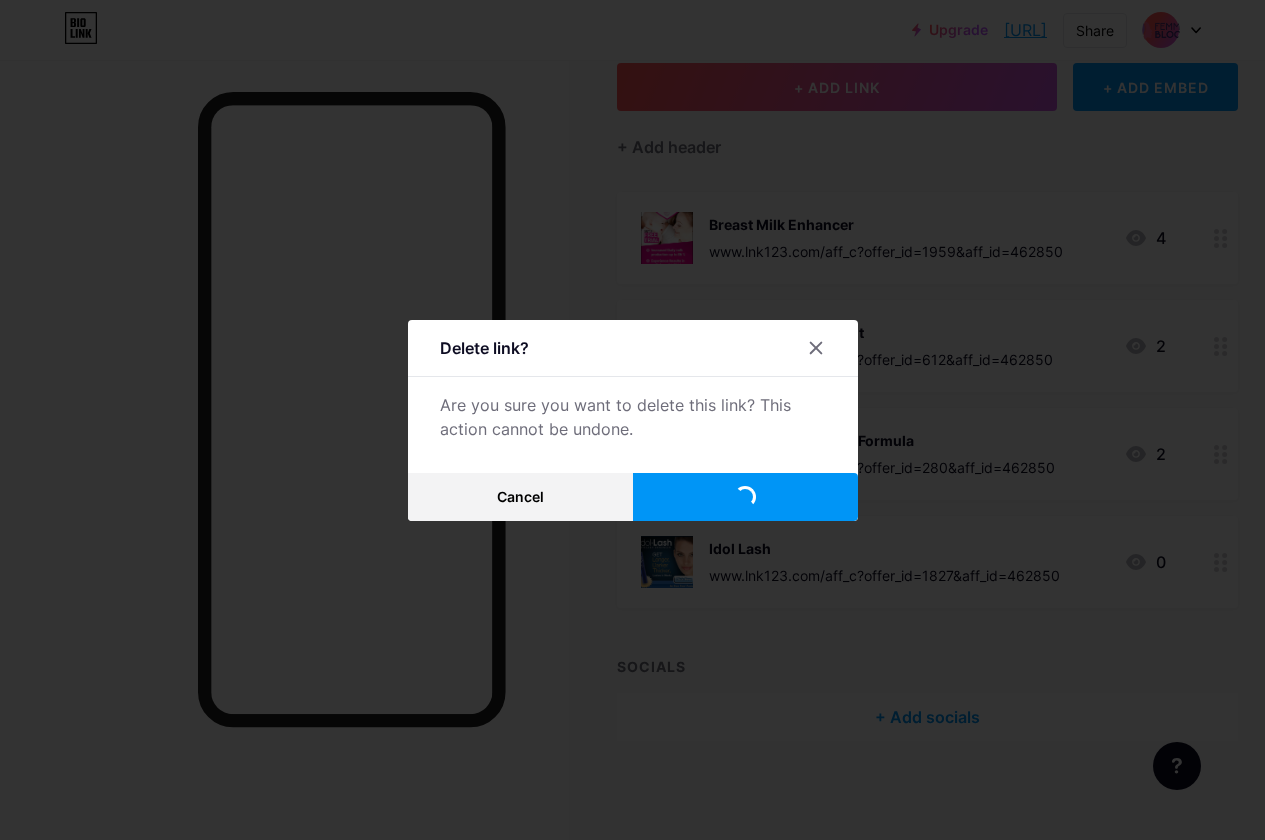 scroll, scrollTop: 15, scrollLeft: 0, axis: vertical 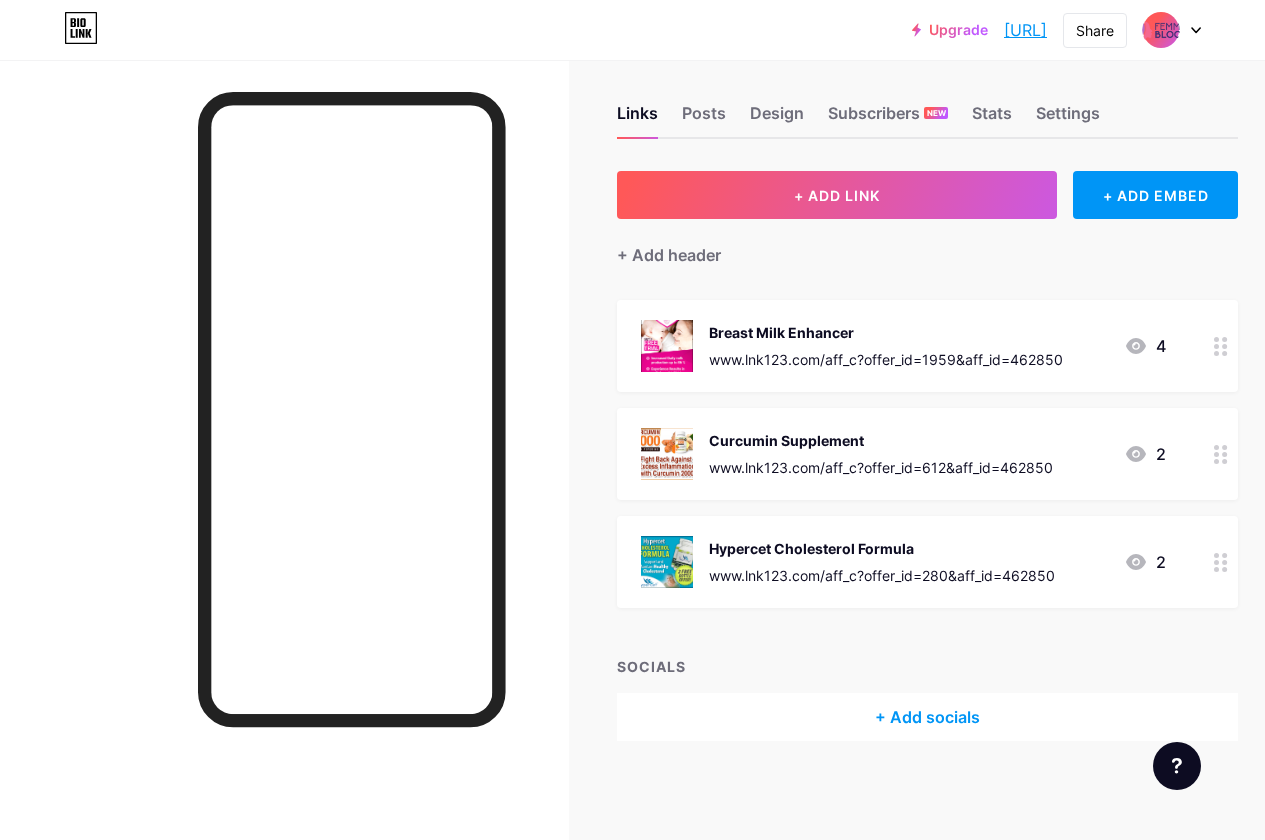 click at bounding box center (1221, 562) 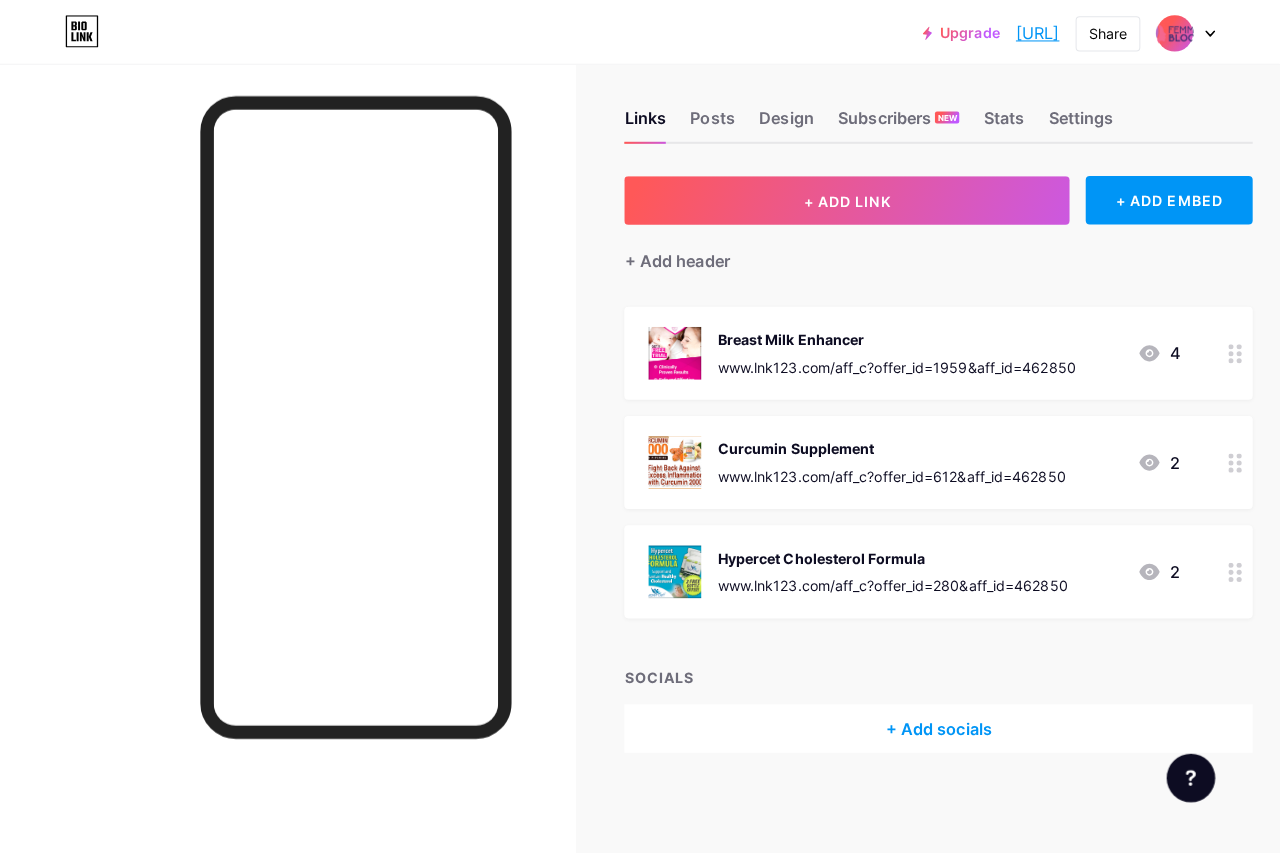 scroll, scrollTop: 0, scrollLeft: 0, axis: both 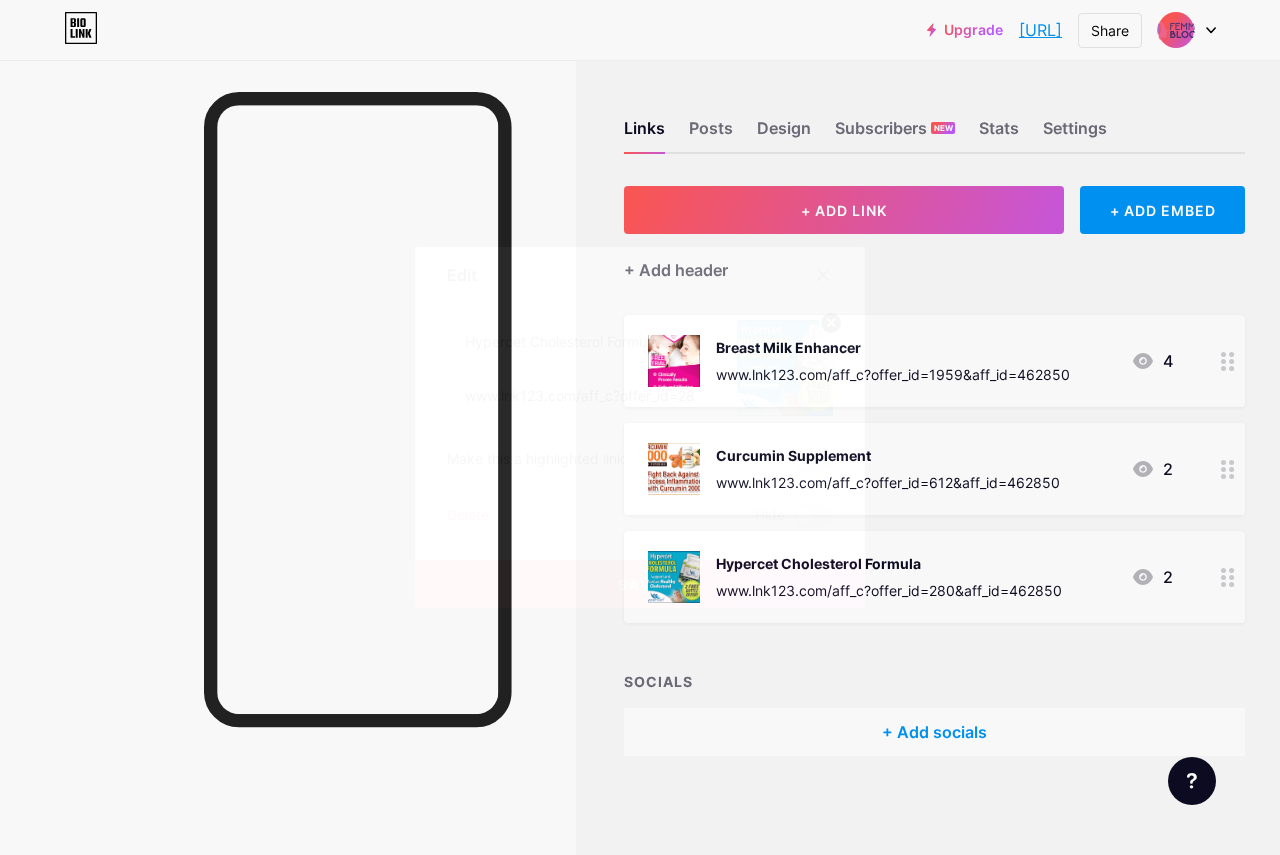 click on "Delete" at bounding box center (468, 516) 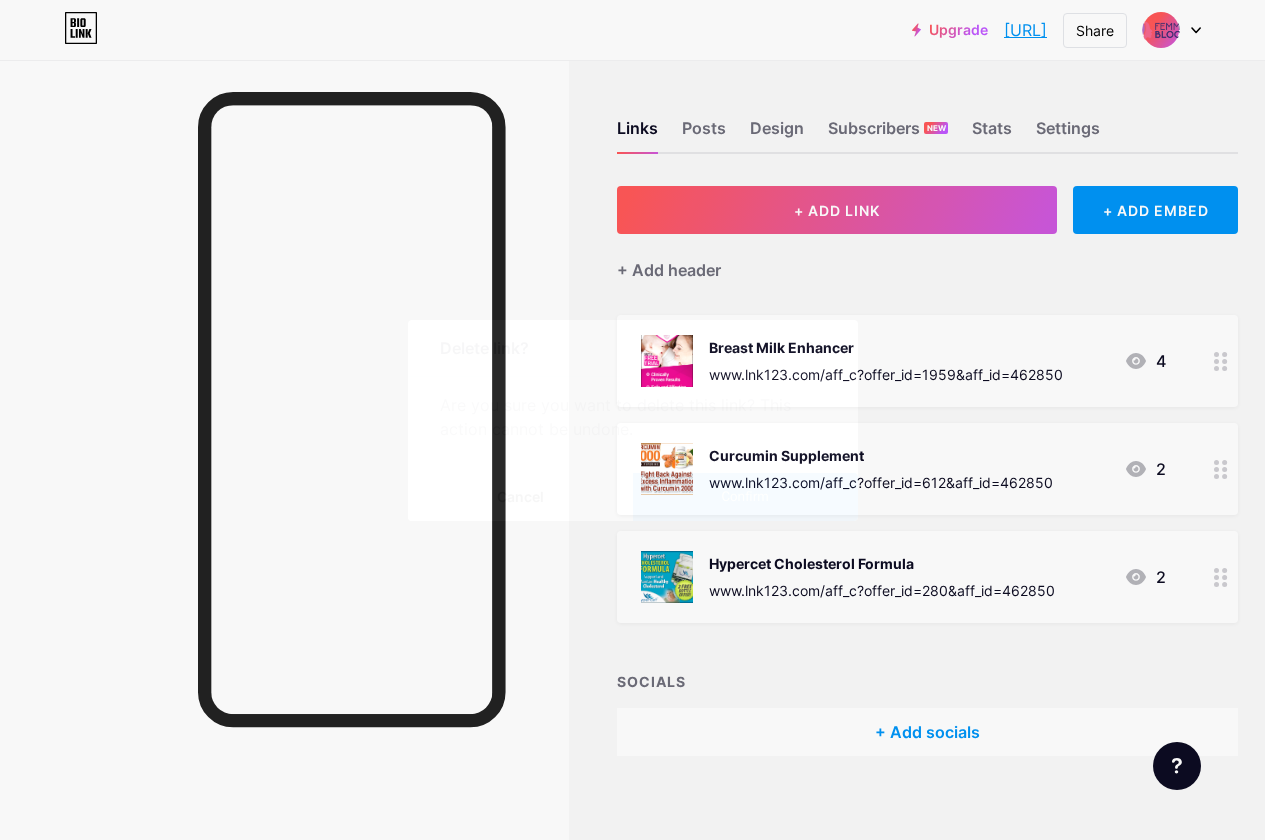 click on "Confirm" at bounding box center (745, 497) 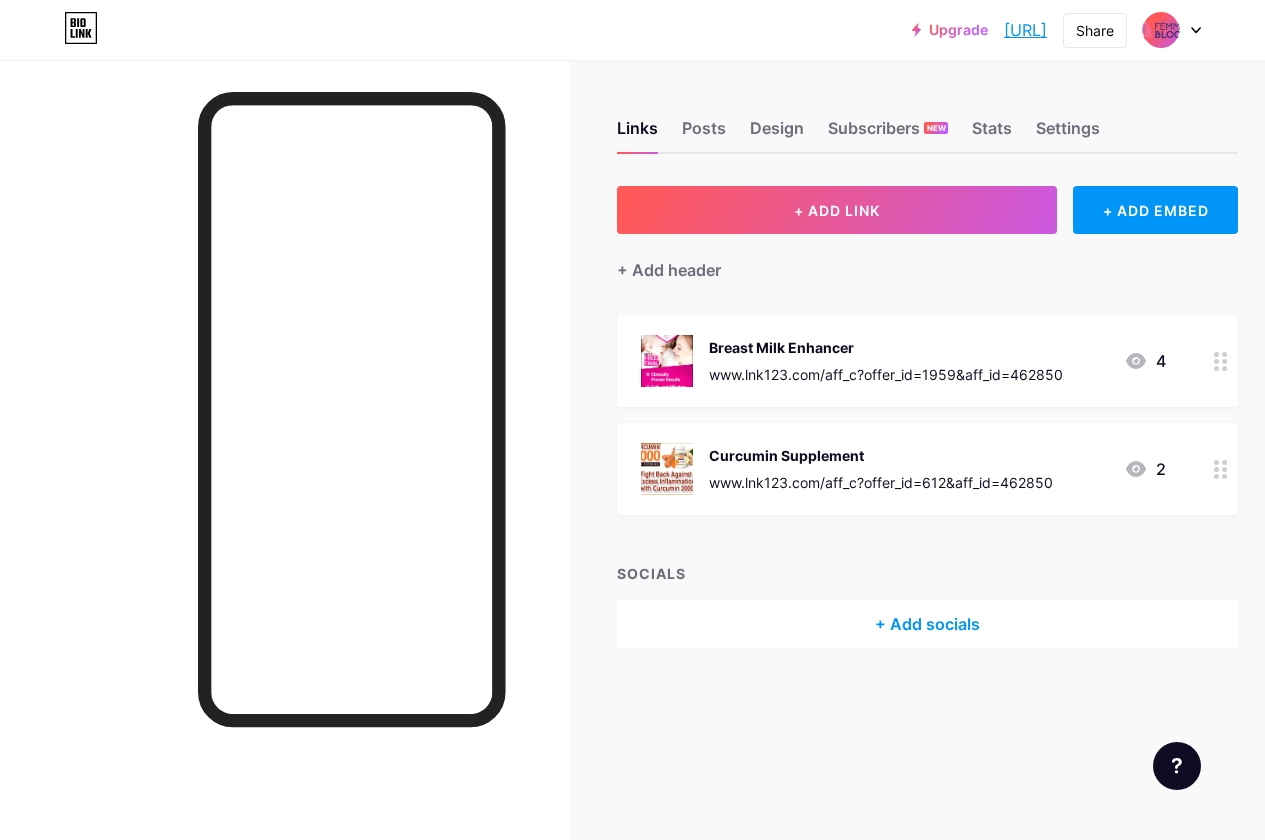 click at bounding box center [1221, 469] 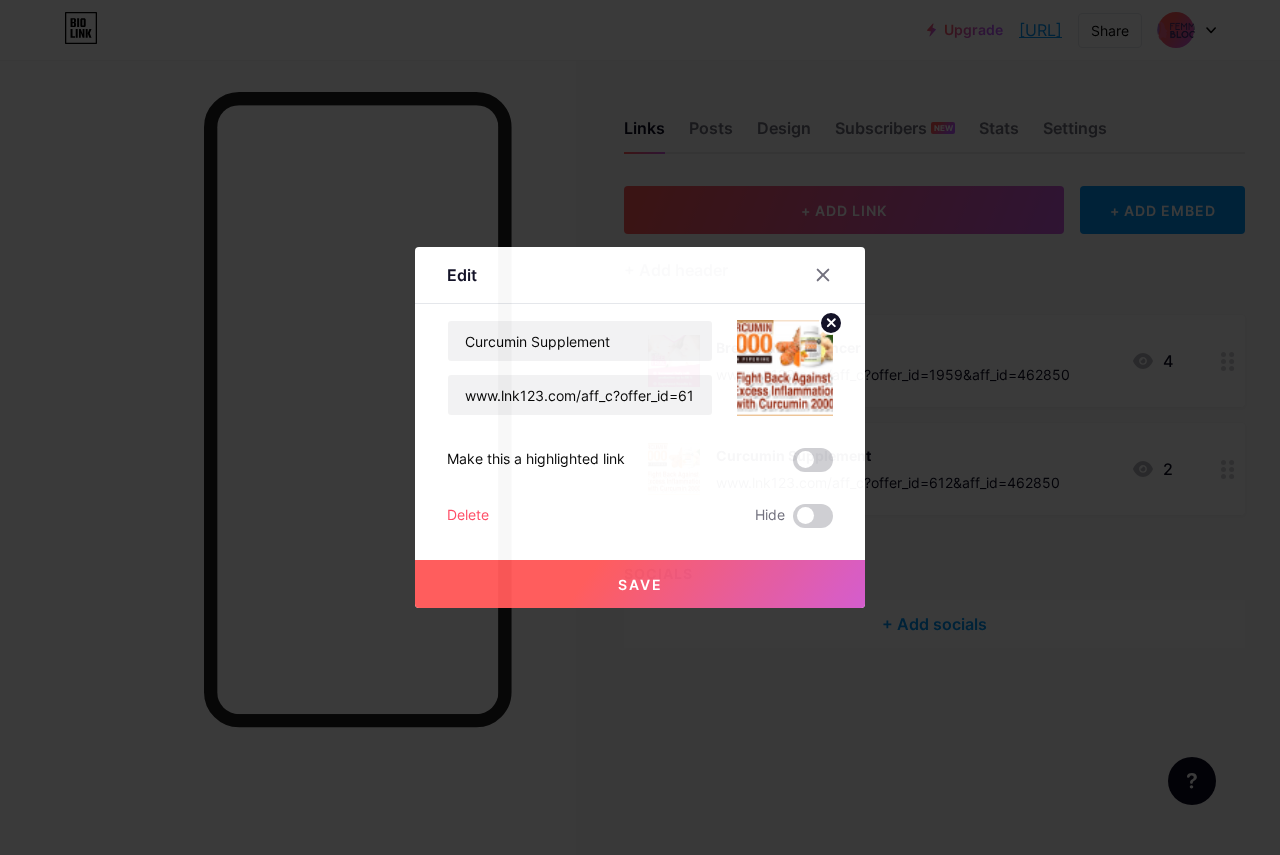 click on "Delete" at bounding box center [468, 516] 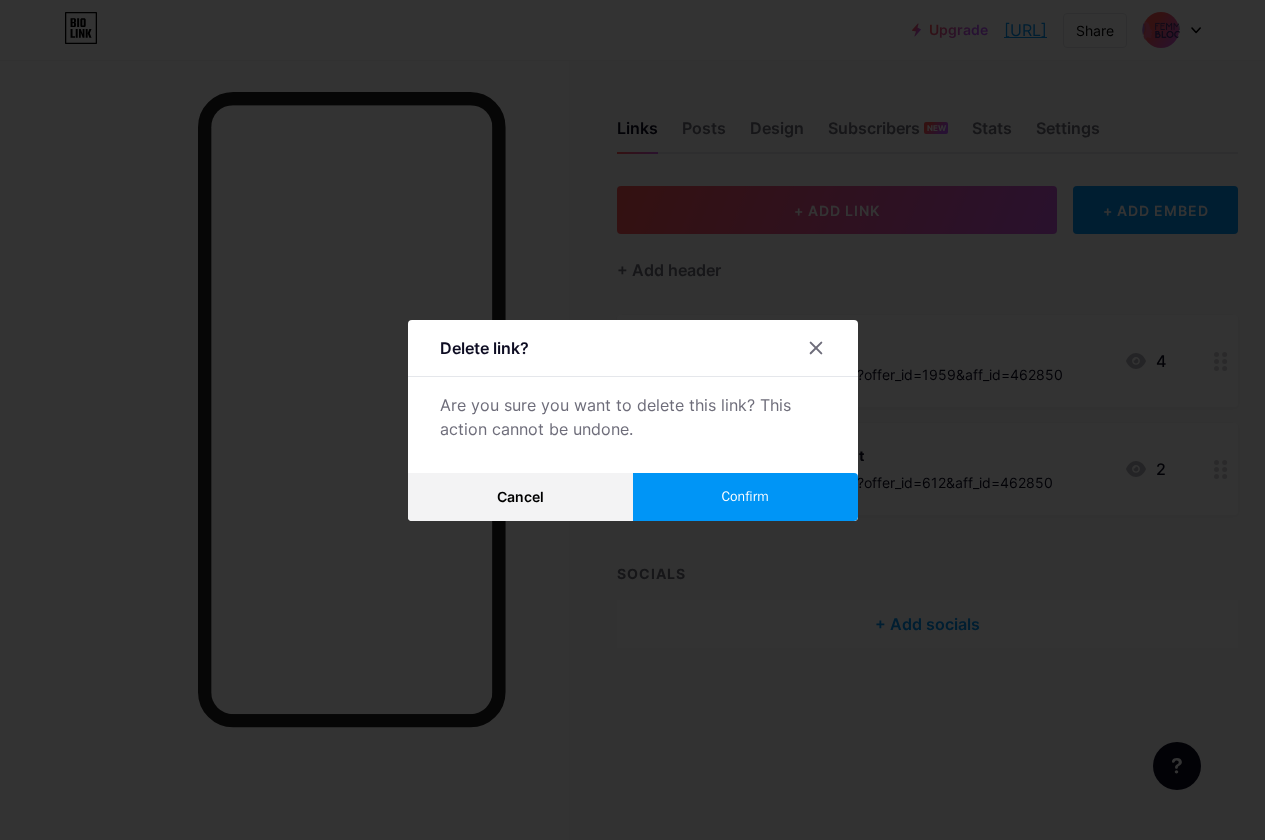 click on "Confirm" at bounding box center [745, 497] 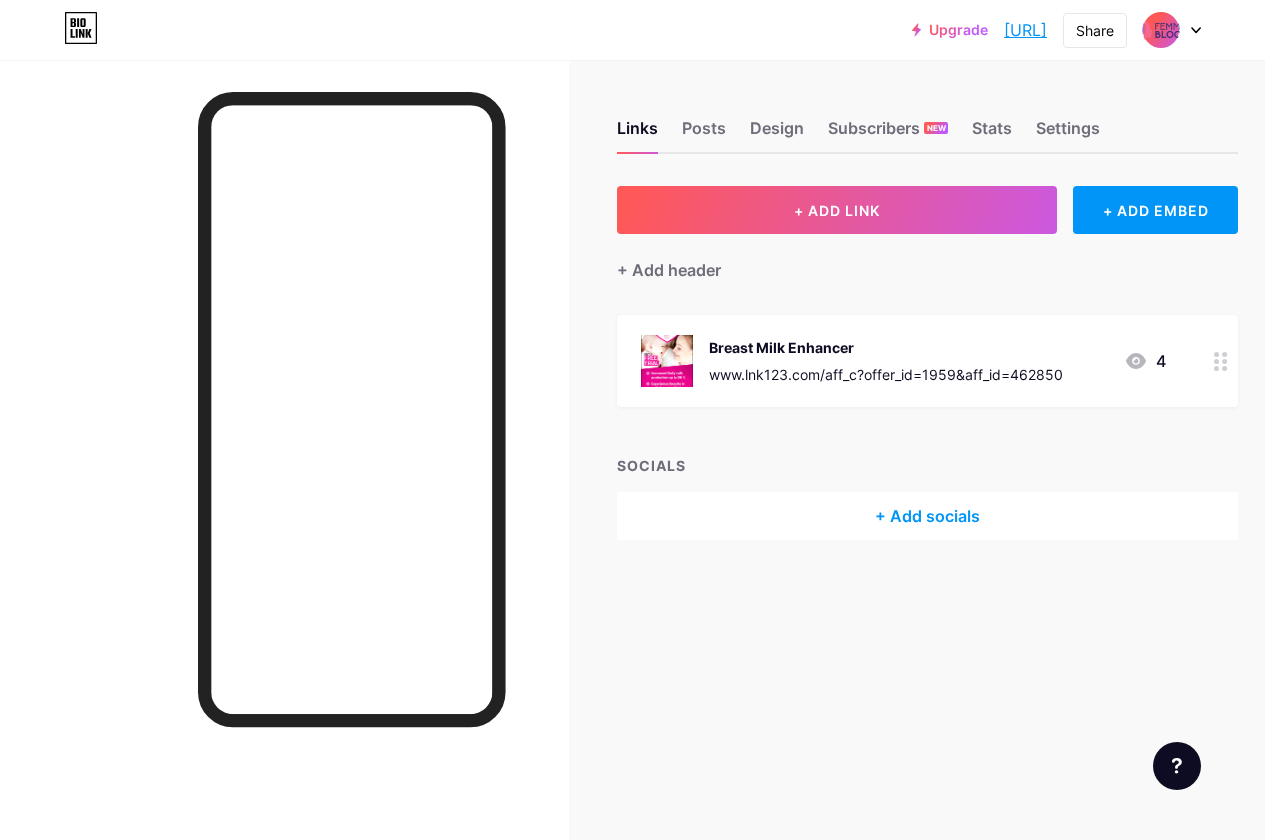 click at bounding box center (1221, 361) 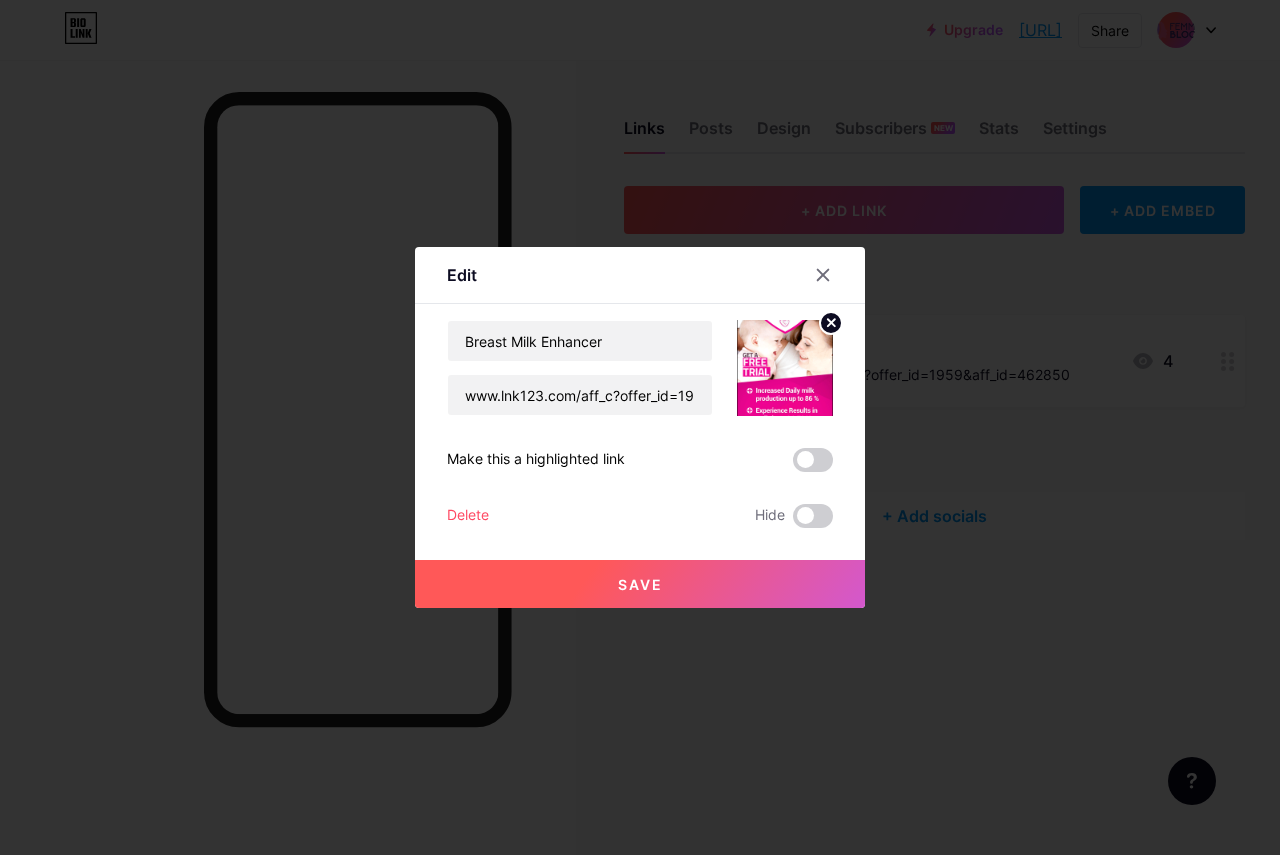 click on "Delete" at bounding box center [468, 516] 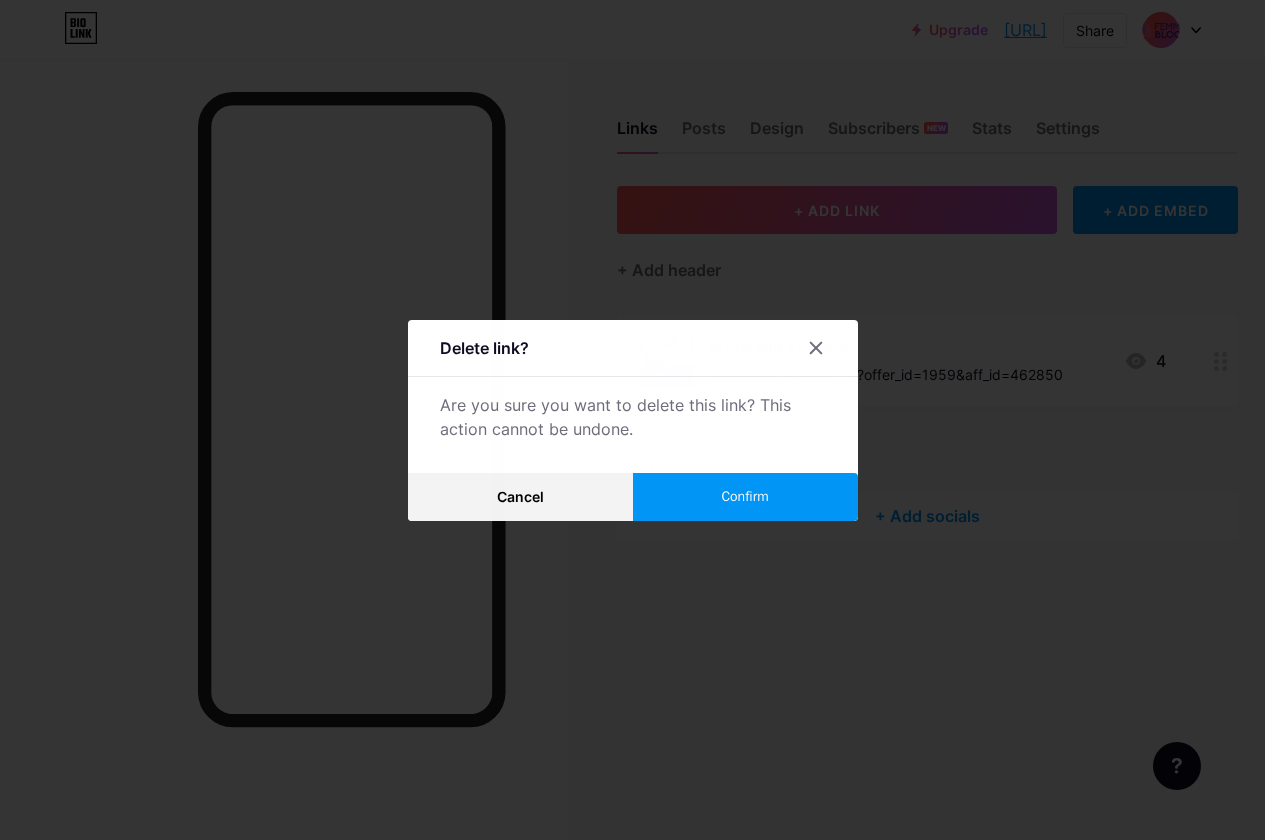 click on "Confirm" at bounding box center (745, 497) 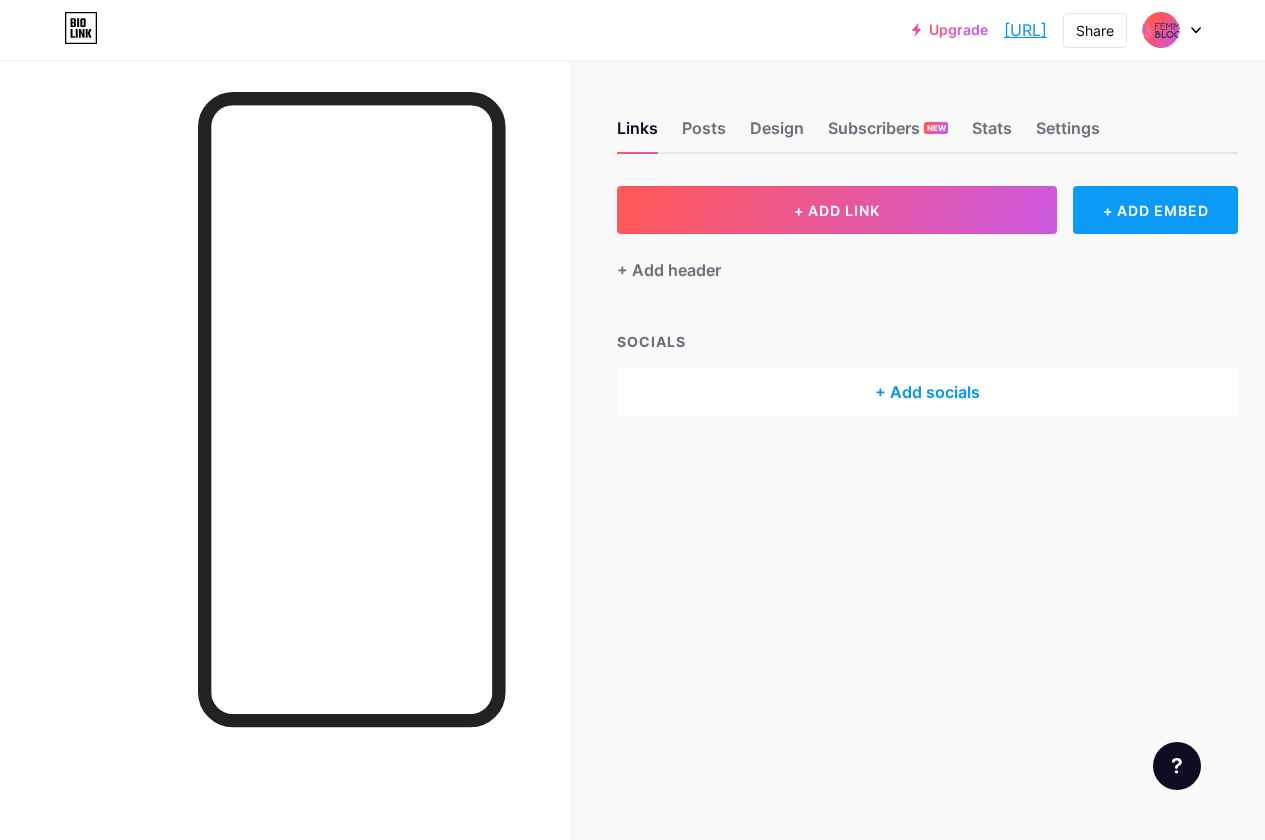 click on "+ ADD EMBED" at bounding box center [1155, 210] 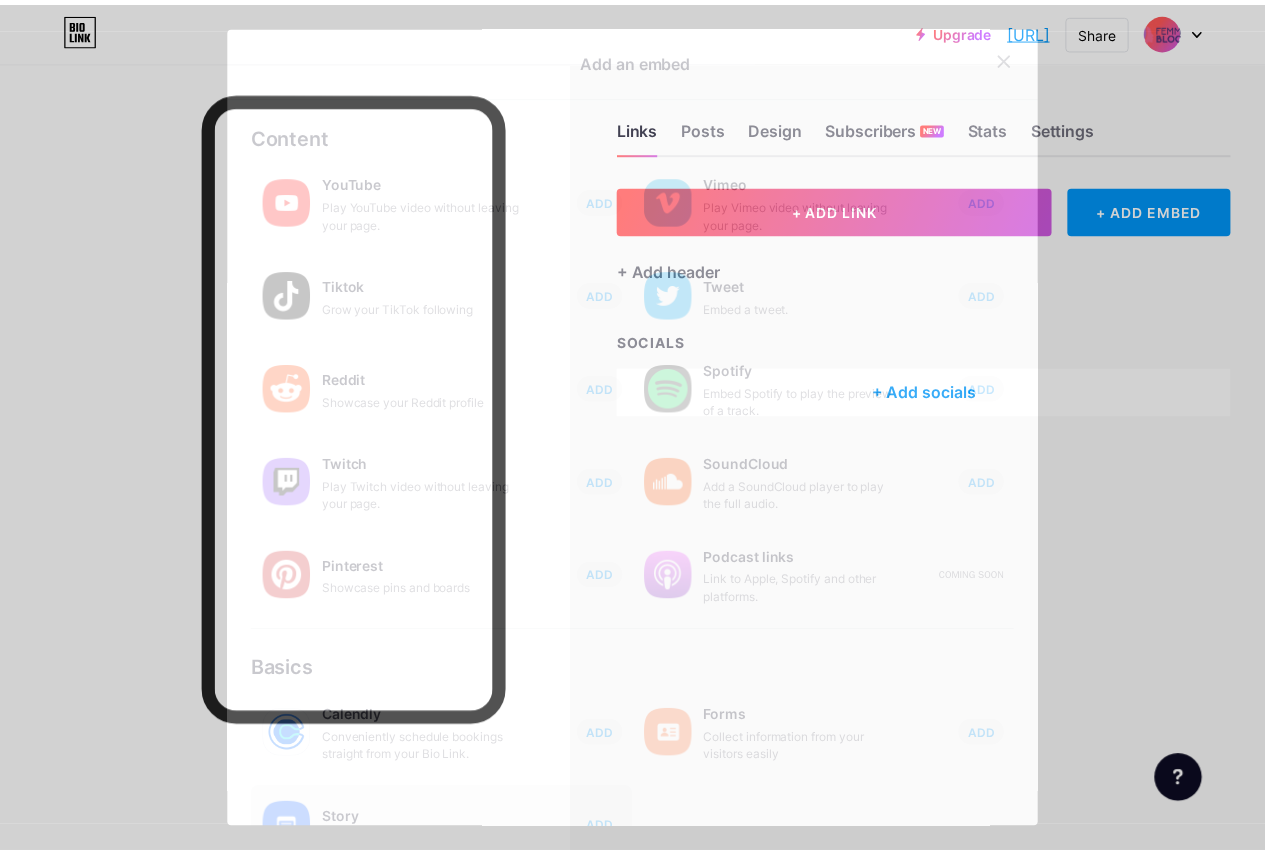 scroll, scrollTop: 0, scrollLeft: 0, axis: both 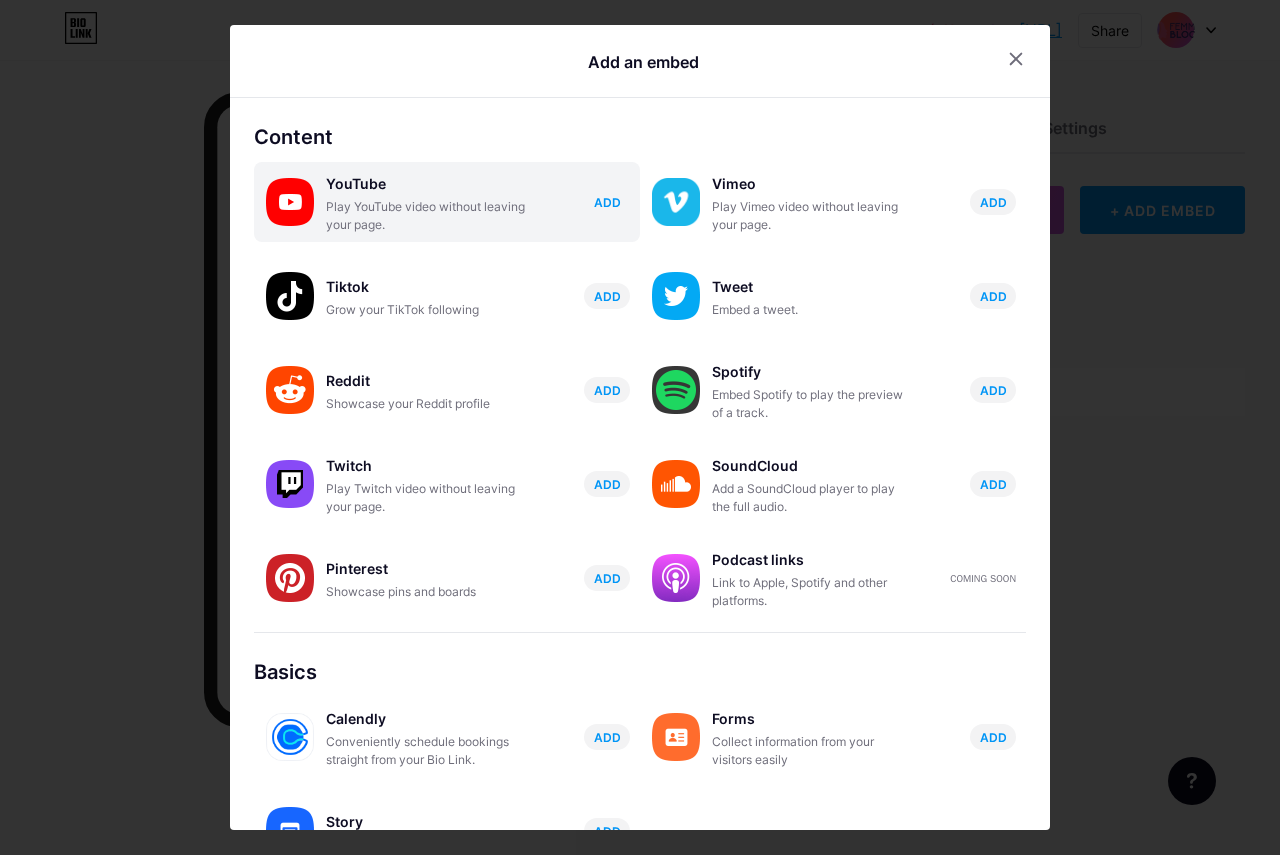 click on "ADD" at bounding box center [607, 202] 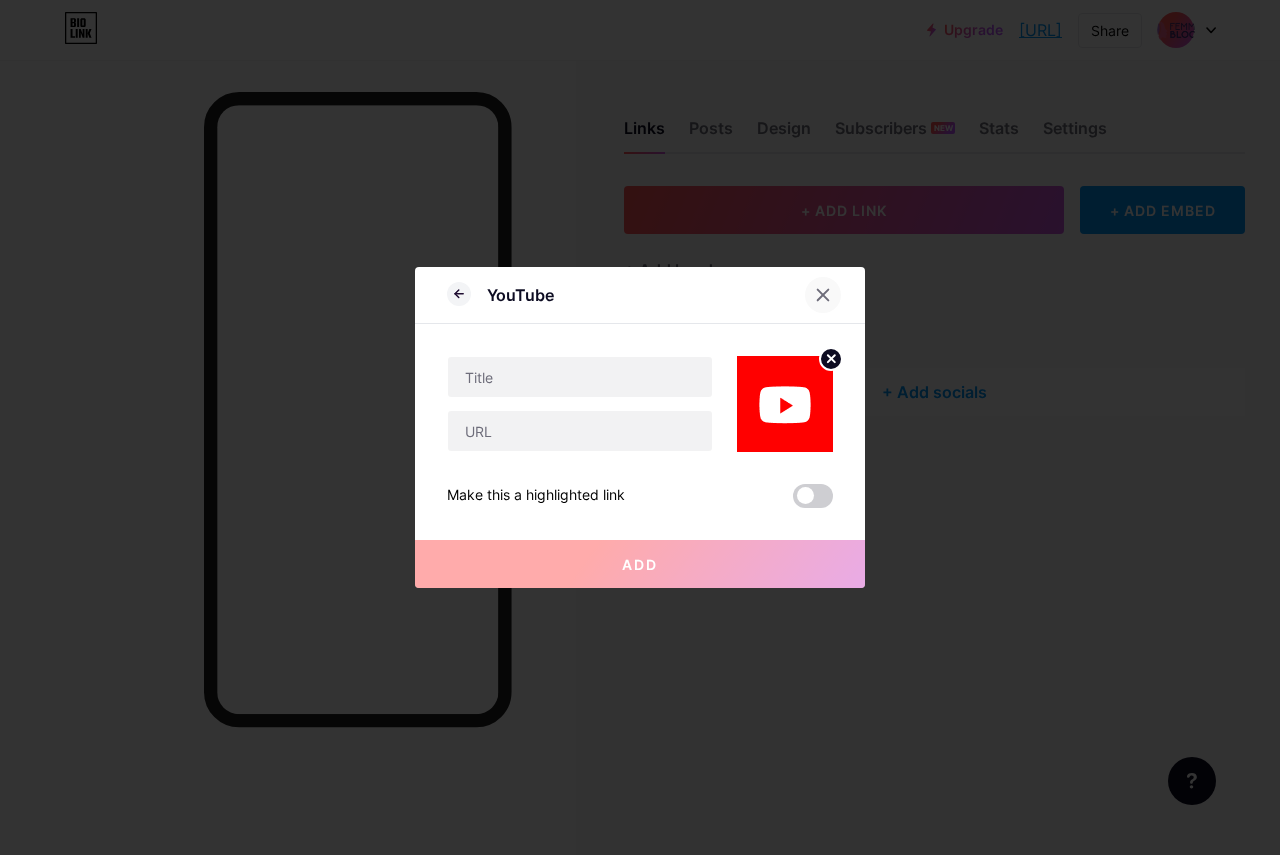 click at bounding box center (823, 295) 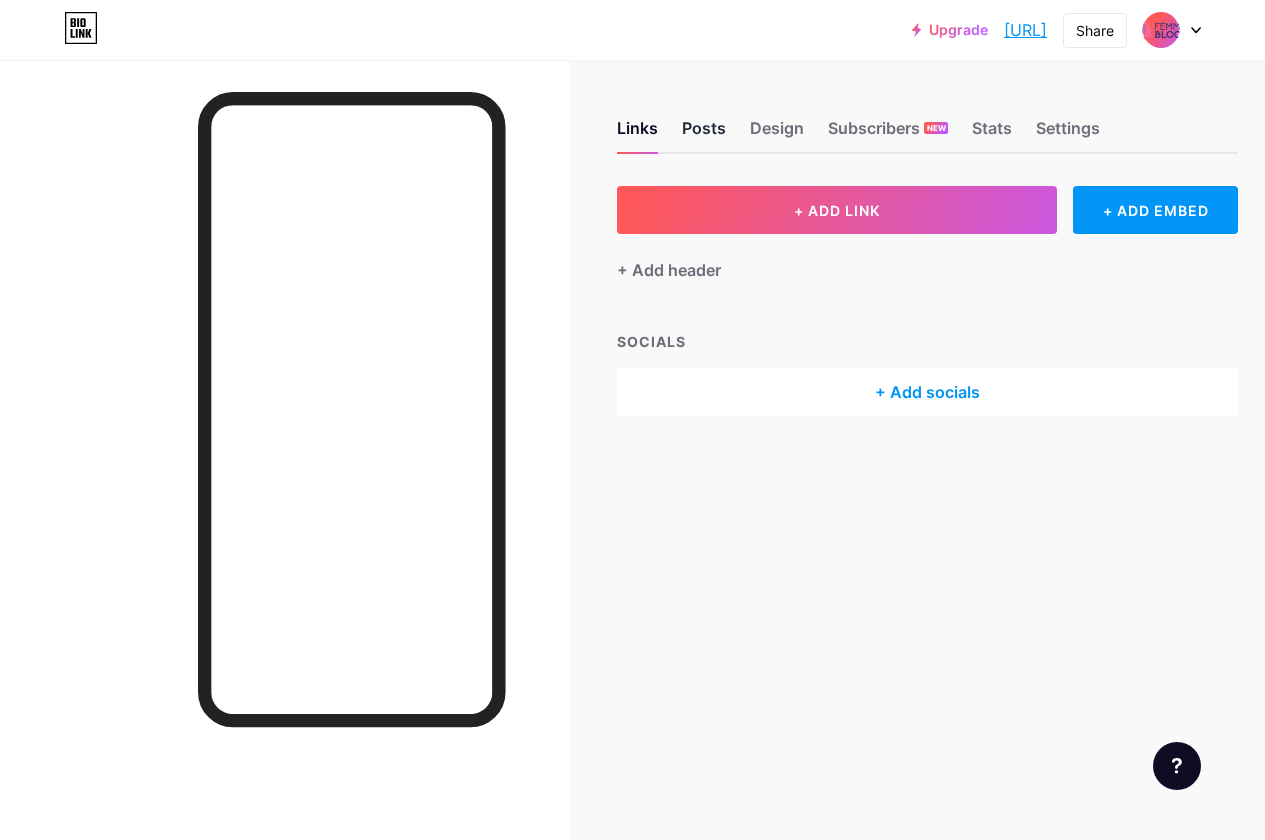 click on "Posts" at bounding box center (704, 134) 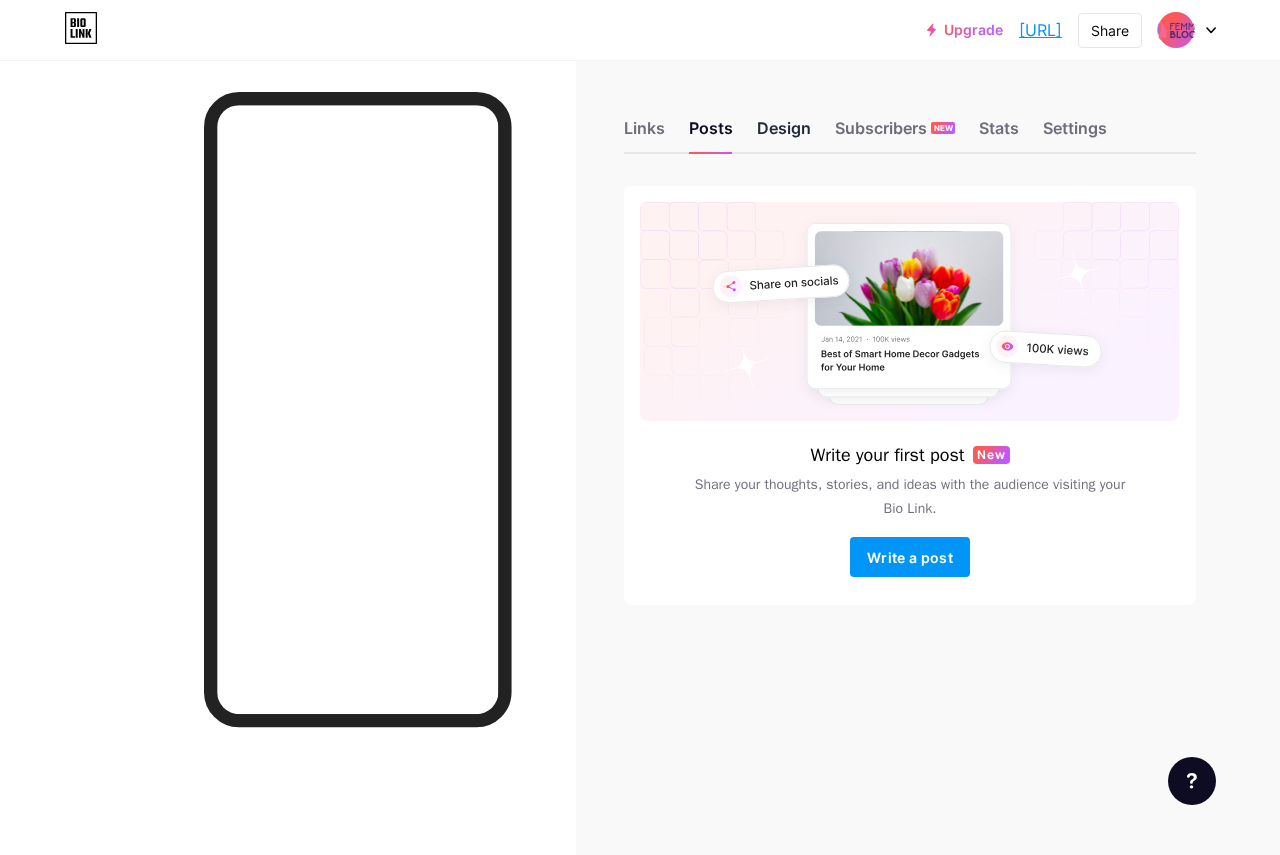 click on "Design" at bounding box center [784, 134] 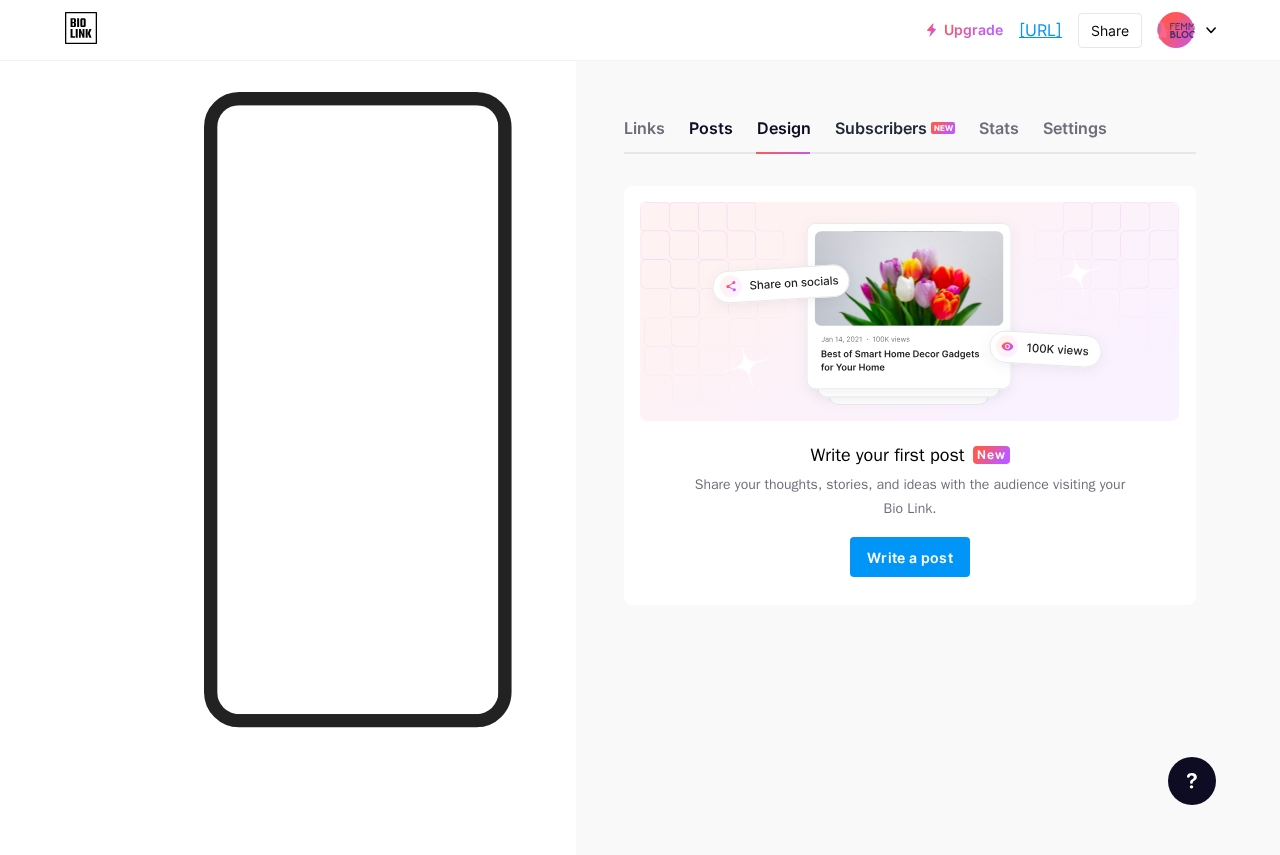 click on "Subscribers
NEW" at bounding box center (895, 134) 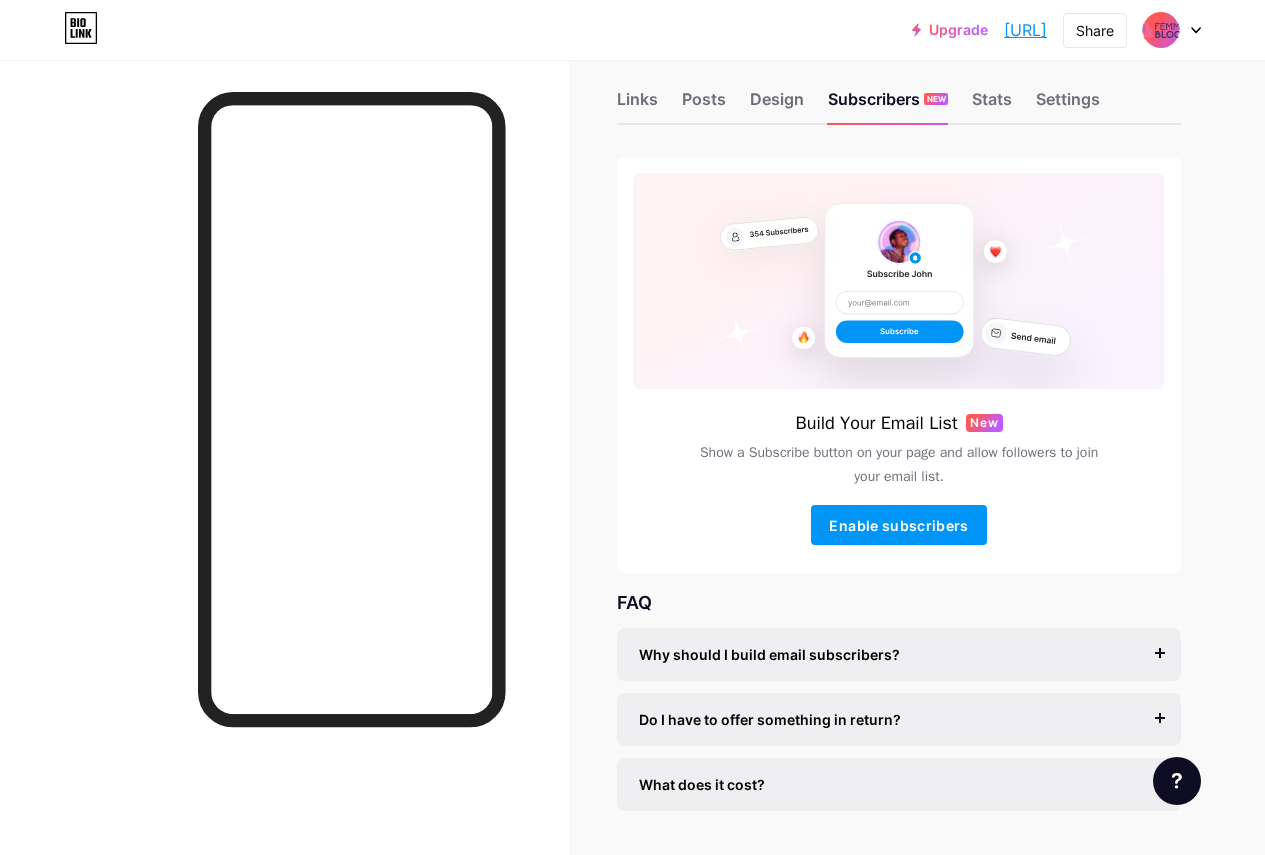 scroll, scrollTop: 0, scrollLeft: 0, axis: both 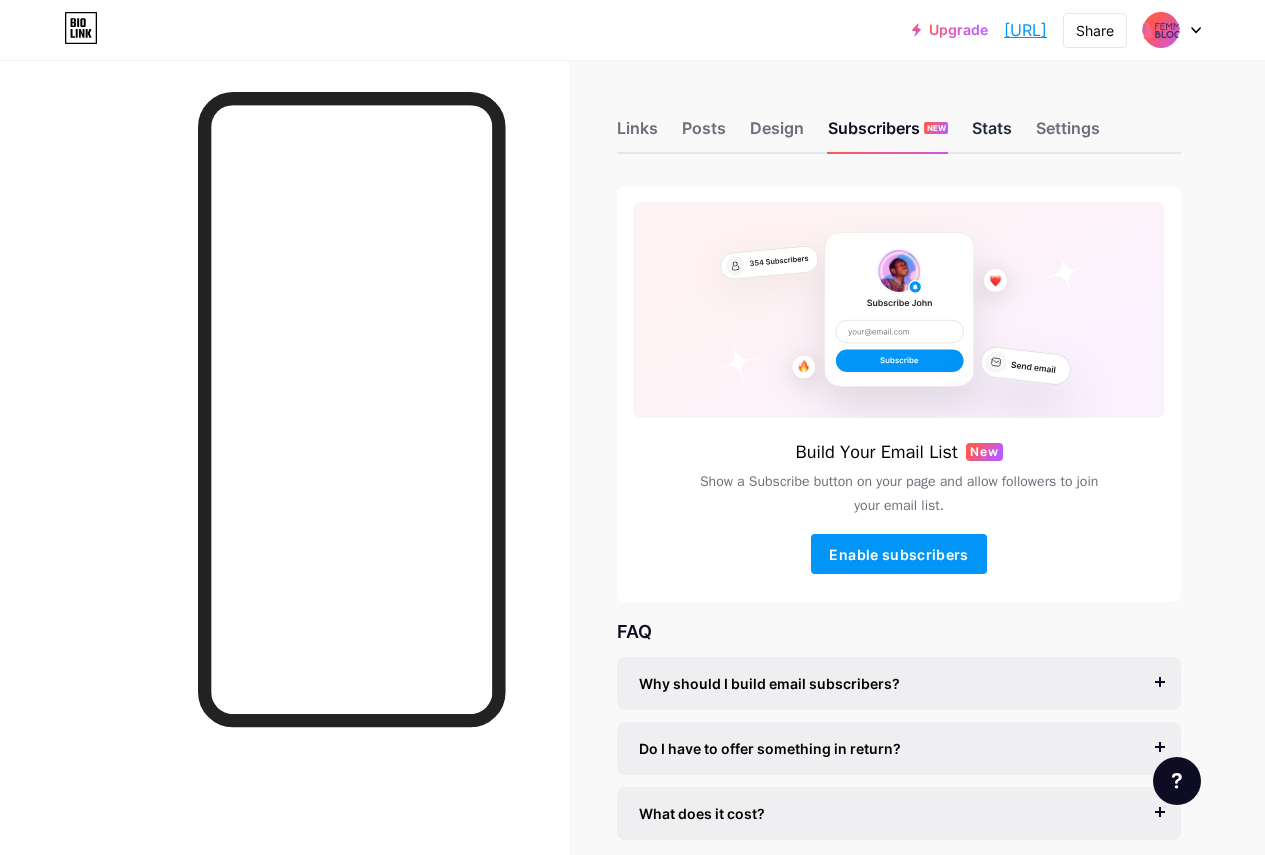 click on "Stats" at bounding box center (992, 134) 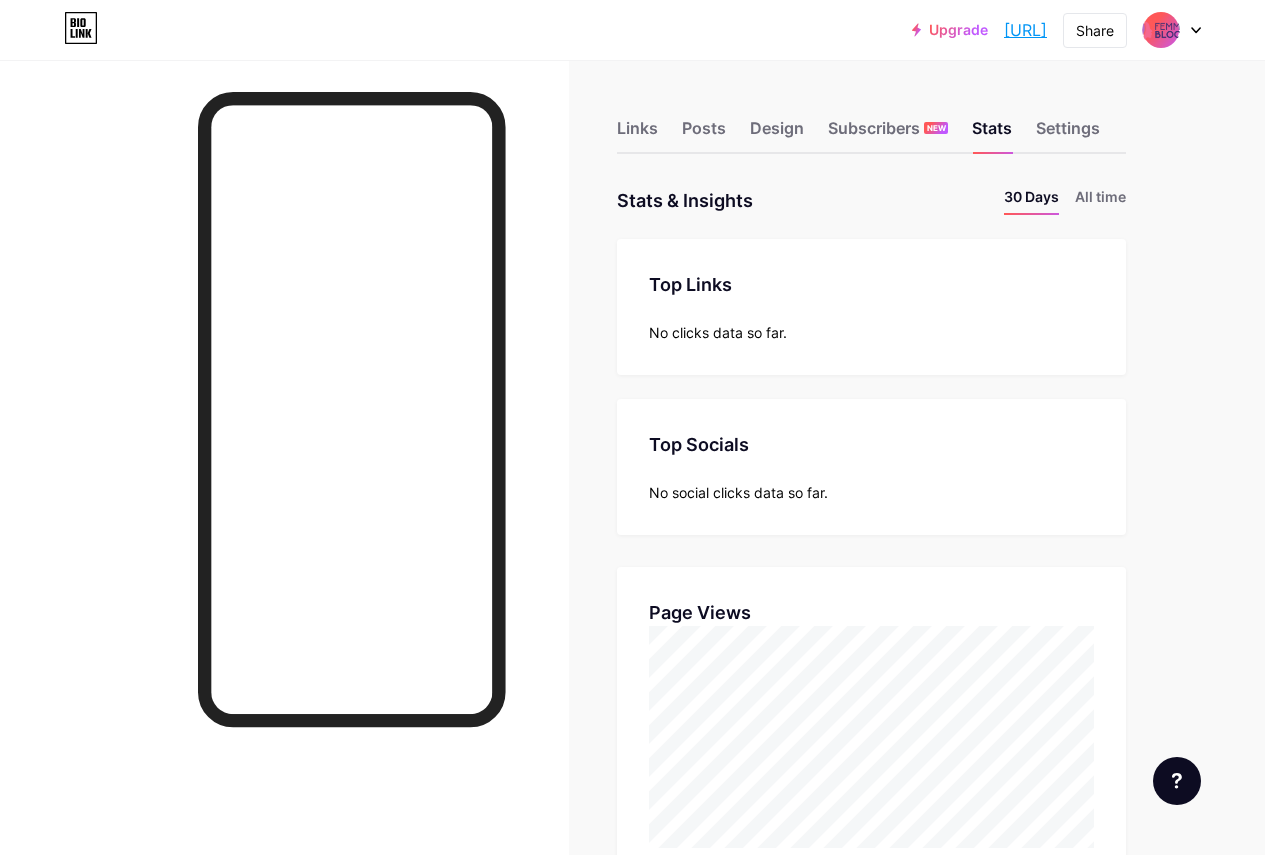 scroll, scrollTop: 999145, scrollLeft: 998735, axis: both 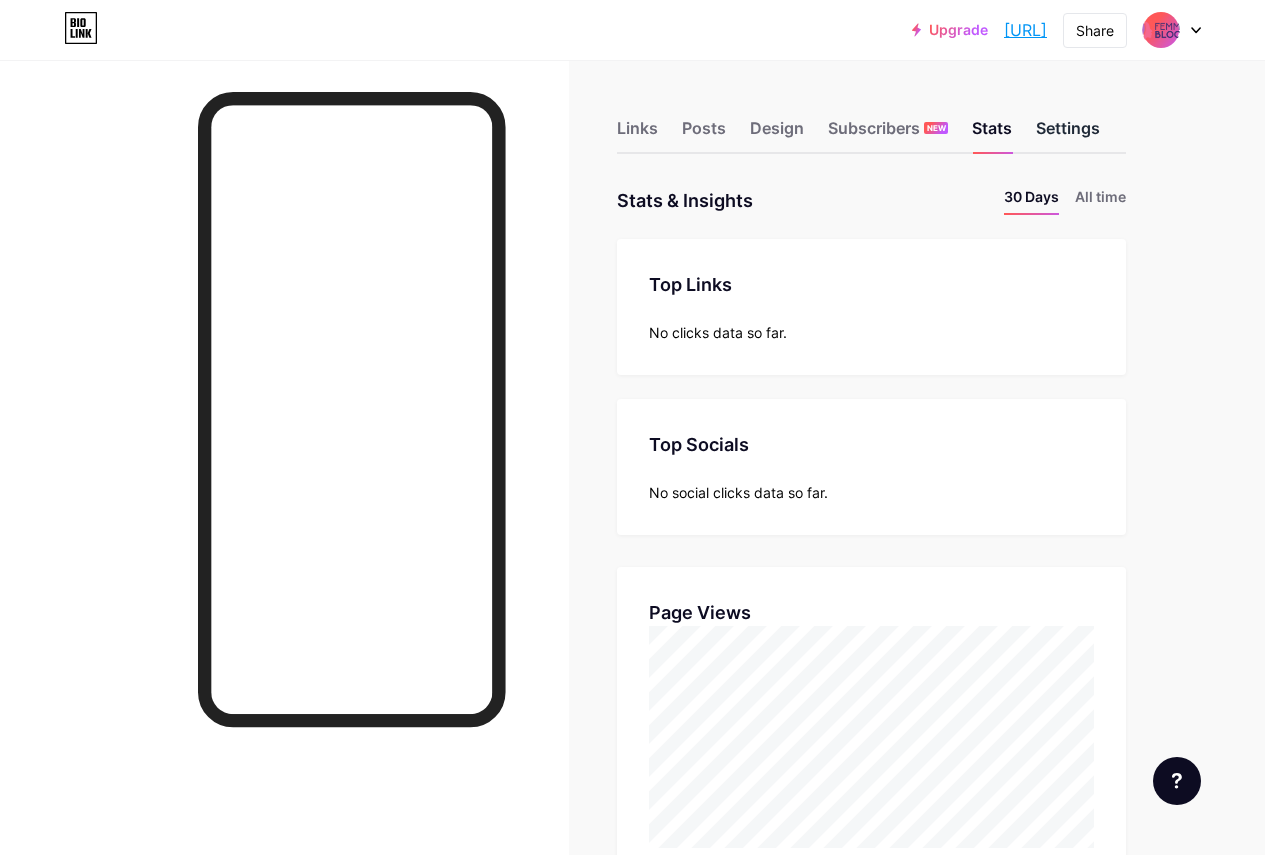 click on "Settings" at bounding box center (1068, 134) 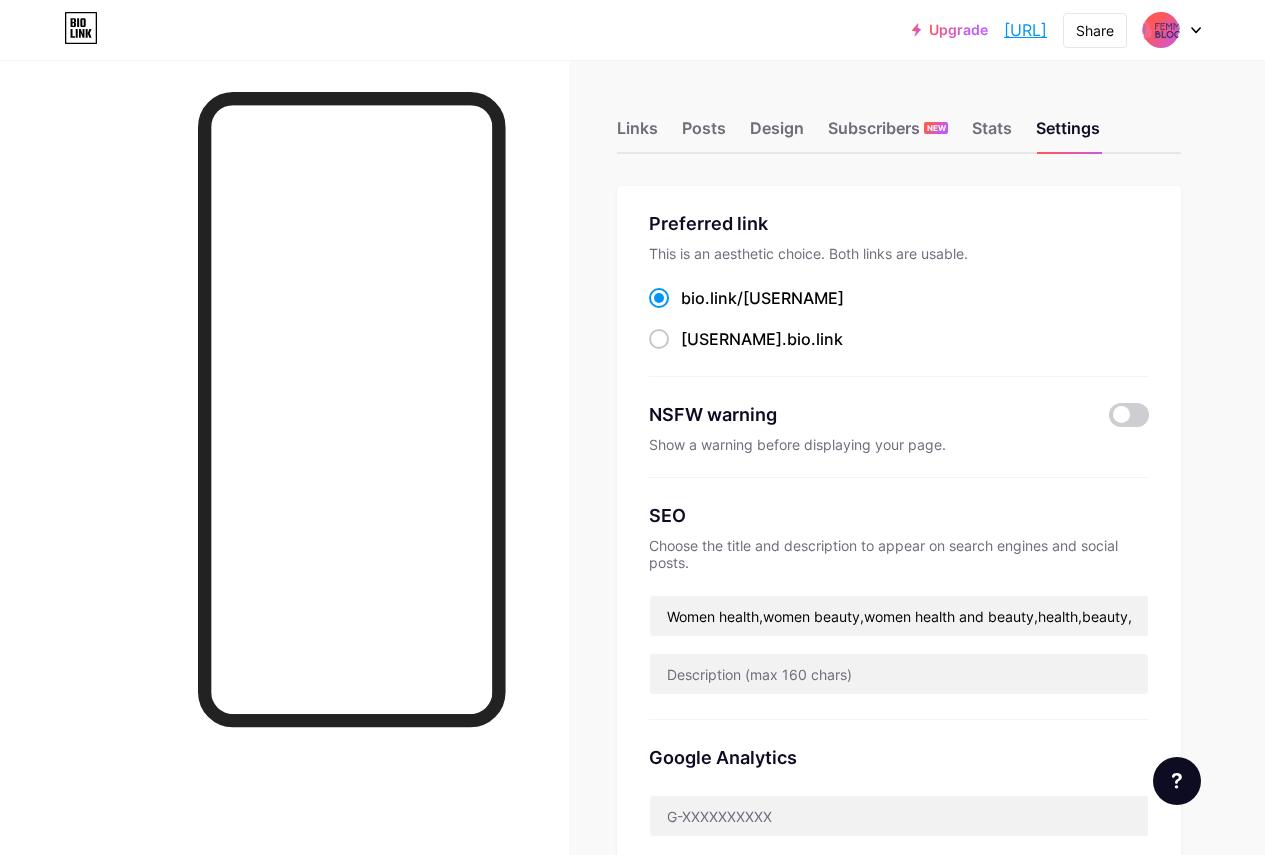 click 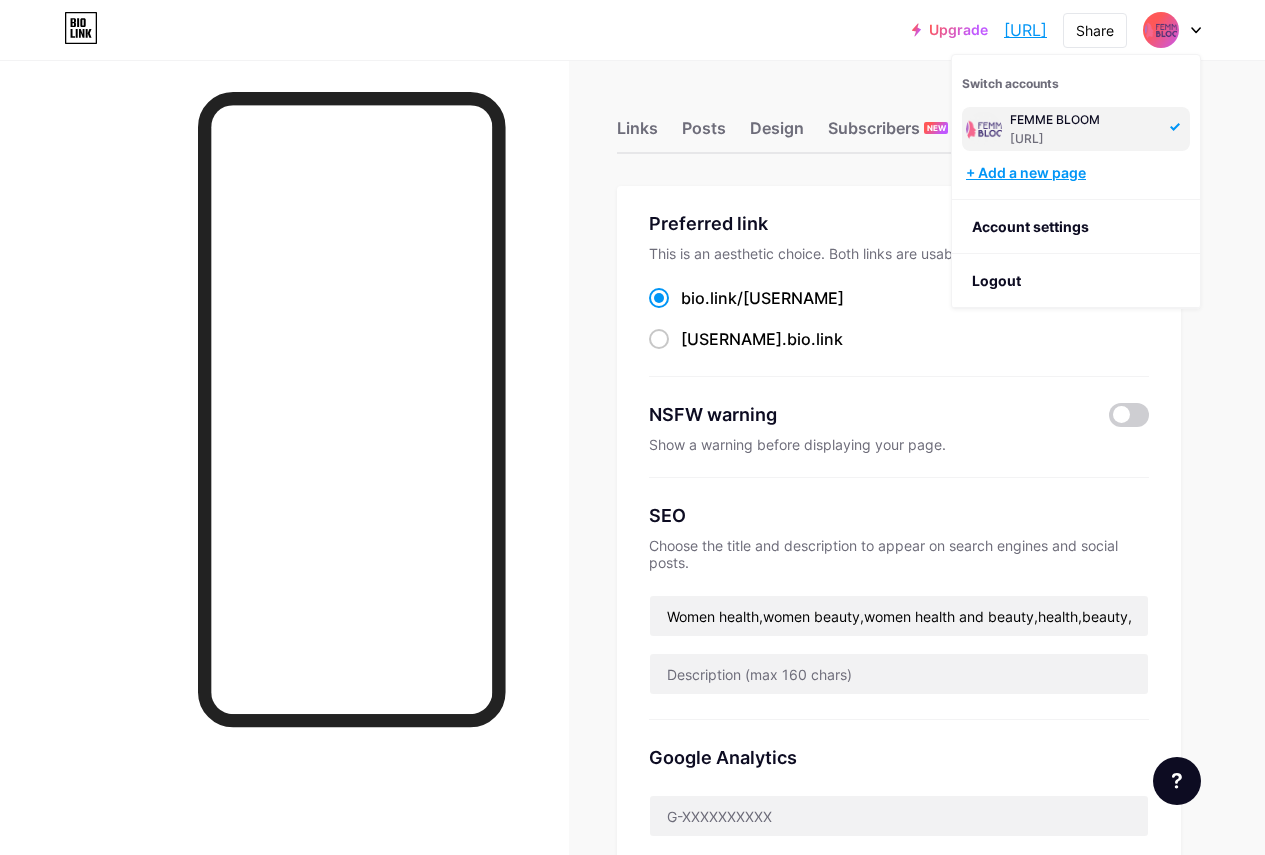 click on "+ Add a new page" at bounding box center [1078, 173] 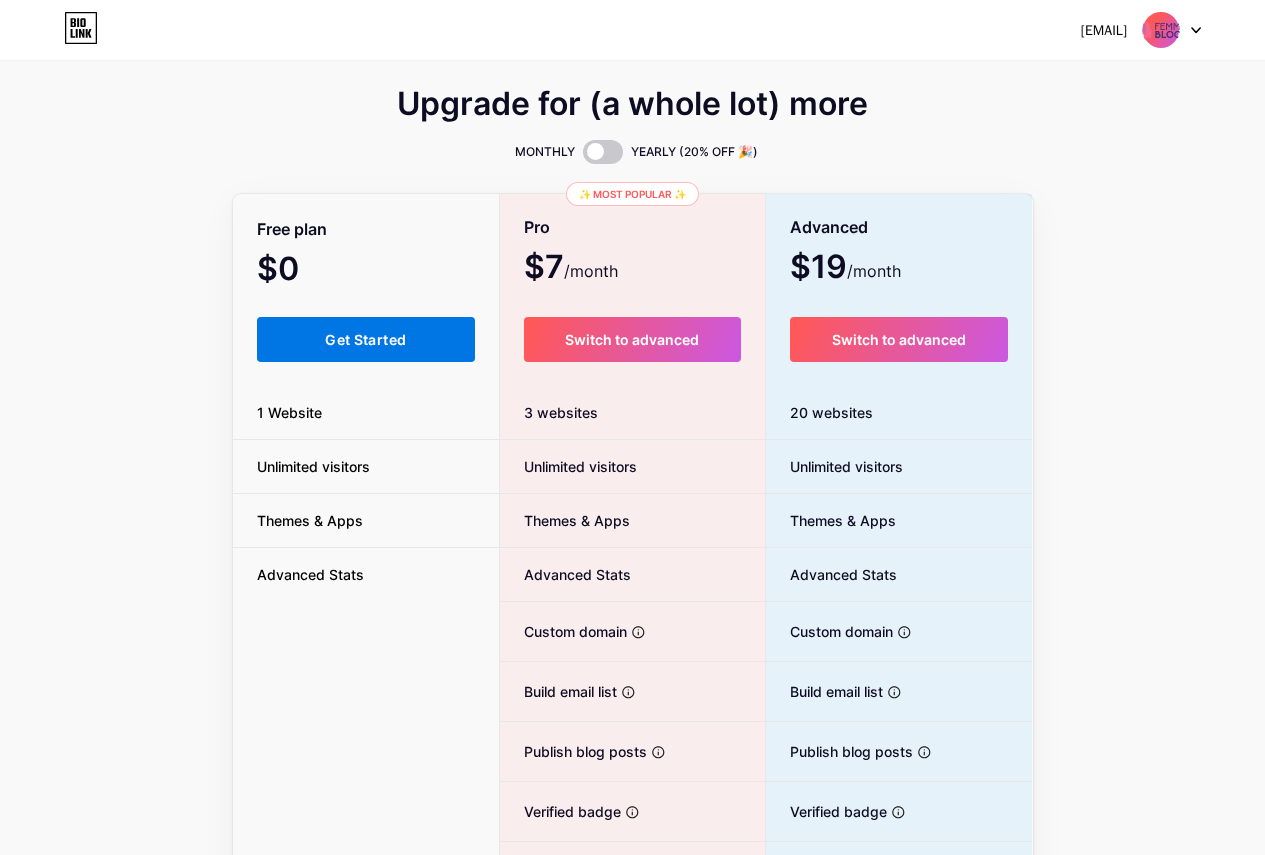click on "Get Started" at bounding box center [365, 339] 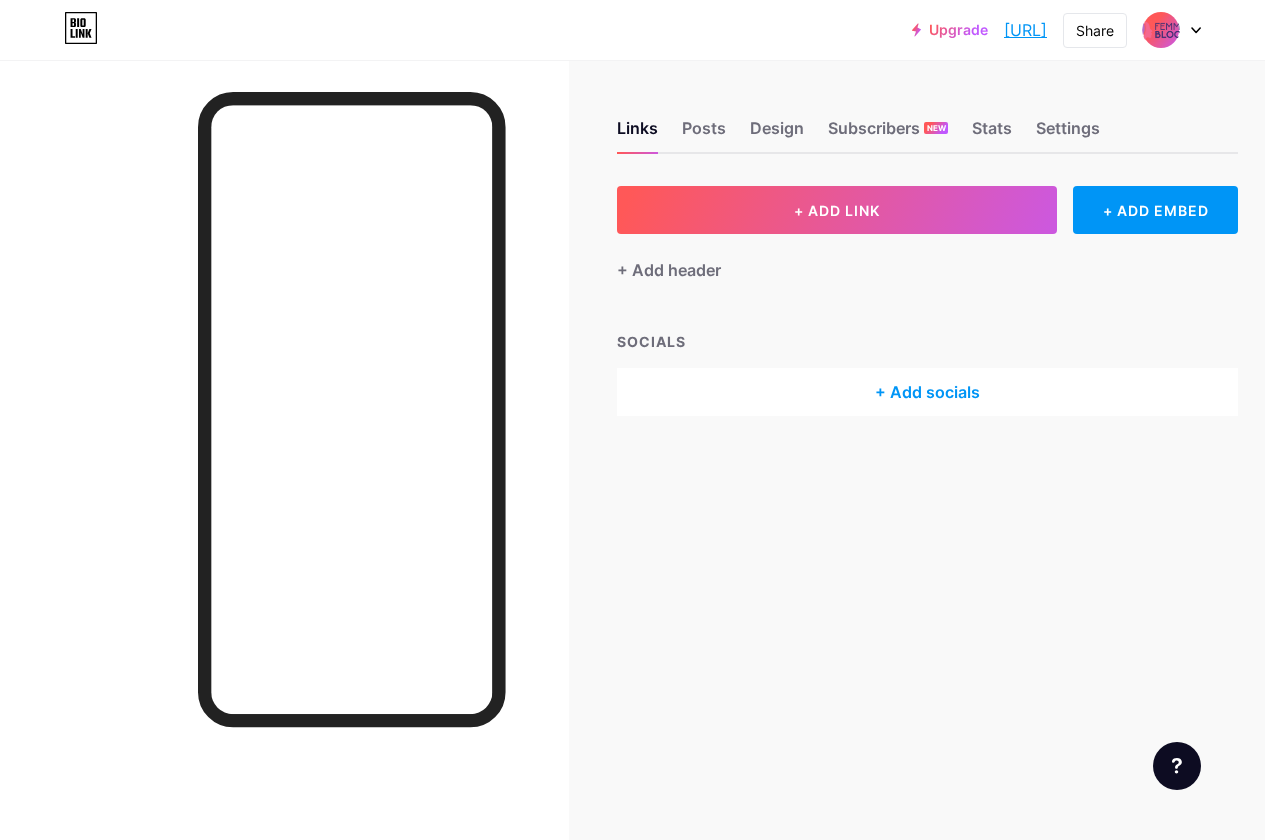 click 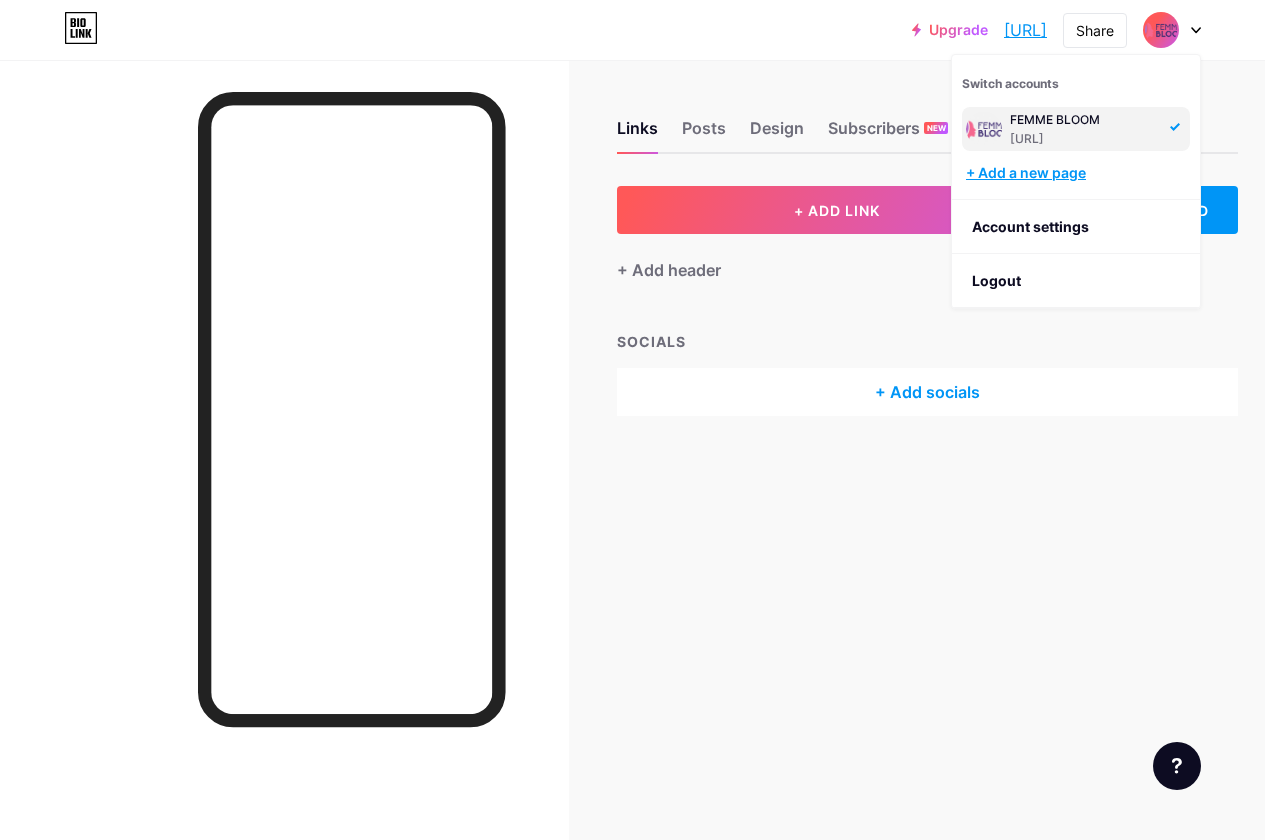 click on "+ Add a new page" at bounding box center (1078, 173) 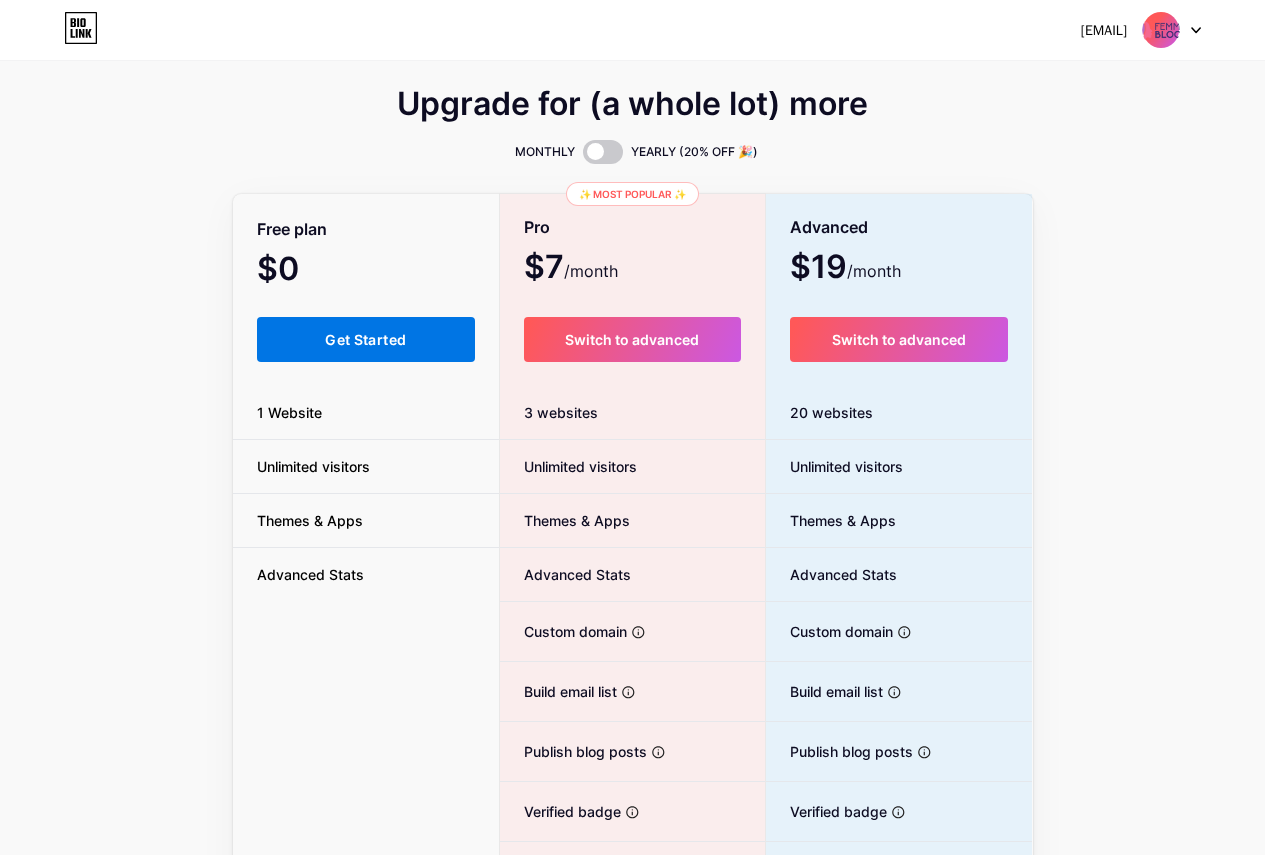 click on "Get Started" at bounding box center (365, 339) 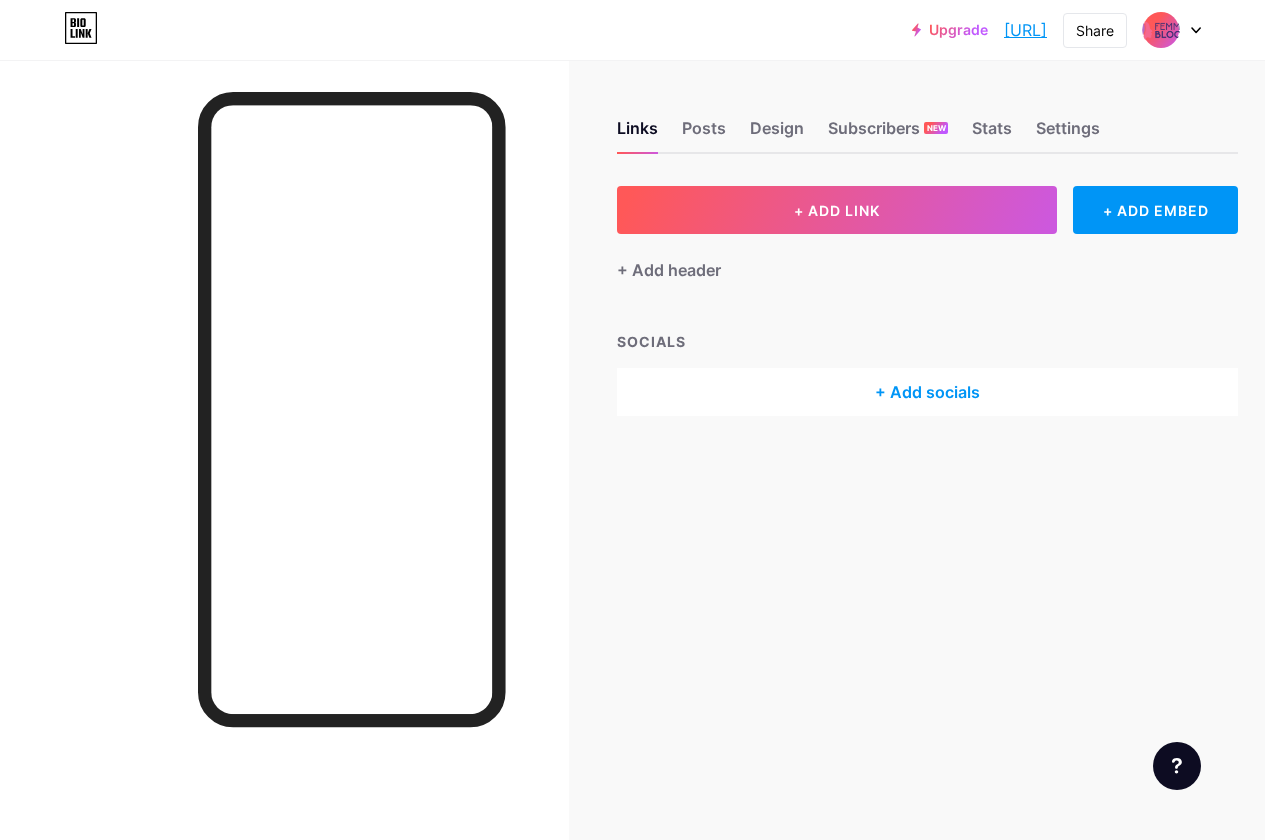 click at bounding box center (1172, 30) 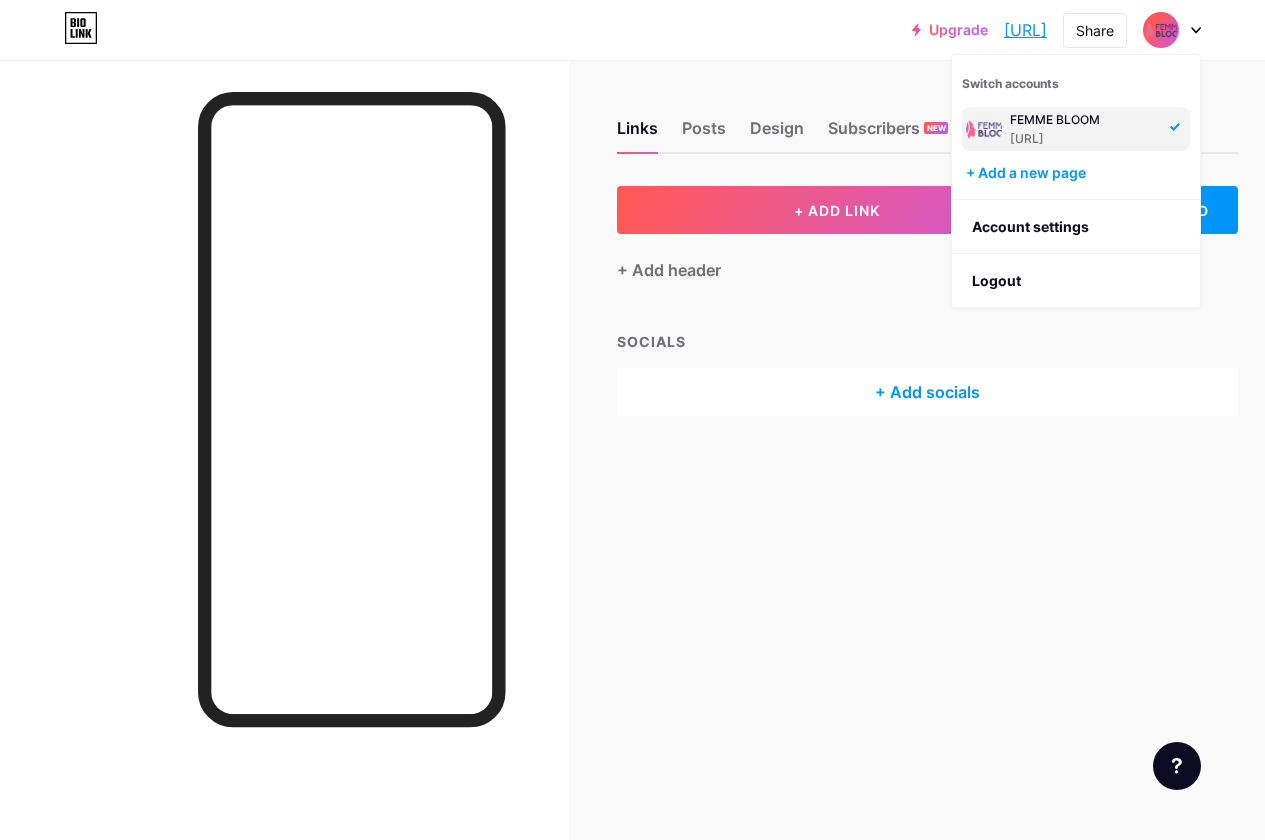 click on "FEMME BLOOM" at bounding box center [1084, 120] 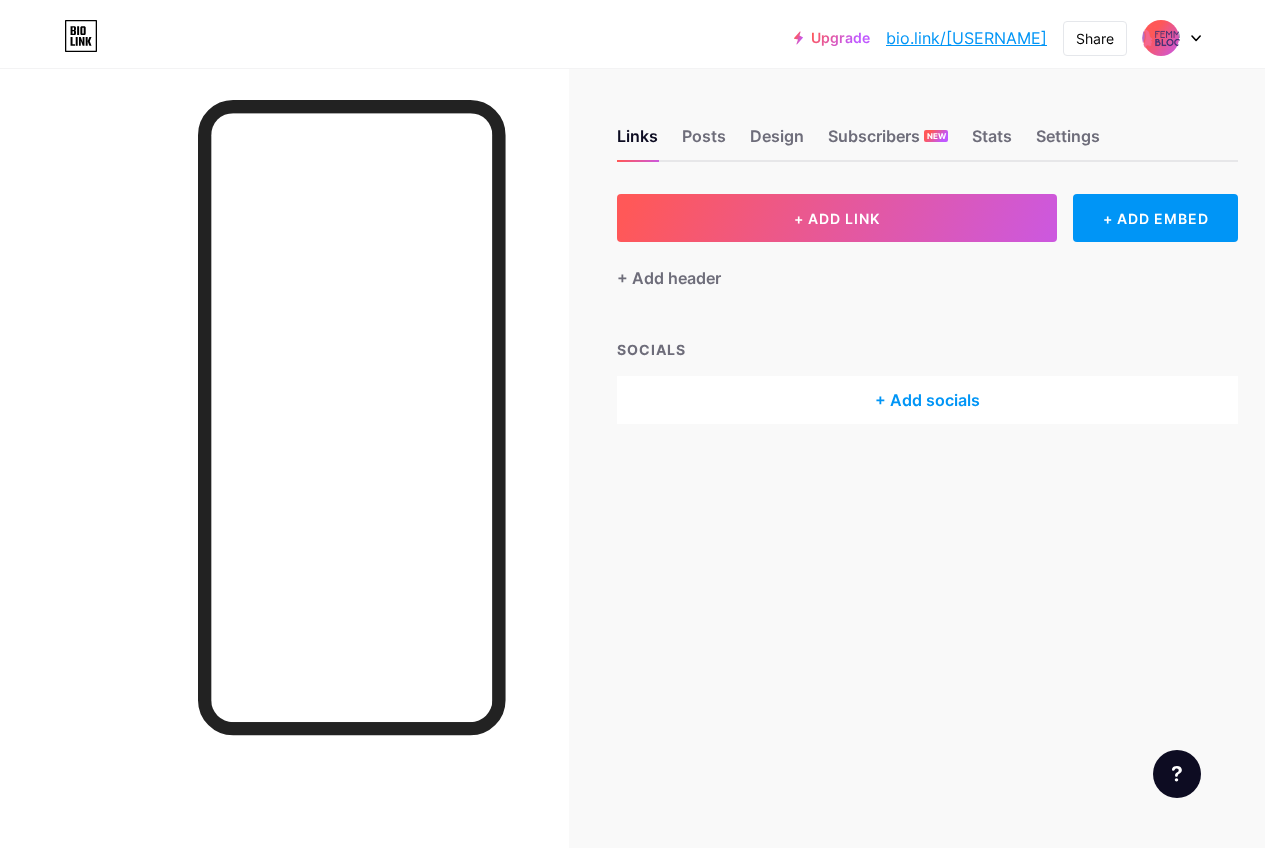 scroll, scrollTop: 0, scrollLeft: 0, axis: both 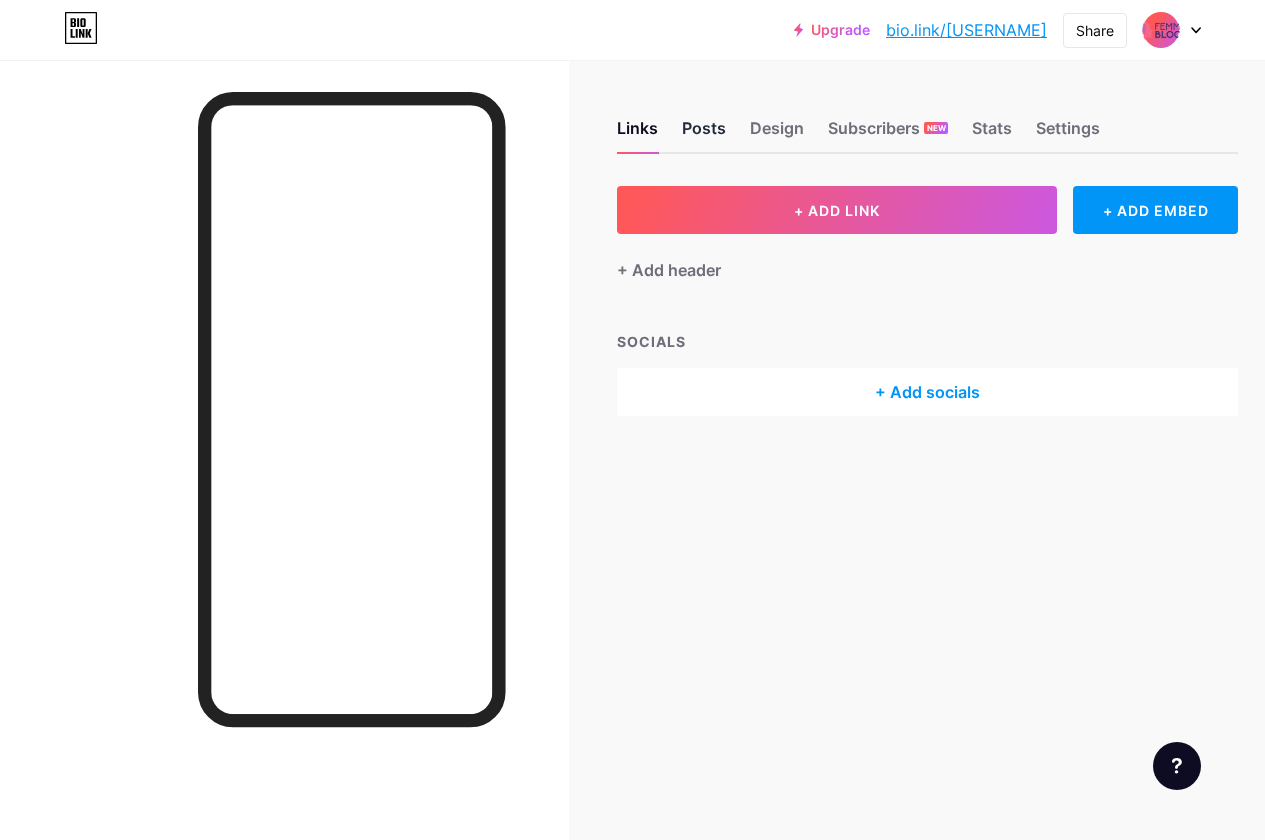 click on "Posts" at bounding box center (704, 134) 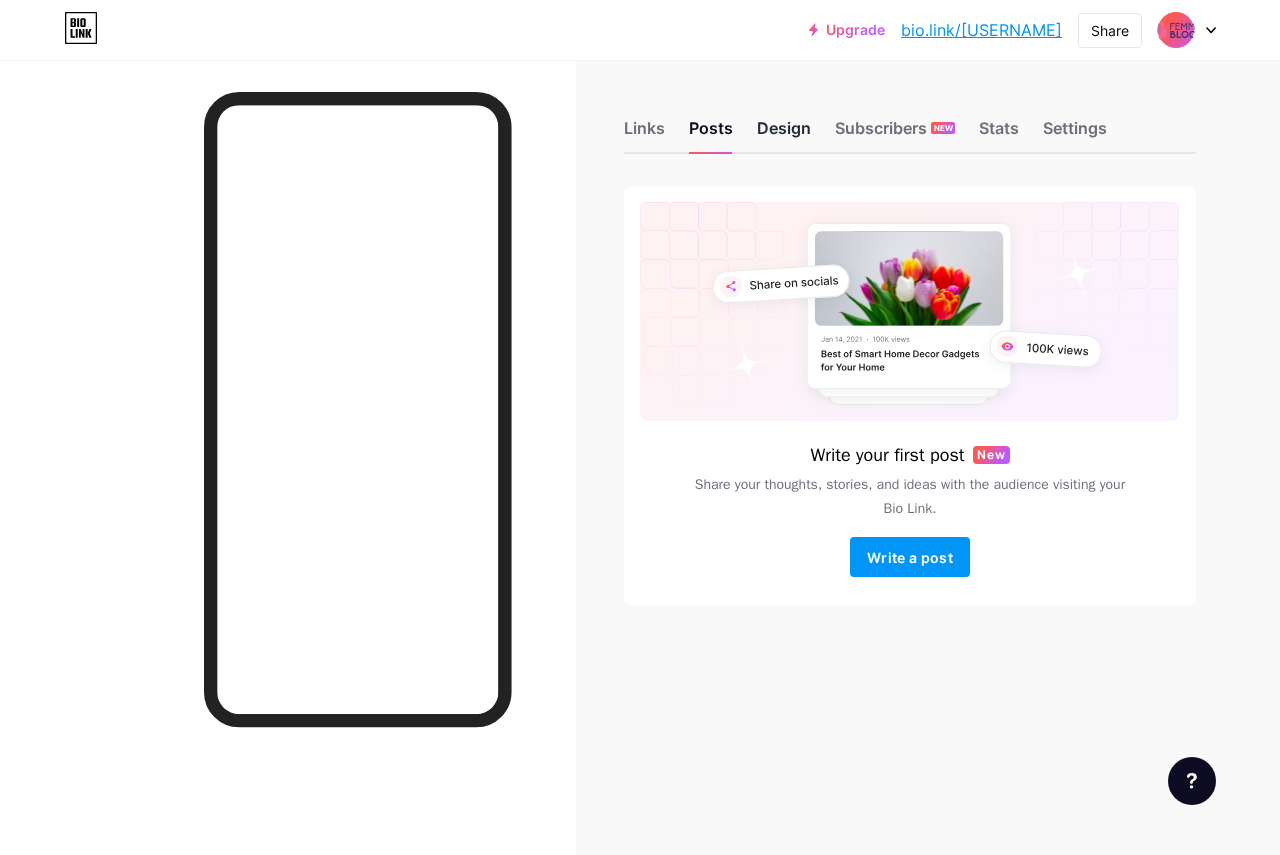 click on "Design" at bounding box center (784, 134) 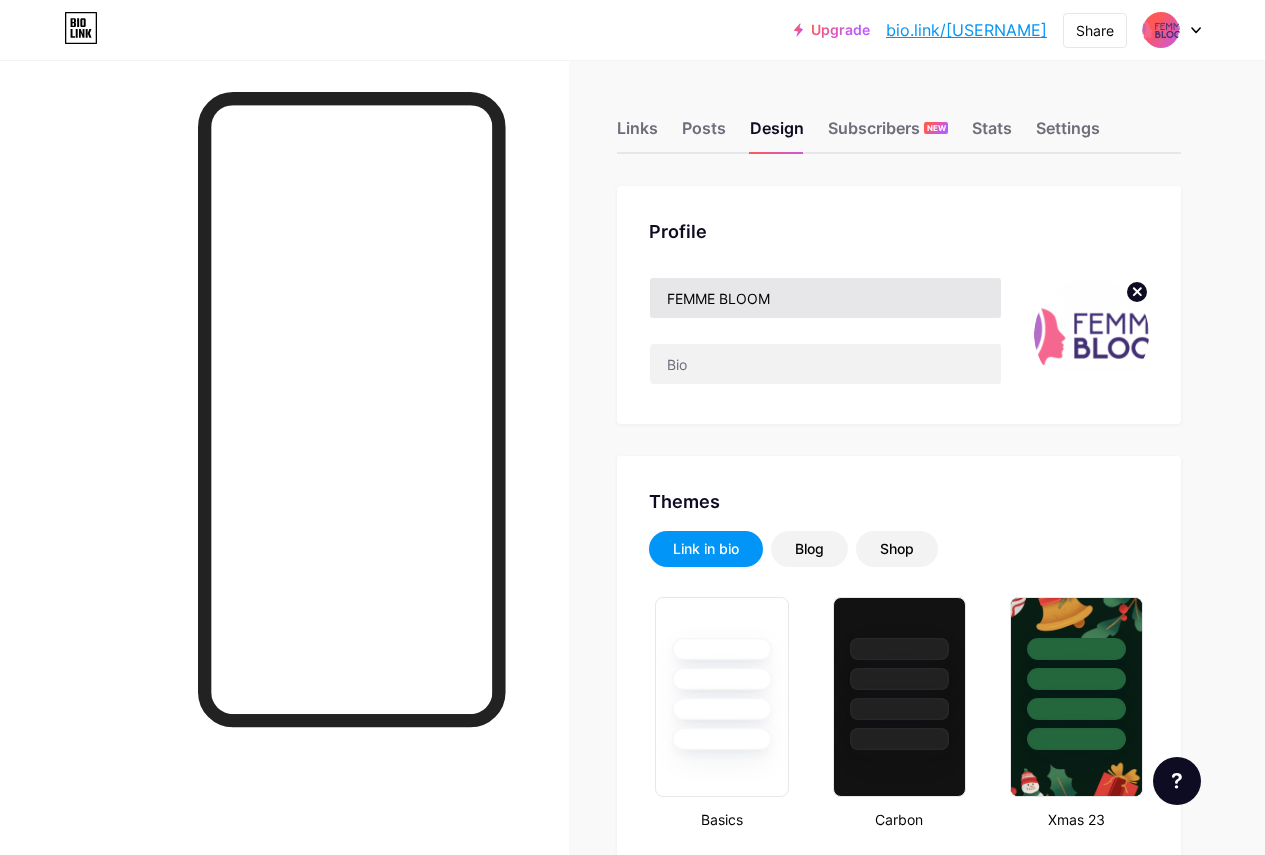 type on "#ffffff" 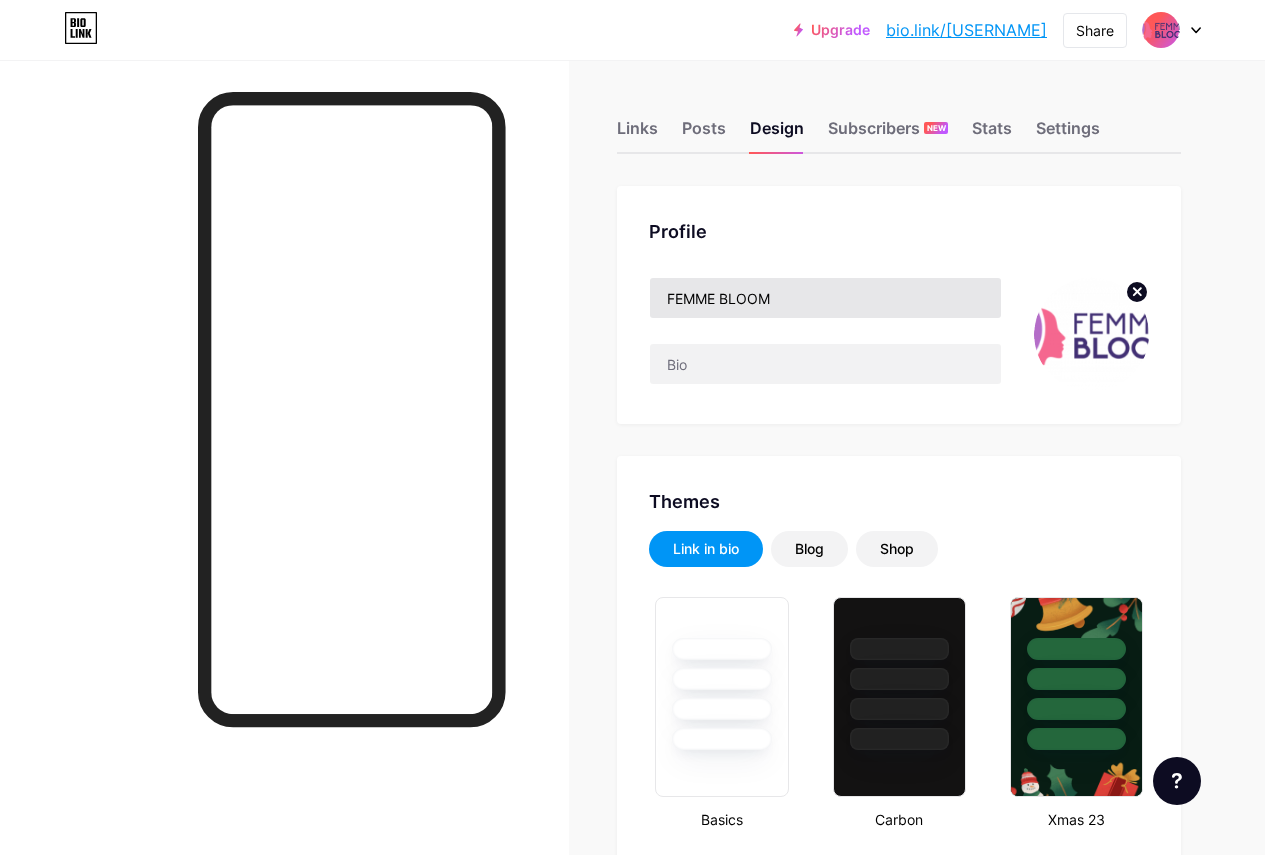 type on "#000000" 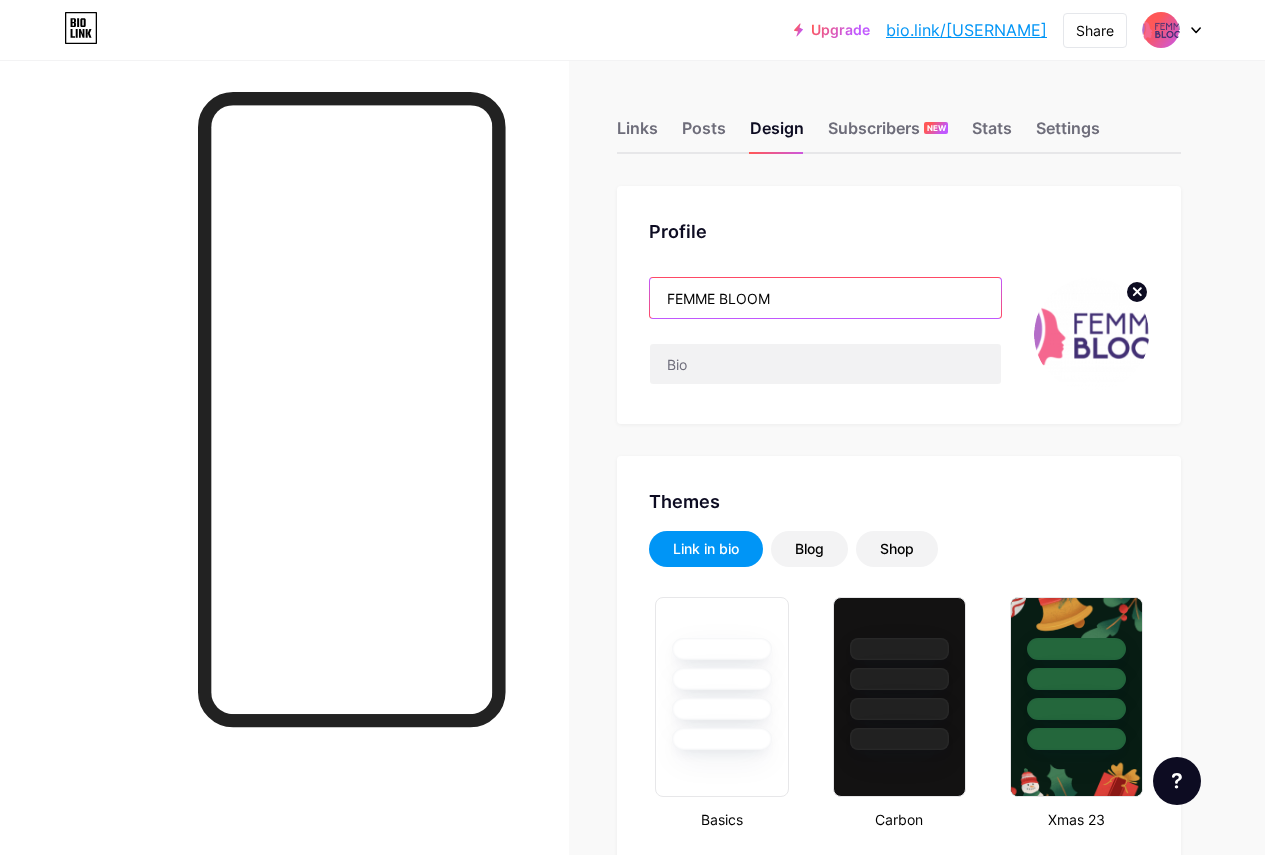 drag, startPoint x: 831, startPoint y: 293, endPoint x: 666, endPoint y: 299, distance: 165.10905 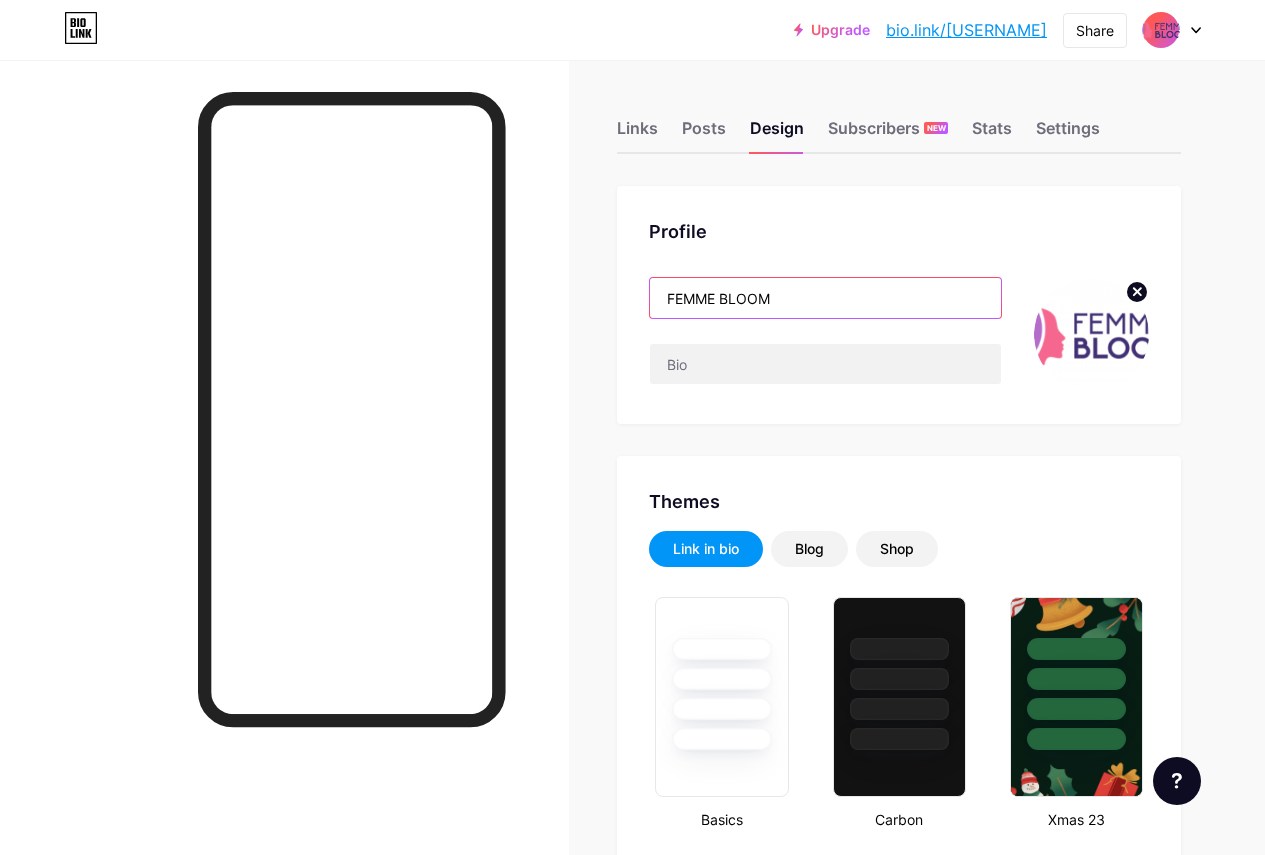 click on "FEMME BLOOM" at bounding box center [825, 298] 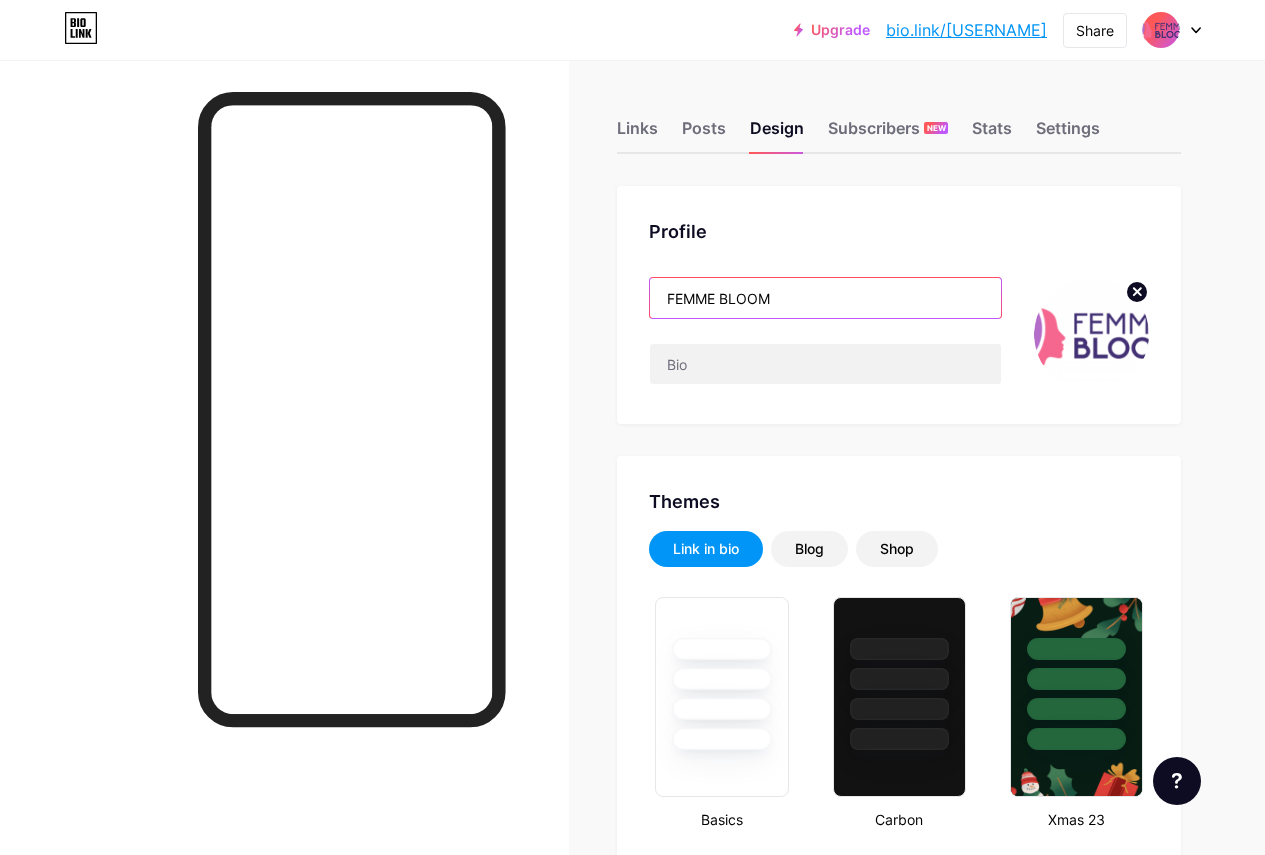 paste on "PINGENIUS DEALS" 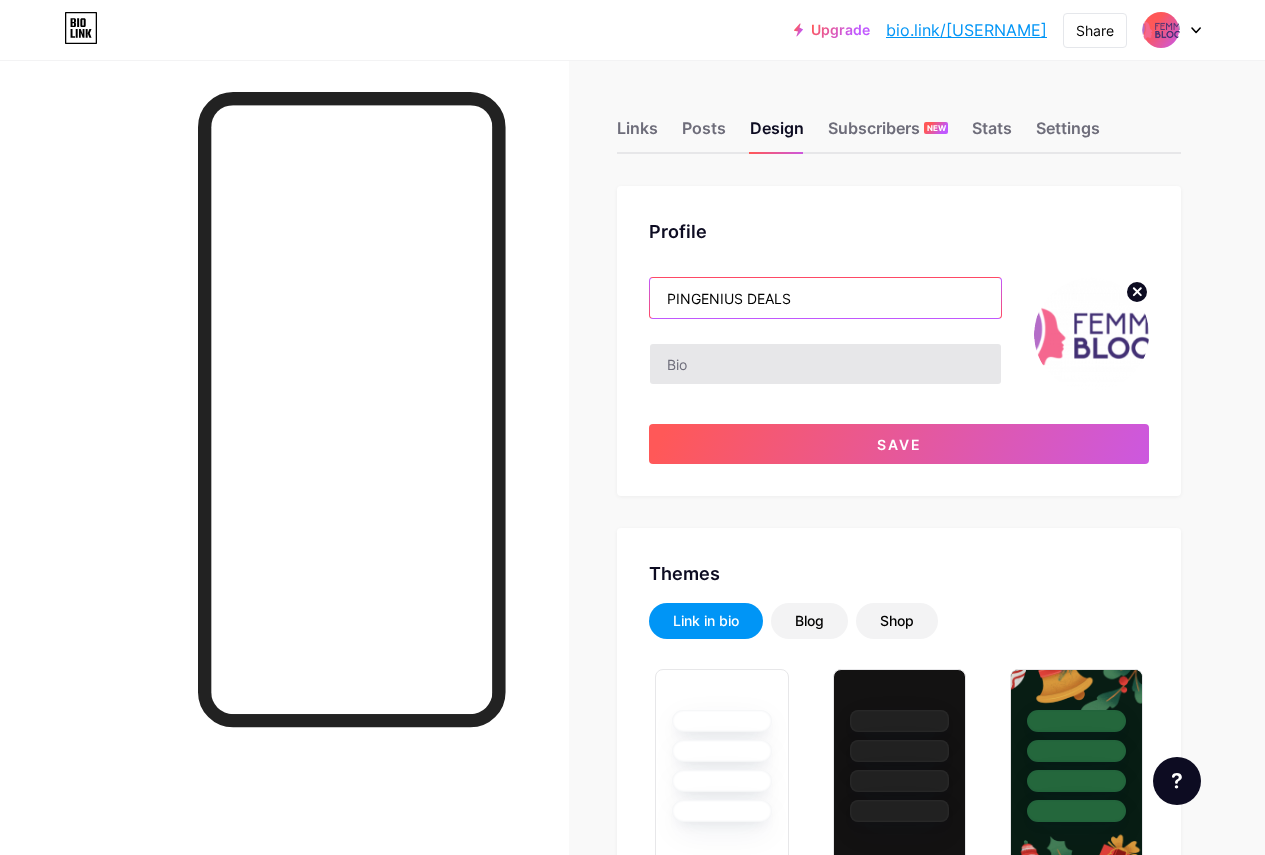 type on "PINGENIUS DEALS" 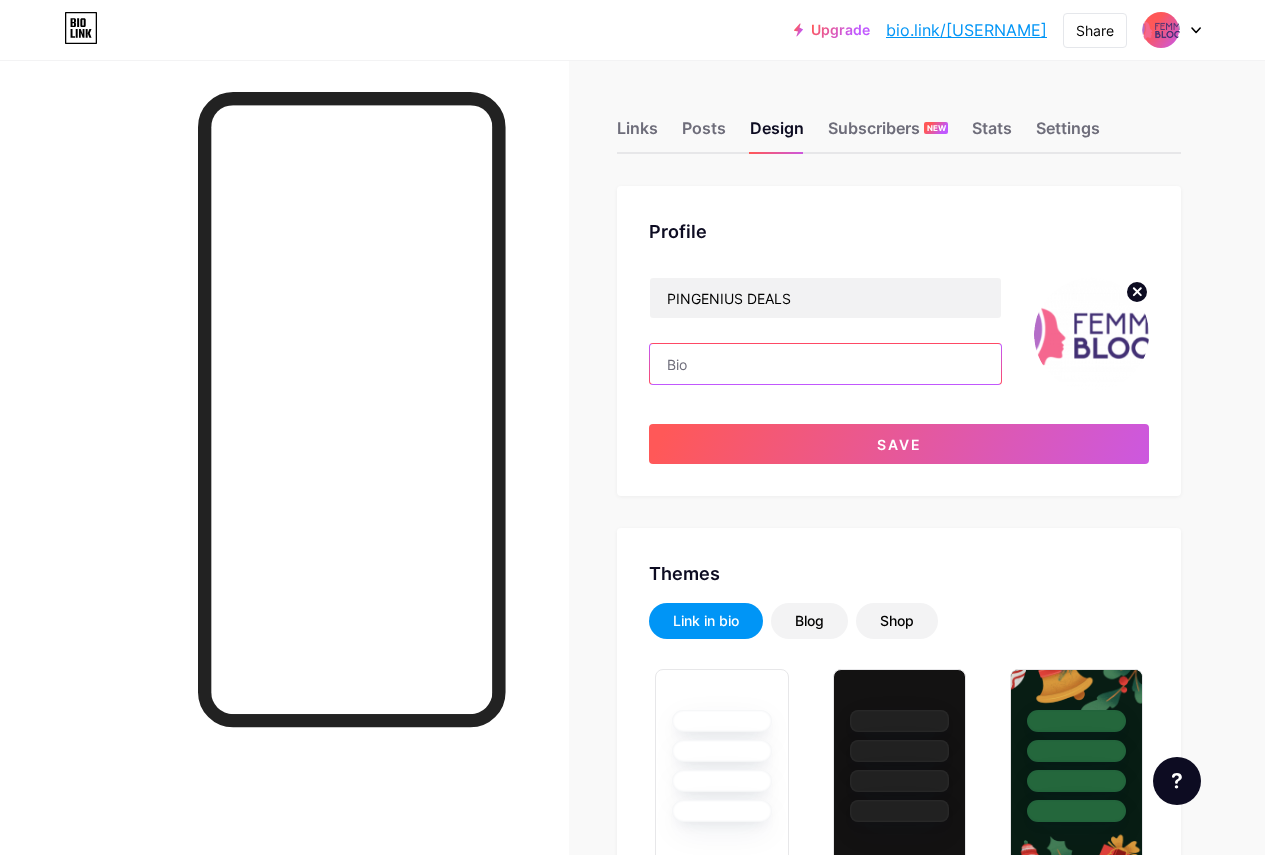 click at bounding box center (825, 364) 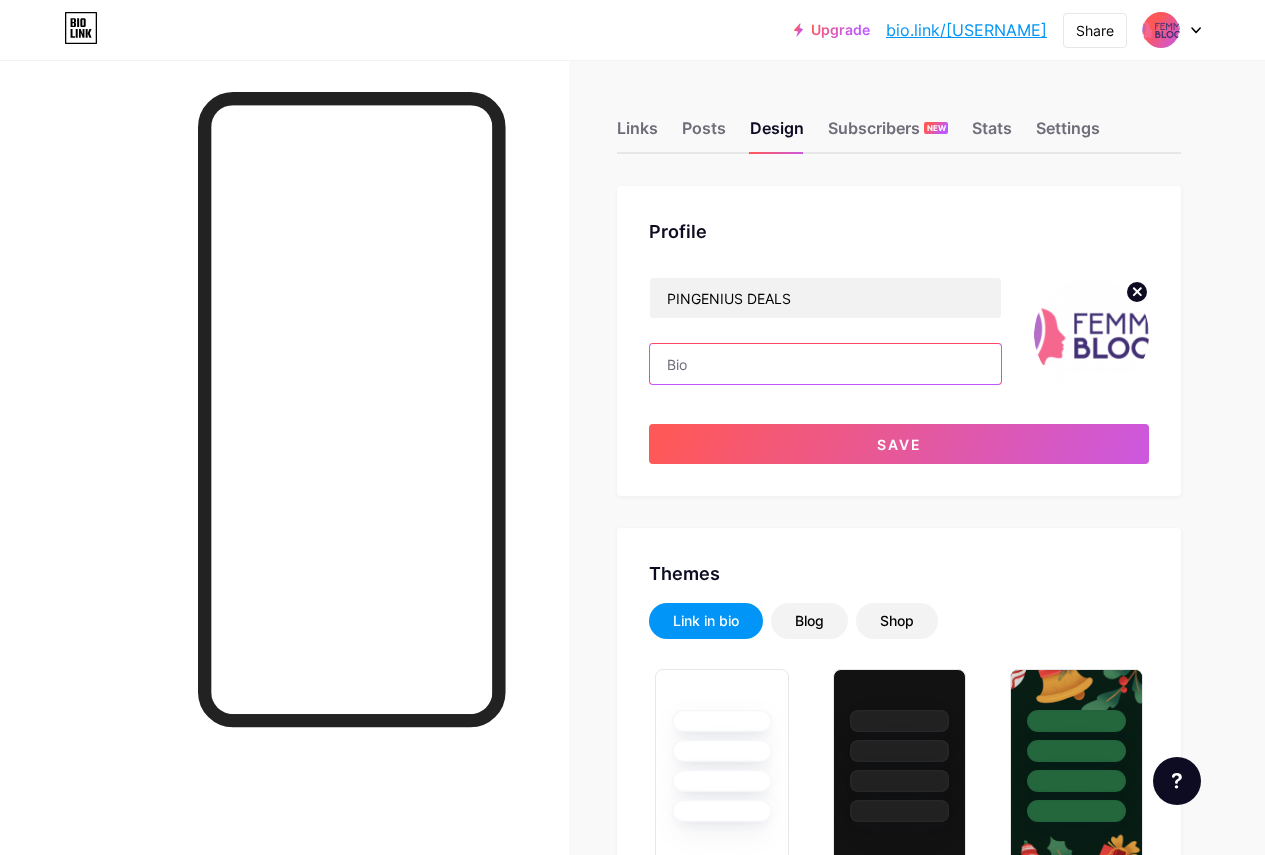 paste on "💡 Discover genius deals on trending products! 📌 Digital products, fashion, tech, home decor, fitness, beauty, travel & more. 🔗 Find the best offers, tips, and exclusive discounts. 👉 Follow for daily pins & smart shopping inspiration! Some links may be affiliate links." 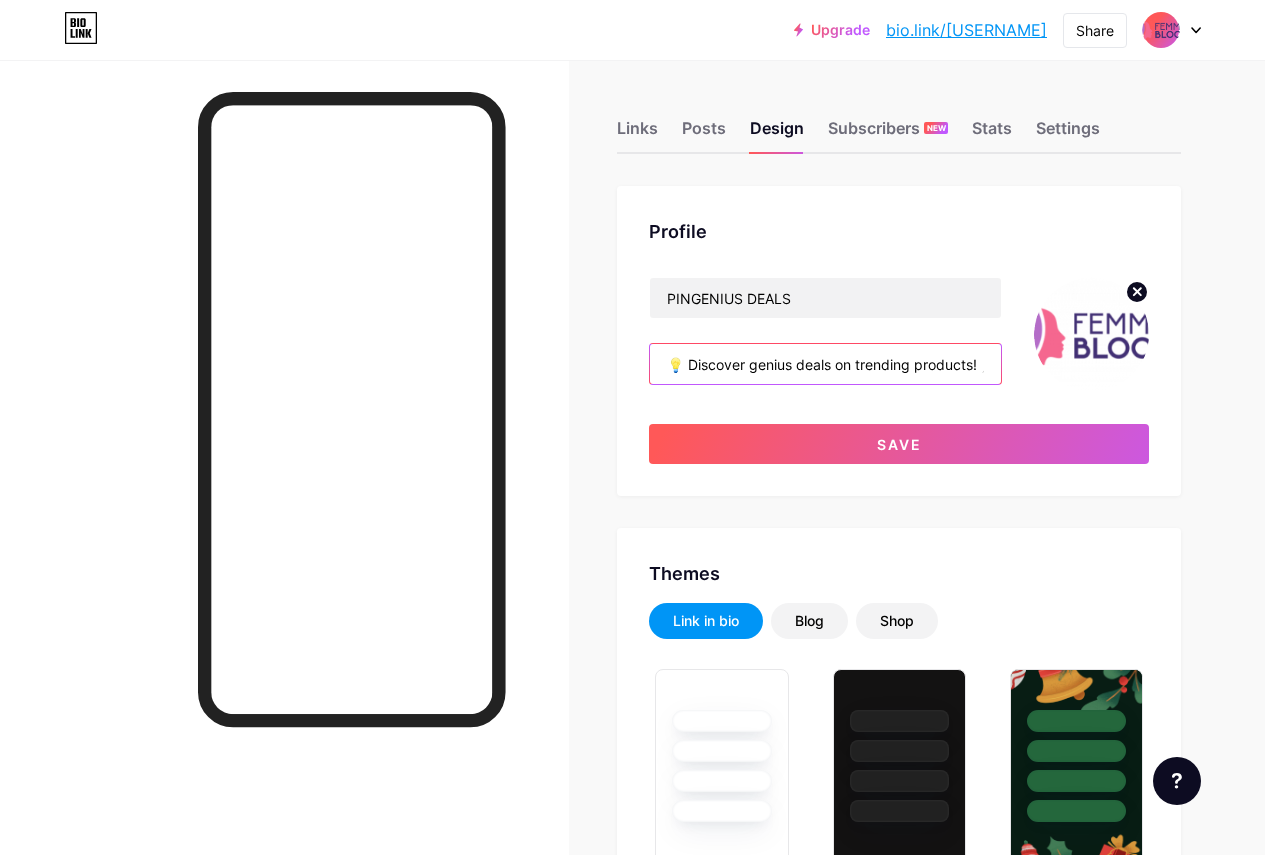 scroll, scrollTop: 0, scrollLeft: 1449, axis: horizontal 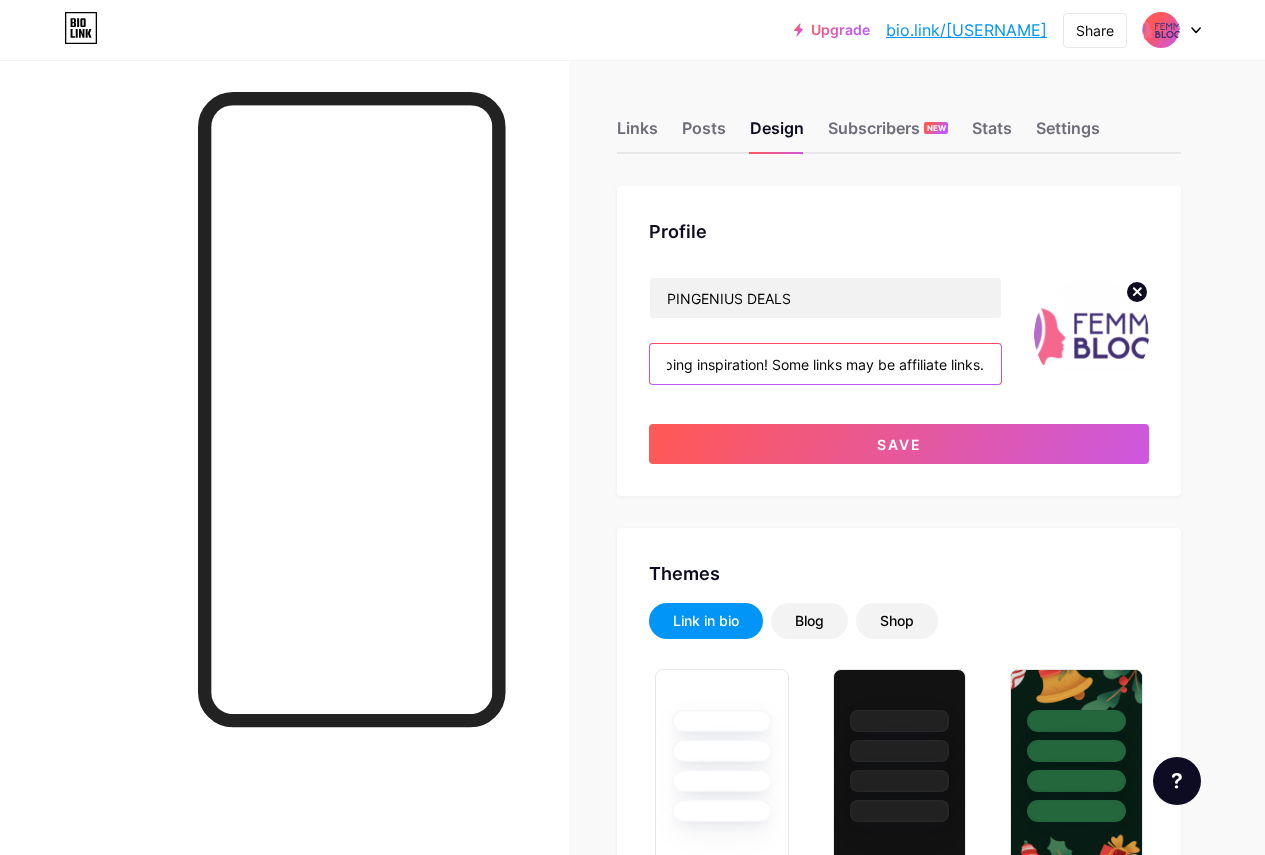 type on "💡 Discover genius deals on trending products! 📌 Digital products, fashion, tech, home decor, fitness, beauty, travel & more. 🔗 Find the best offers, tips, and exclusive discounts. 👉 Follow for daily pins & smart shopping inspiration! Some links may be affiliate links." 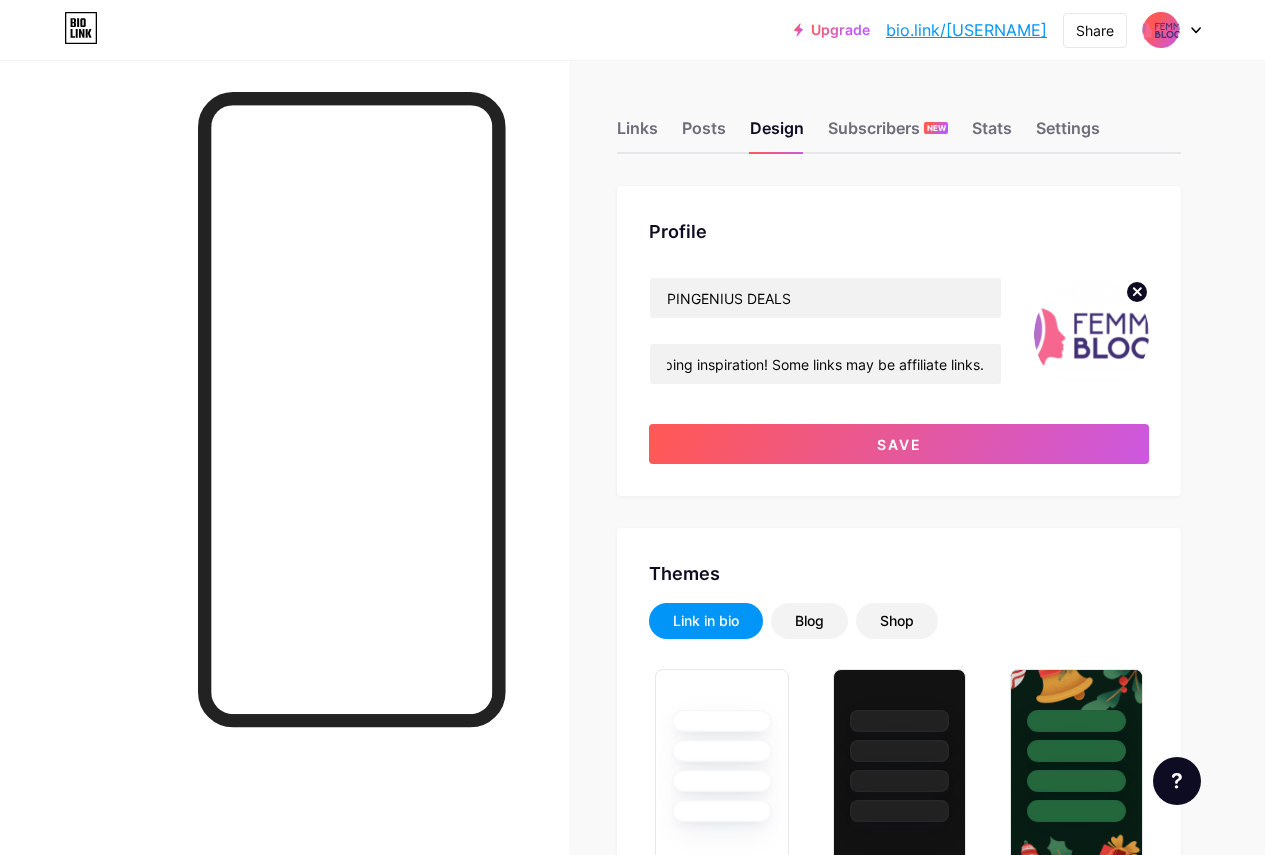 click 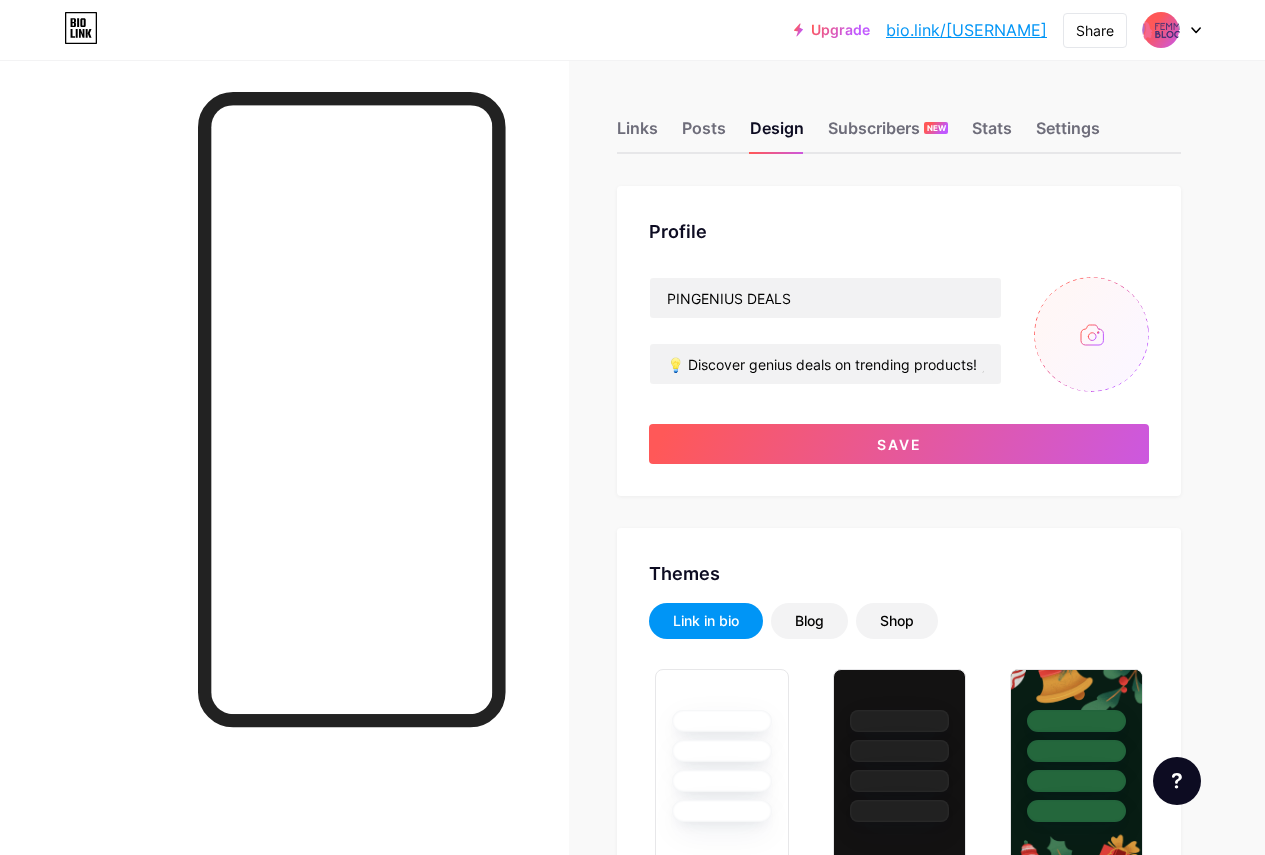 click at bounding box center (1091, 334) 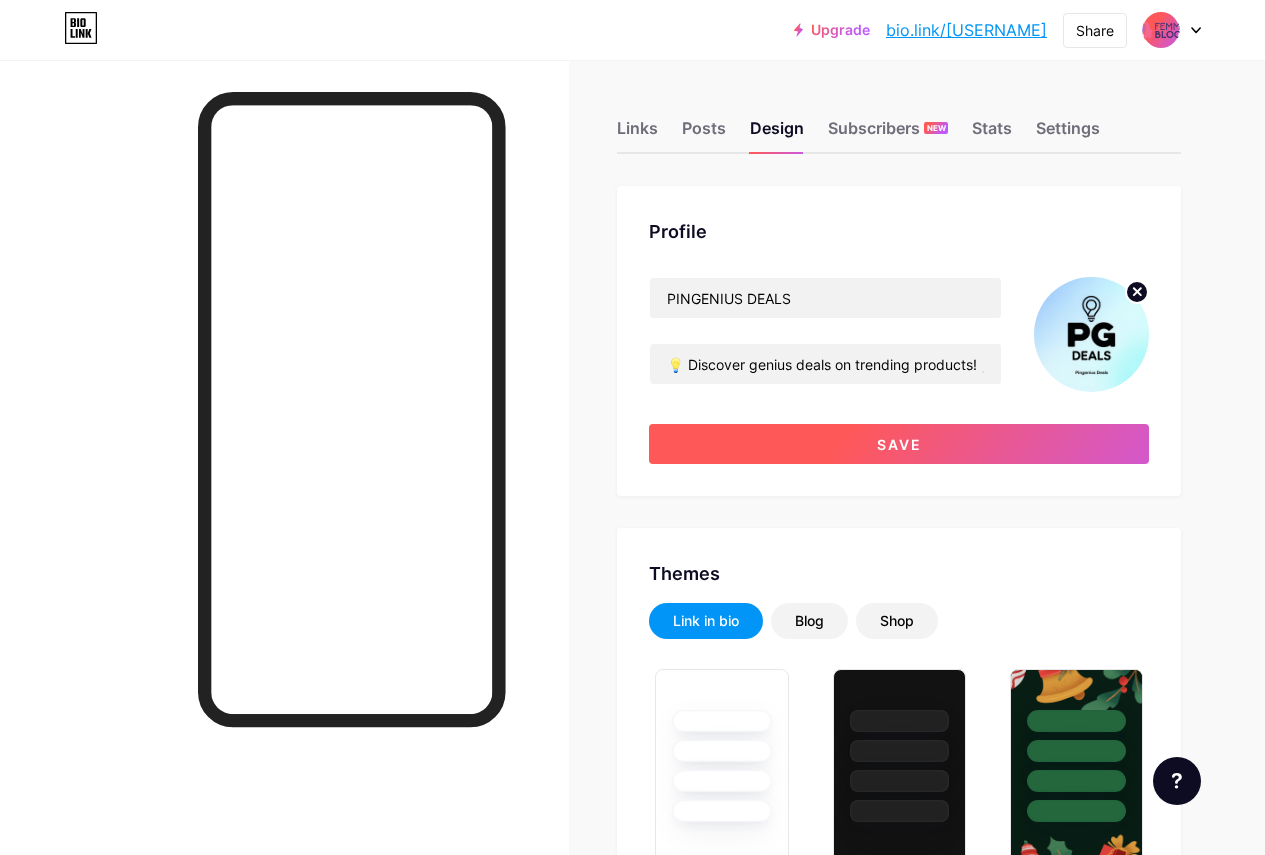 click on "Save" at bounding box center [899, 444] 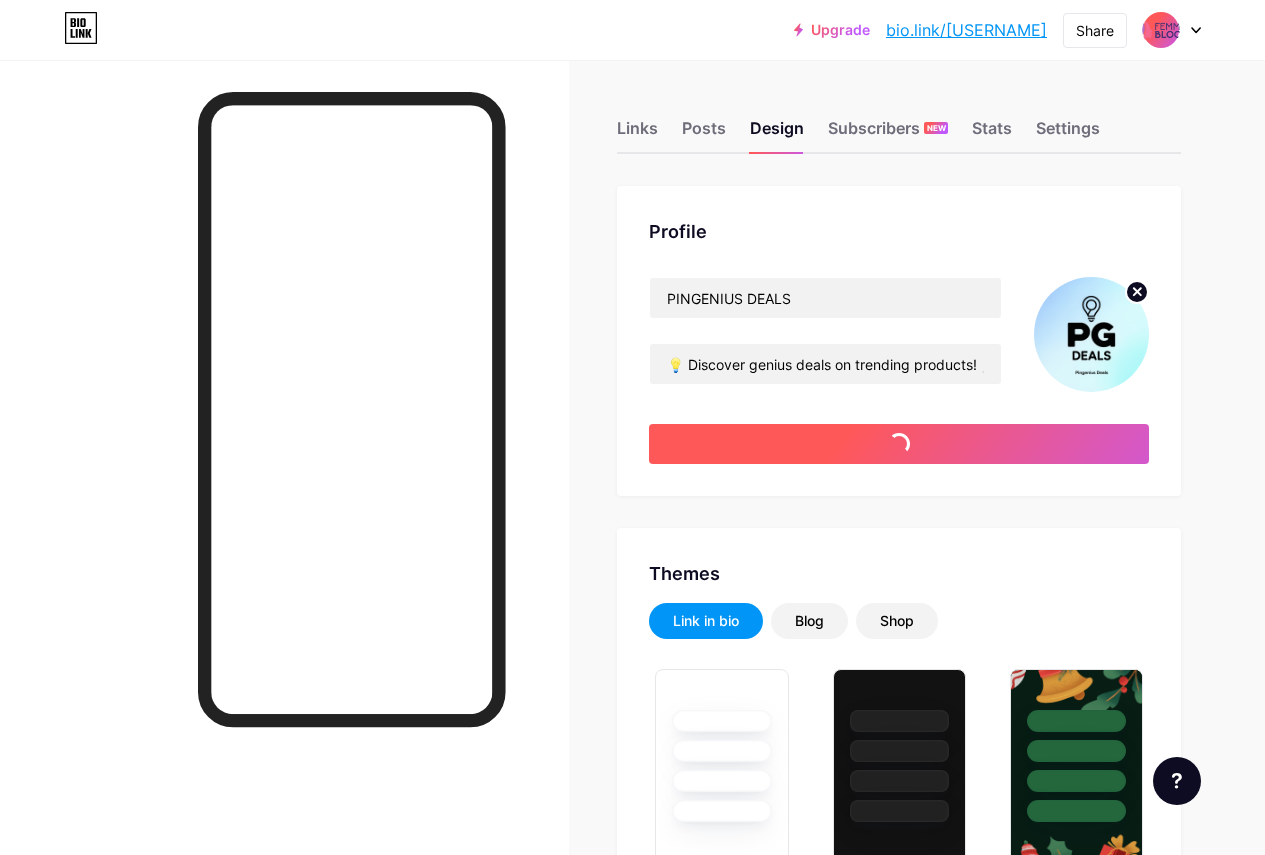 type on "#ffffff" 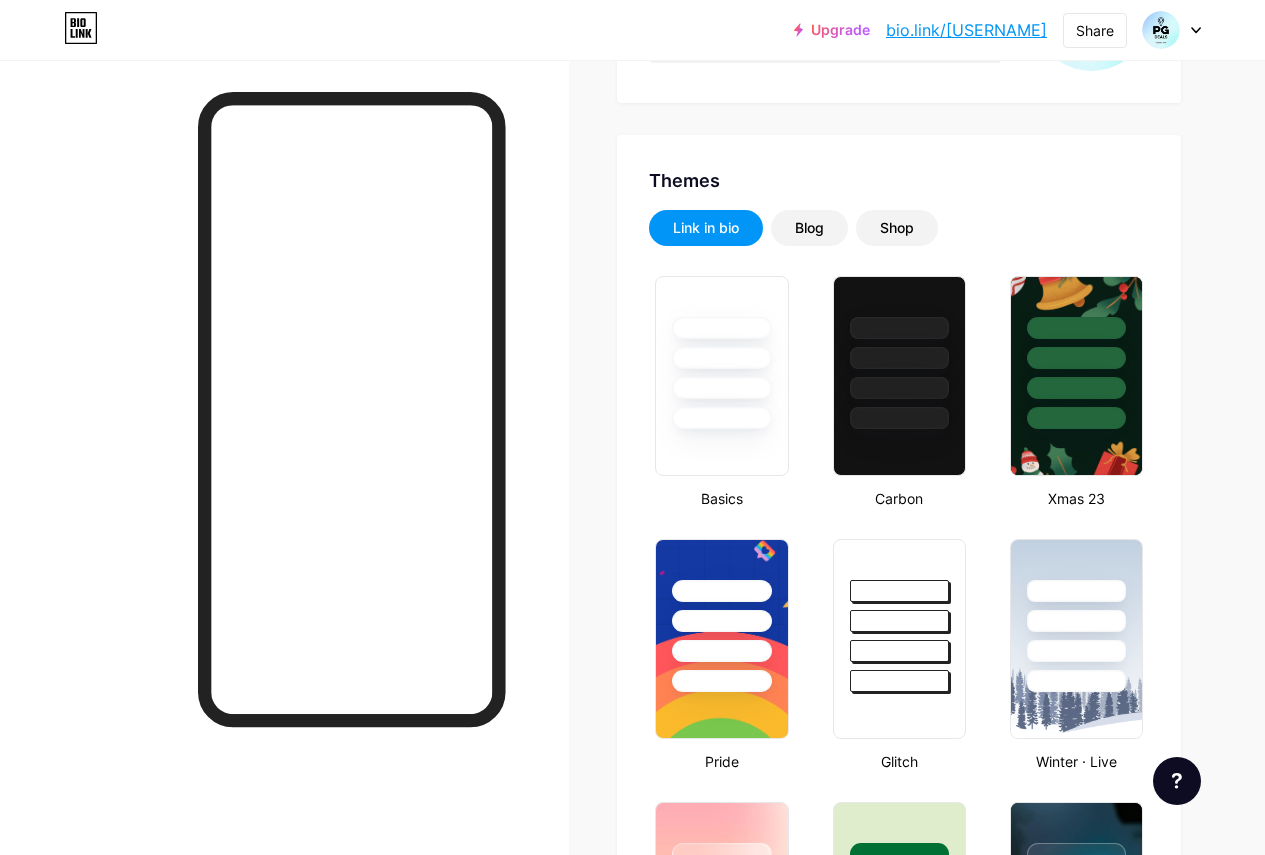 scroll, scrollTop: 333, scrollLeft: 0, axis: vertical 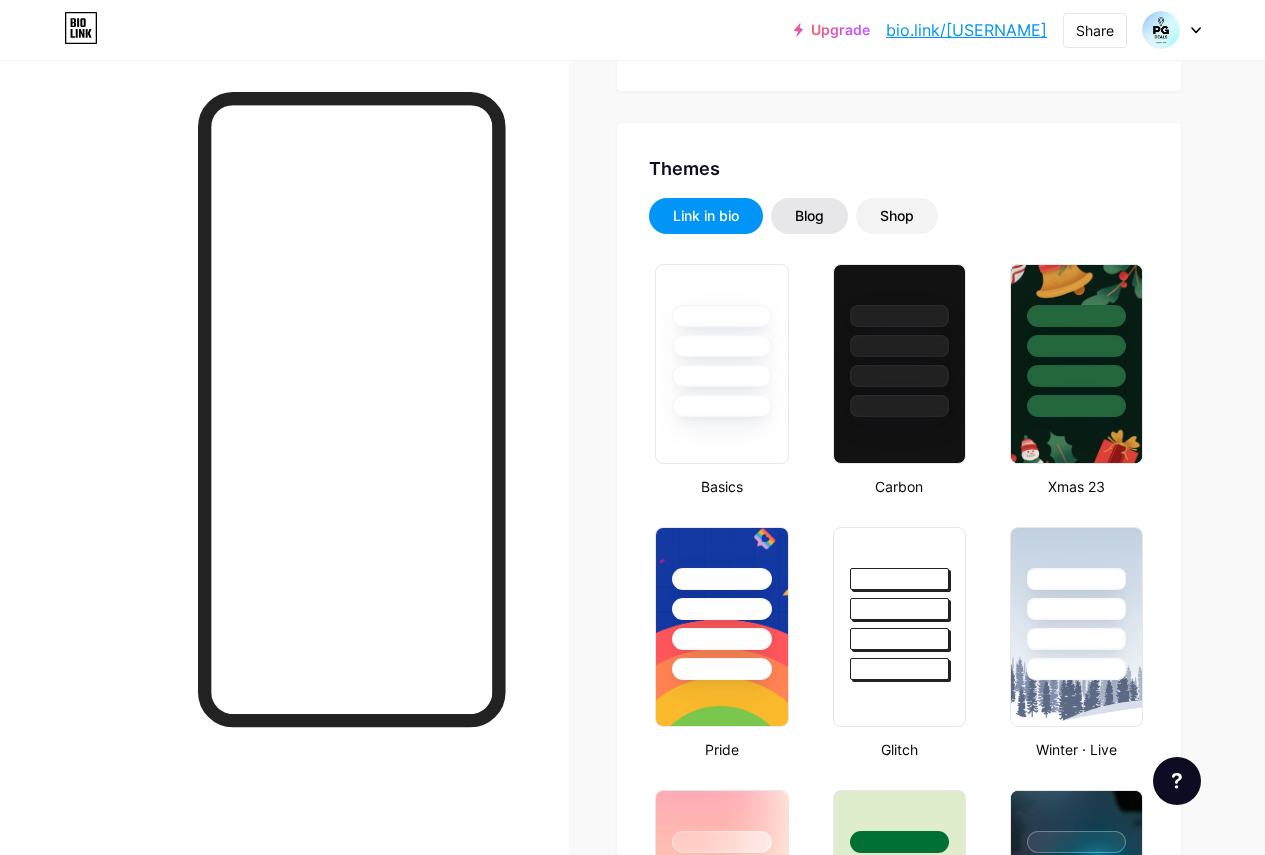 click on "Blog" at bounding box center [809, 216] 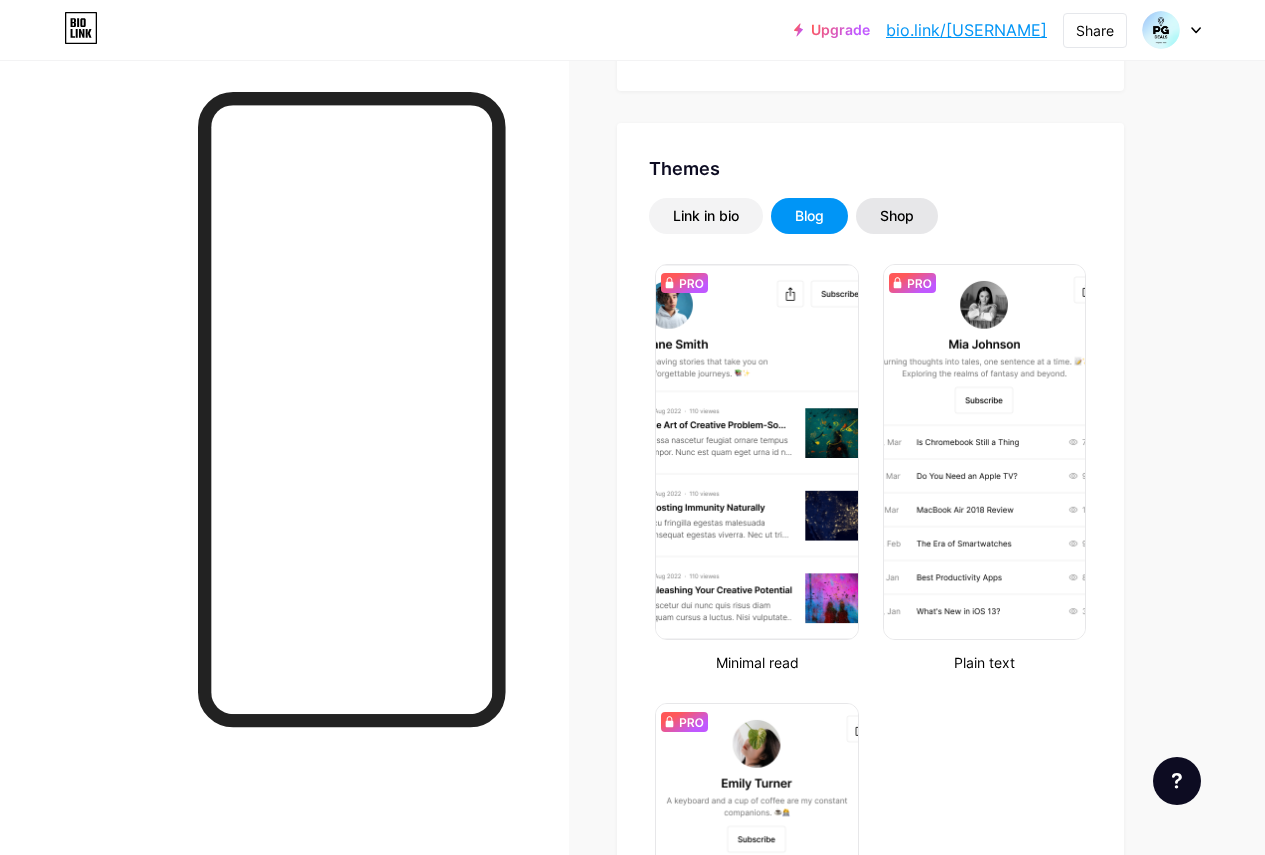 click on "Shop" at bounding box center [897, 216] 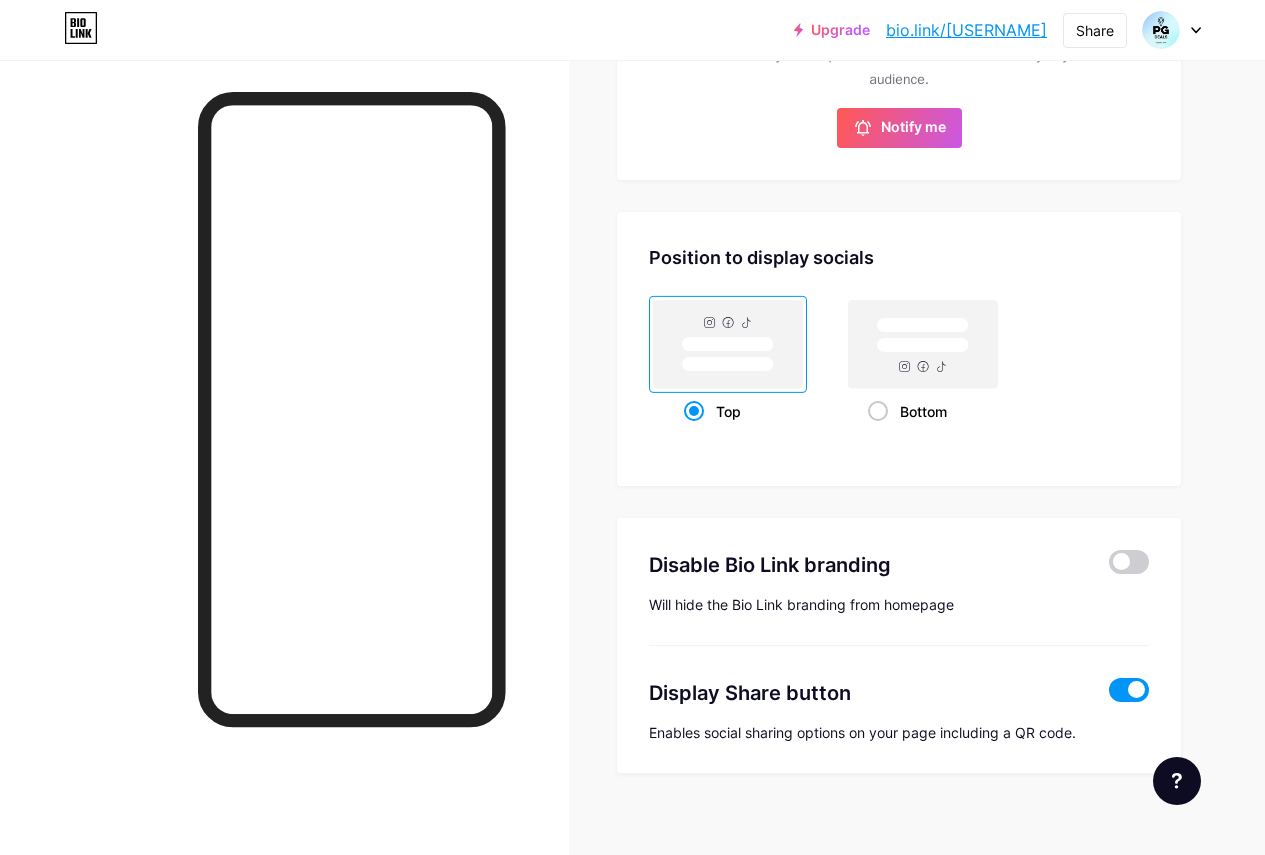 scroll, scrollTop: 876, scrollLeft: 0, axis: vertical 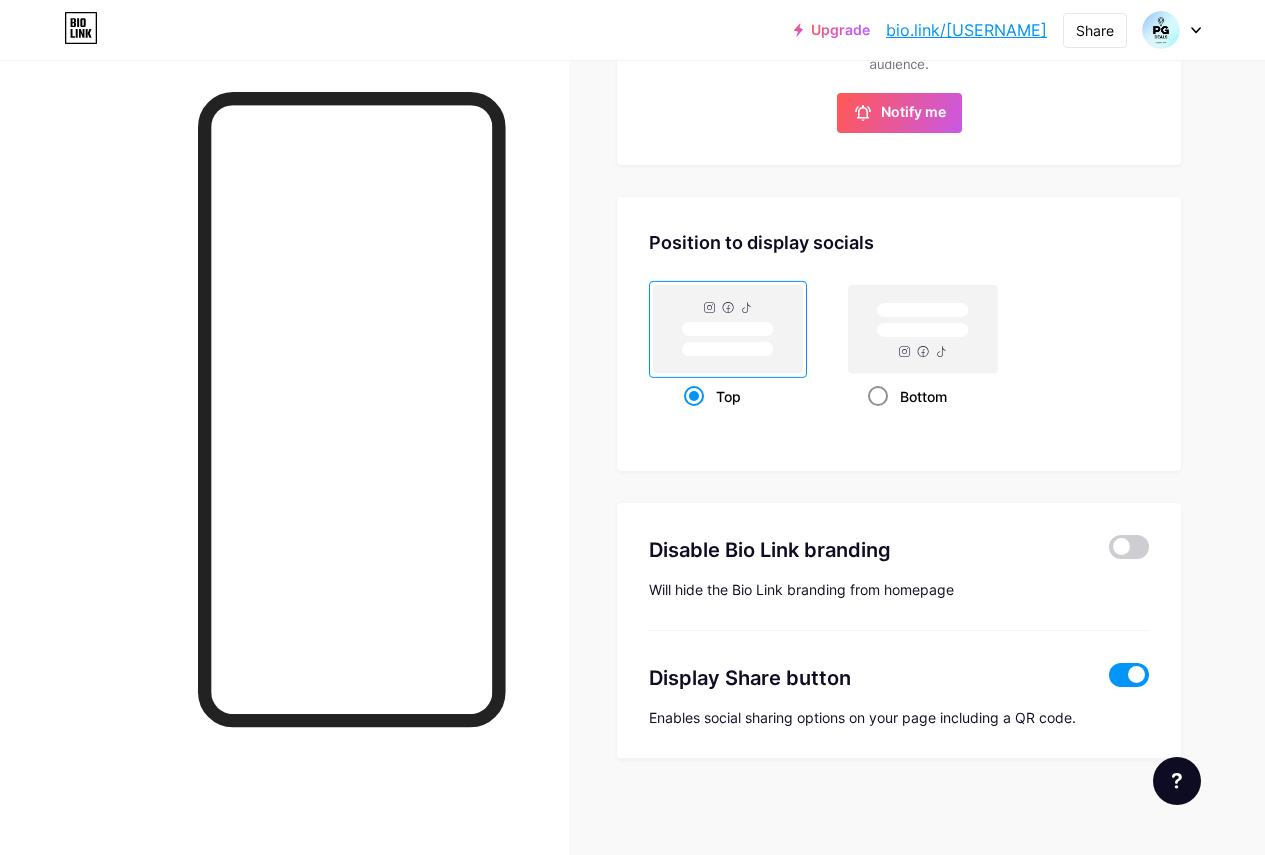 click at bounding box center (878, 396) 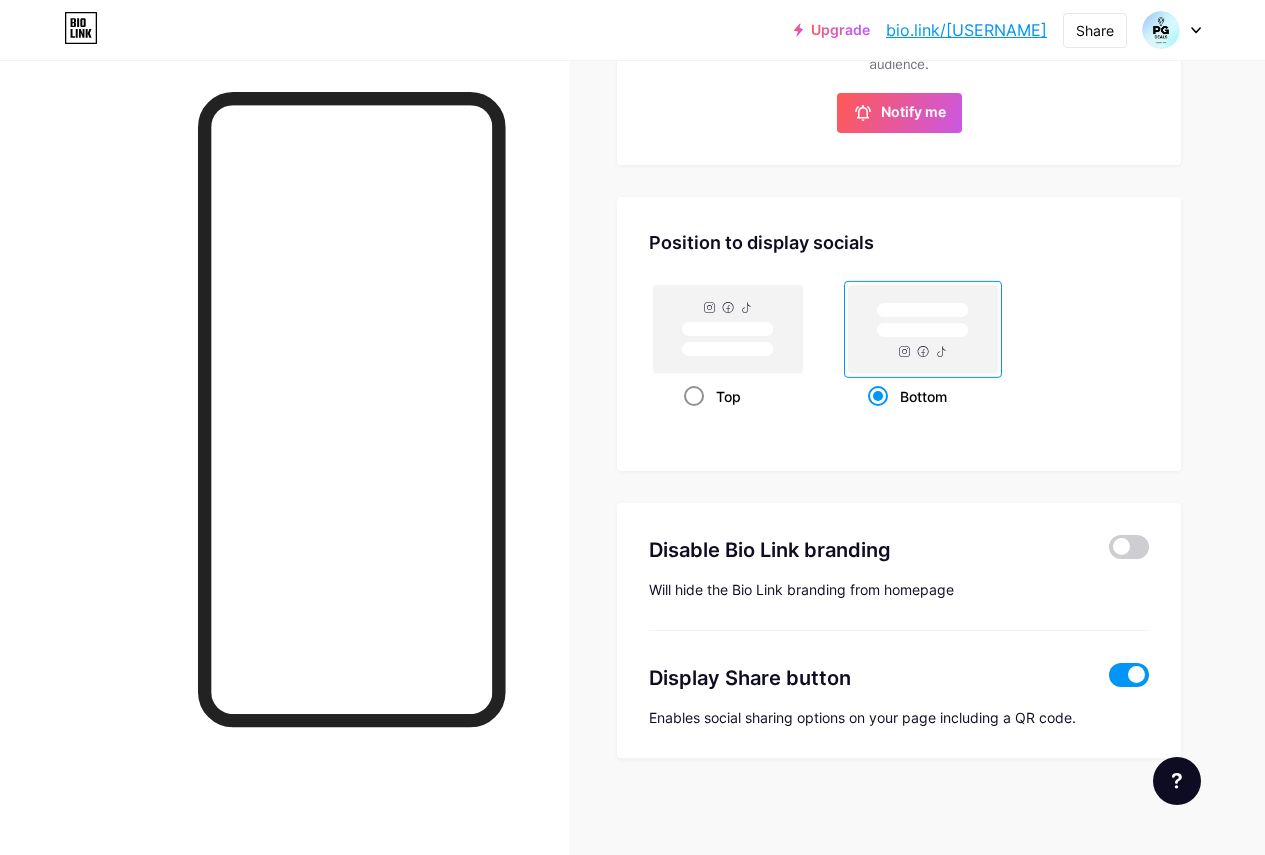 click at bounding box center [694, 396] 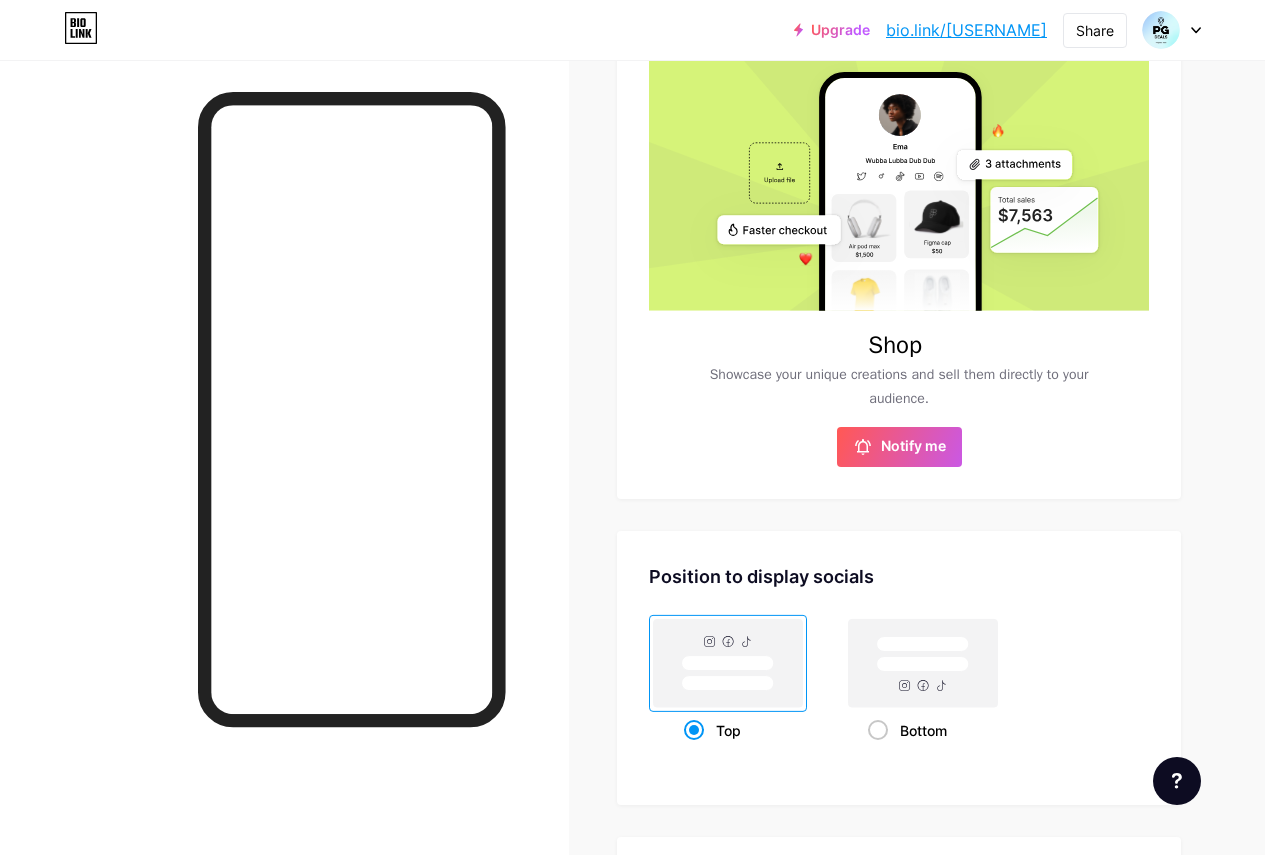 scroll, scrollTop: 543, scrollLeft: 0, axis: vertical 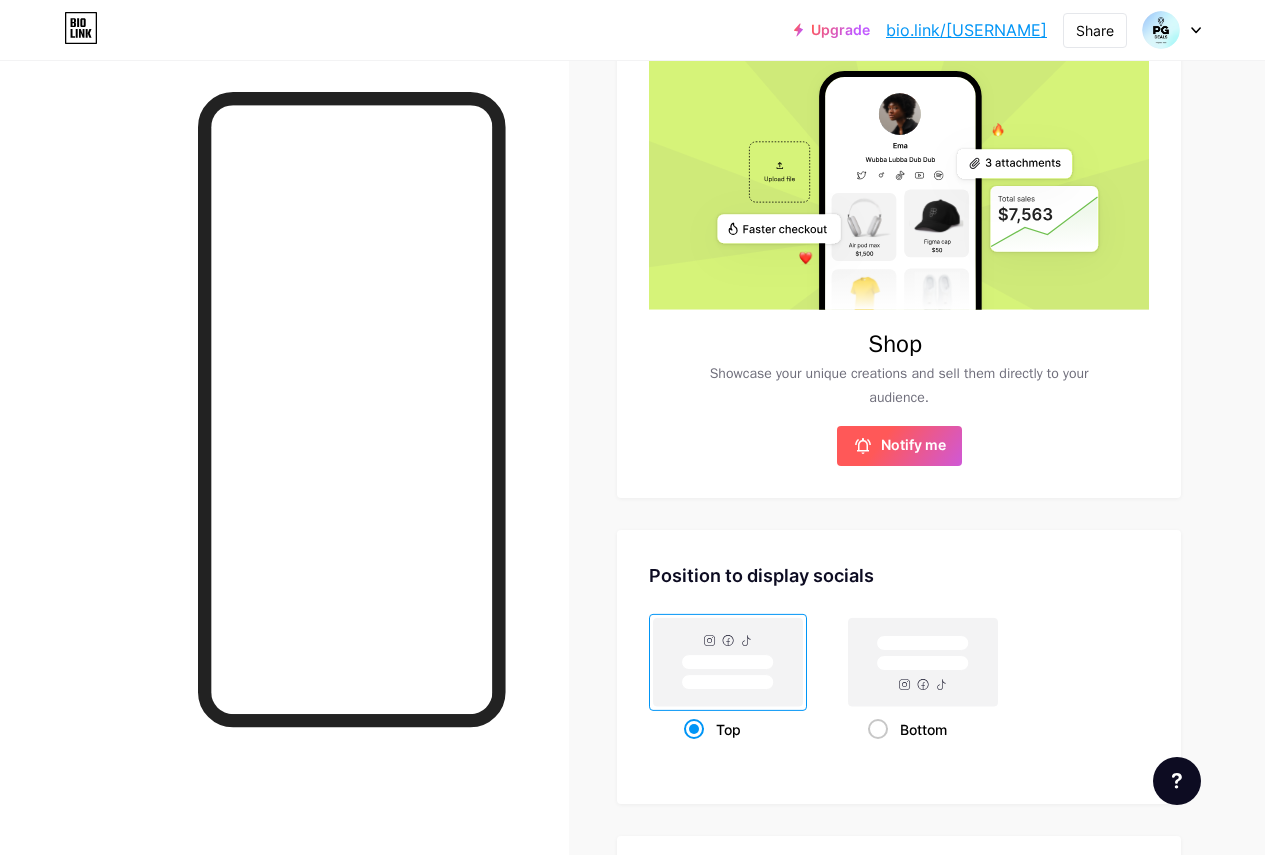 click on "Notify me" at bounding box center [913, 446] 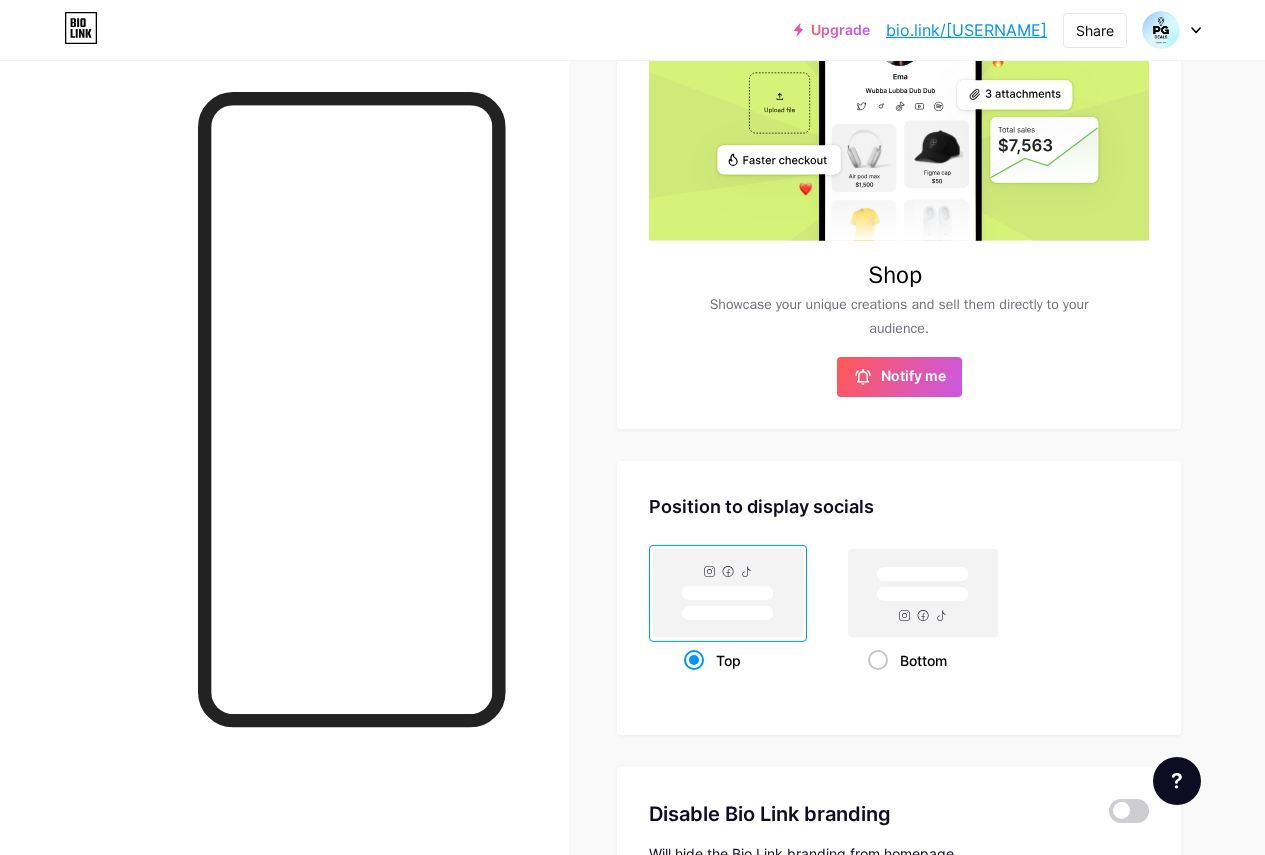 scroll, scrollTop: 709, scrollLeft: 0, axis: vertical 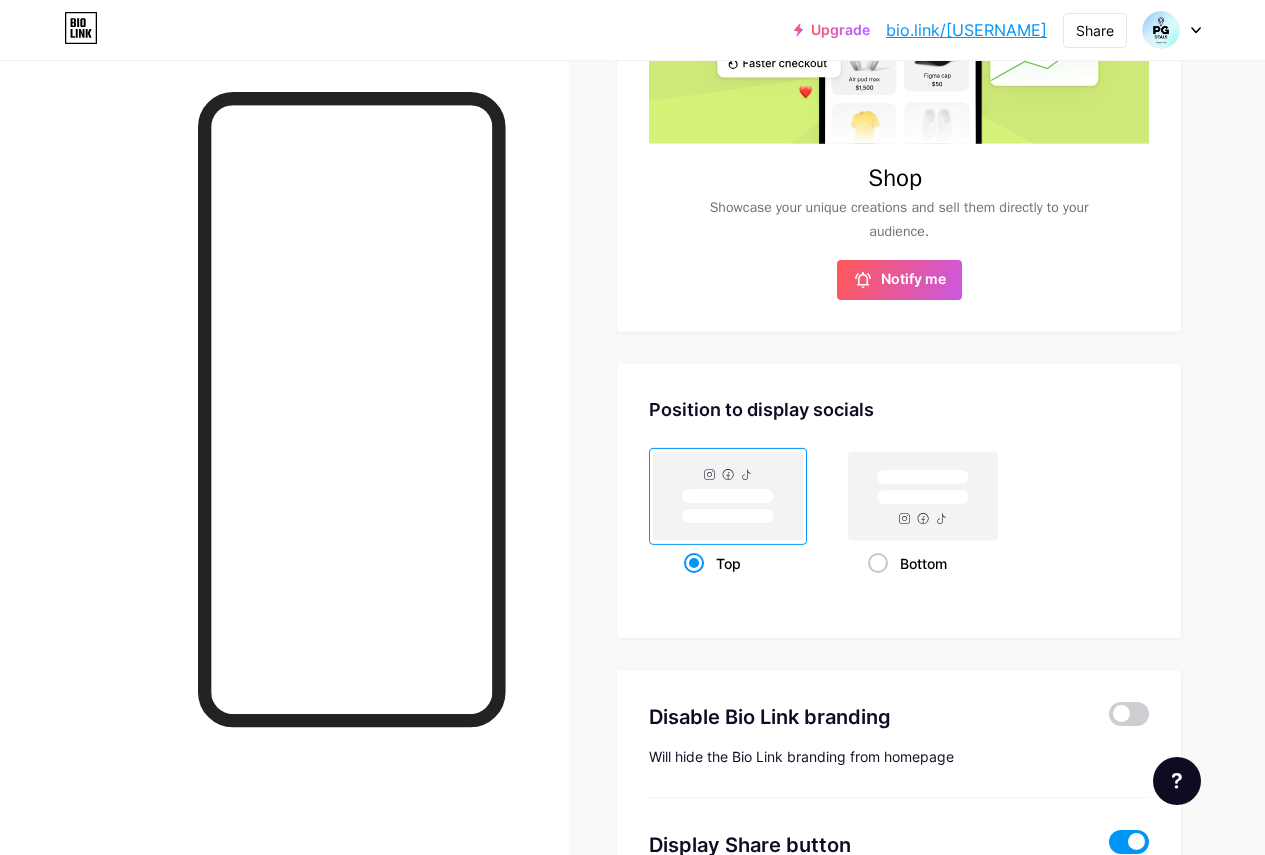 click on "bio.link/[USERNAME]" at bounding box center [966, 30] 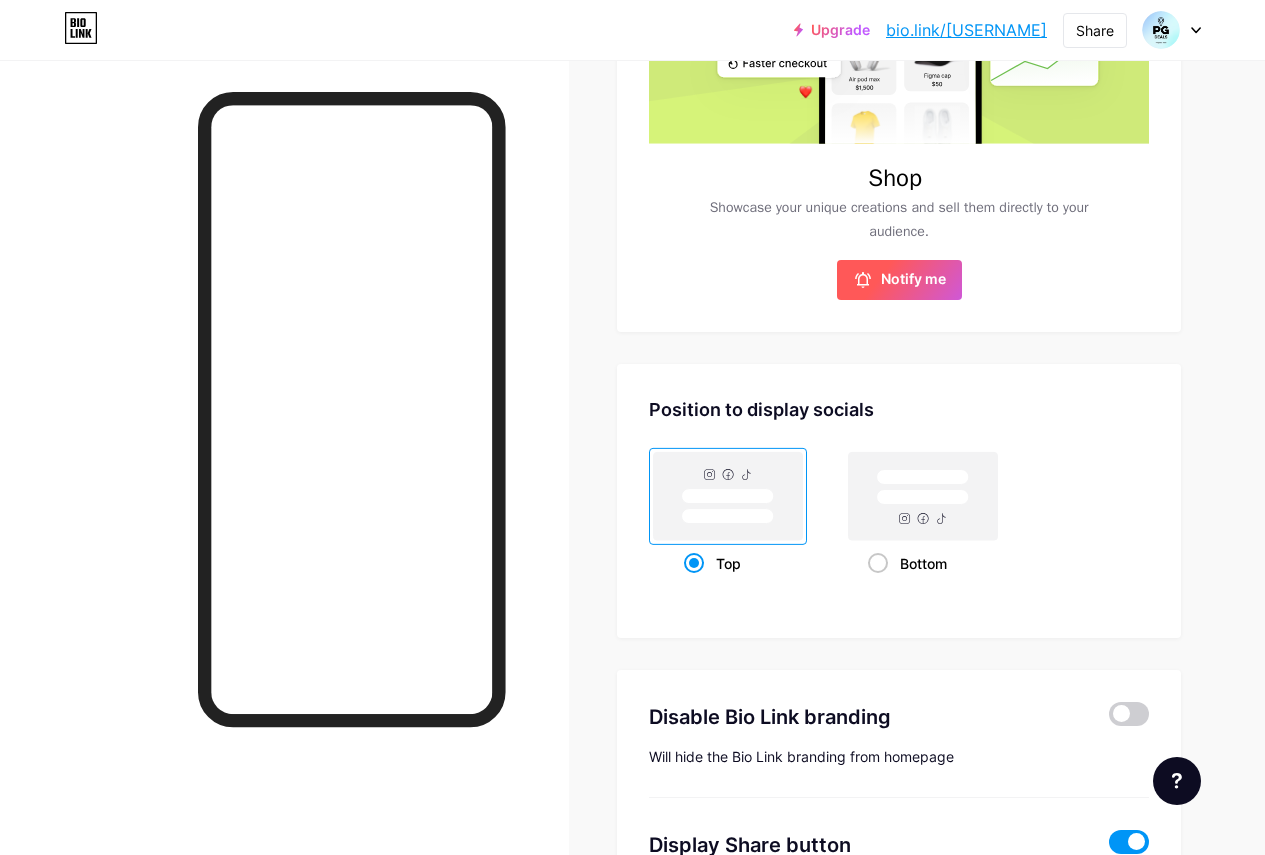 click on "Notify me" at bounding box center [913, 280] 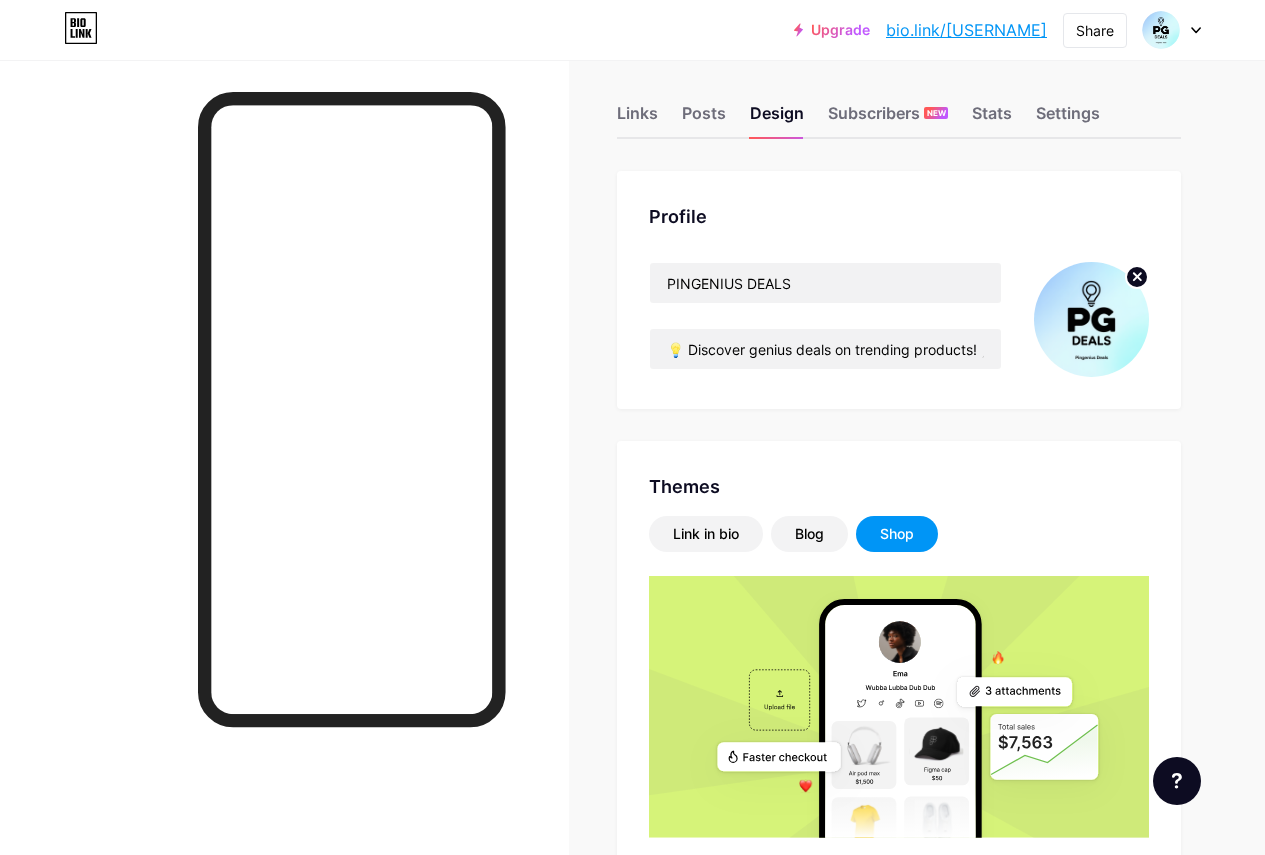 scroll, scrollTop: 0, scrollLeft: 0, axis: both 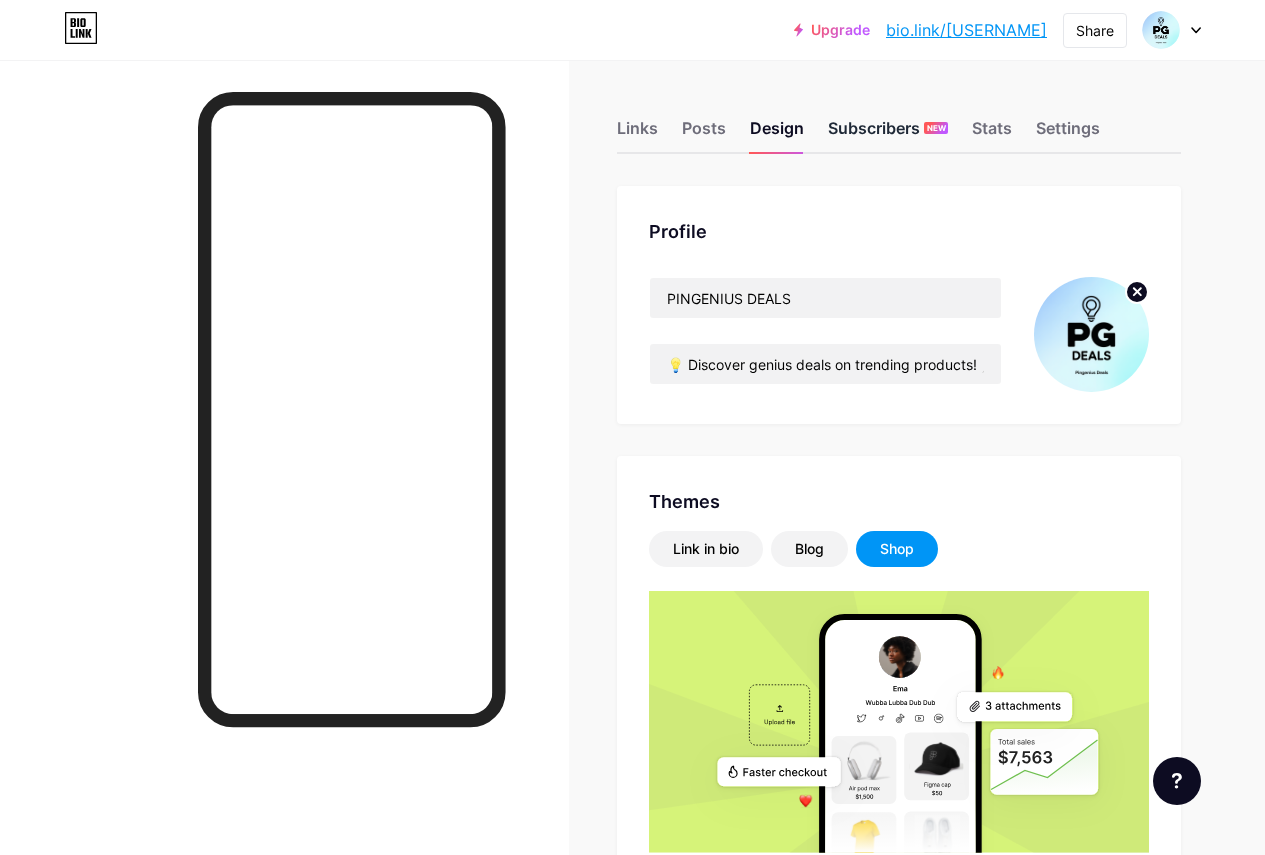 click on "Subscribers
NEW" at bounding box center [888, 134] 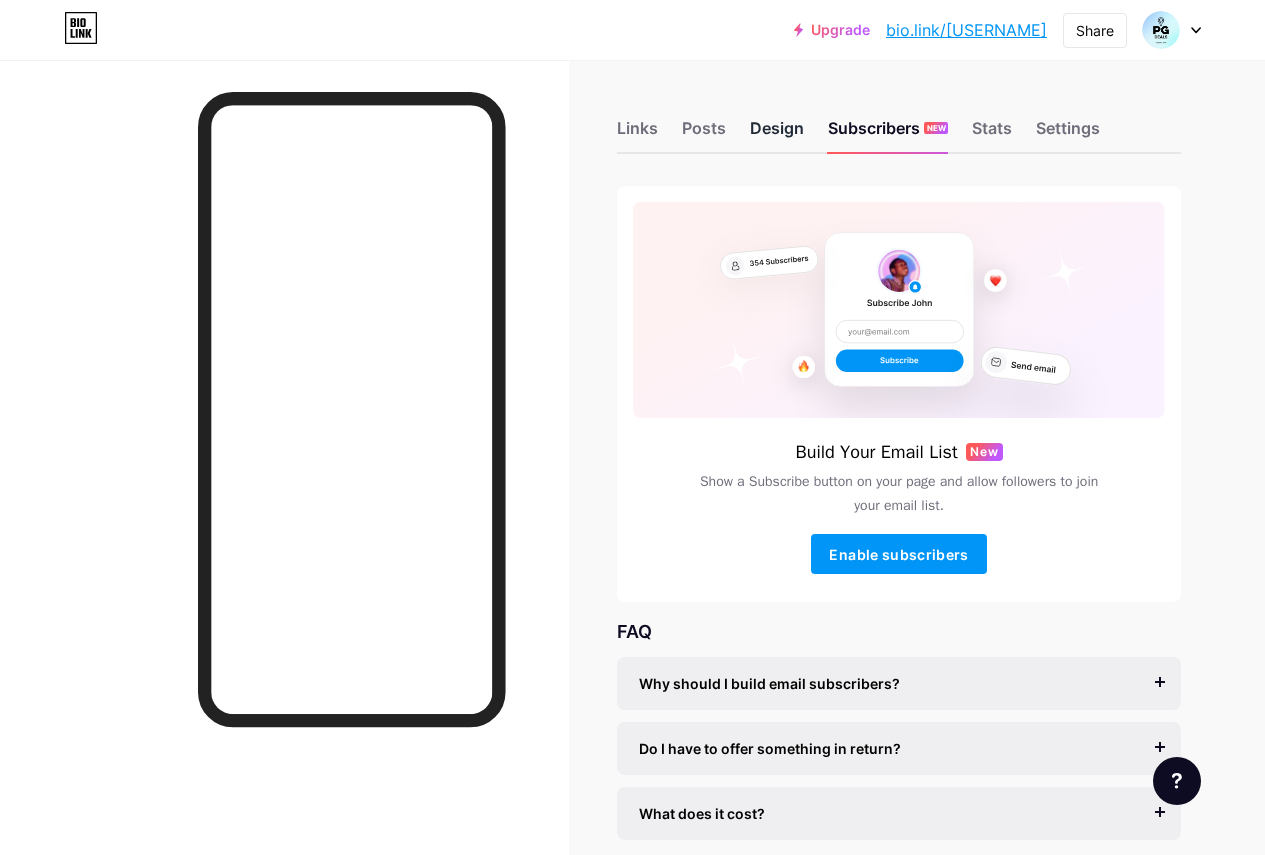 click on "Design" at bounding box center [777, 134] 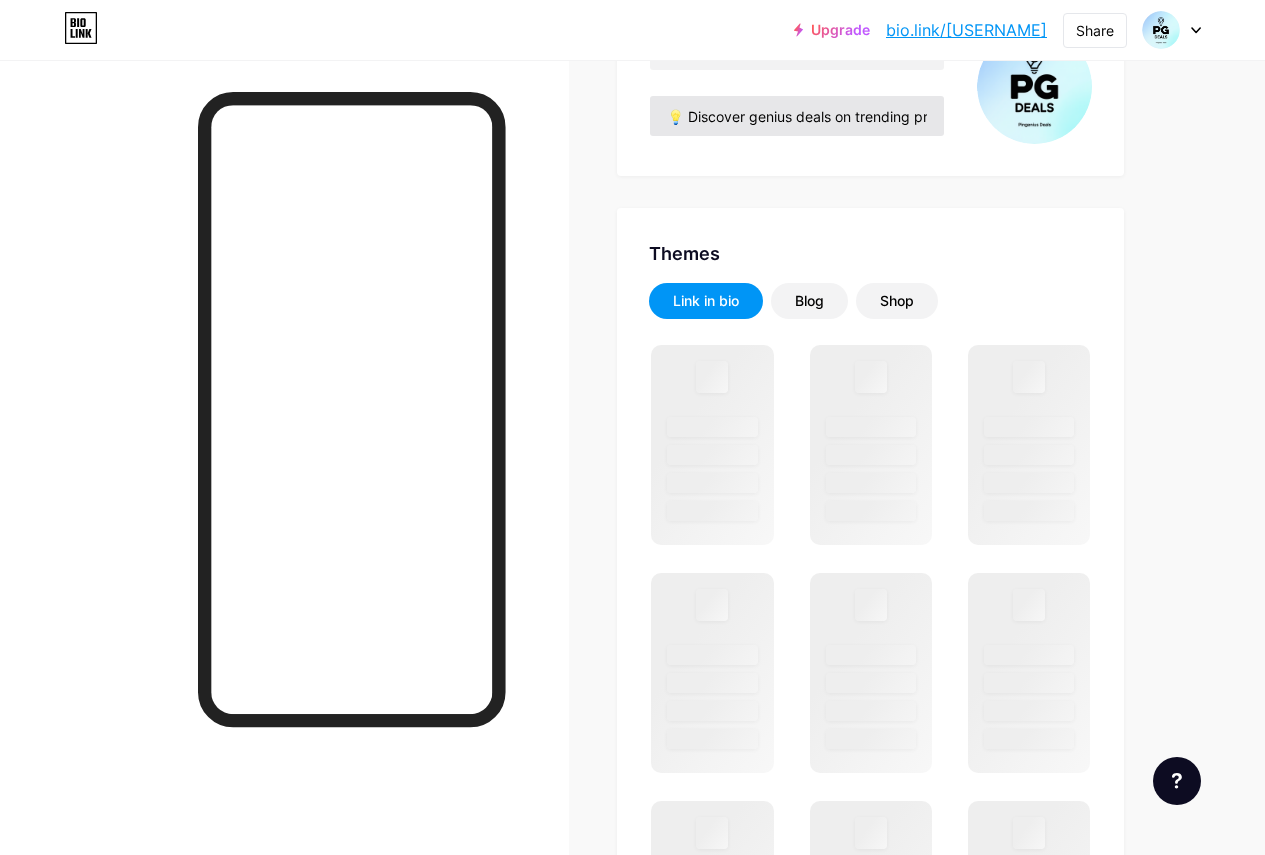 scroll, scrollTop: 333, scrollLeft: 0, axis: vertical 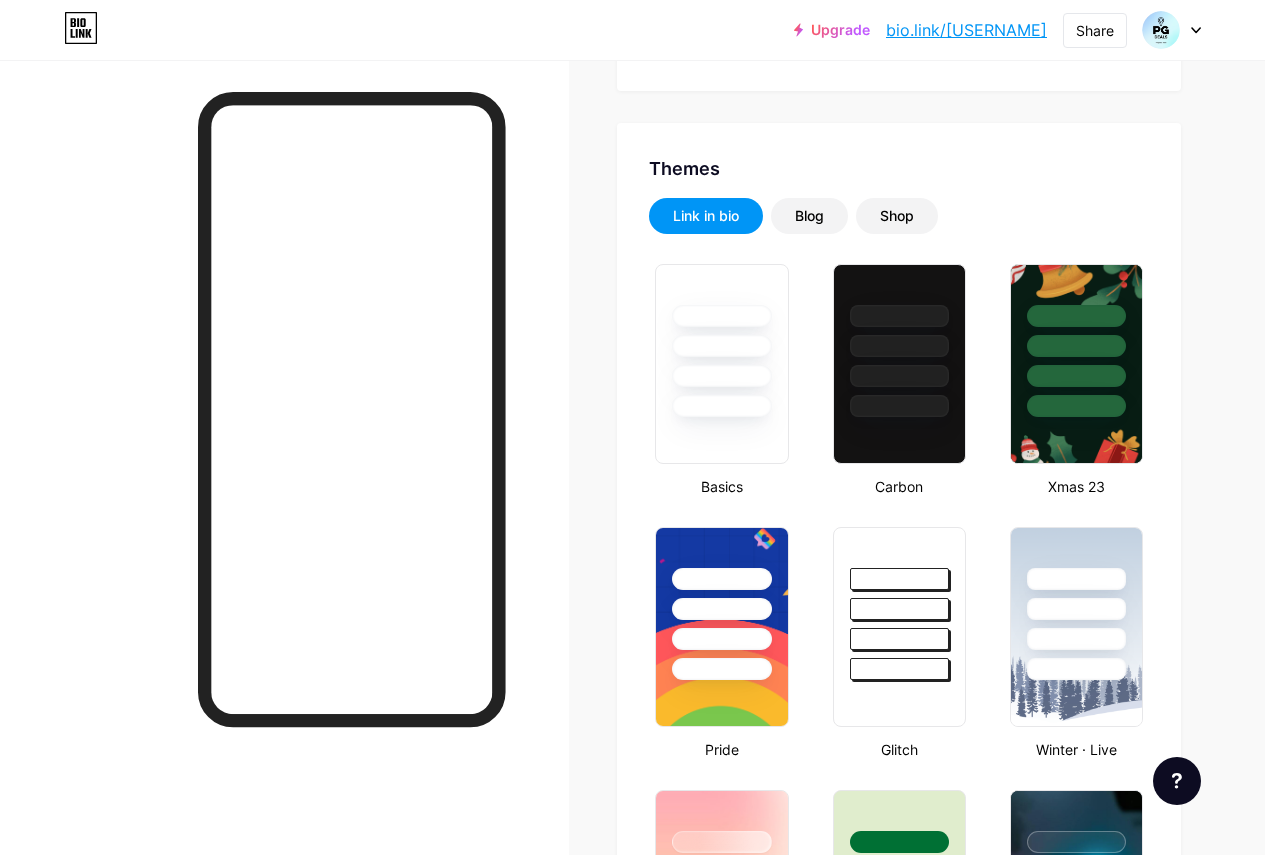 type on "#ffffff" 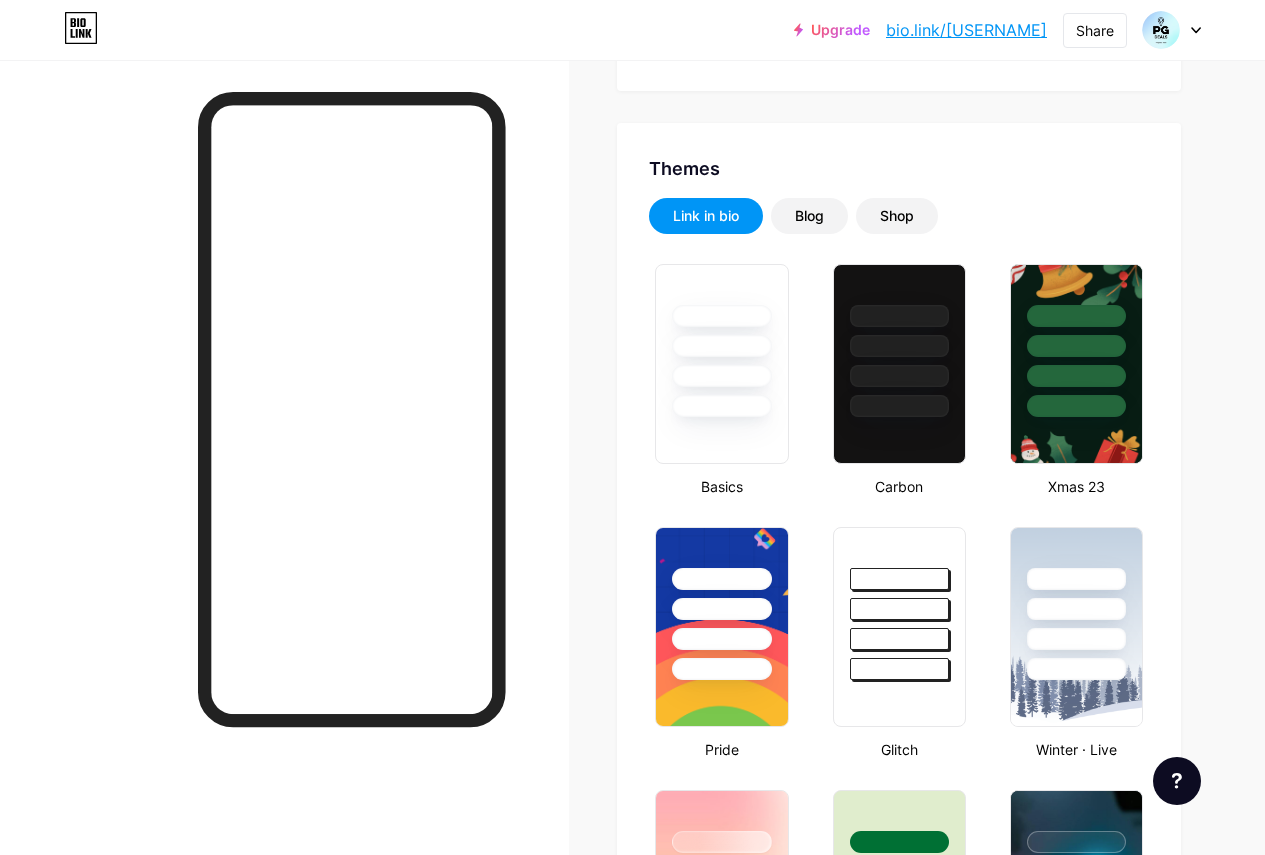 type on "#000000" 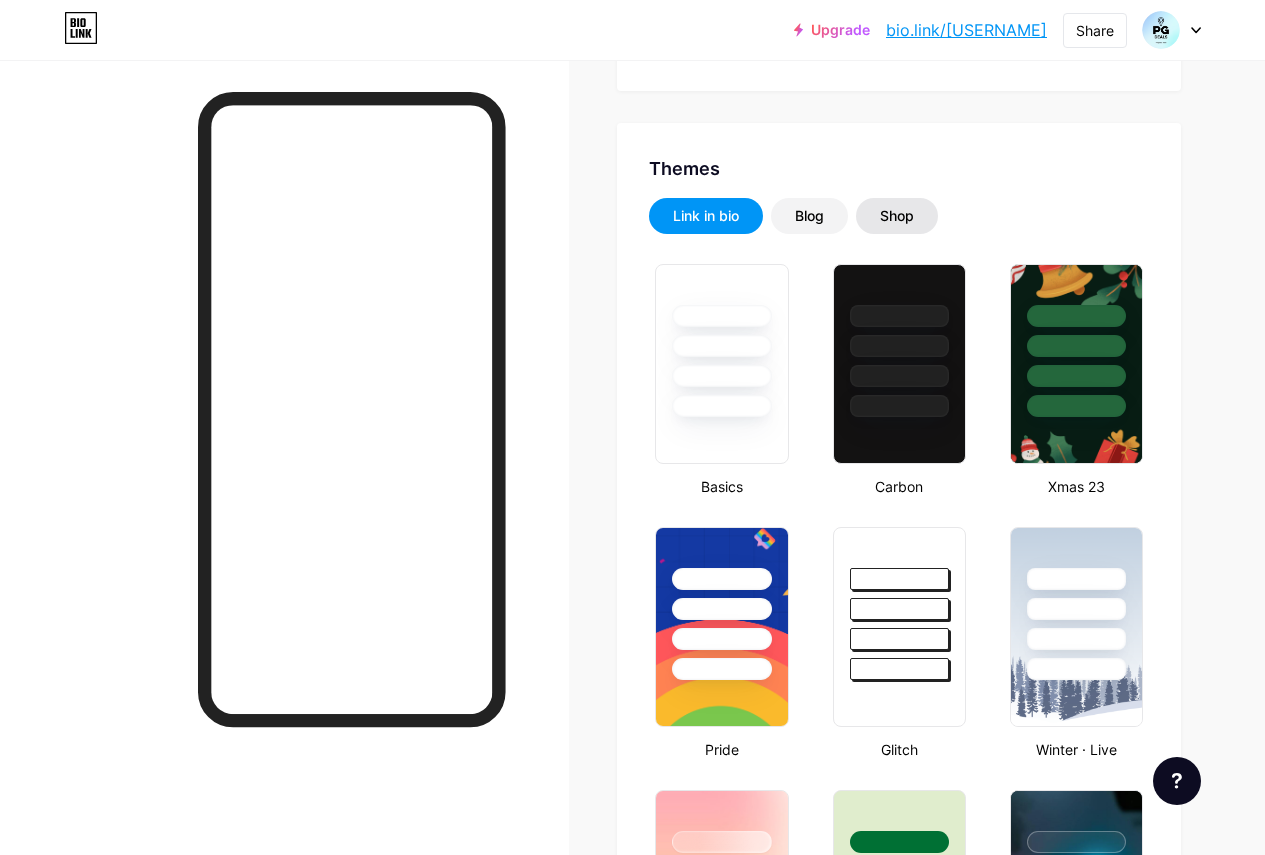 click on "Shop" at bounding box center [897, 216] 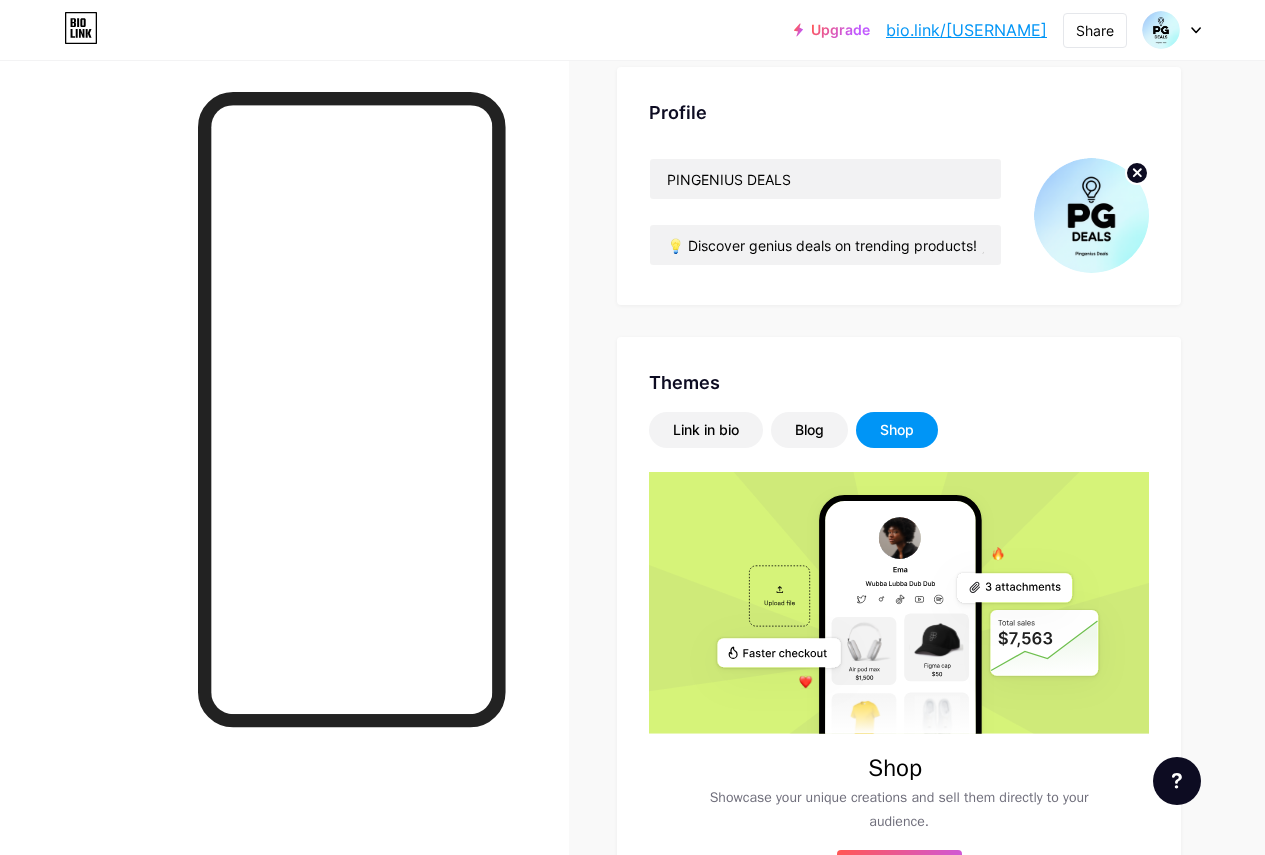 scroll, scrollTop: 167, scrollLeft: 0, axis: vertical 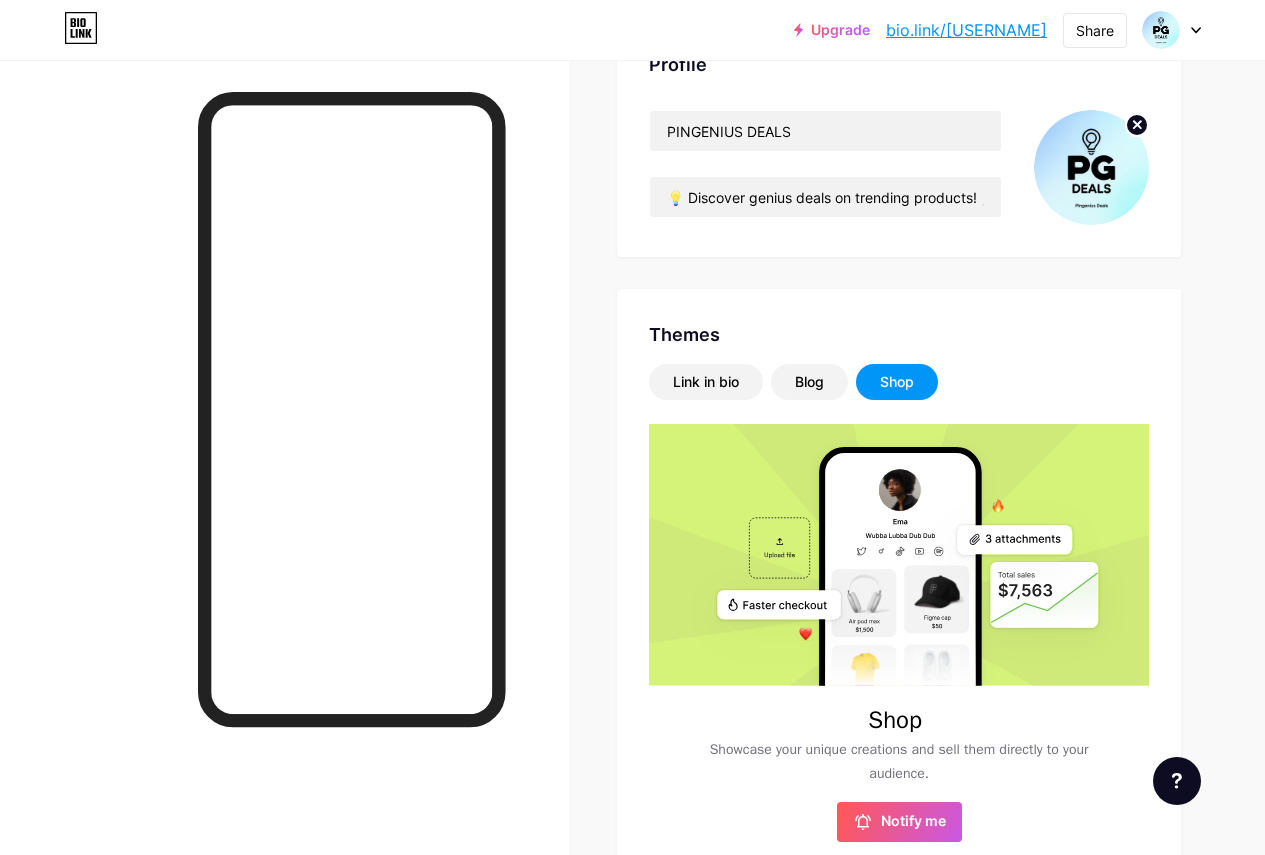 click 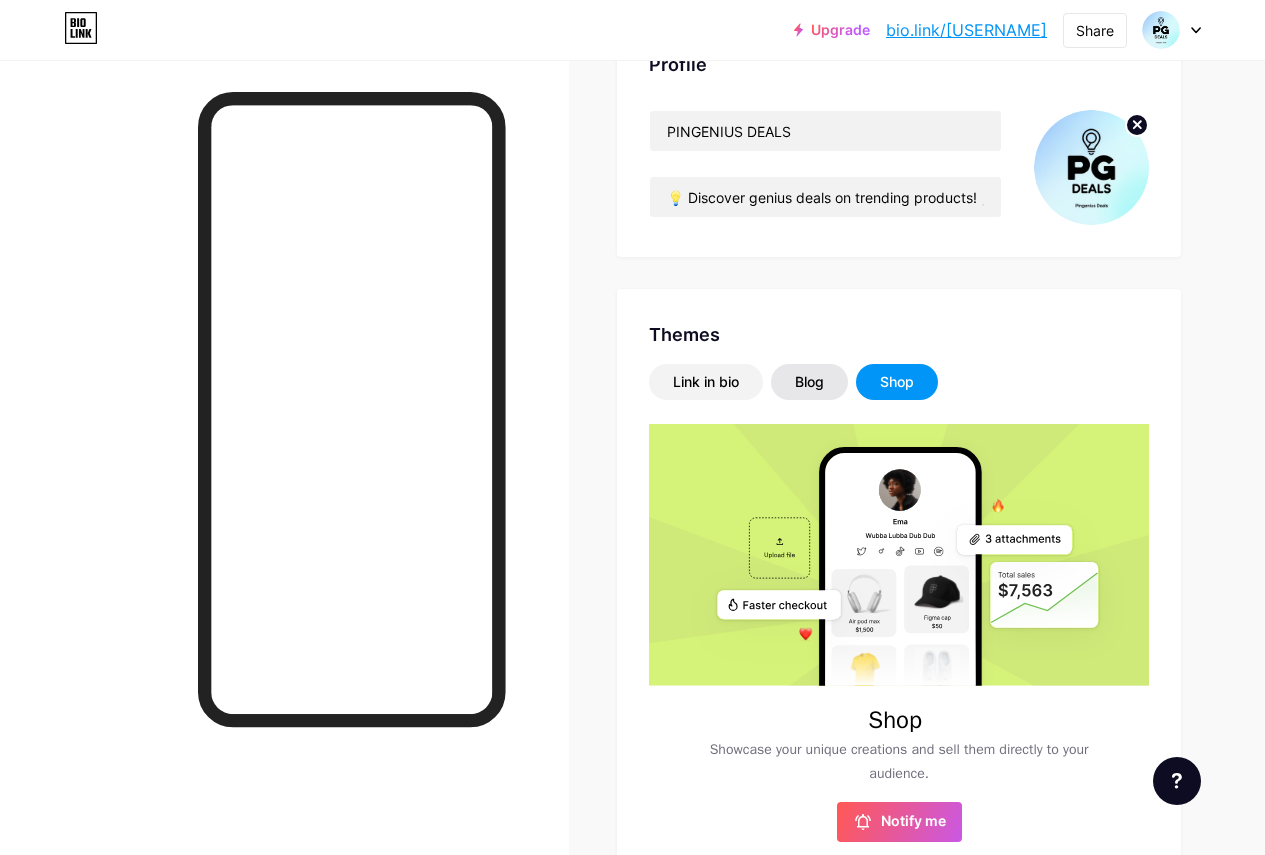 click on "Blog" at bounding box center (809, 382) 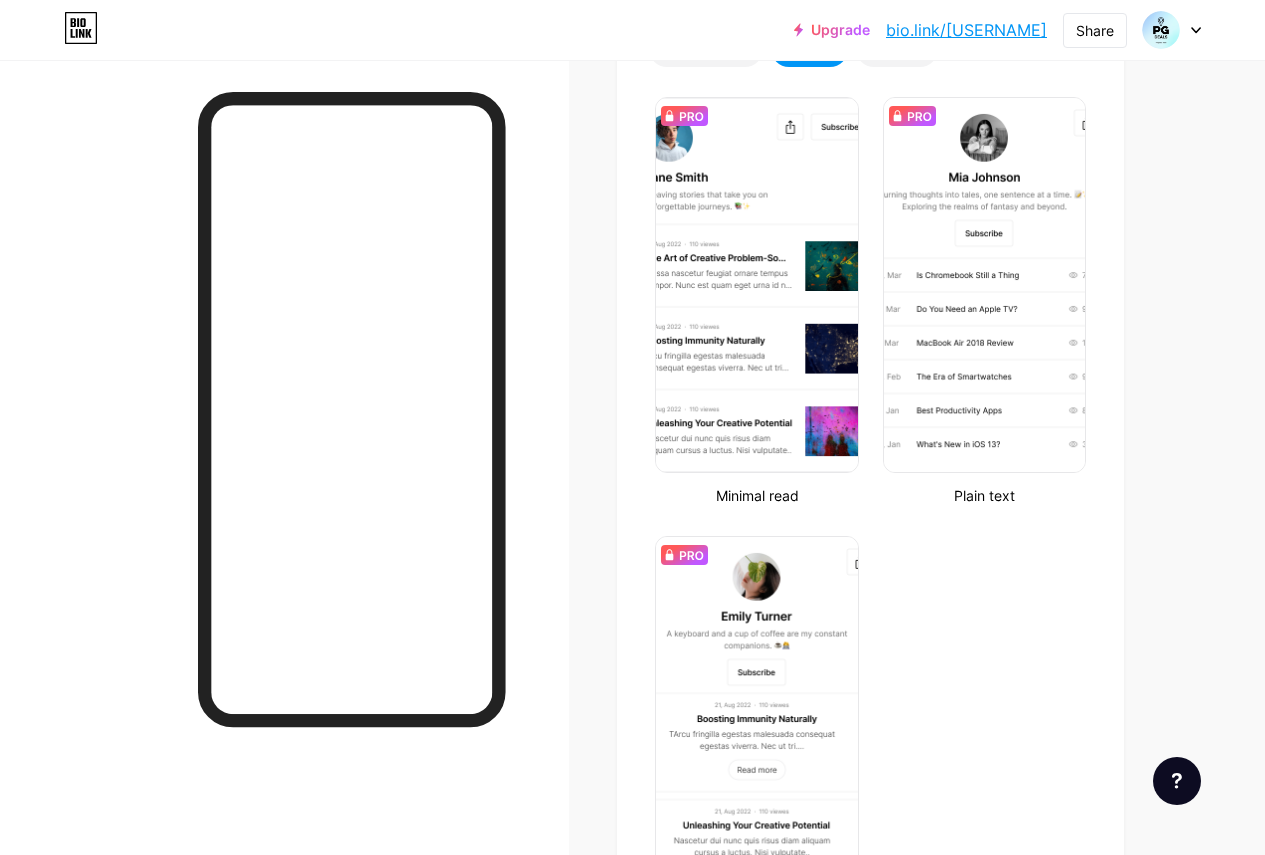 scroll, scrollTop: 0, scrollLeft: 0, axis: both 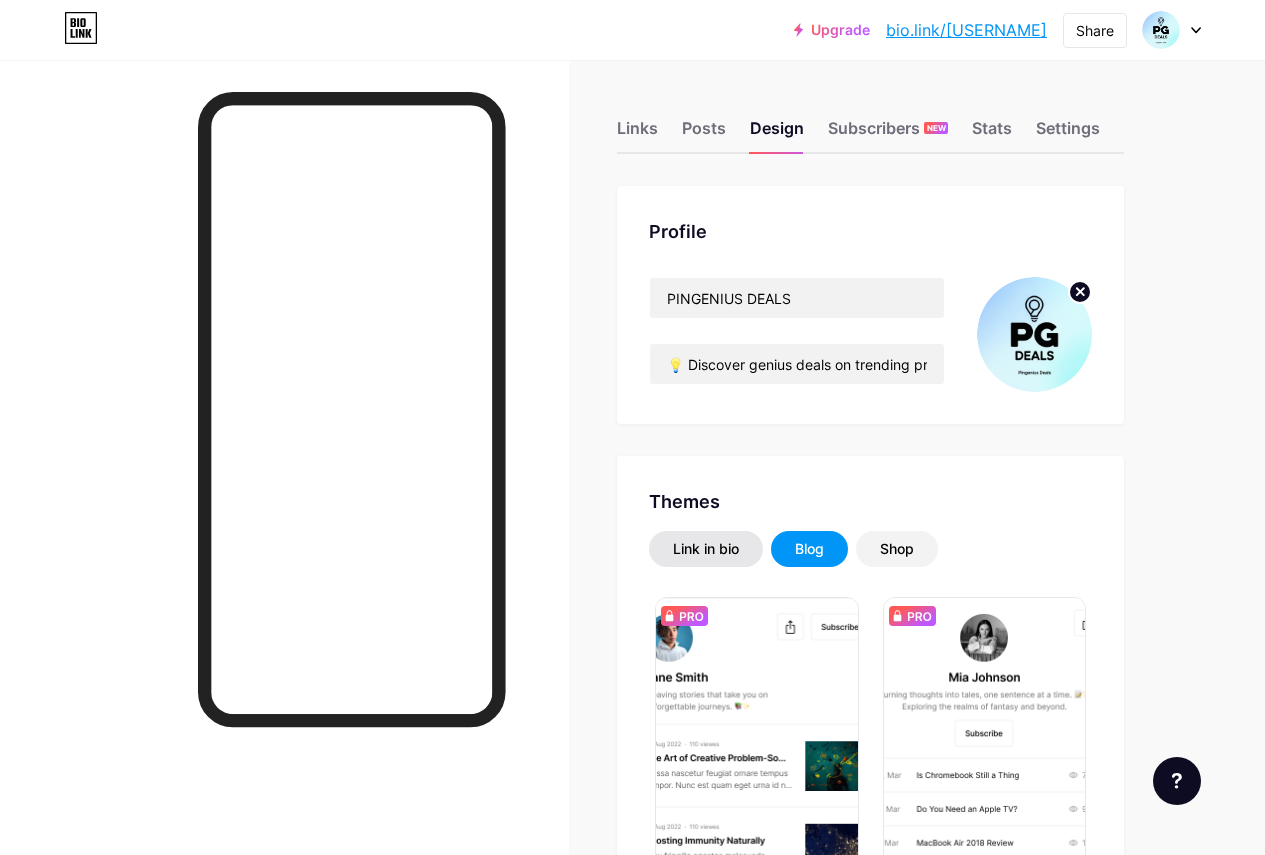 click on "Link in bio" at bounding box center [706, 549] 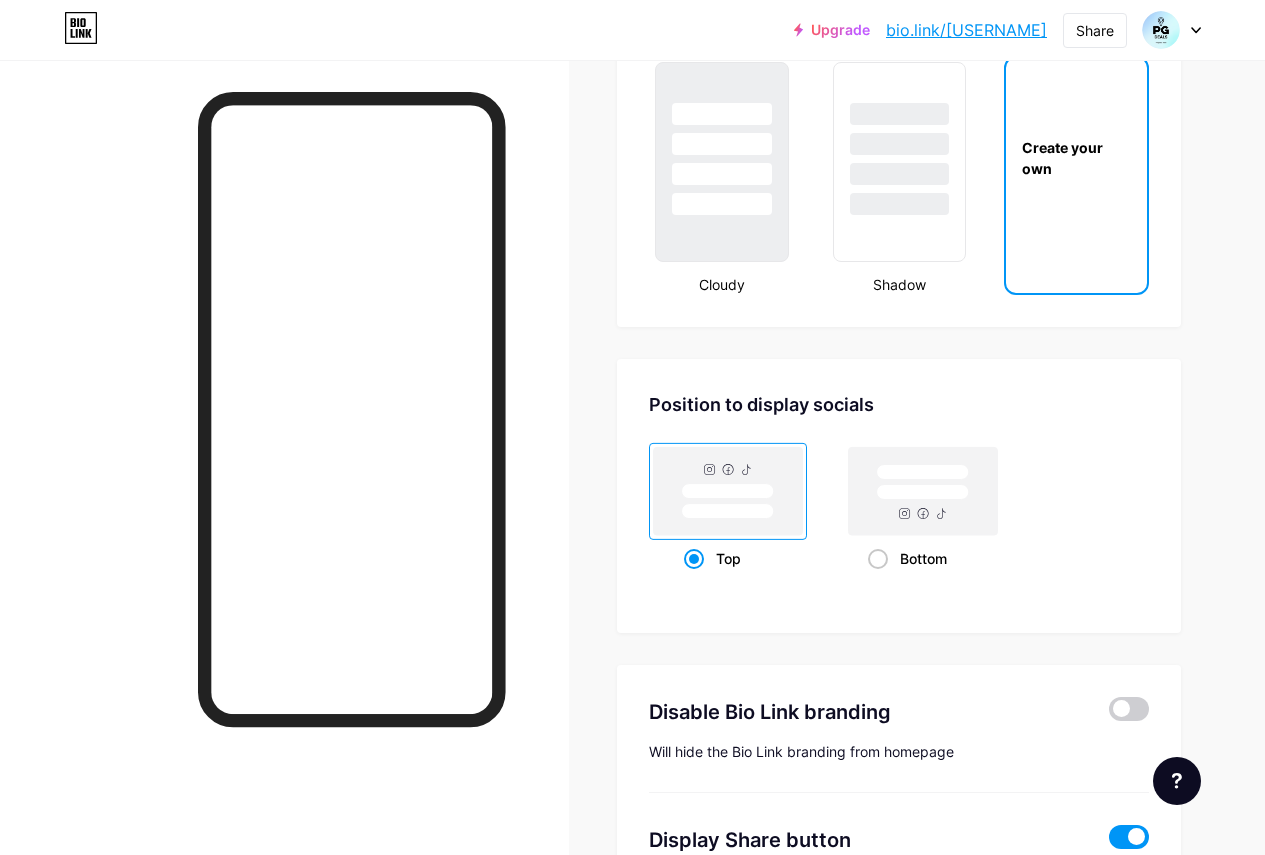 scroll, scrollTop: 2167, scrollLeft: 0, axis: vertical 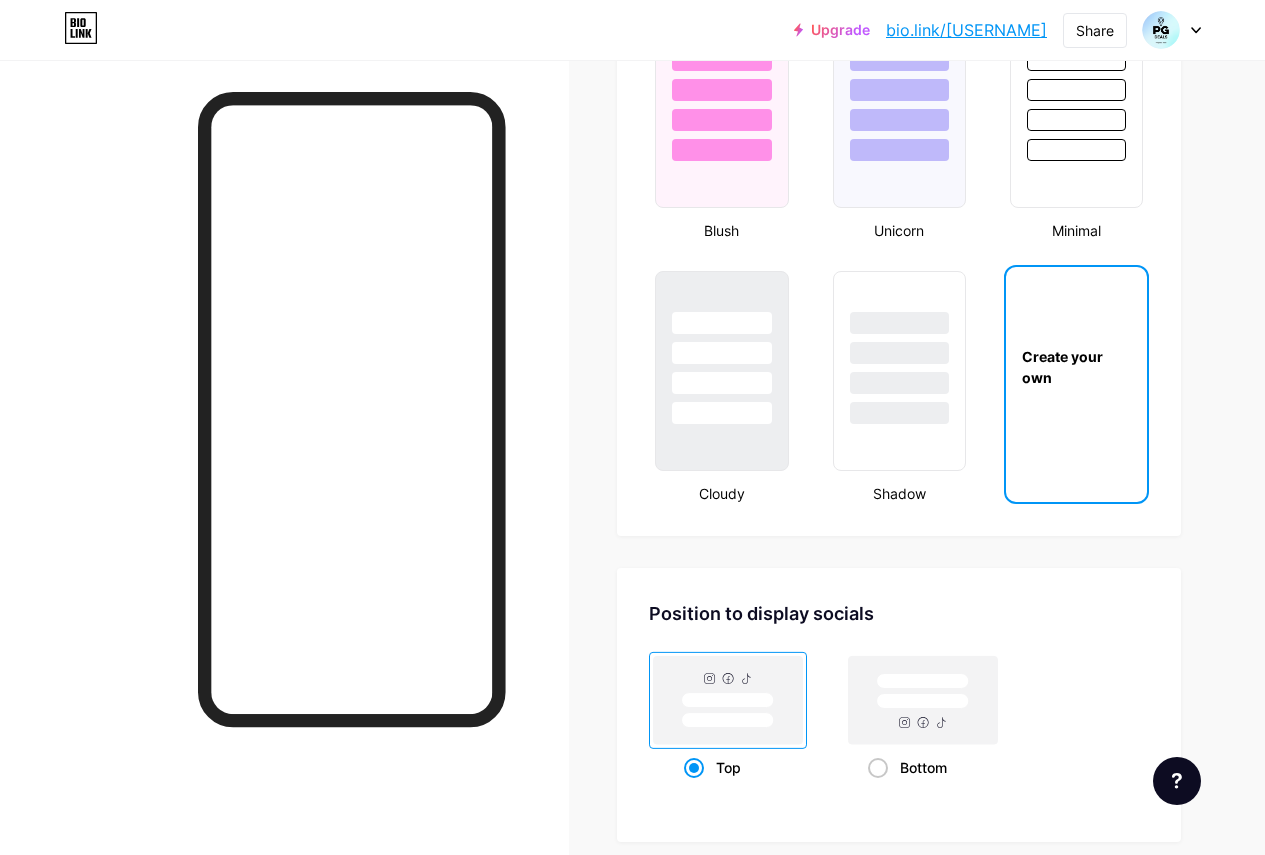 click on "Create your own" at bounding box center [1076, 367] 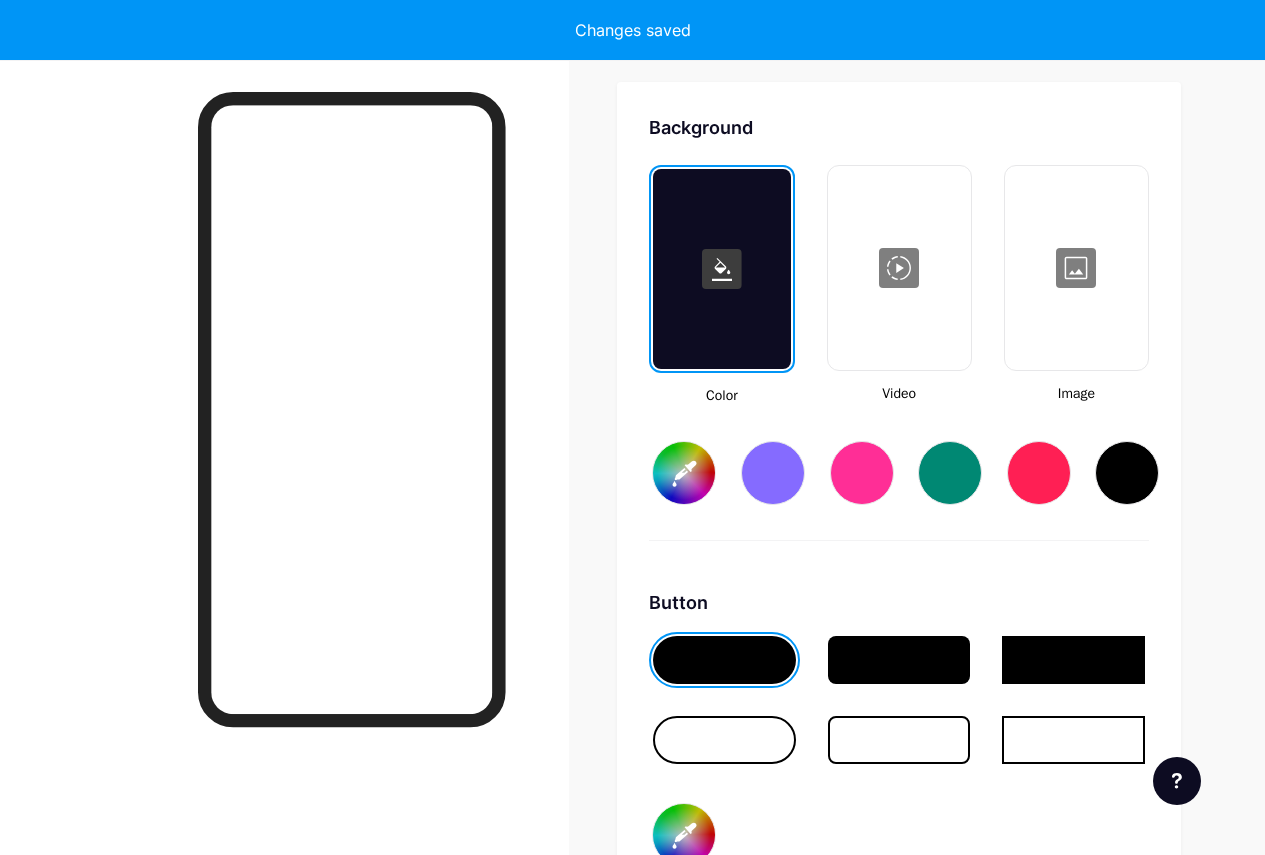scroll, scrollTop: 2655, scrollLeft: 0, axis: vertical 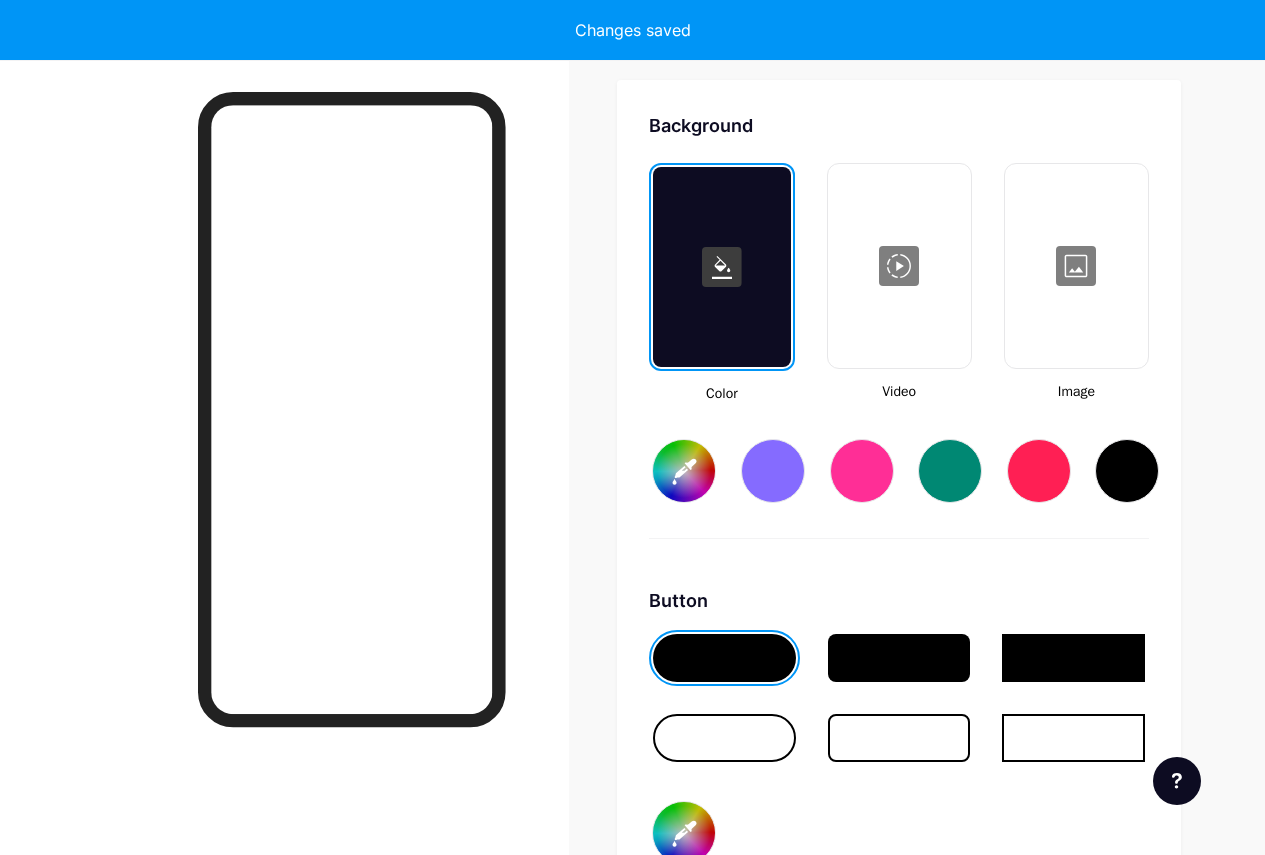 type on "#ffffff" 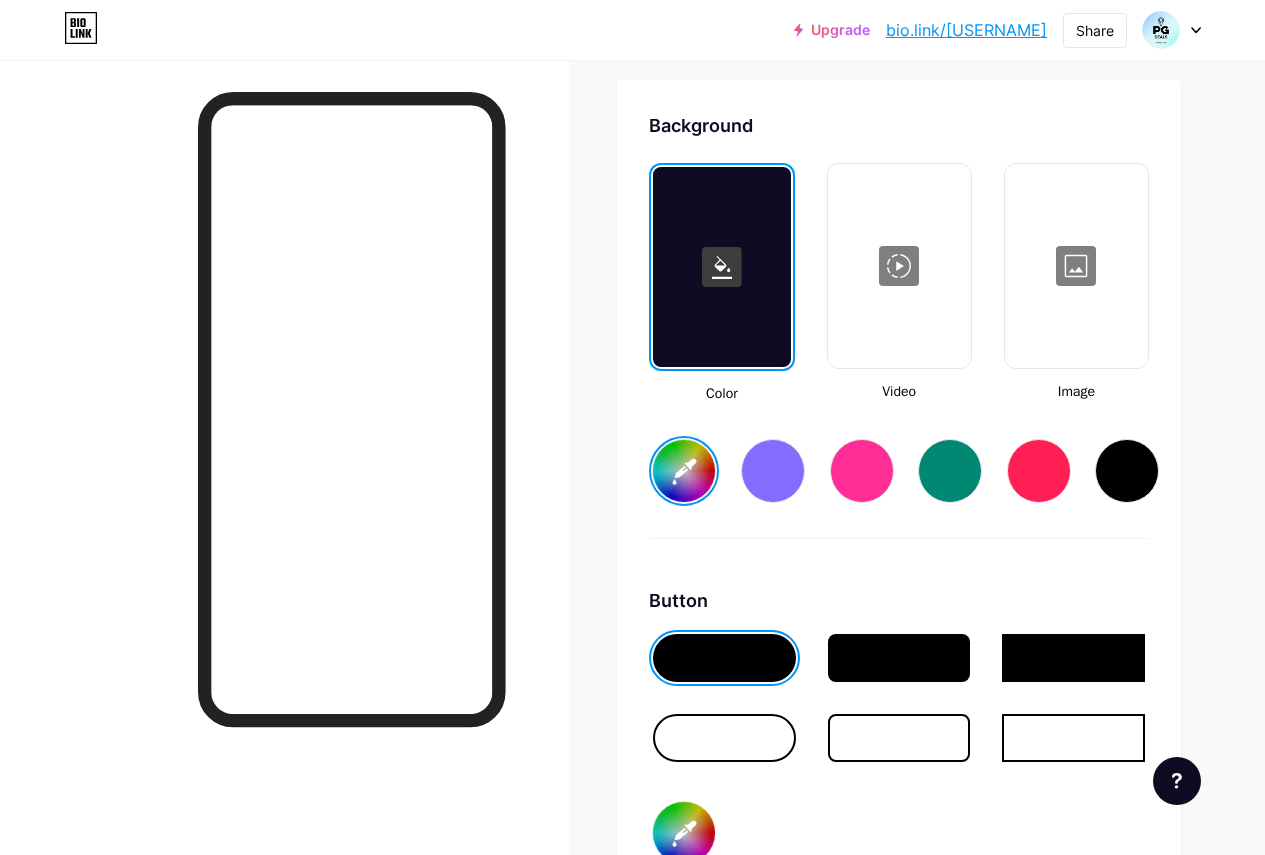 click at bounding box center (773, 471) 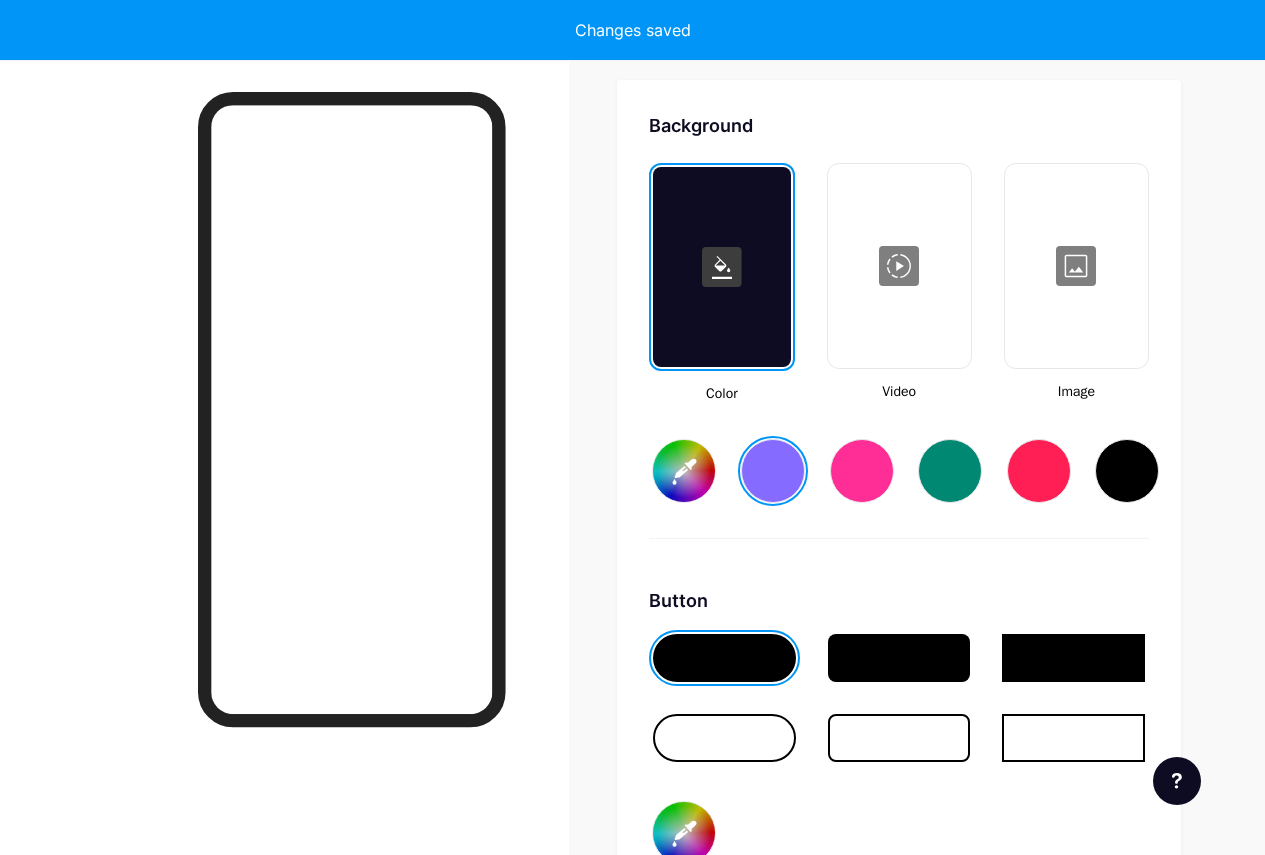 click at bounding box center [773, 471] 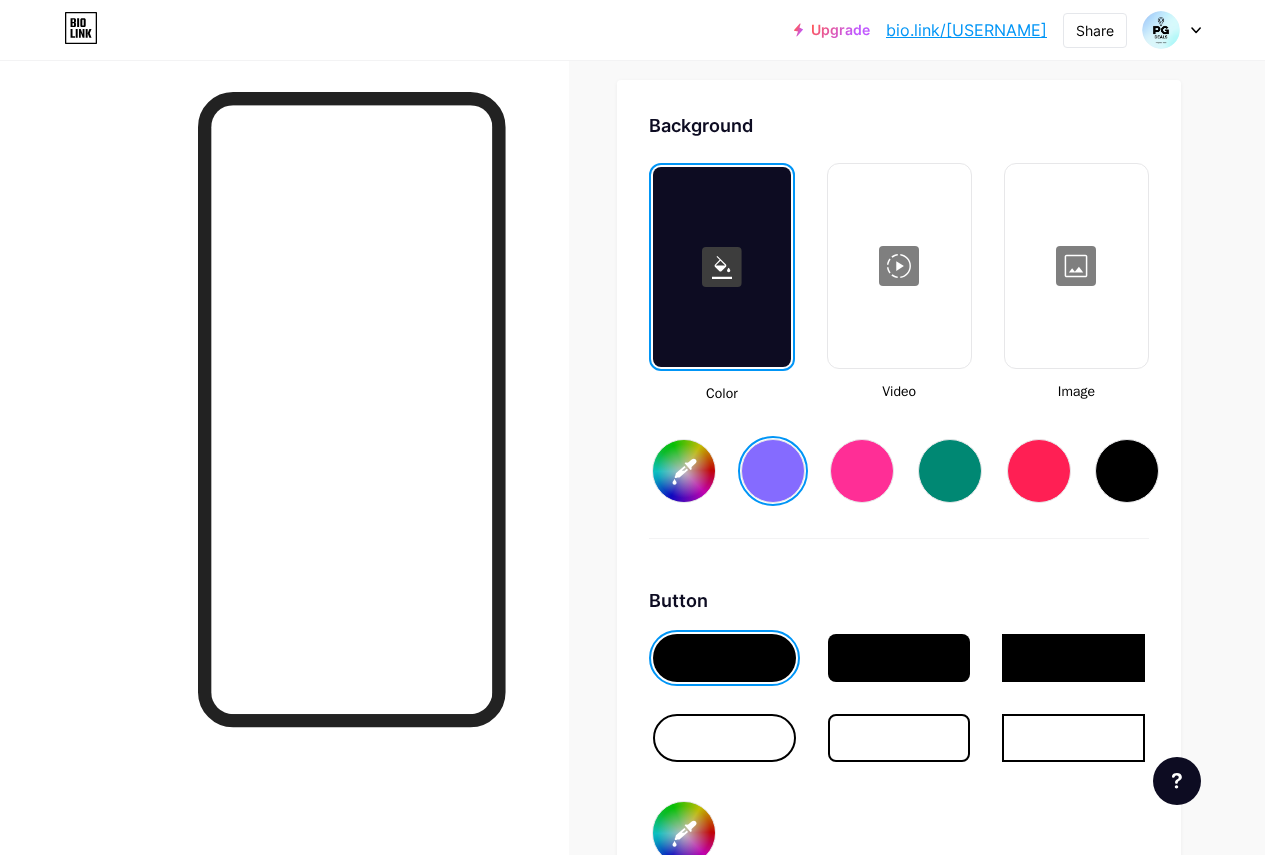click on "#856bff" at bounding box center (684, 471) 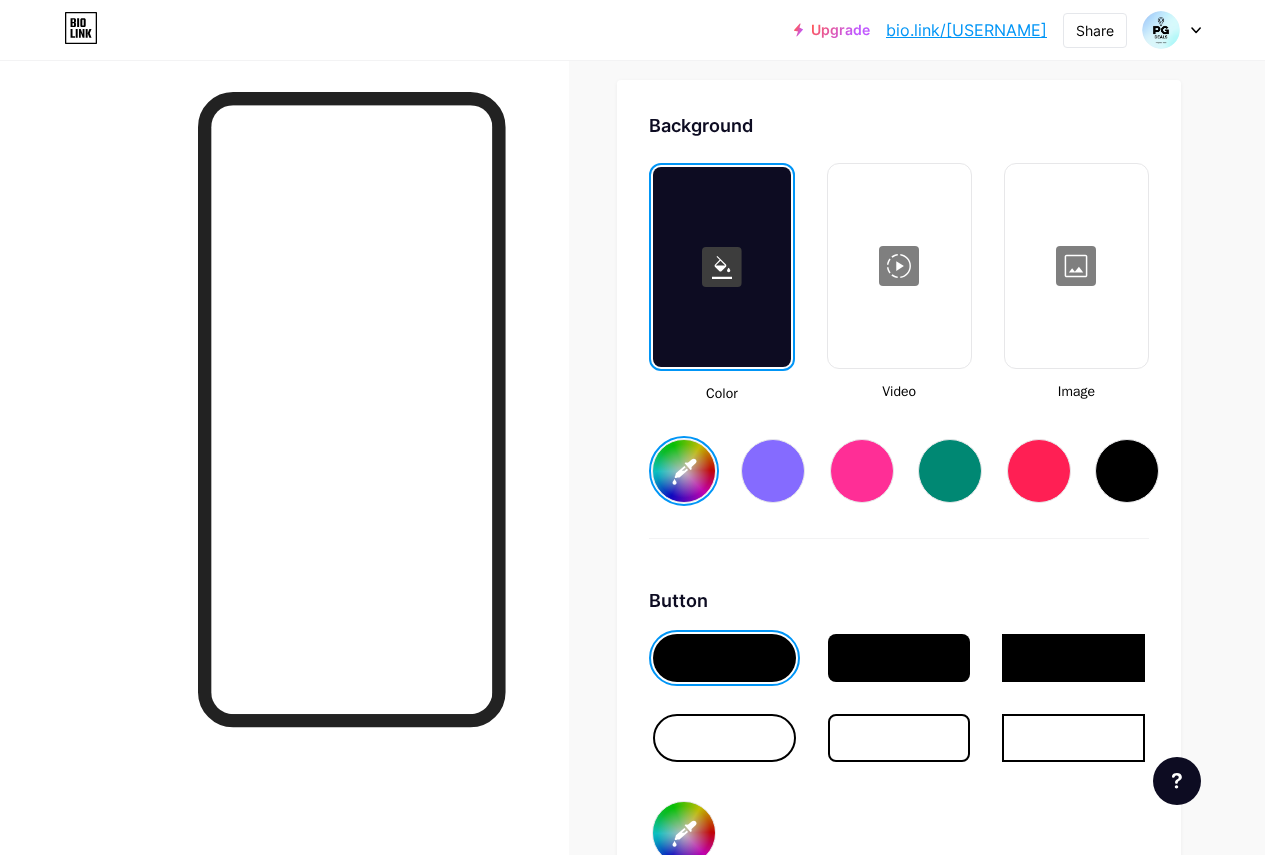 type on "#fafafa" 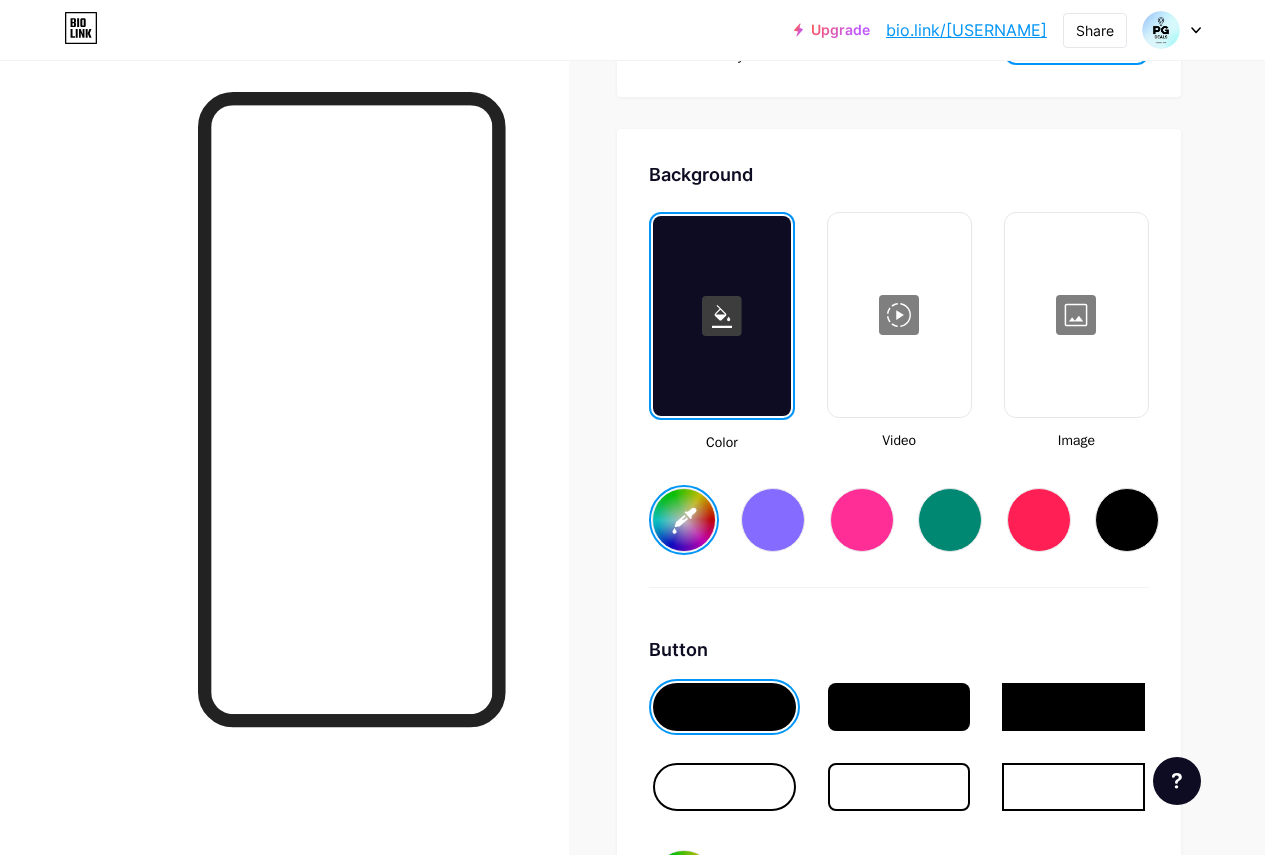scroll, scrollTop: 2655, scrollLeft: 0, axis: vertical 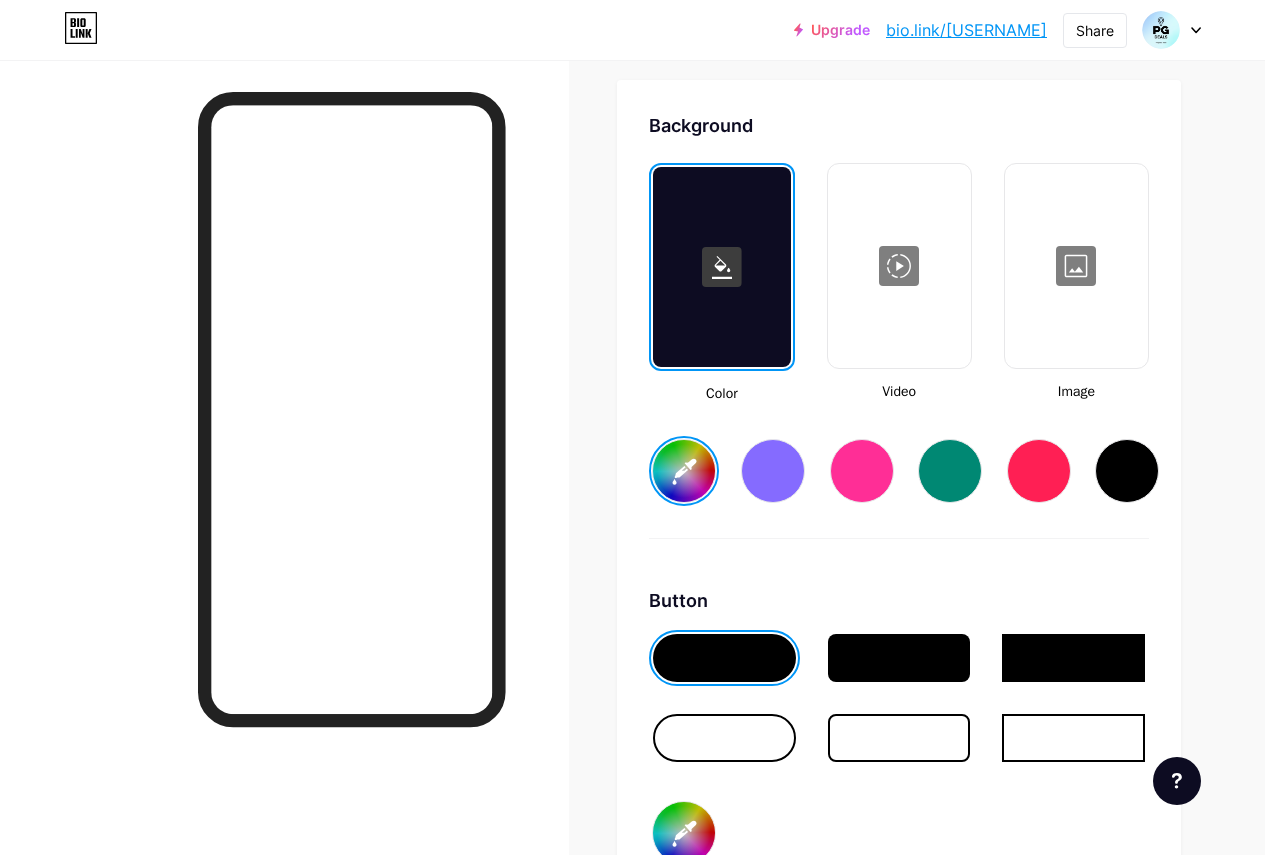 click at bounding box center [1076, 266] 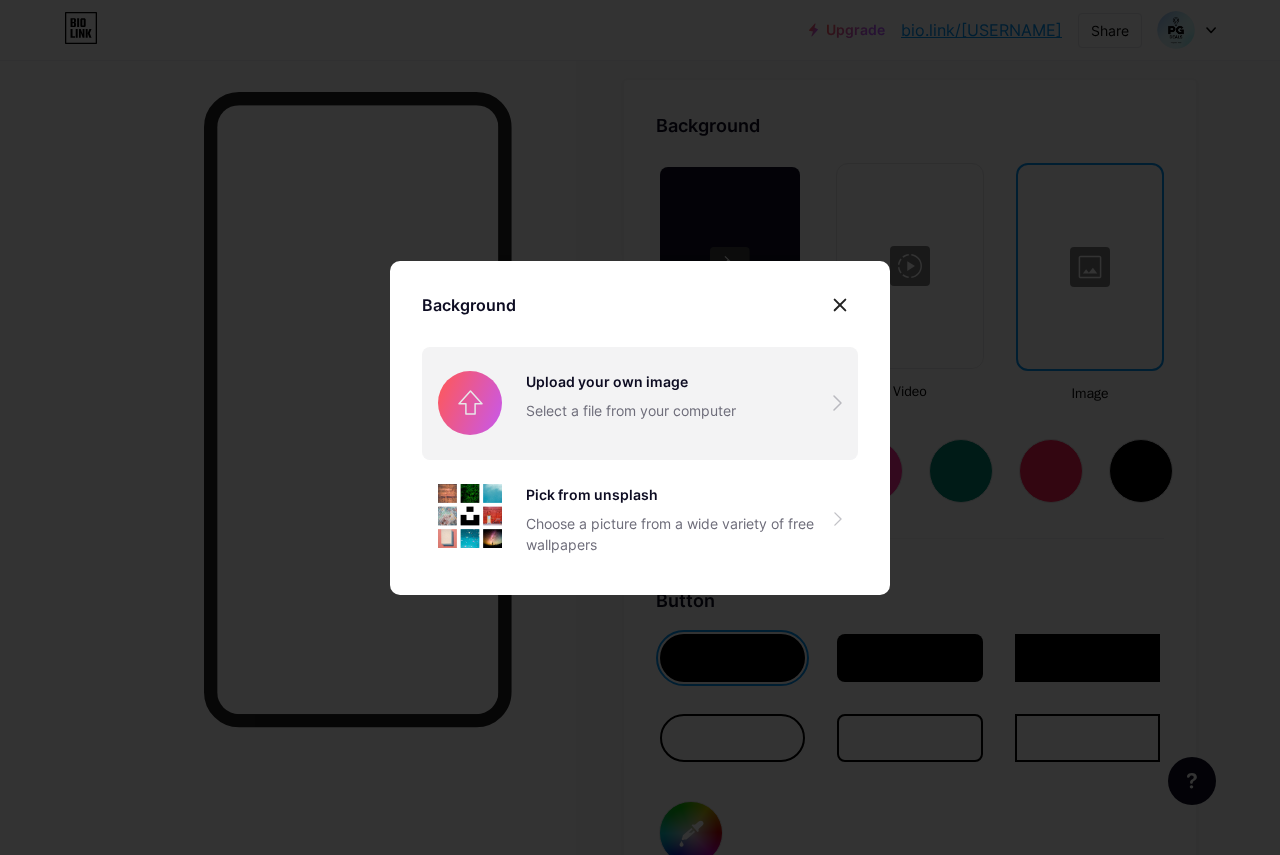 click at bounding box center [640, 403] 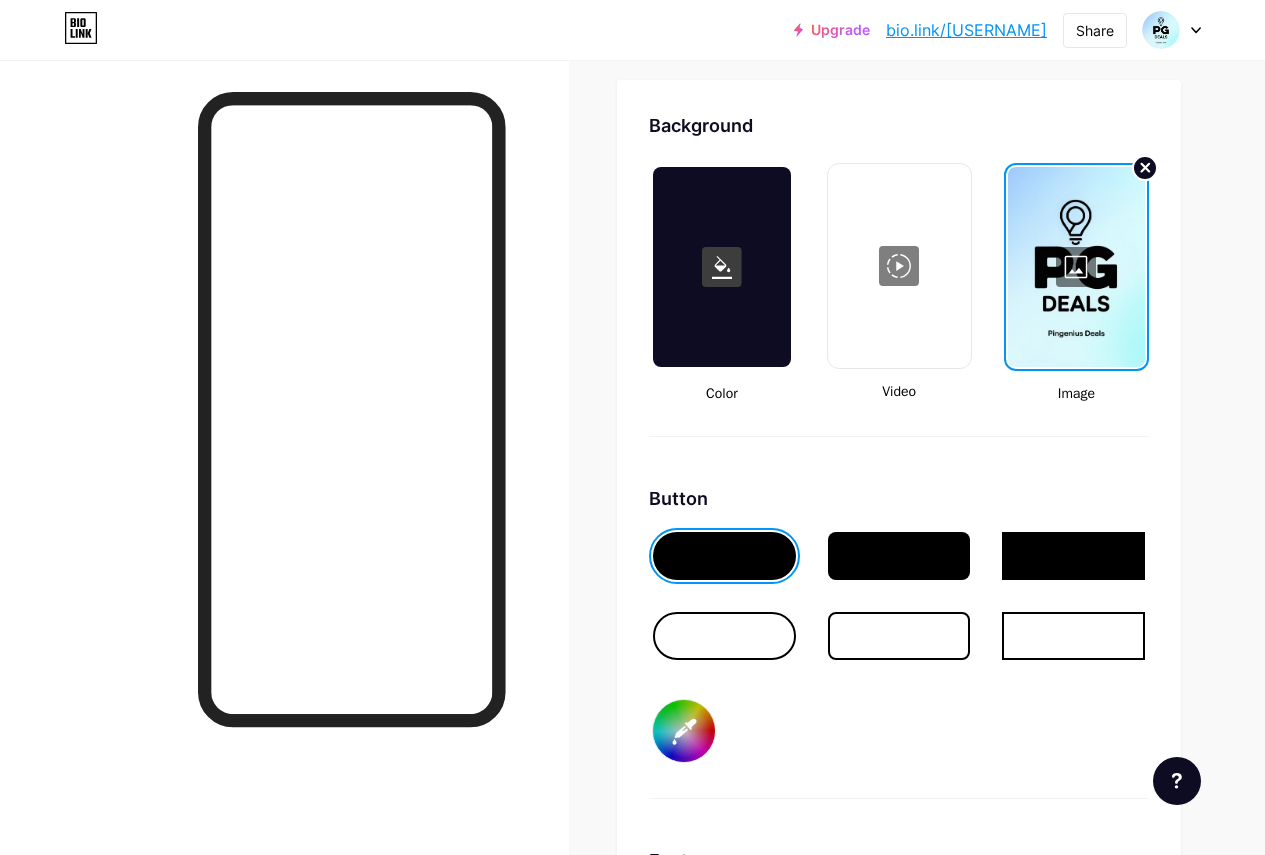 click 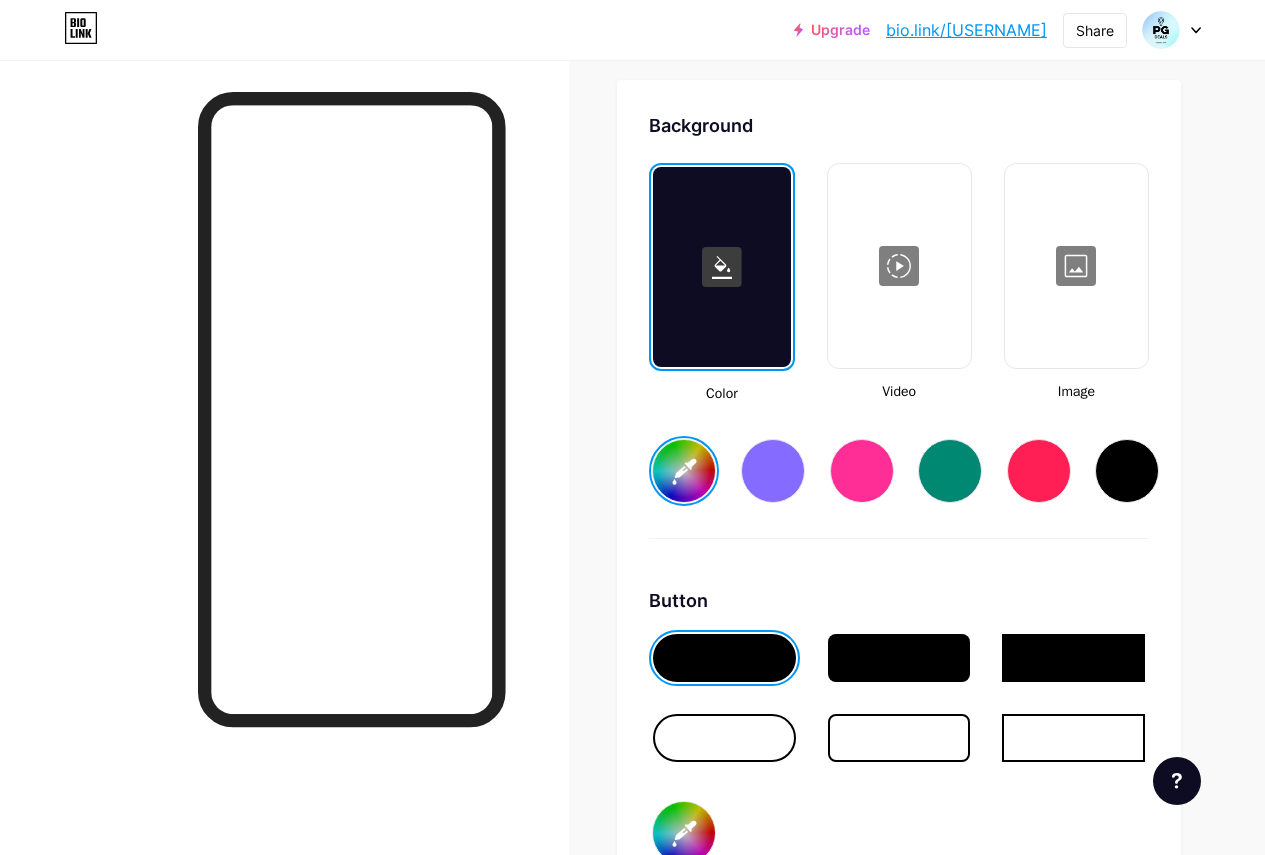 click on "#fafafa" at bounding box center (684, 471) 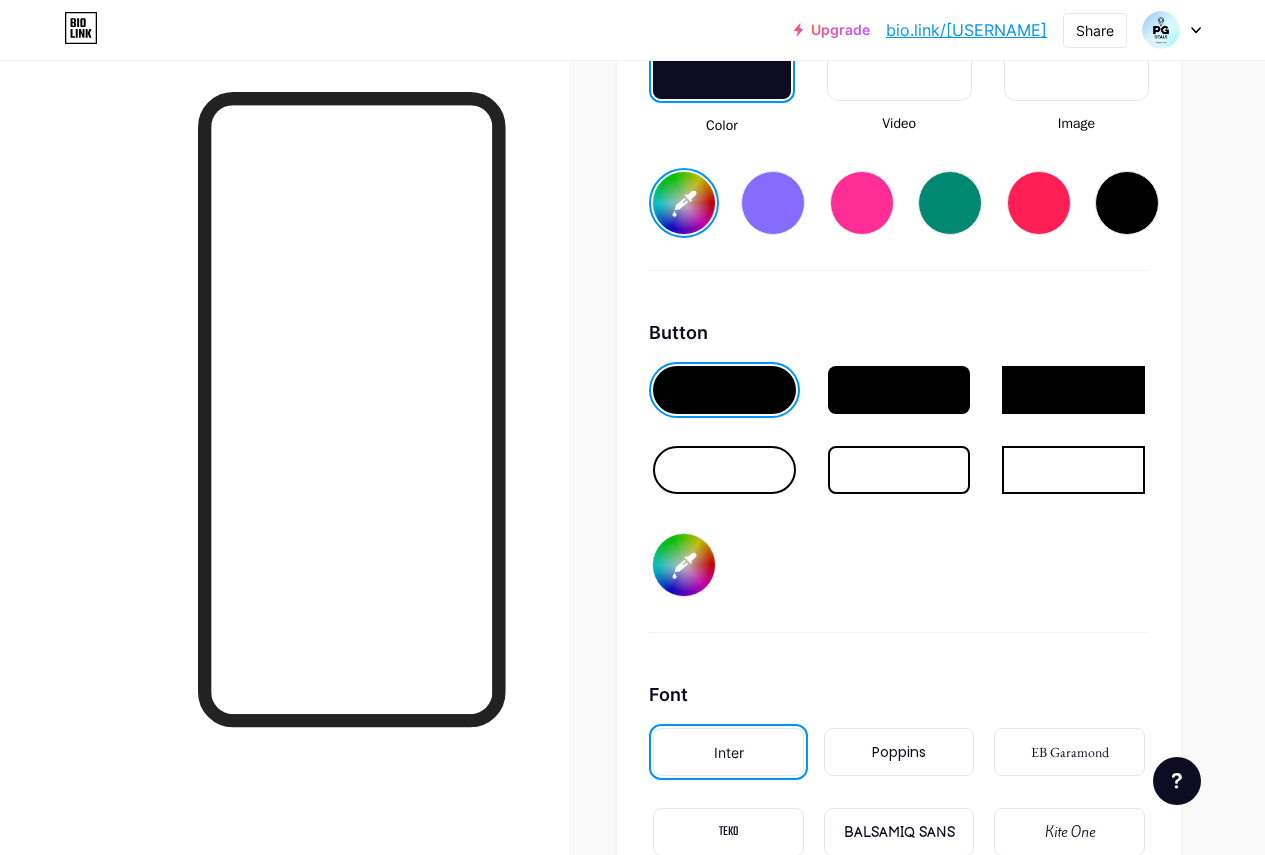 scroll, scrollTop: 2988, scrollLeft: 0, axis: vertical 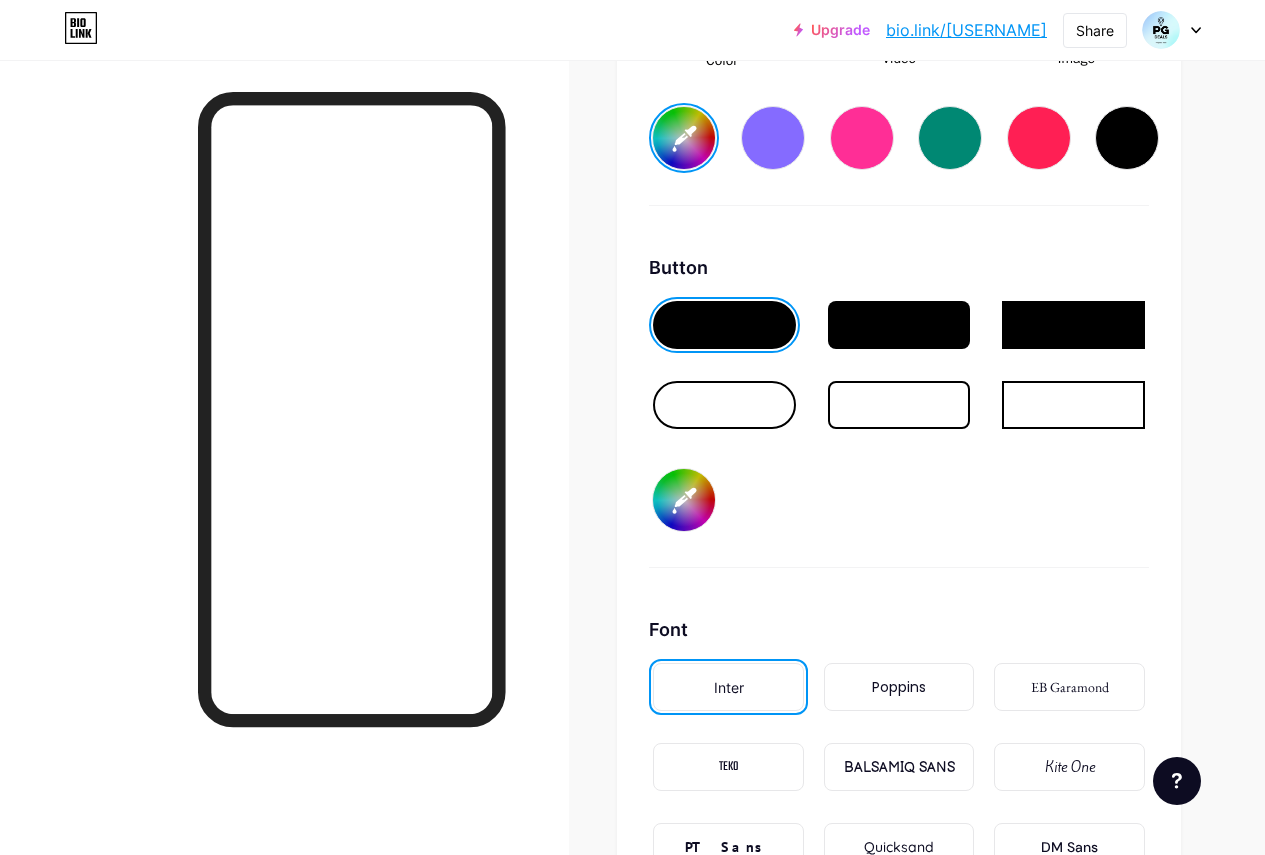 click at bounding box center [724, 405] 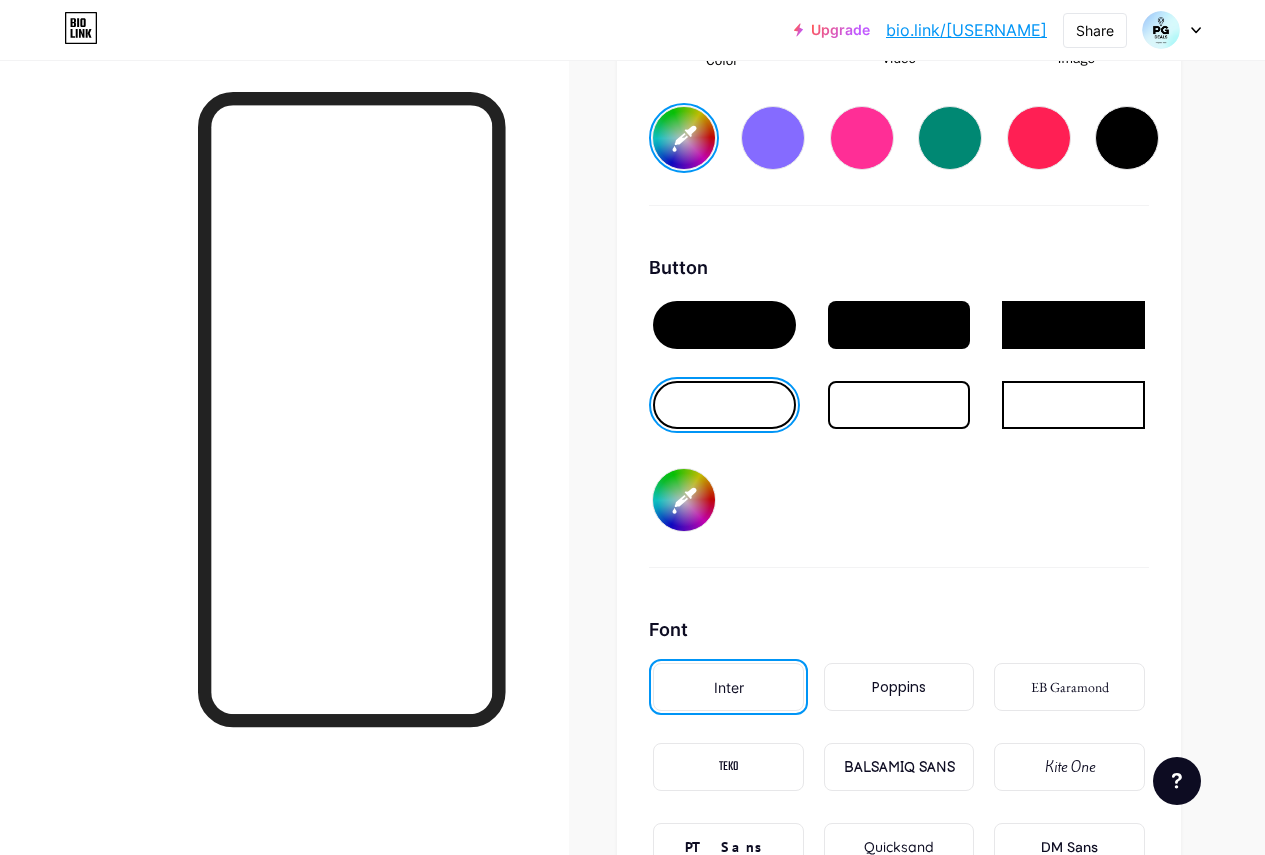 click at bounding box center [899, 405] 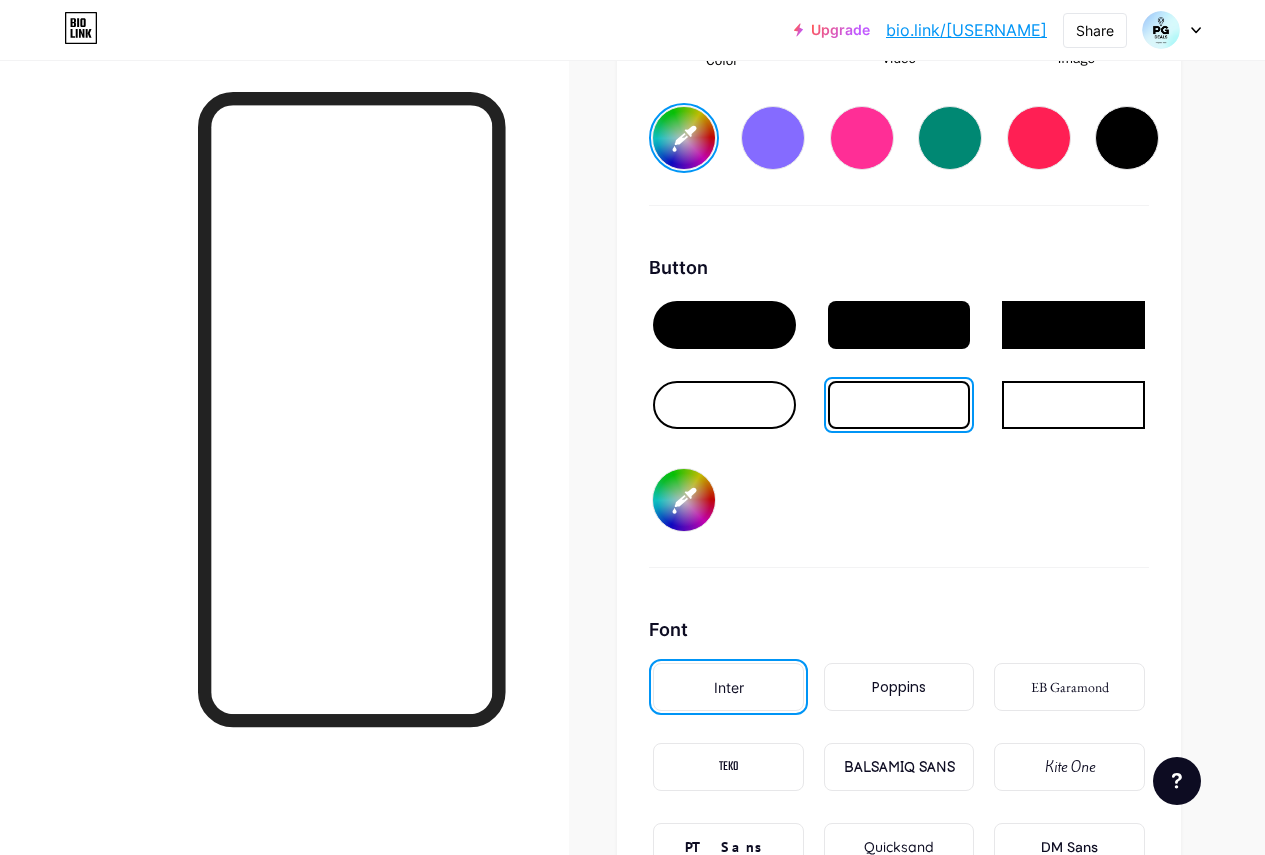 click at bounding box center (899, 325) 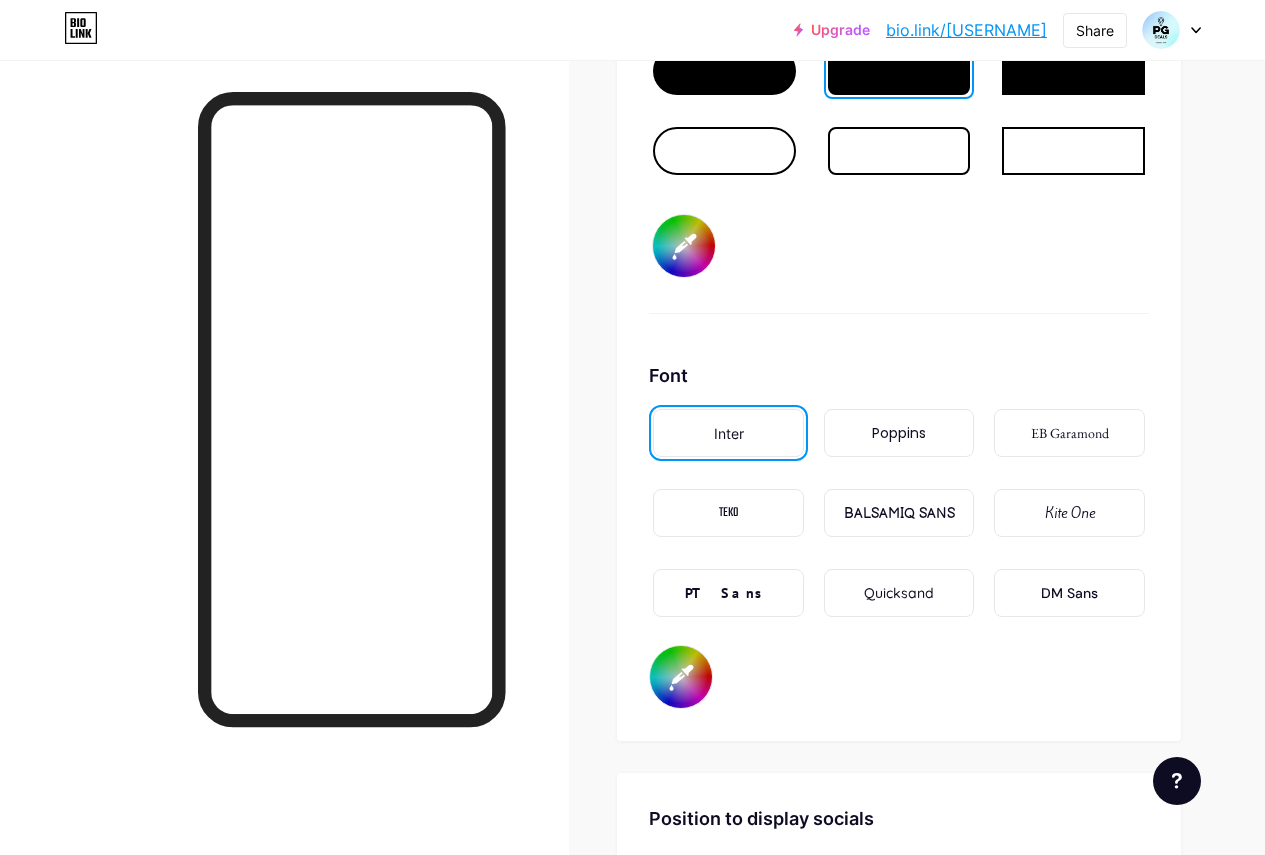 scroll, scrollTop: 3322, scrollLeft: 0, axis: vertical 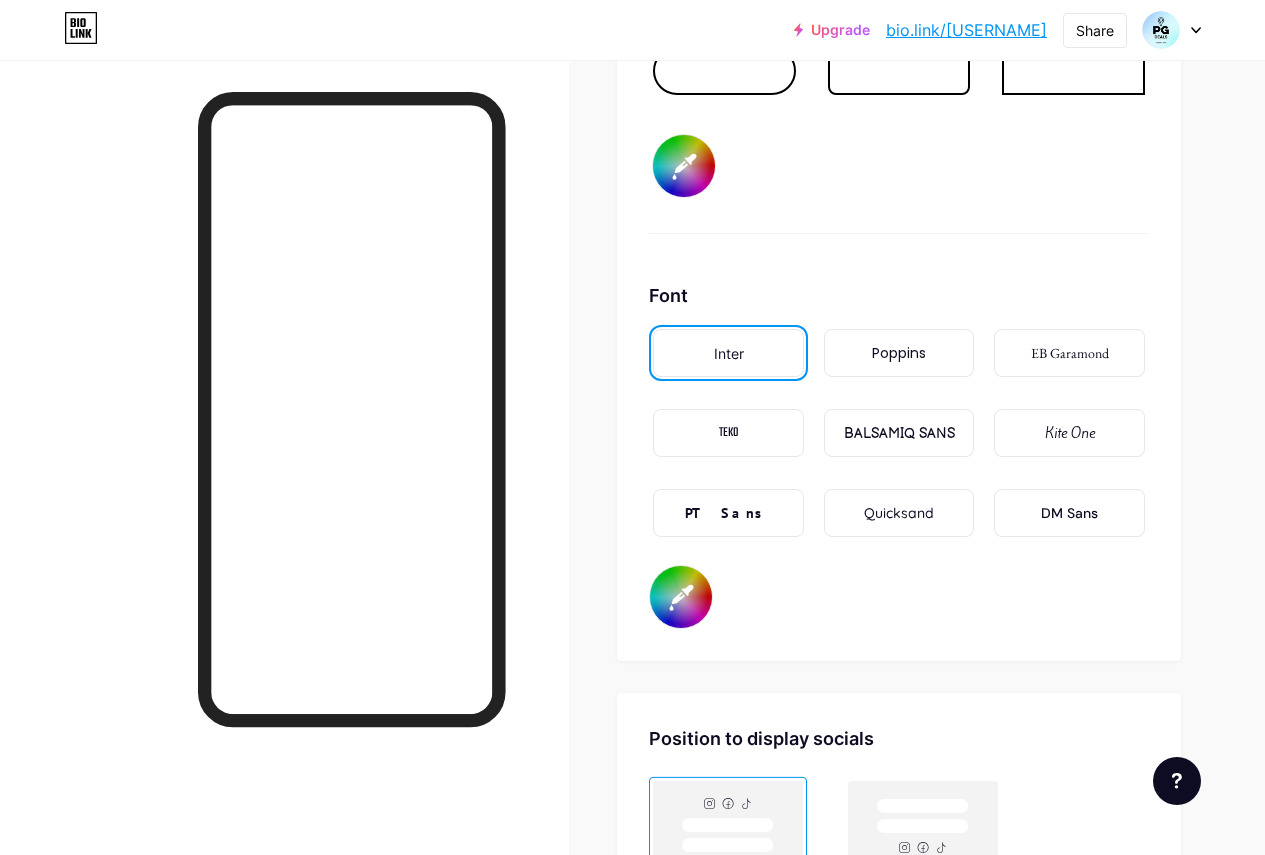 click on "Poppins" at bounding box center [899, 353] 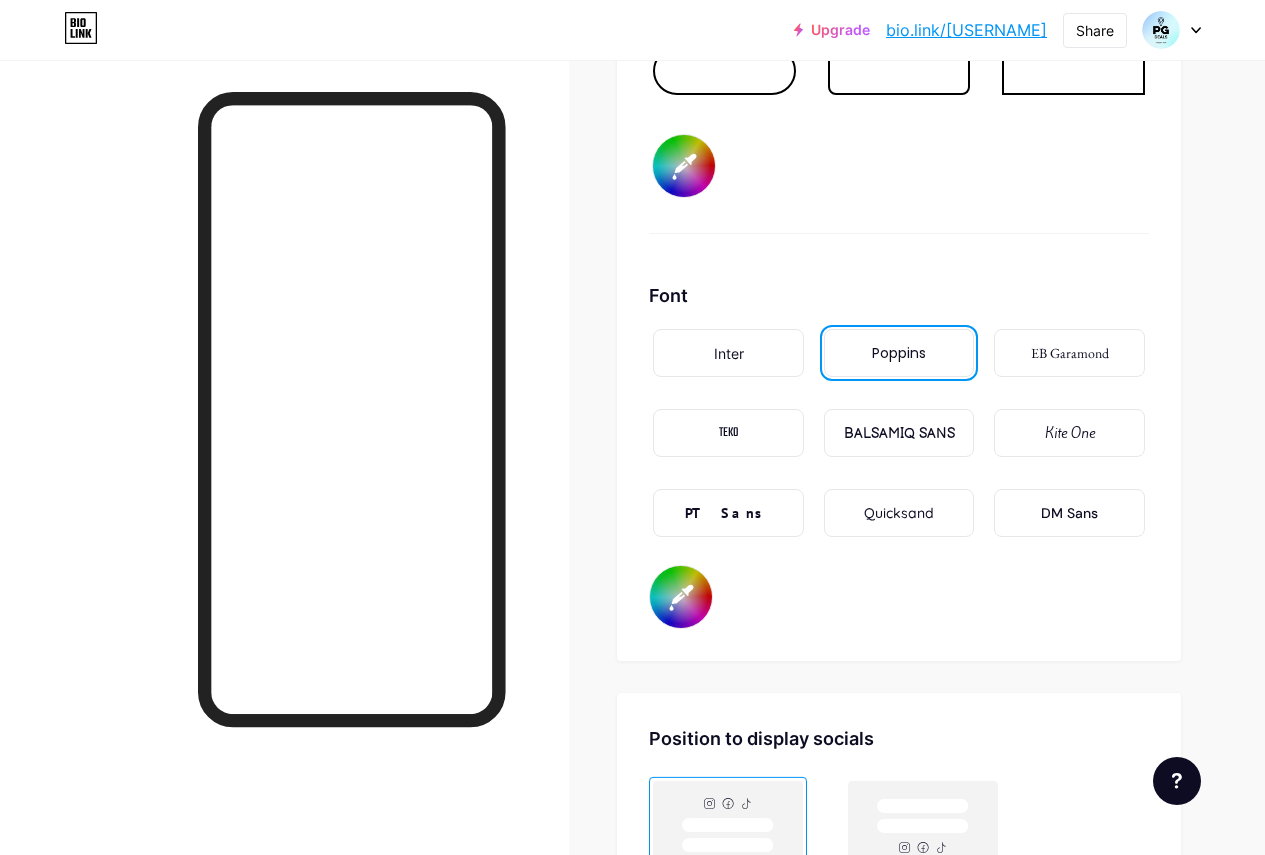 click on "Inter" at bounding box center (729, 353) 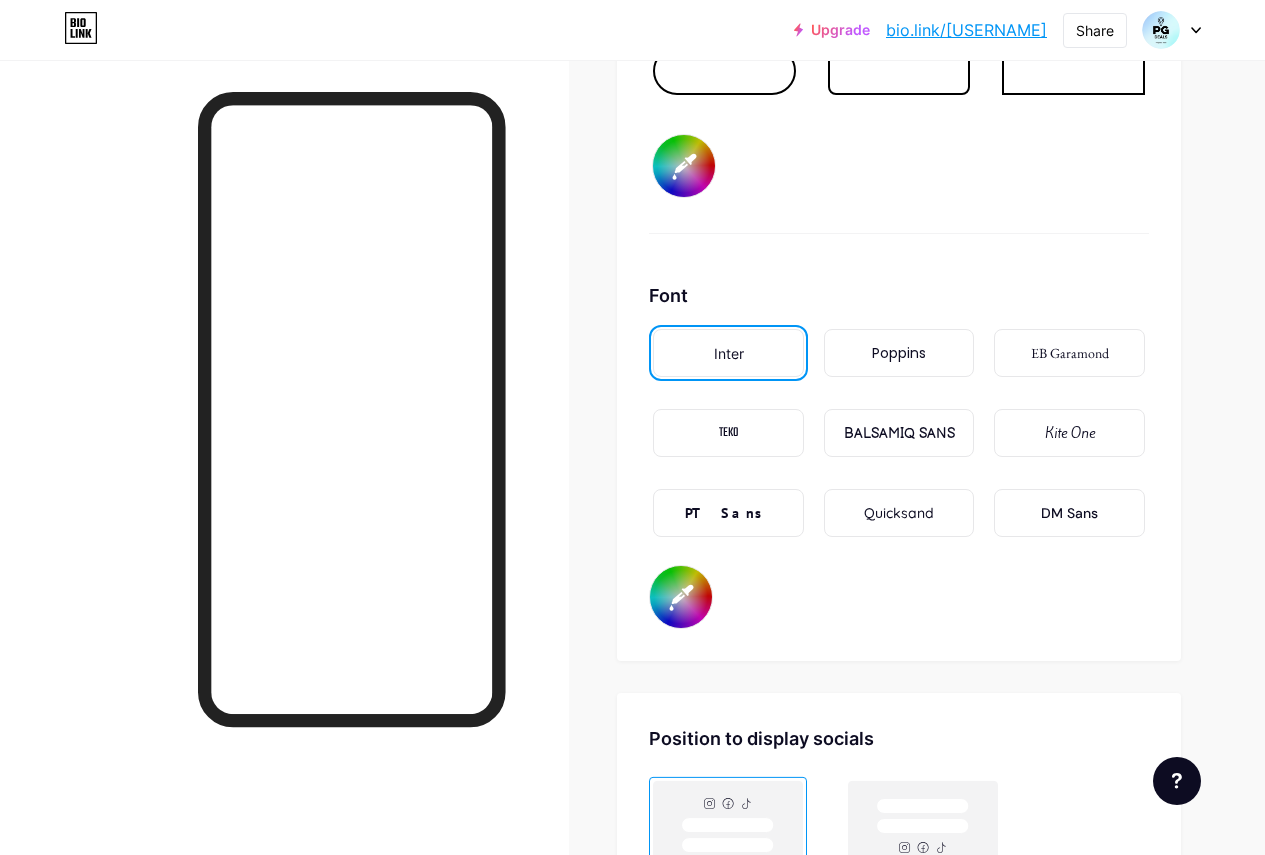 click on "Poppins" at bounding box center (899, 353) 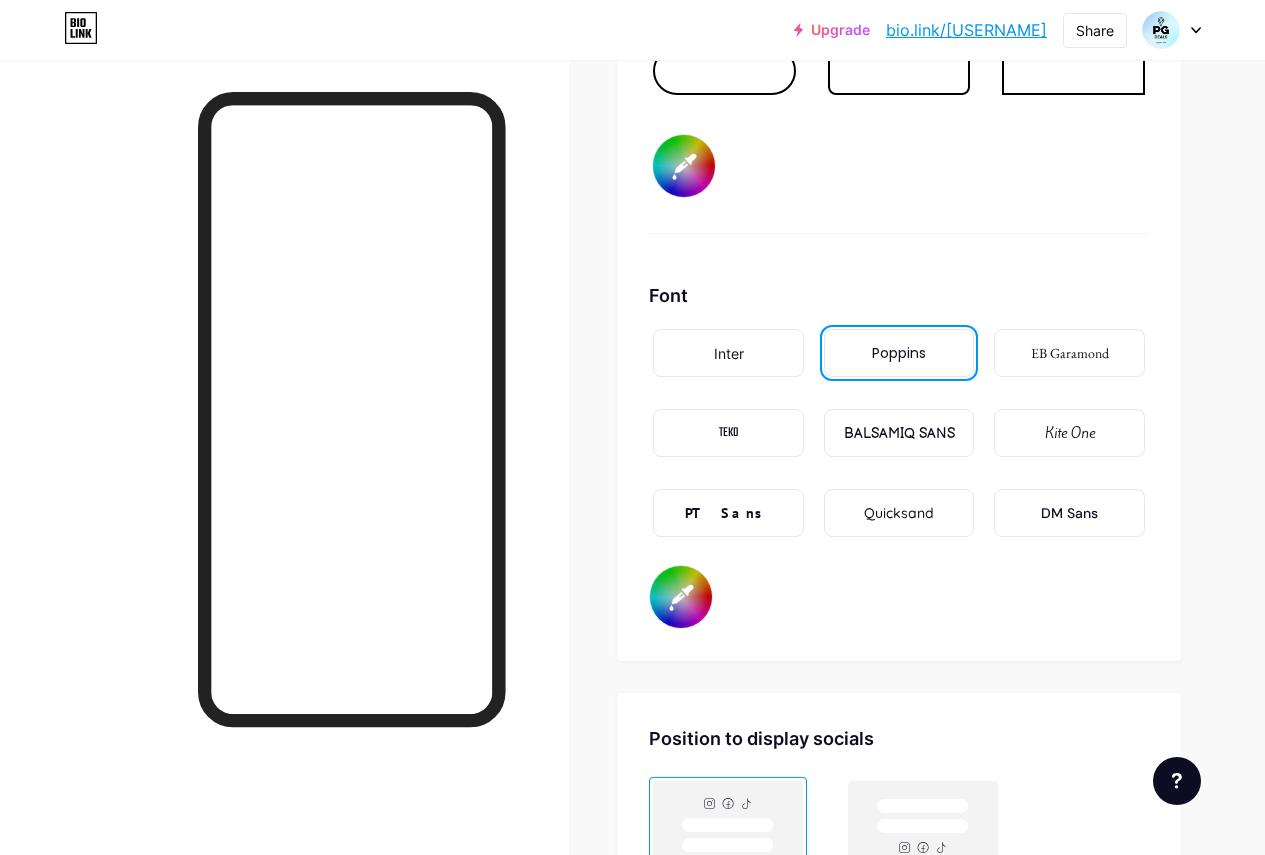 click on "EB Garamond" at bounding box center (1070, 353) 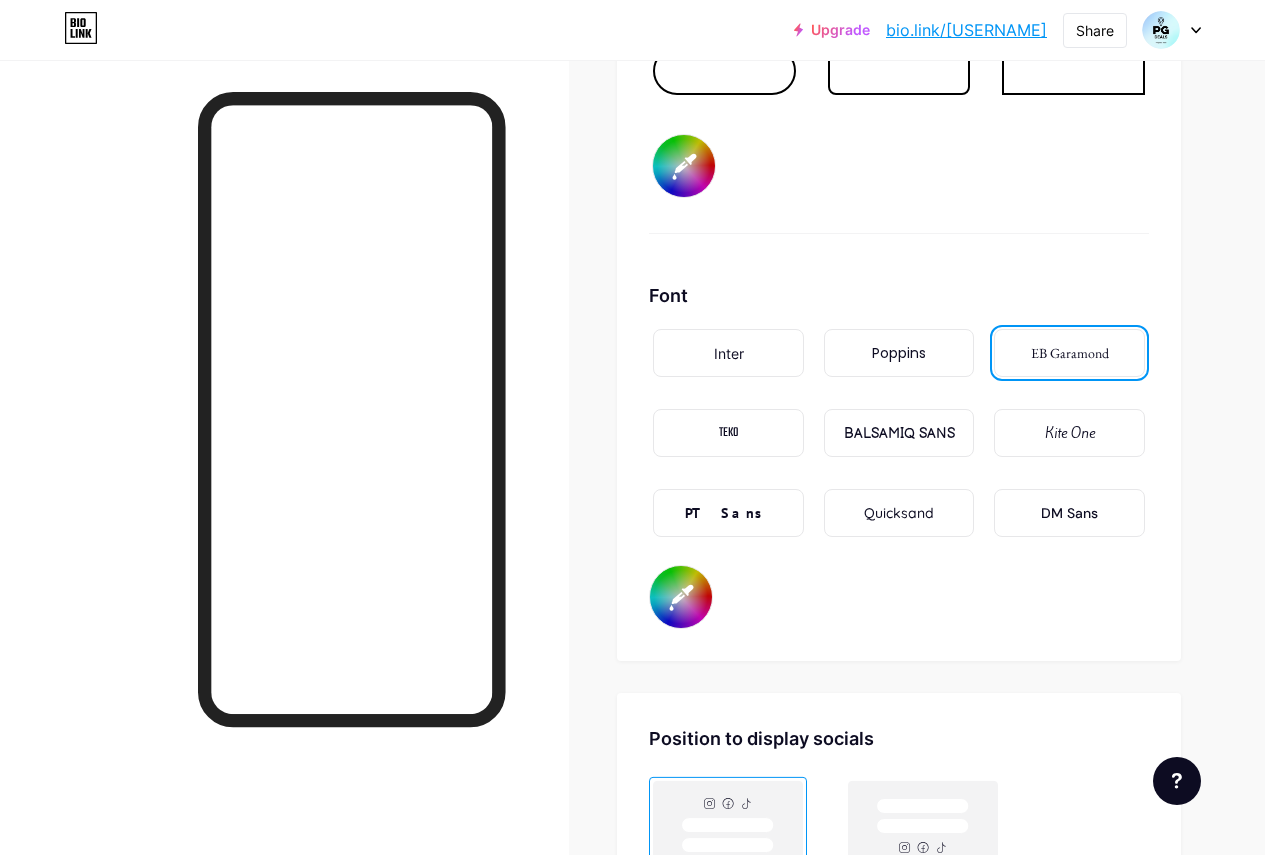 click on "TEKO" at bounding box center [728, 433] 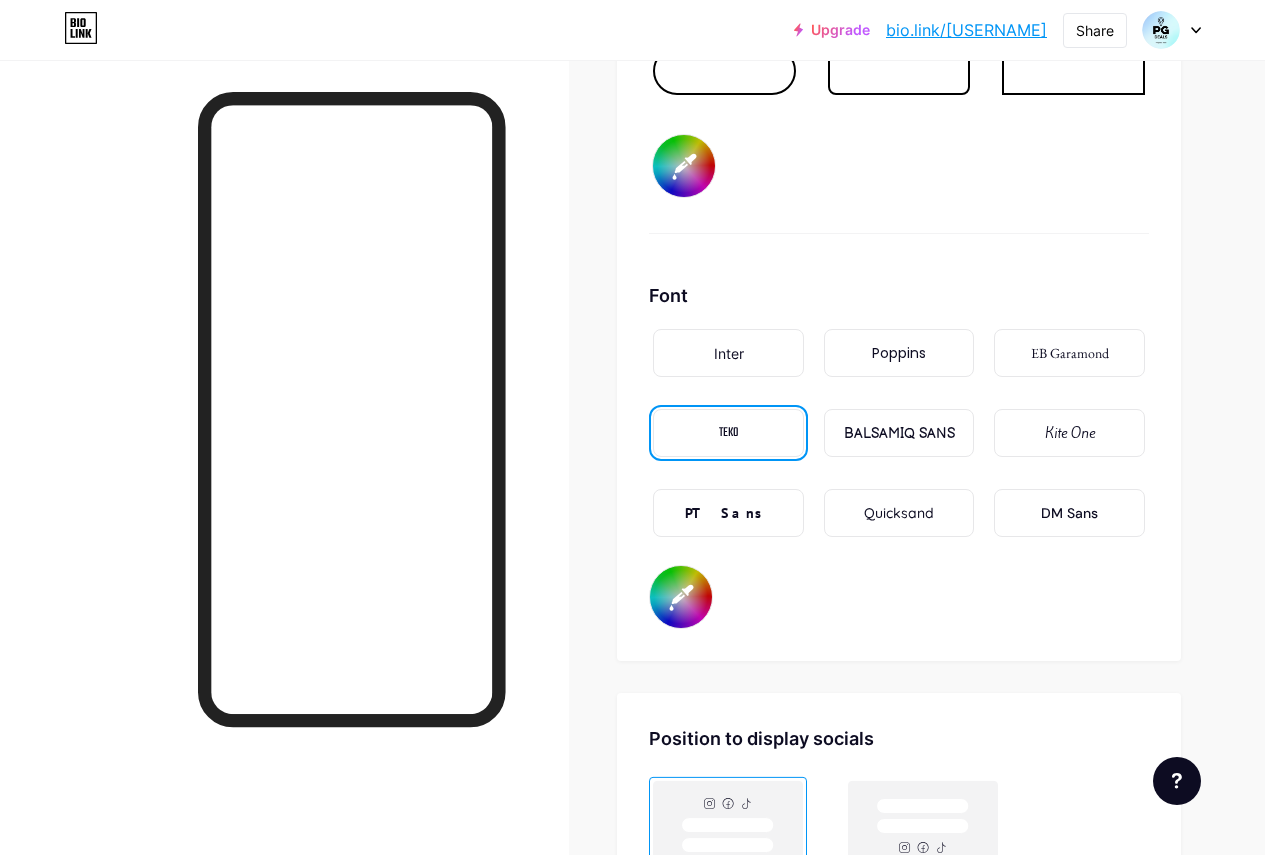 click on "BALSAMIQ SANS" at bounding box center [899, 433] 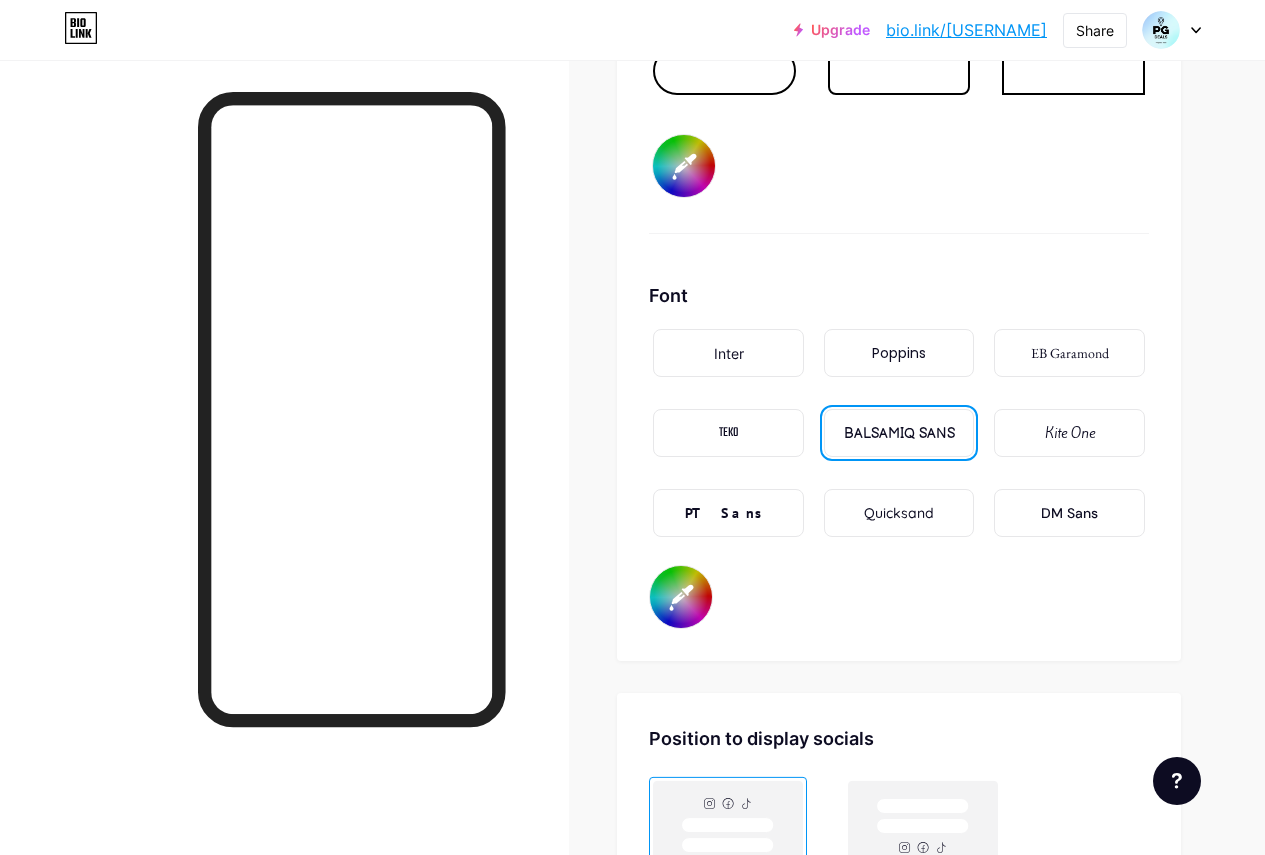 click on "Kite One" at bounding box center [1070, 433] 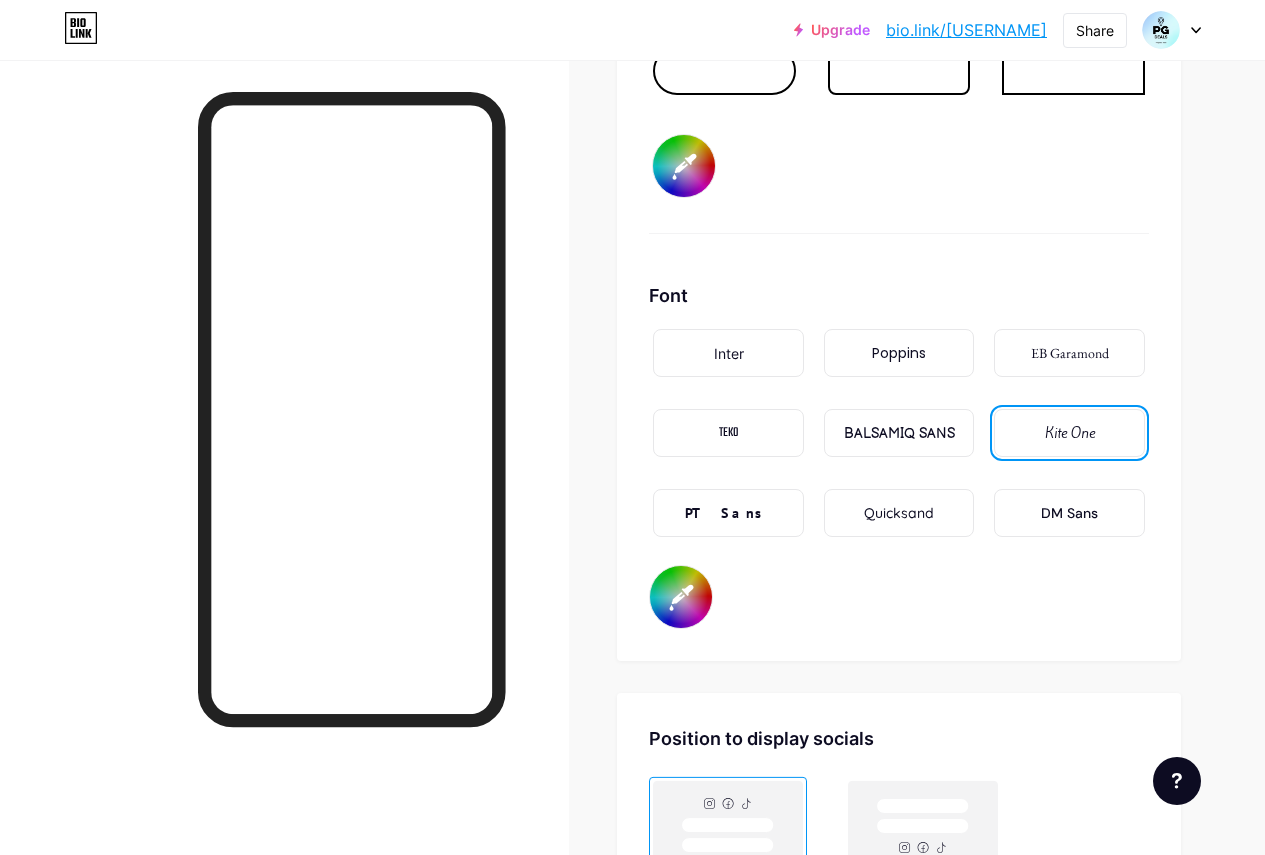 click on "PT Sans" at bounding box center (728, 513) 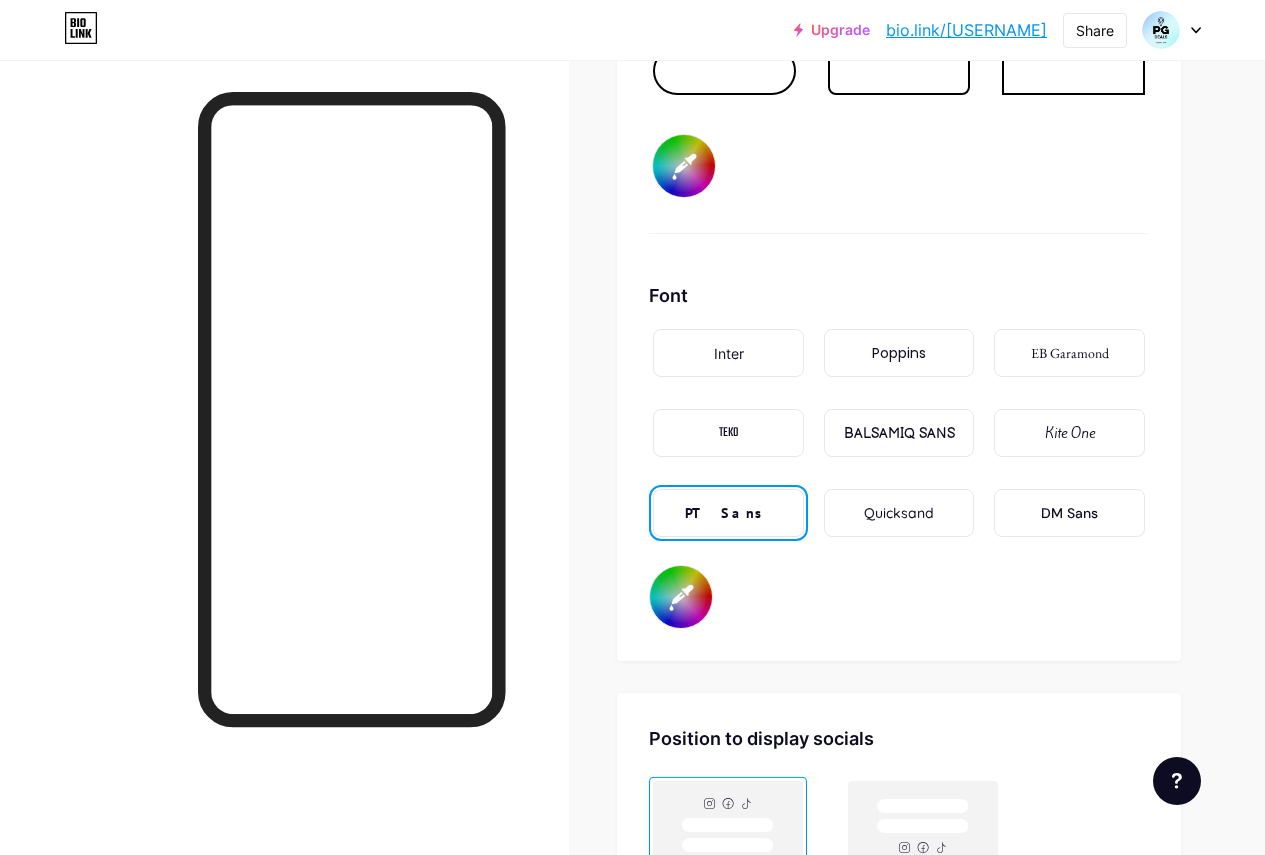 click on "Poppins" at bounding box center [899, 353] 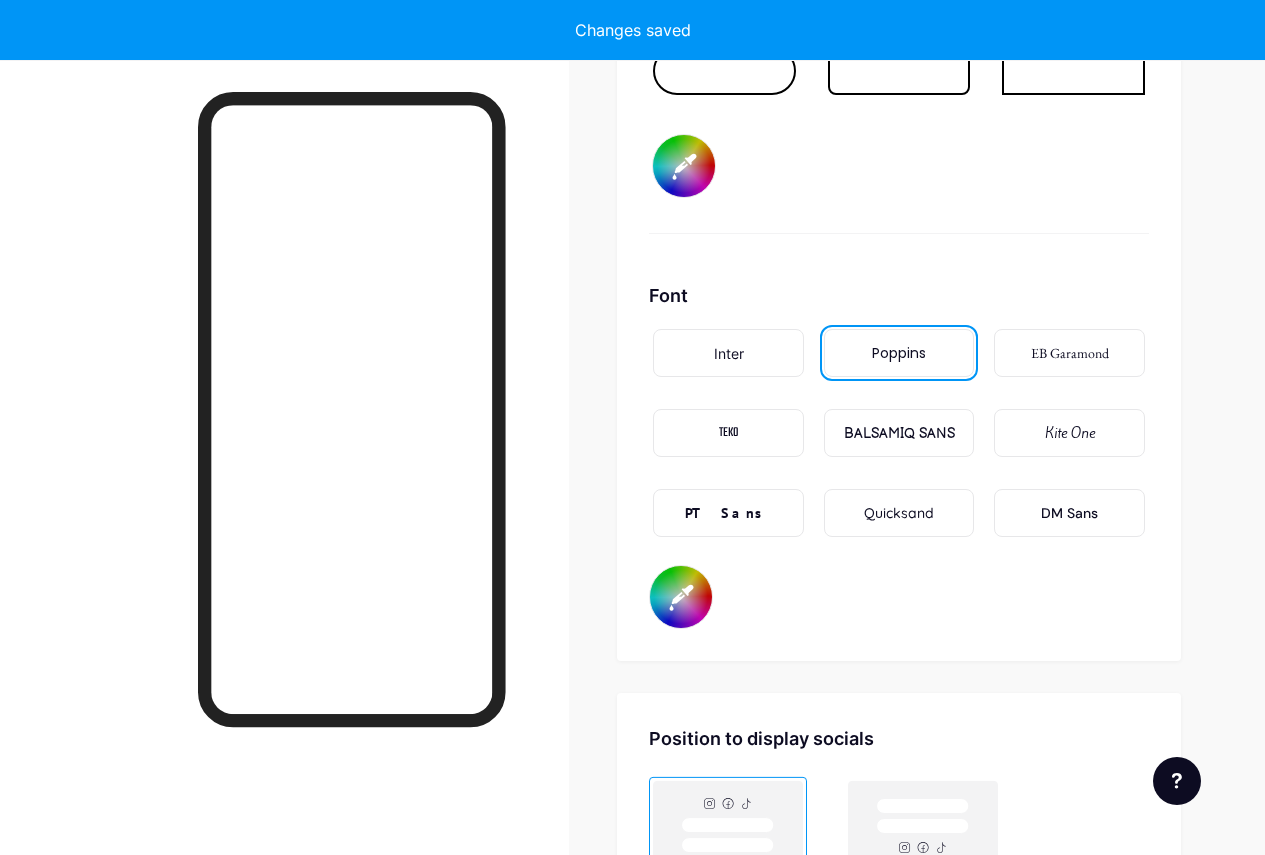 type on "#b3dbf5" 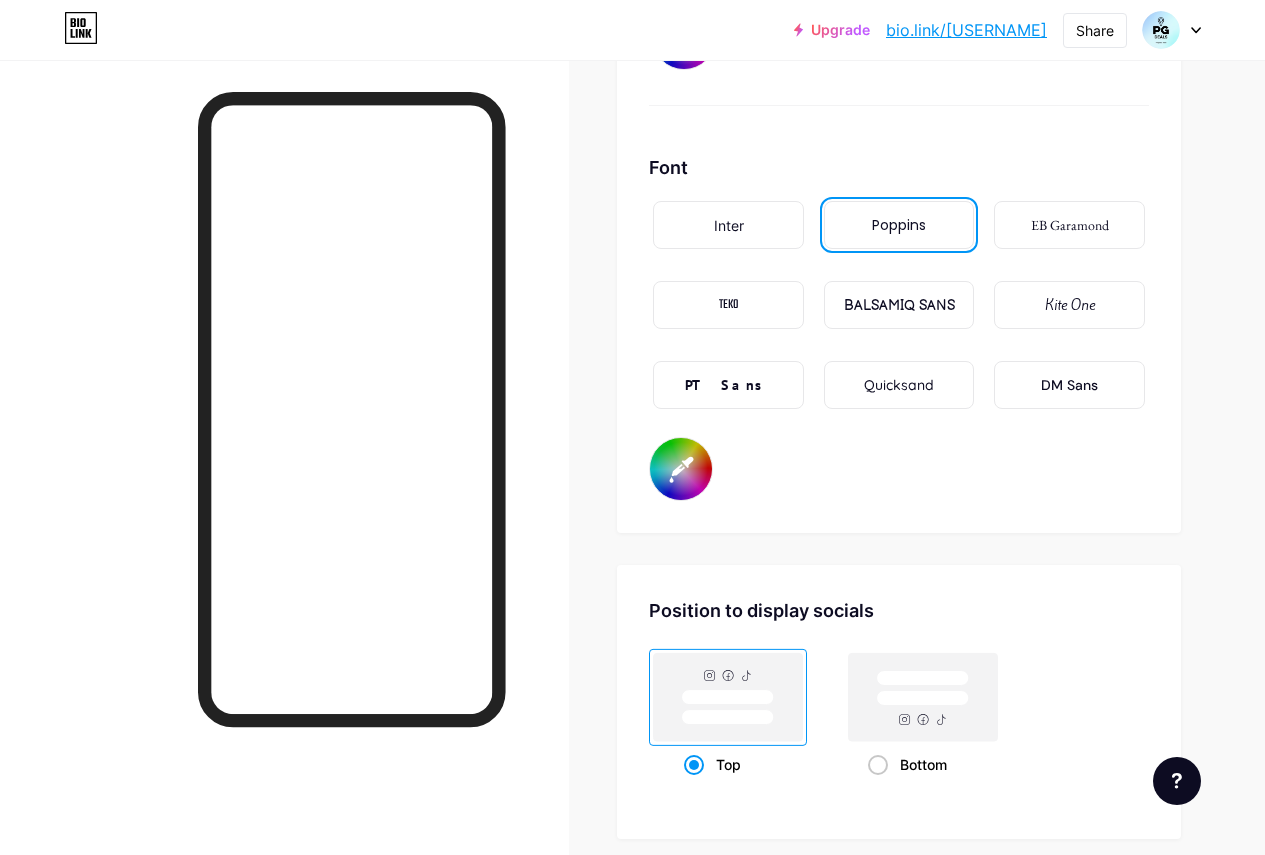 scroll, scrollTop: 3822, scrollLeft: 0, axis: vertical 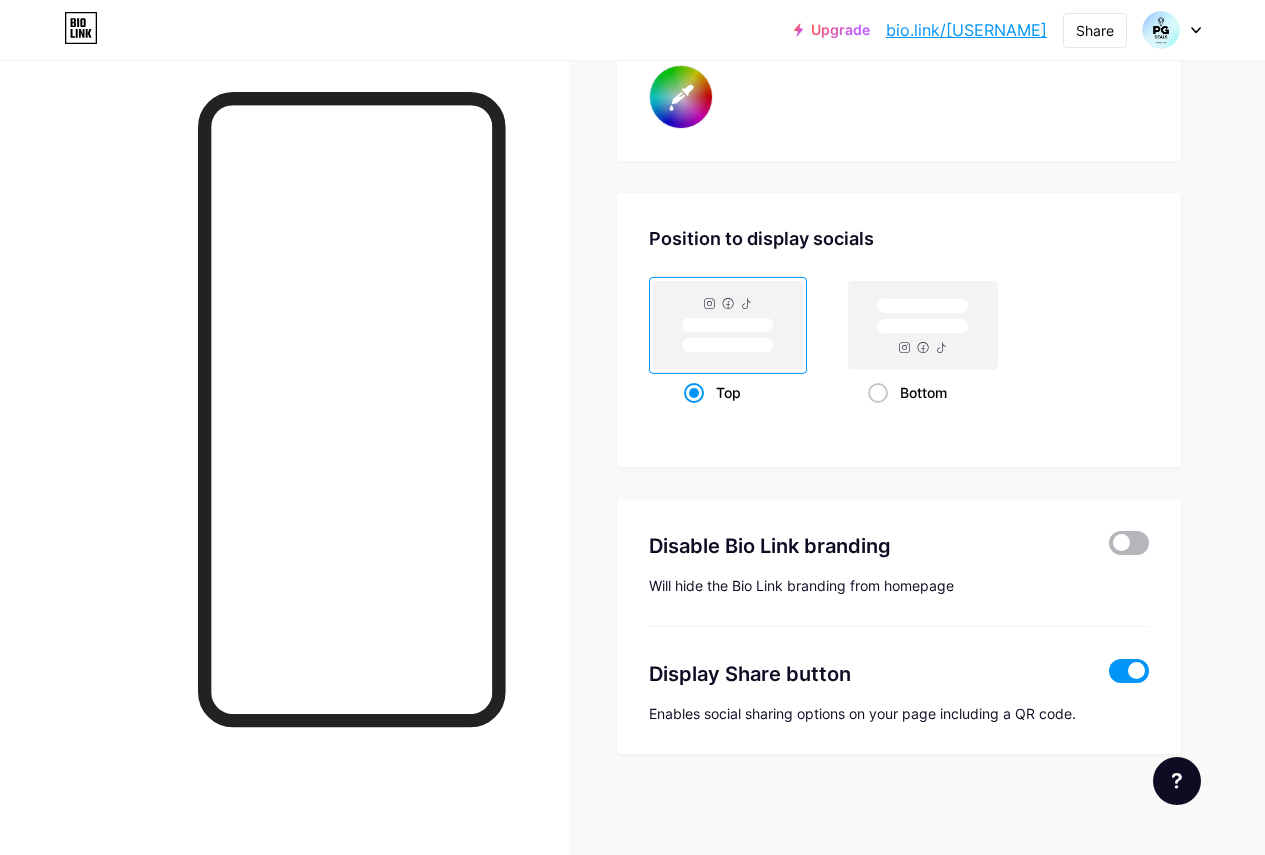 click at bounding box center [1129, 543] 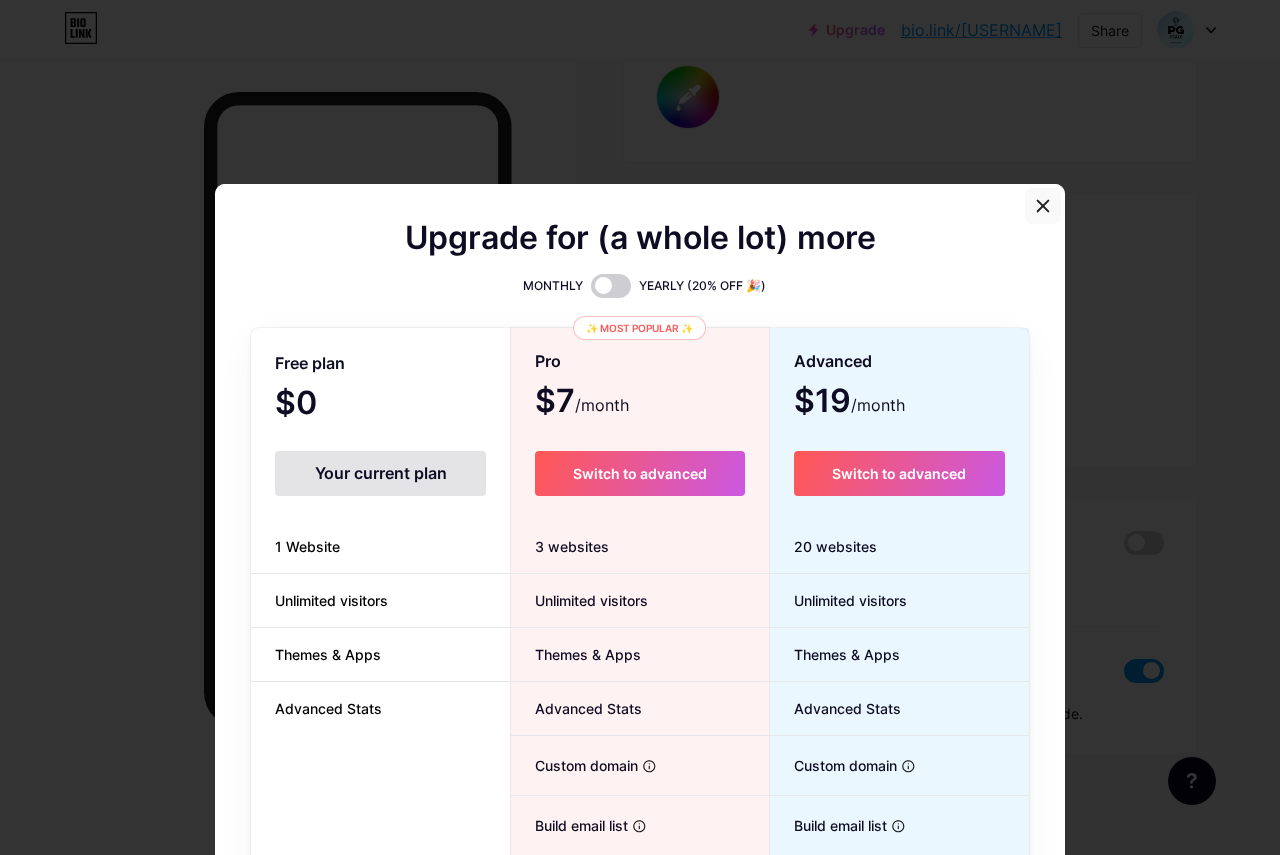 click 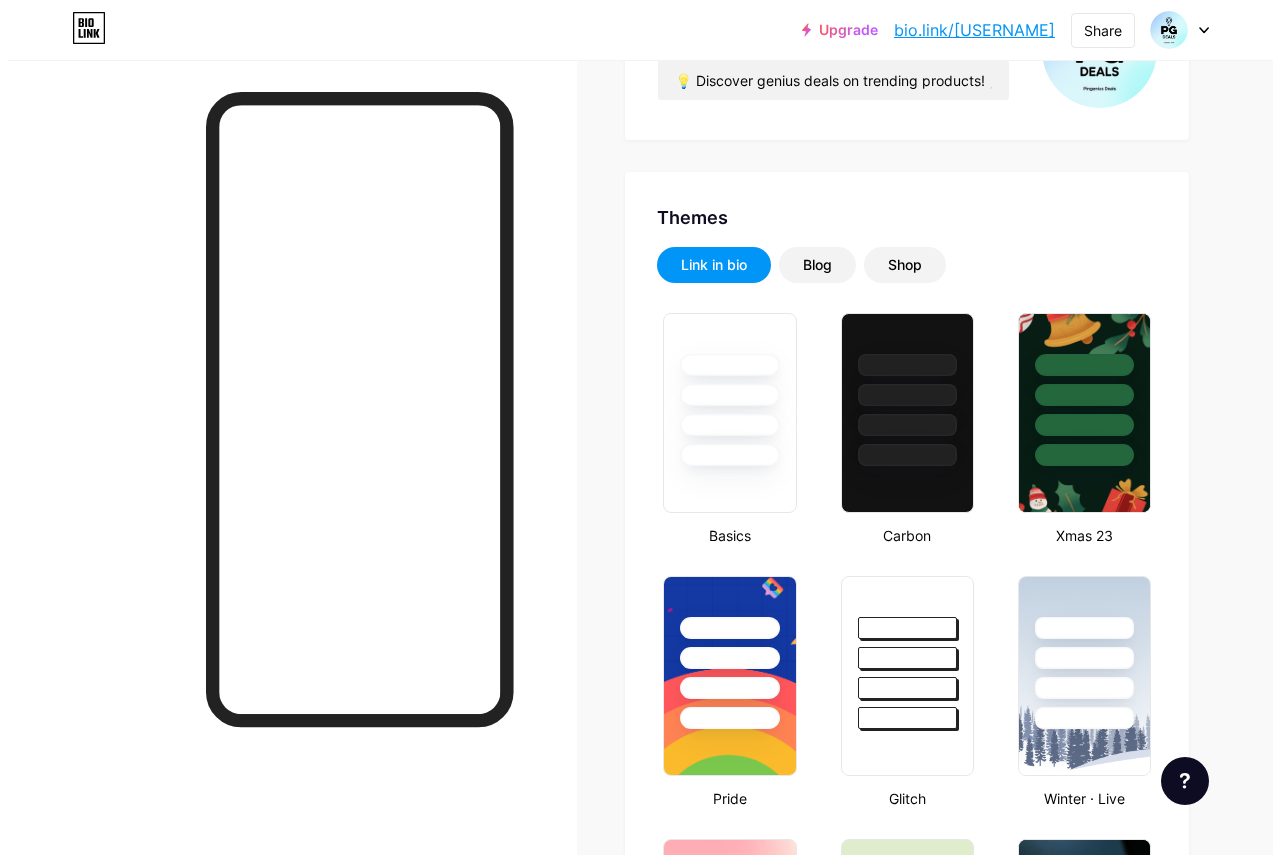 scroll, scrollTop: 0, scrollLeft: 0, axis: both 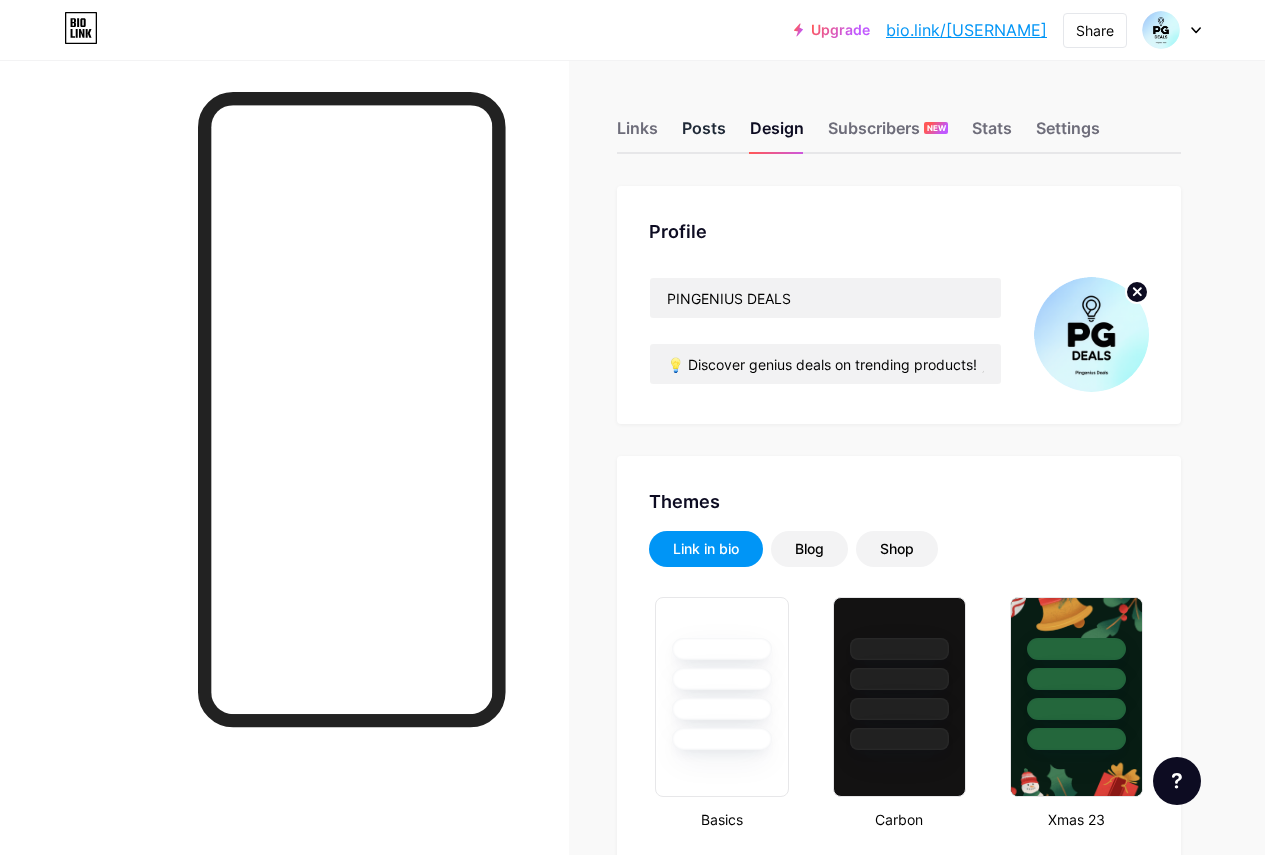 click on "Posts" at bounding box center [704, 134] 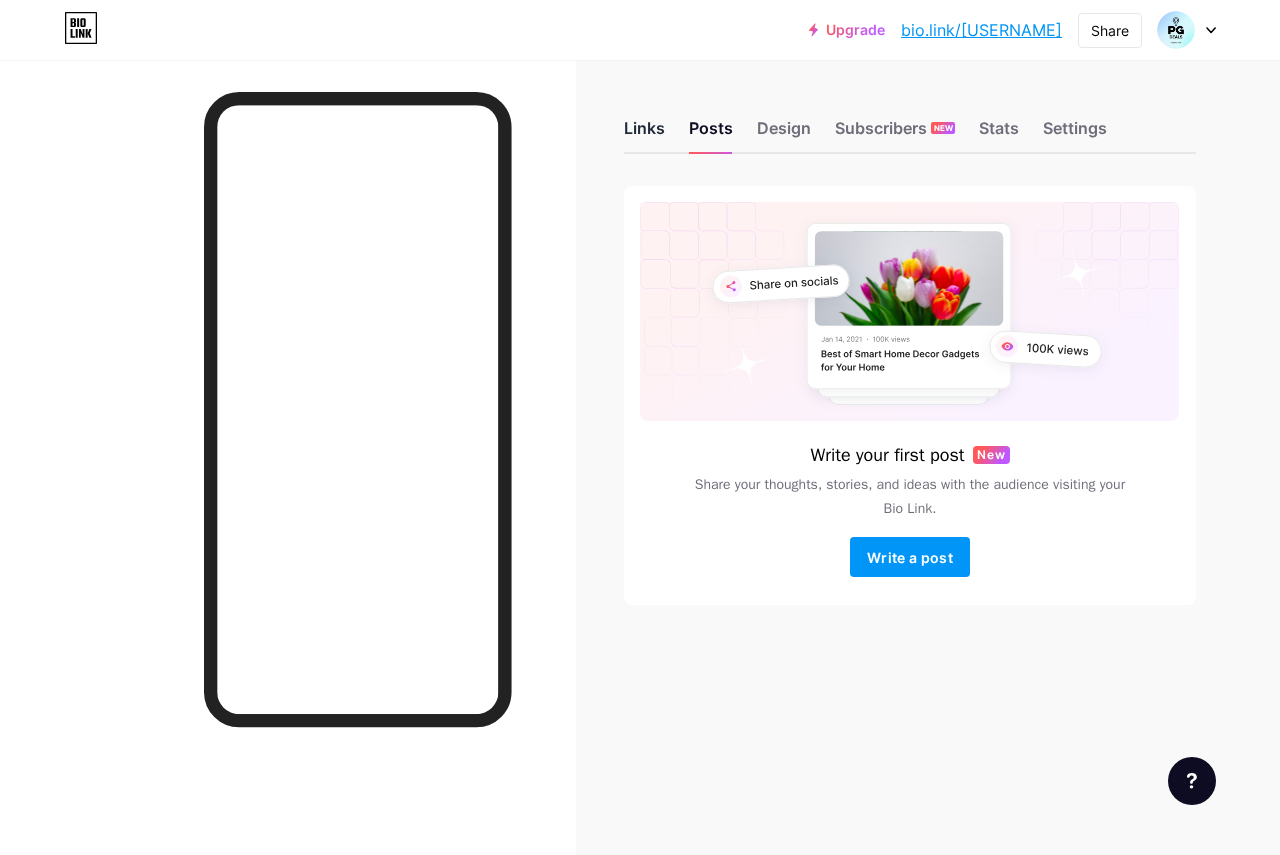 click on "Links" at bounding box center [644, 134] 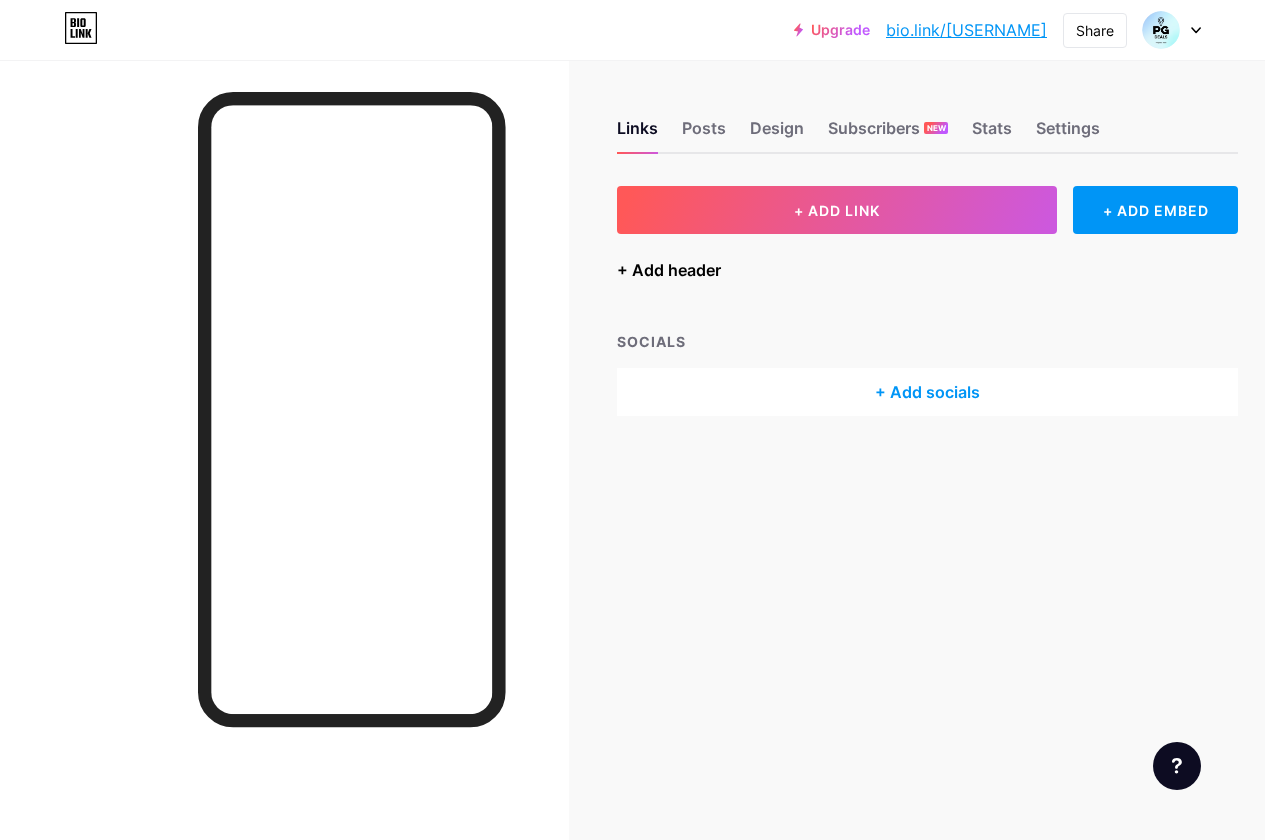 click on "+ Add header" at bounding box center [669, 270] 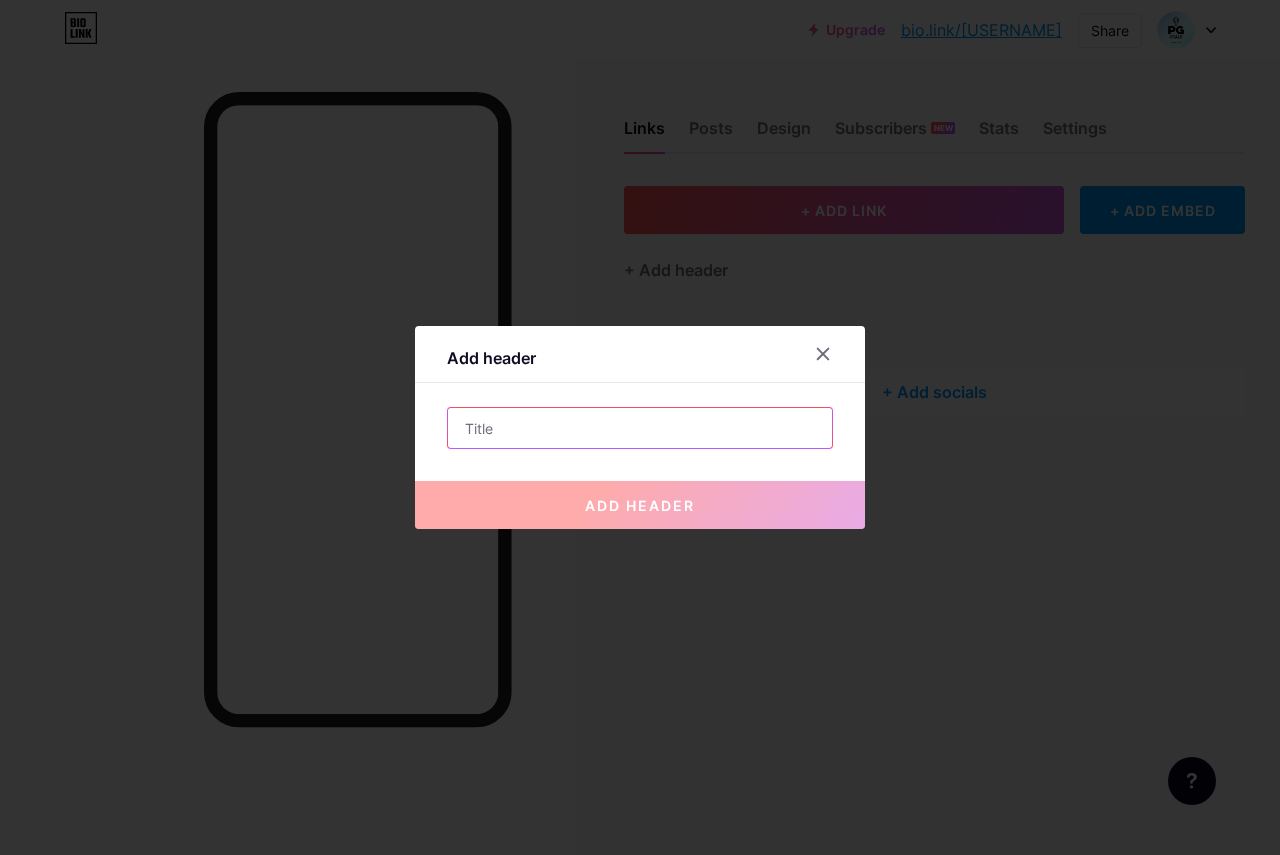 click at bounding box center [640, 428] 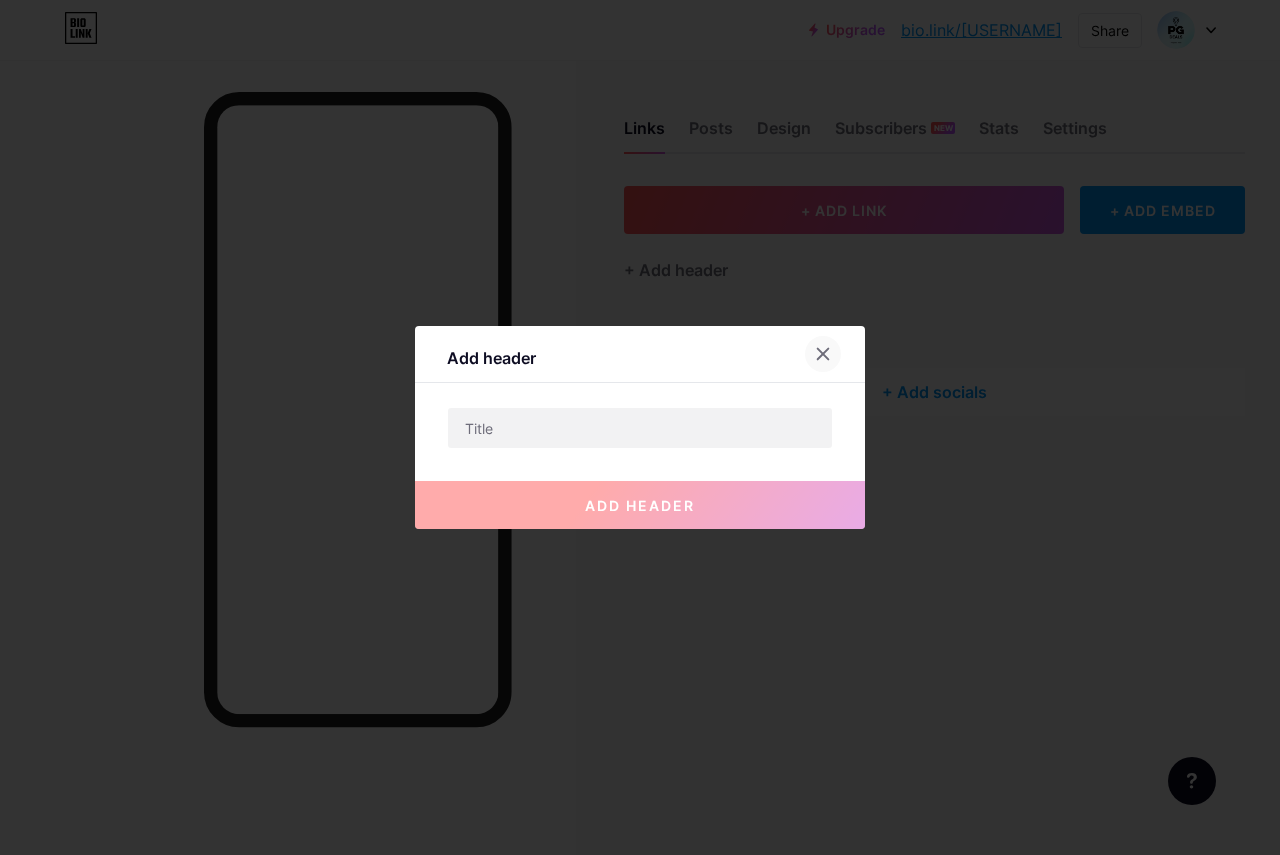 click at bounding box center (823, 354) 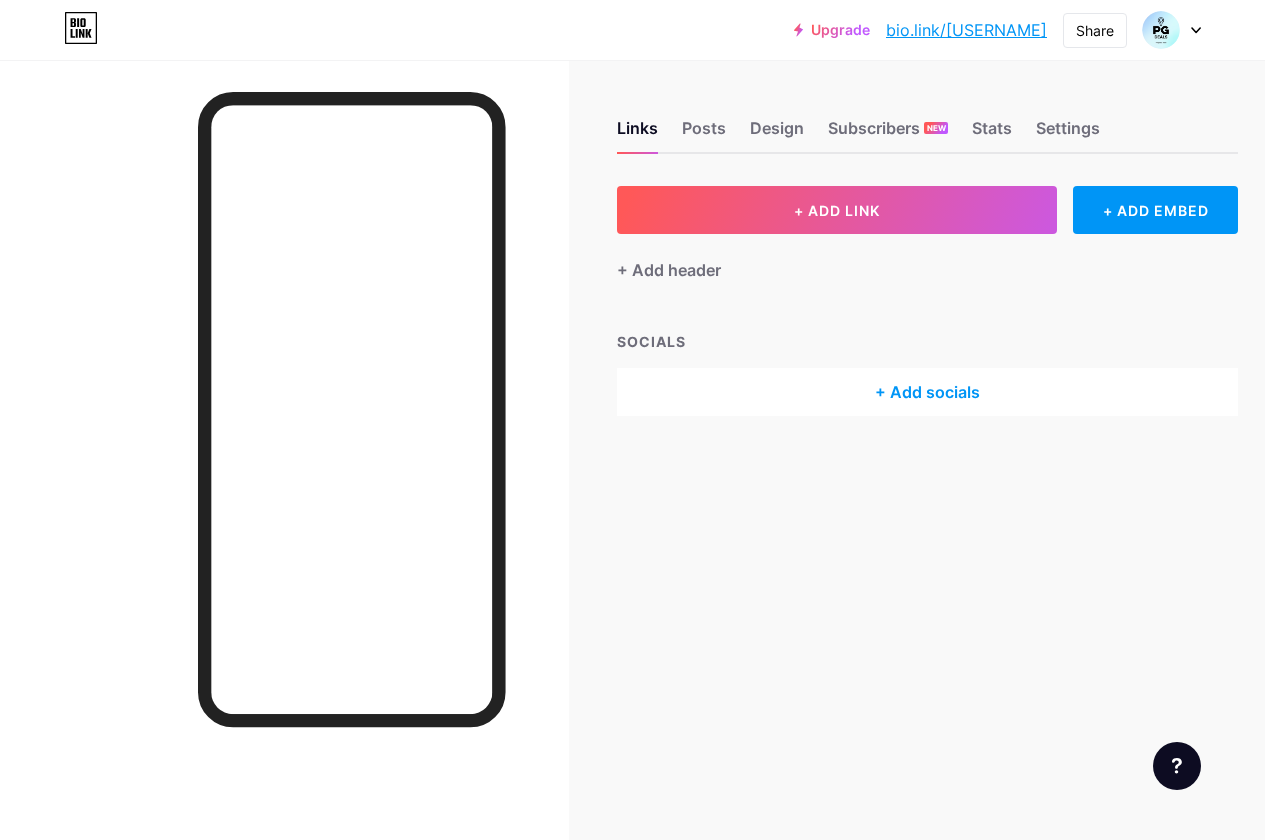 click on "+ Add socials" at bounding box center (927, 392) 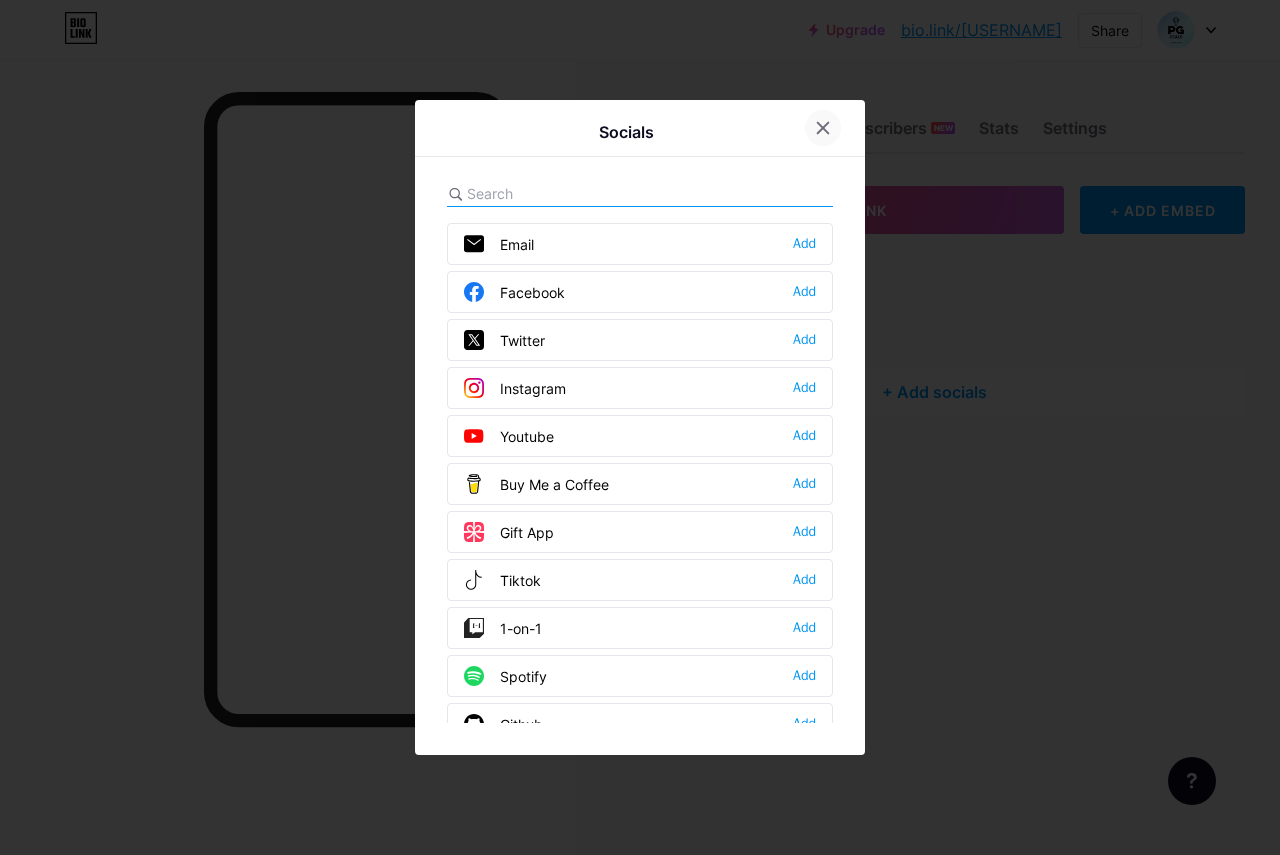 click 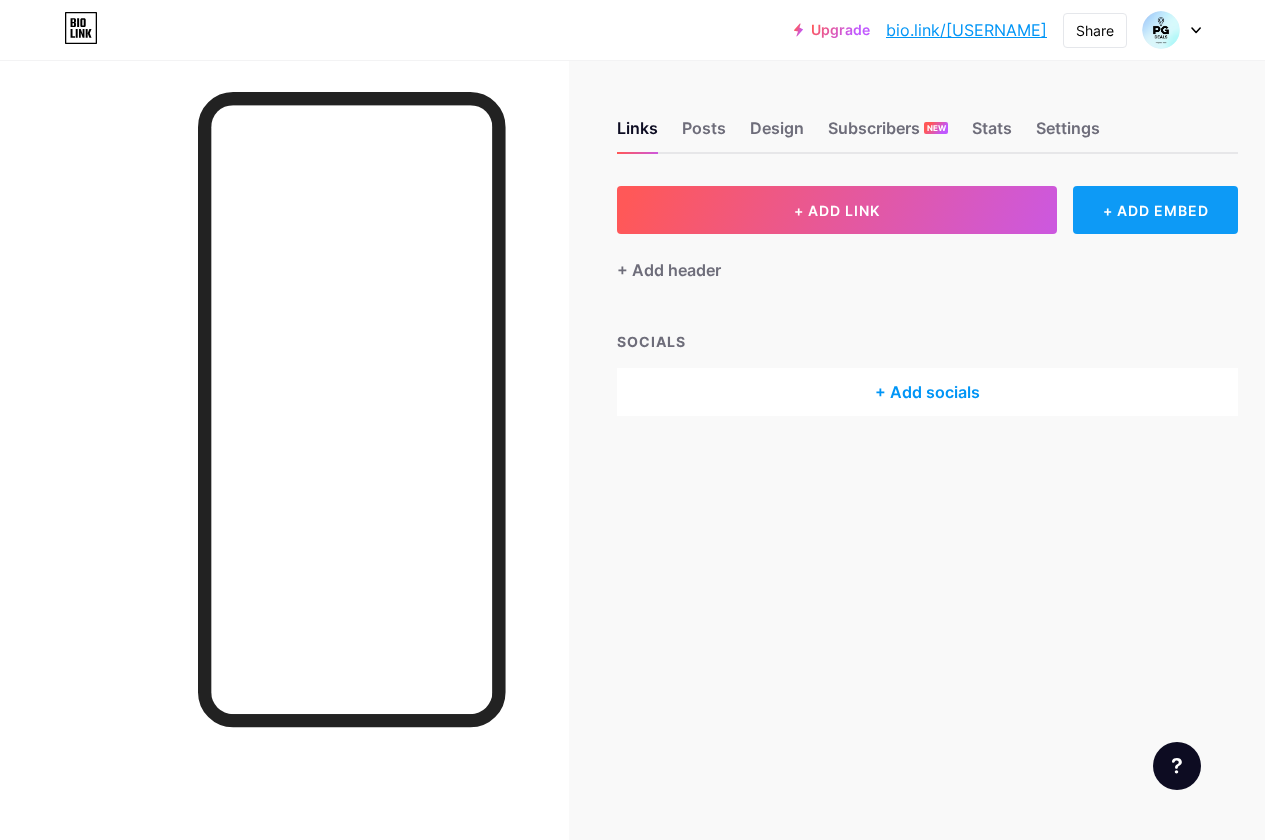 click on "+ ADD EMBED" at bounding box center [1155, 210] 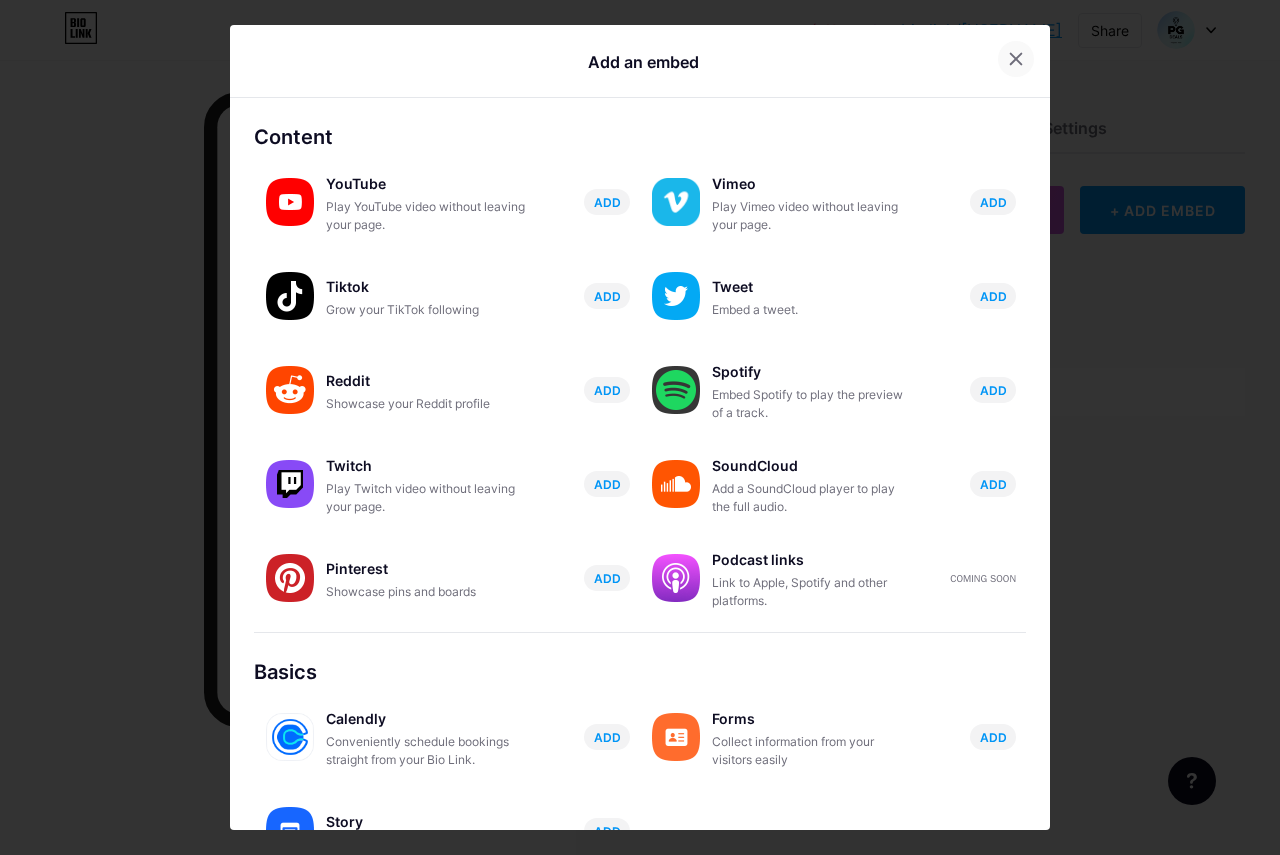 click at bounding box center [1016, 59] 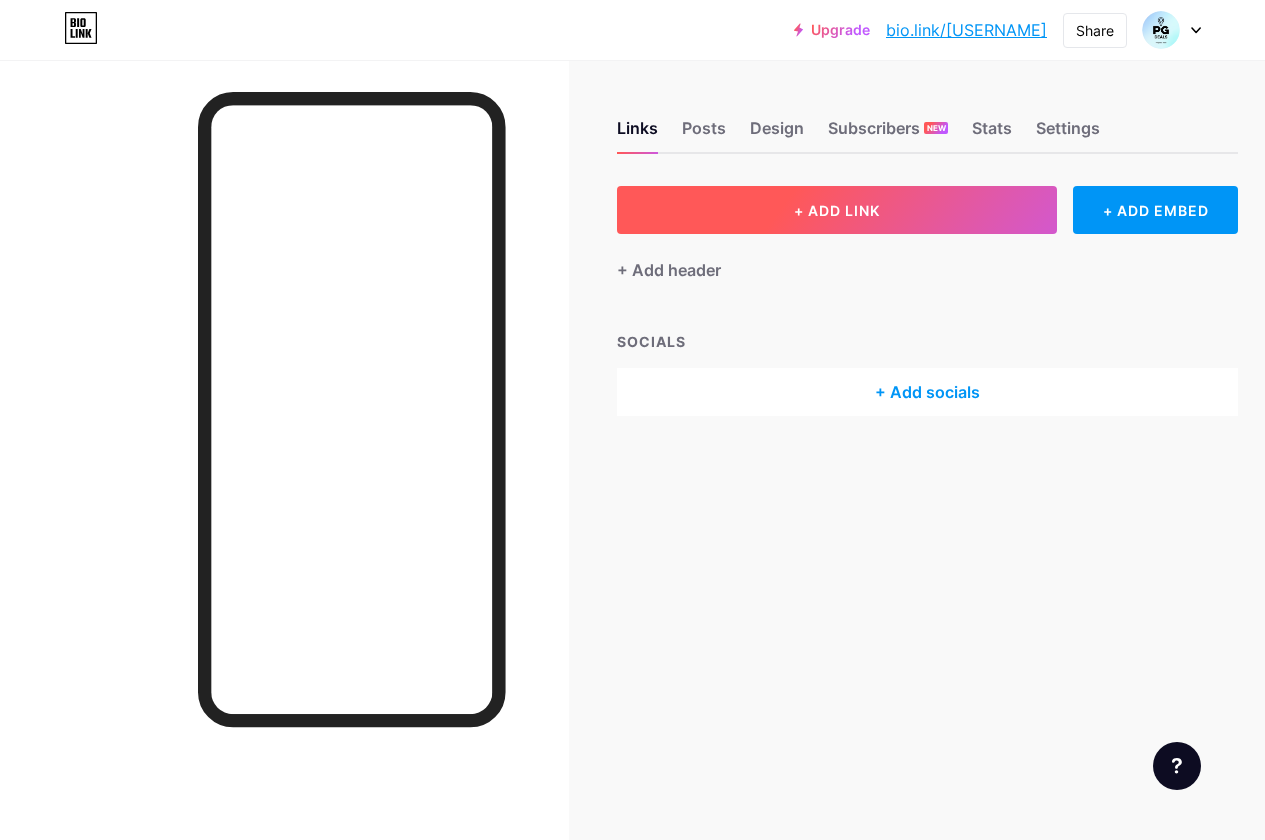 click on "+ ADD LINK" at bounding box center (837, 210) 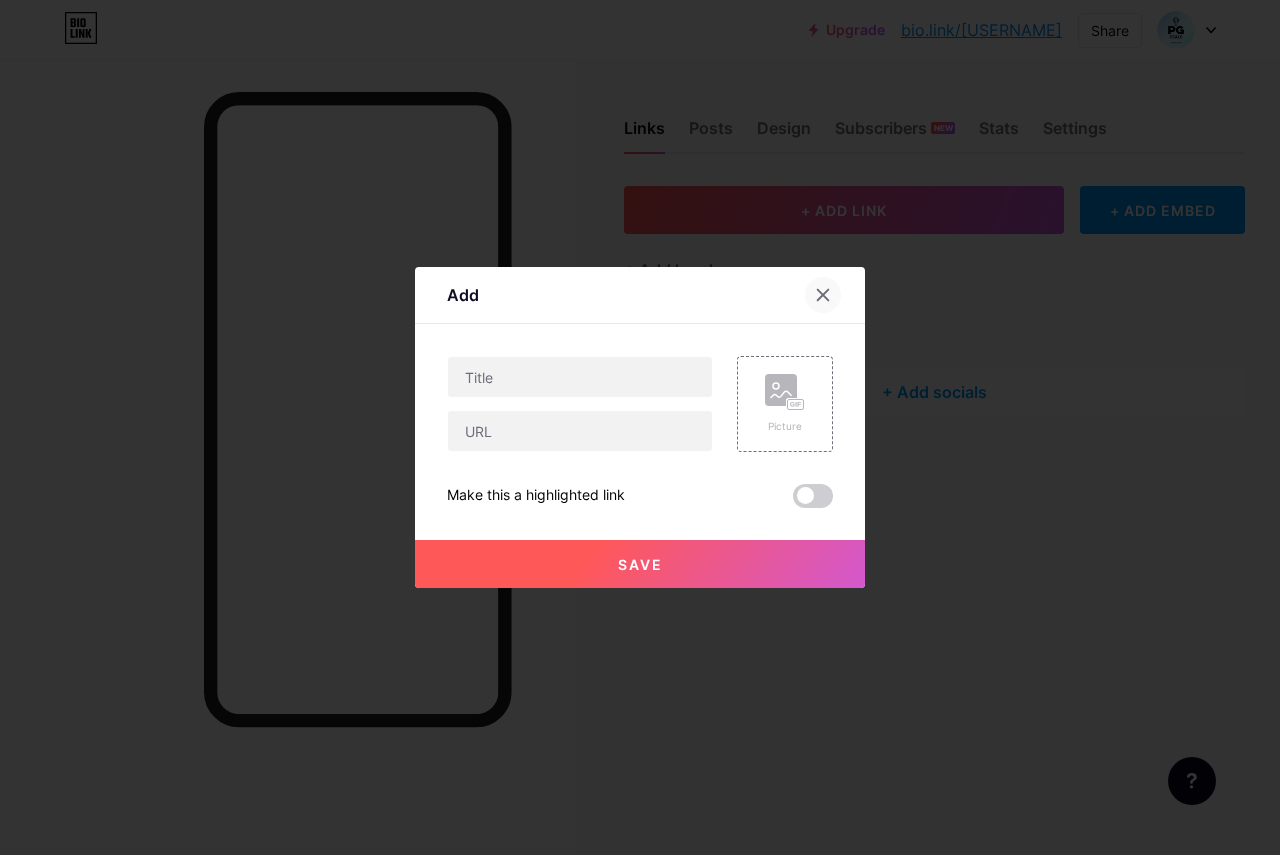 click 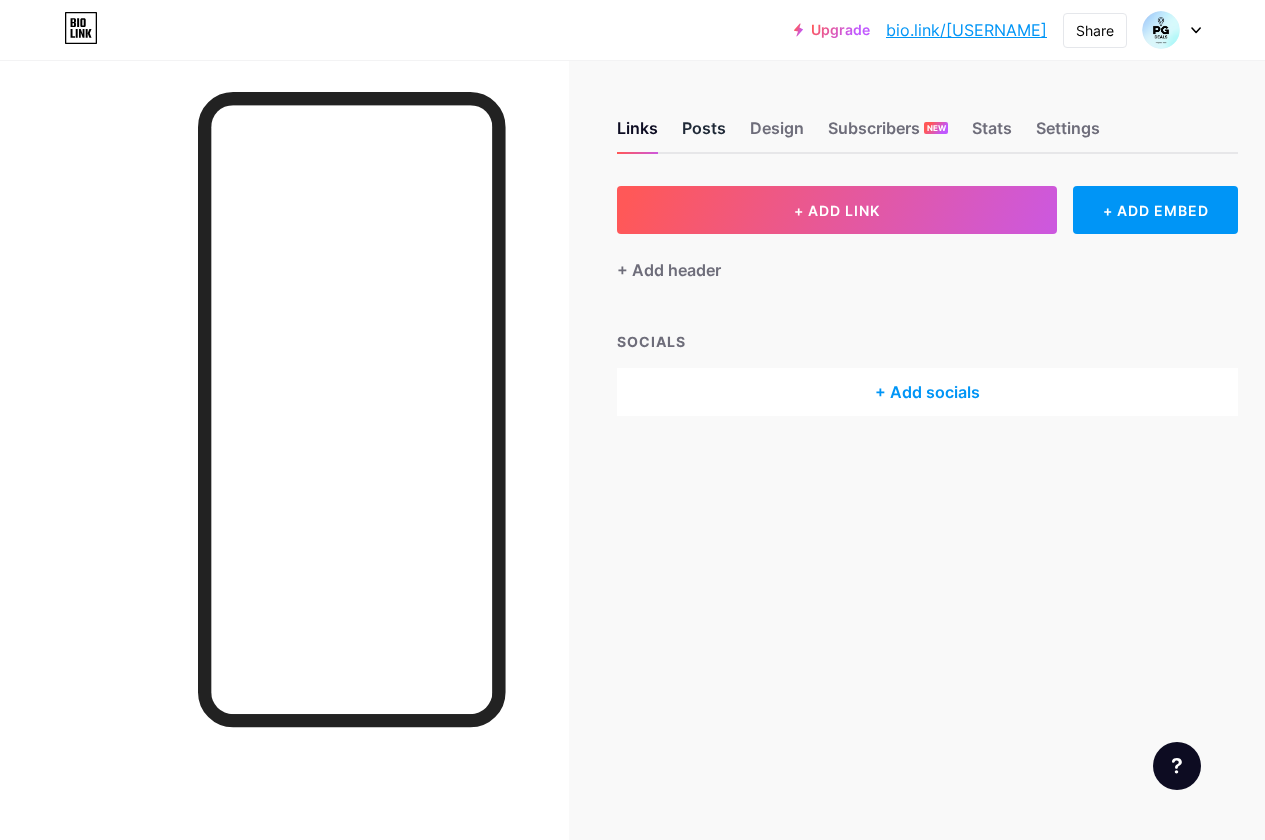 click on "Posts" at bounding box center [704, 134] 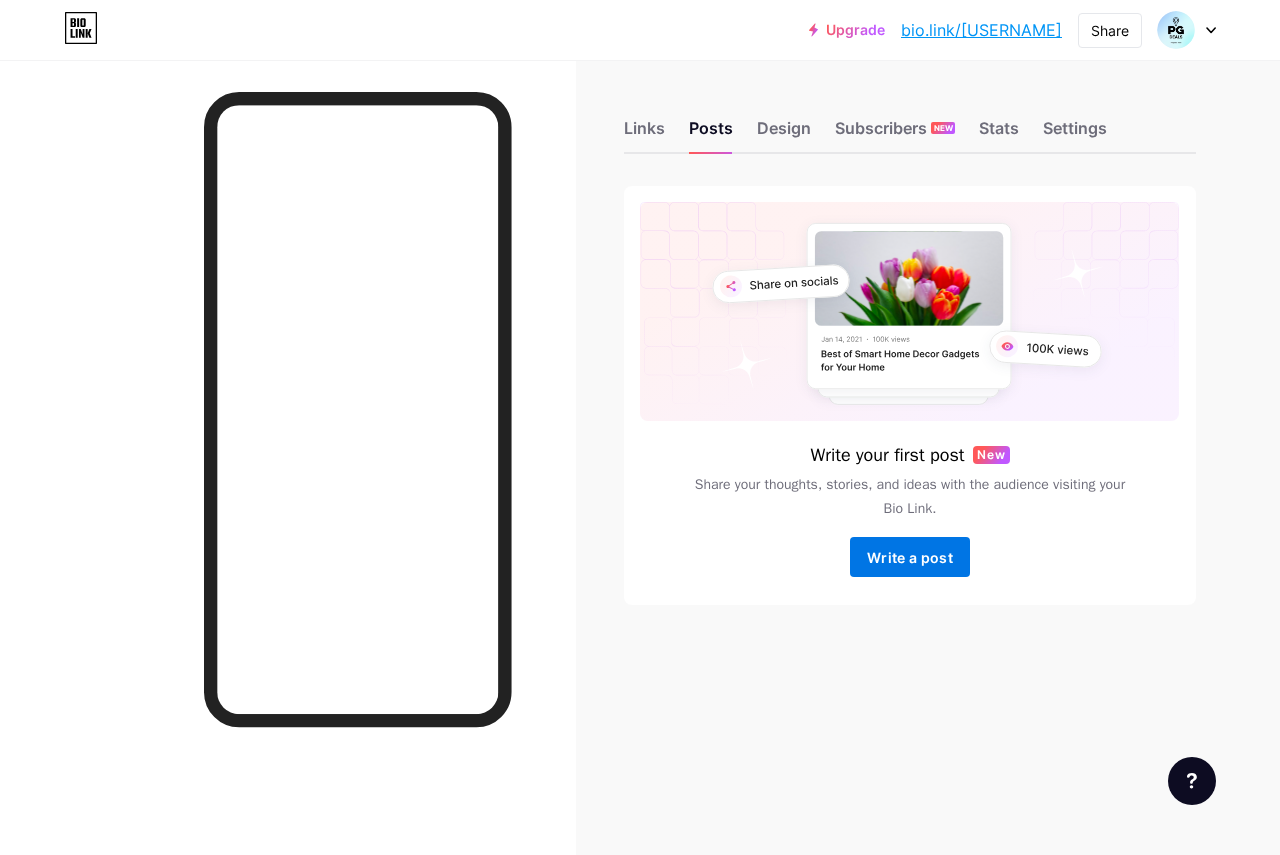 click on "Write a post" at bounding box center [910, 557] 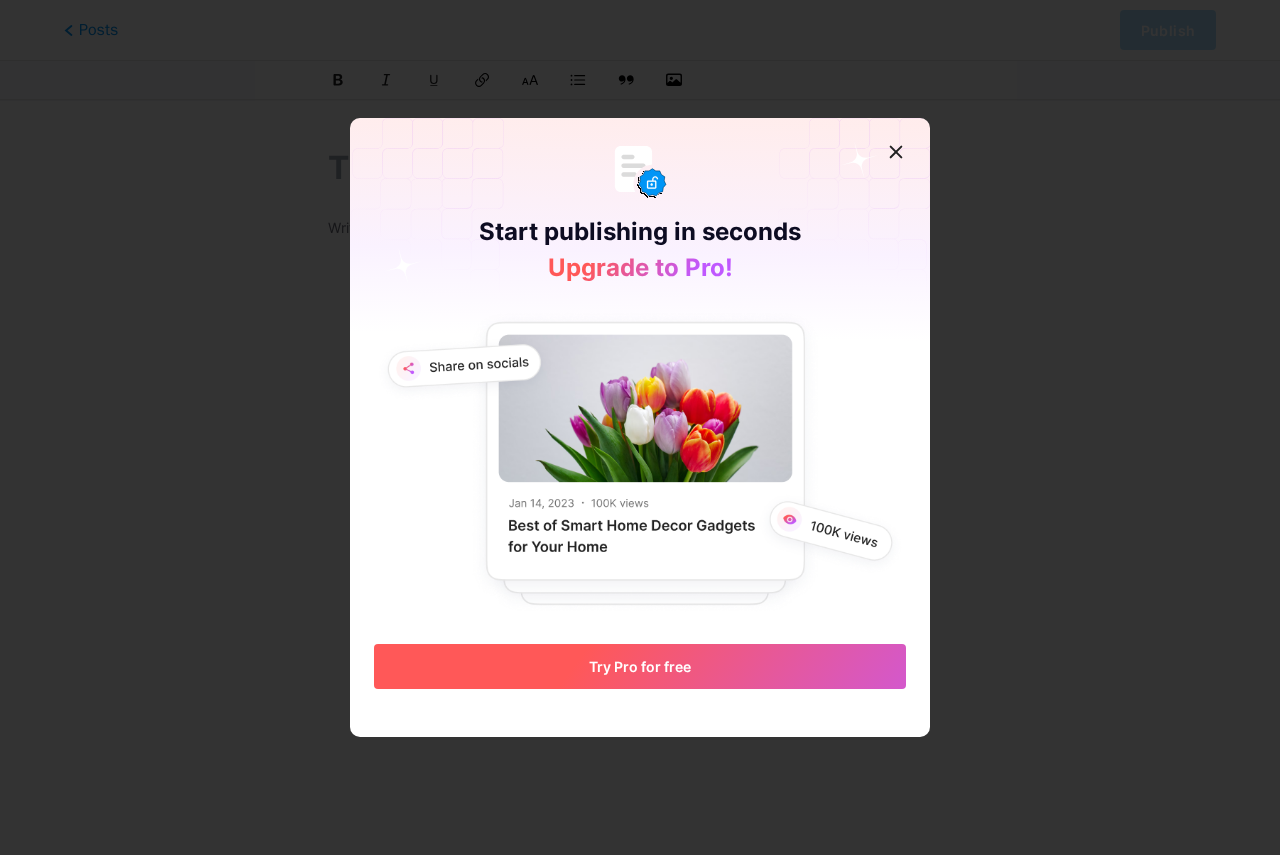 click on "Try Pro for free" at bounding box center [640, 666] 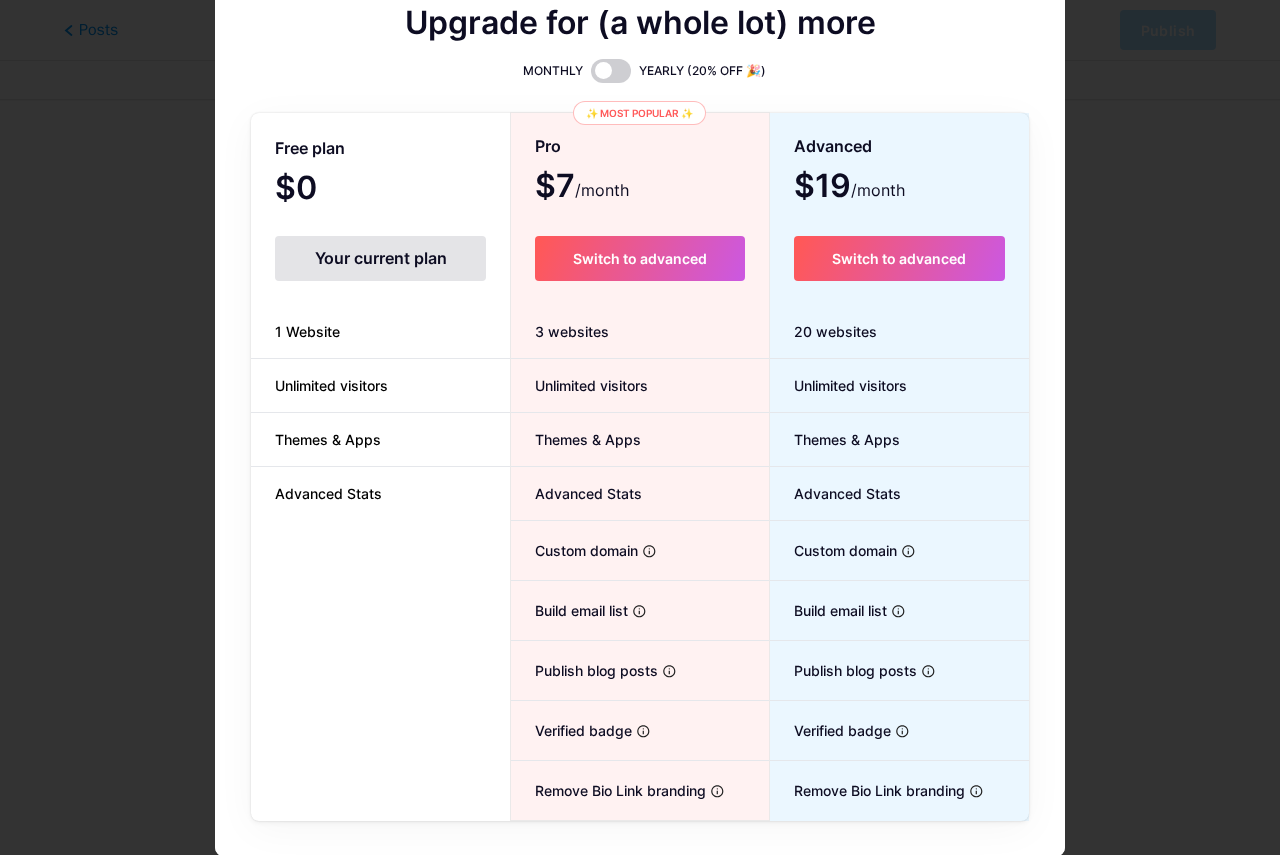 scroll, scrollTop: 217, scrollLeft: 0, axis: vertical 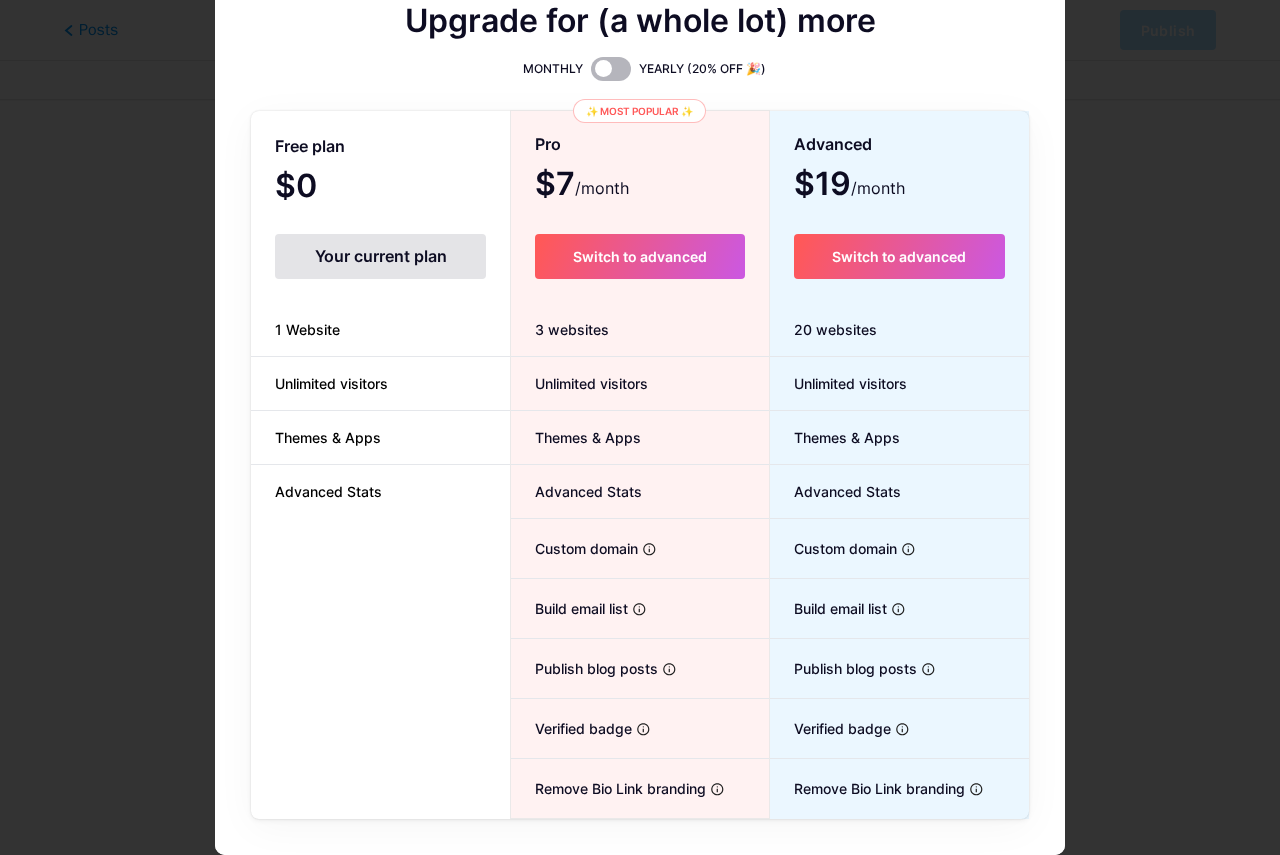 click at bounding box center [611, 69] 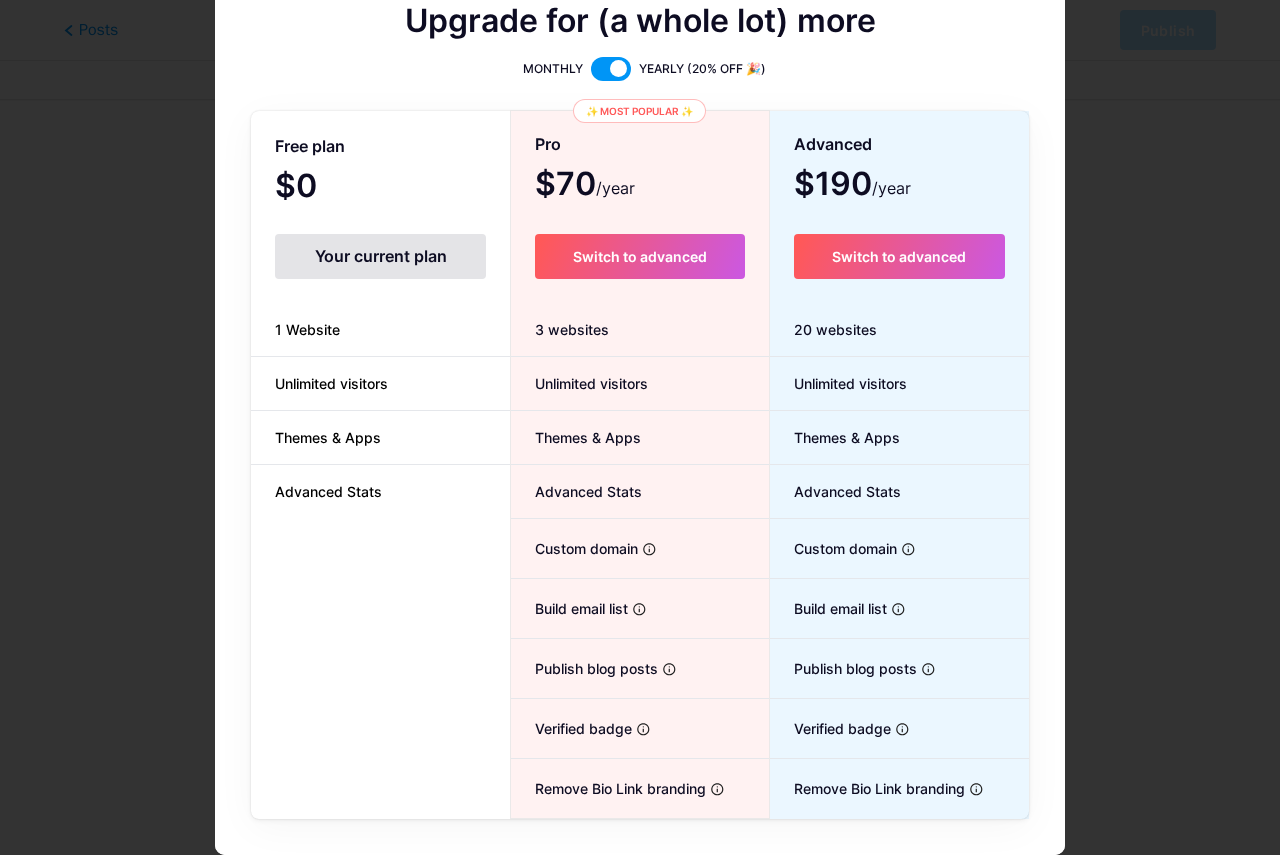 click at bounding box center (611, 69) 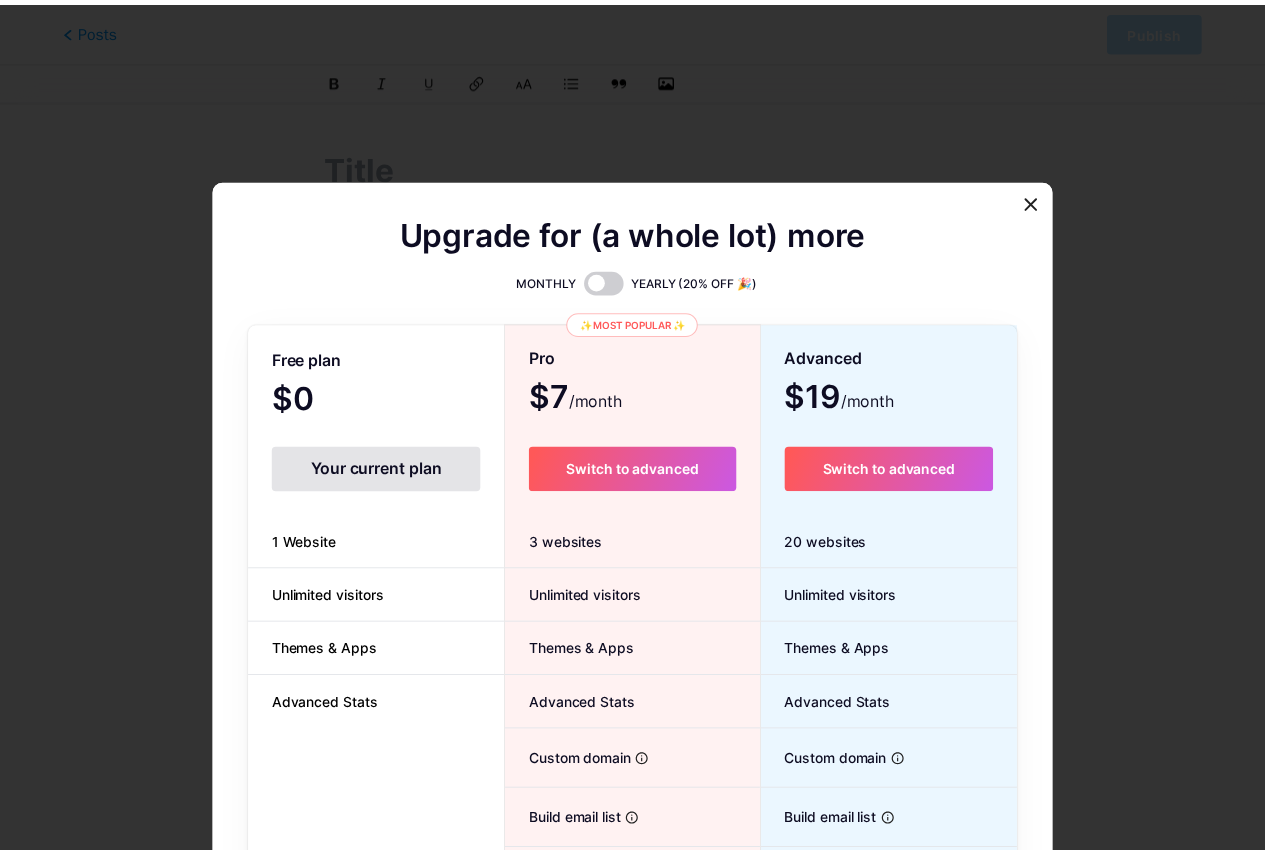scroll, scrollTop: 0, scrollLeft: 0, axis: both 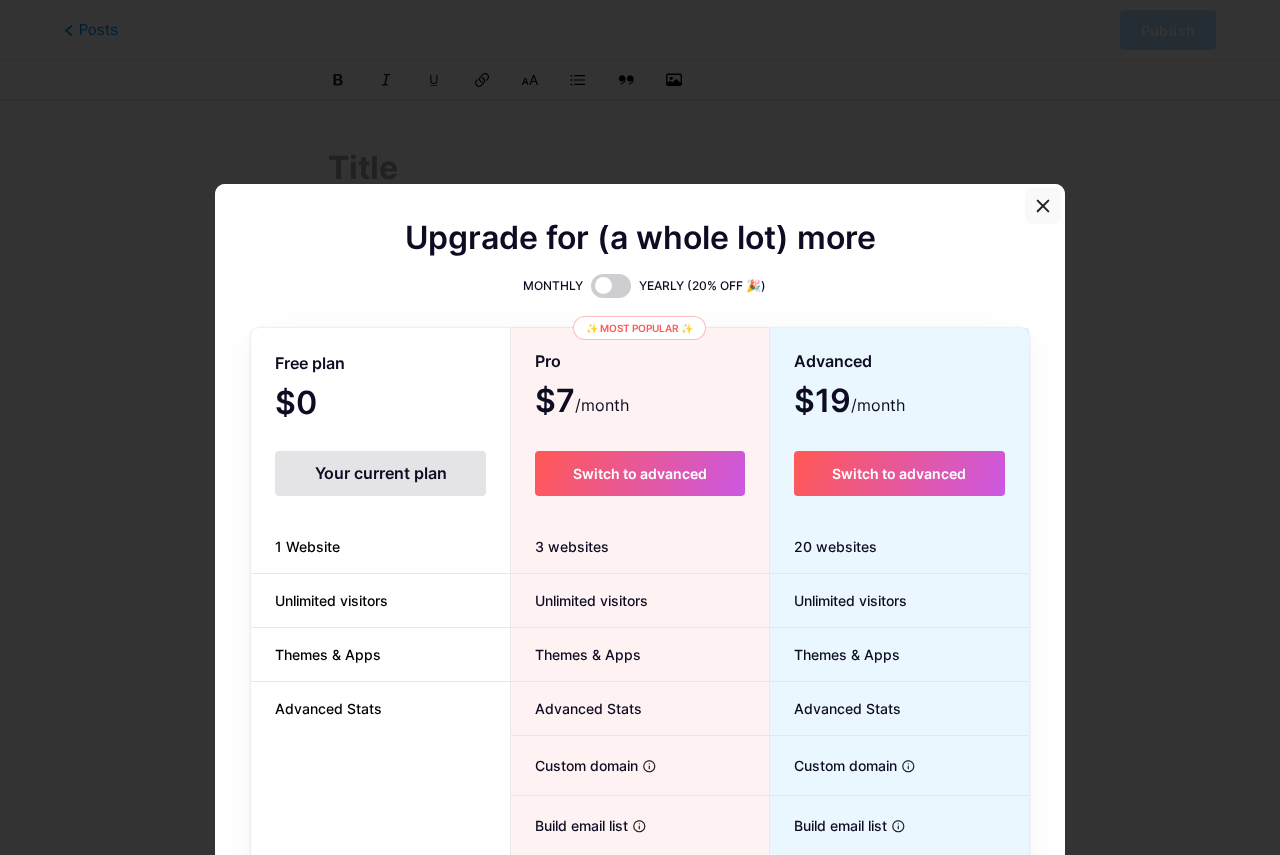 click 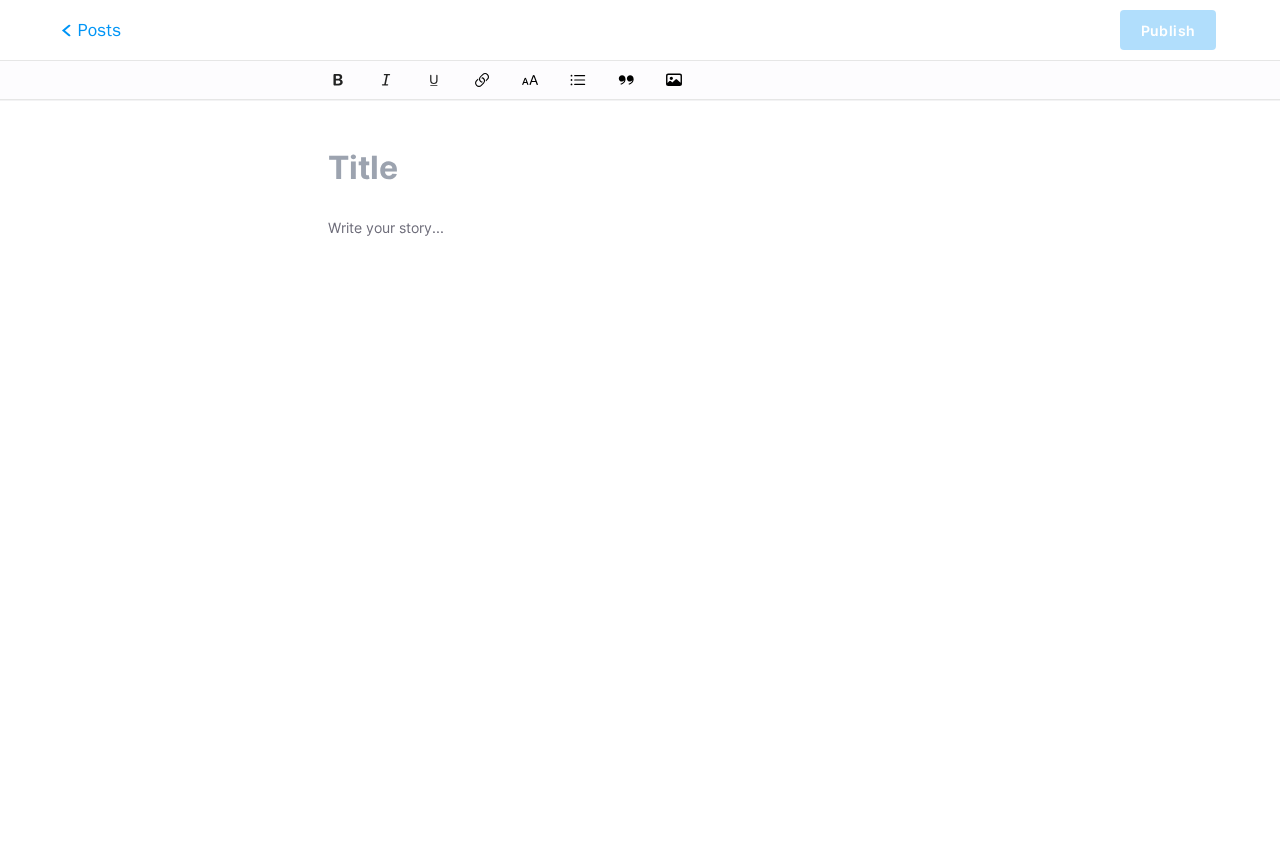 click 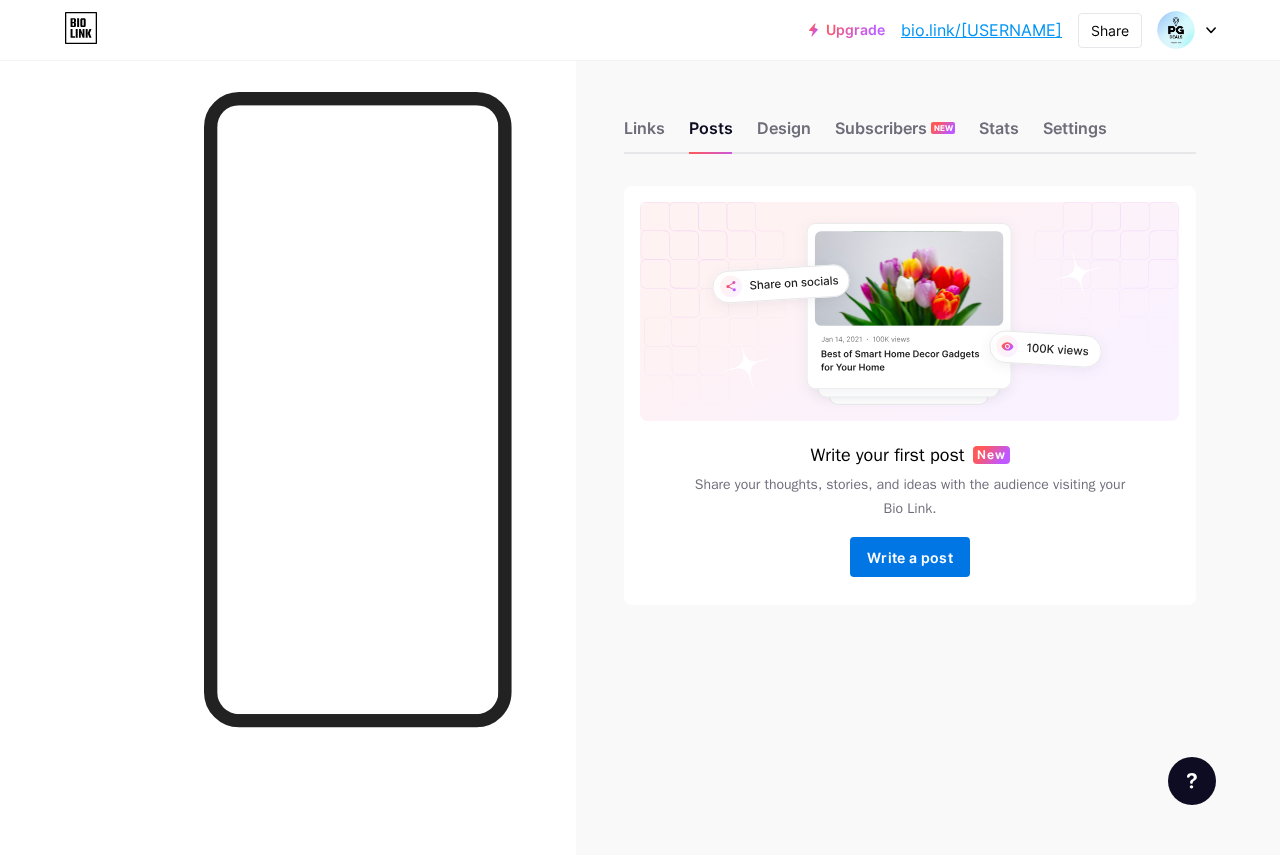 click on "Write a post" at bounding box center (910, 557) 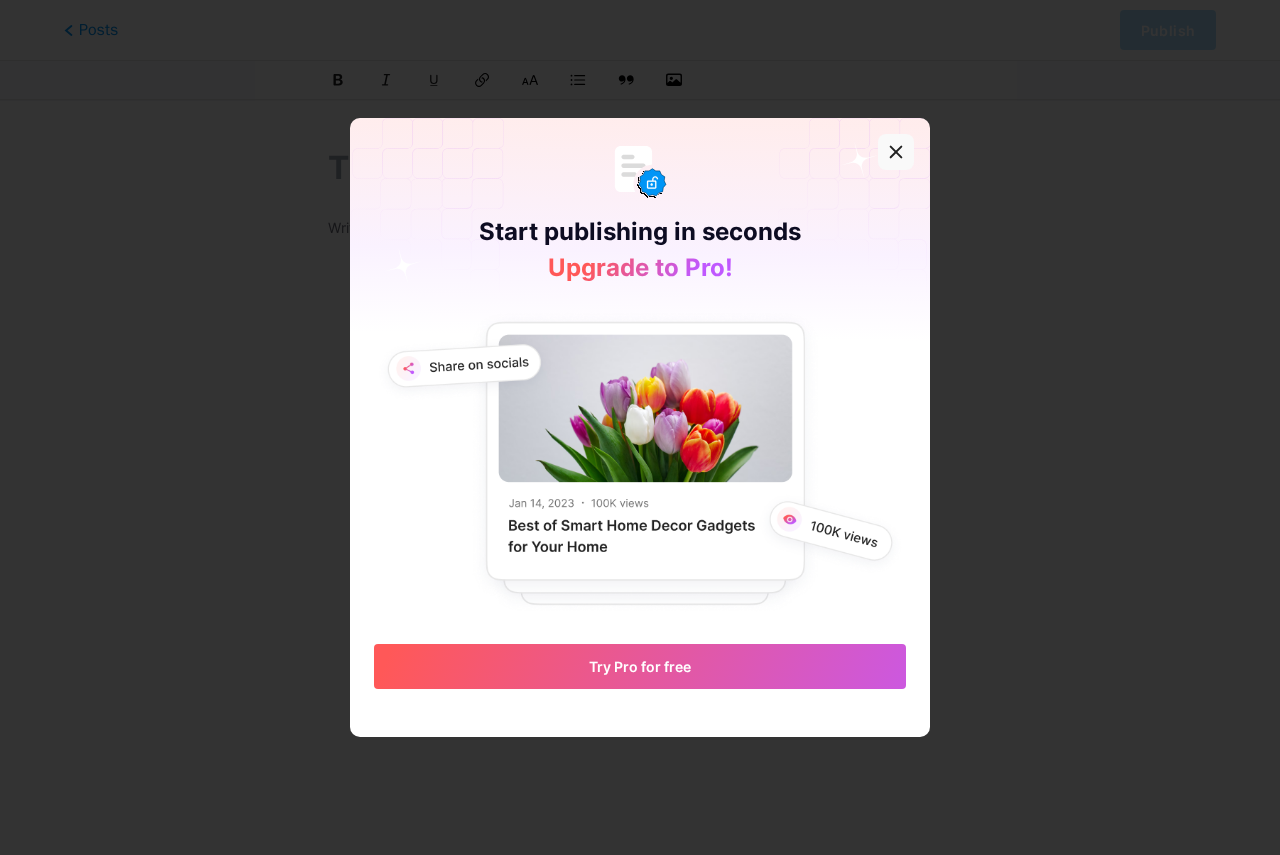 click 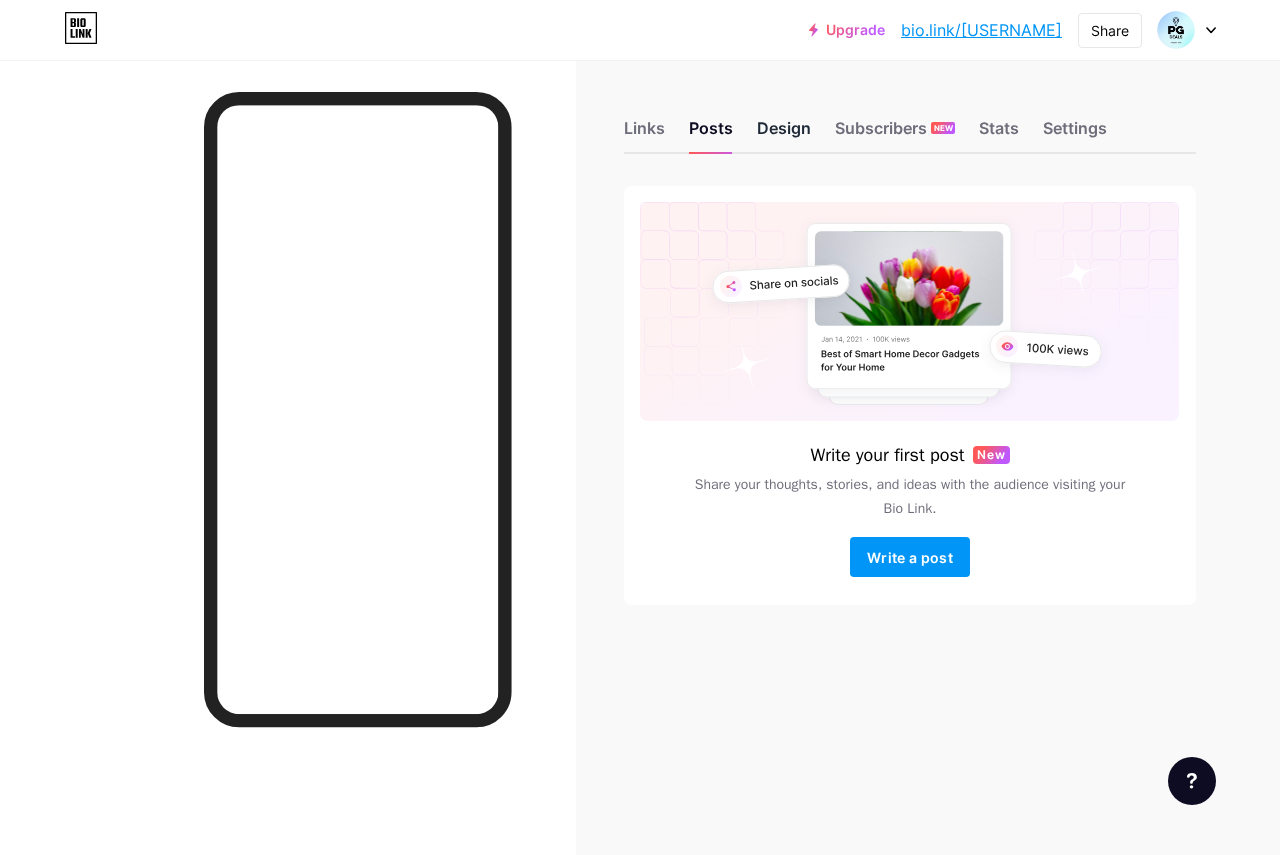 click on "Design" at bounding box center (784, 134) 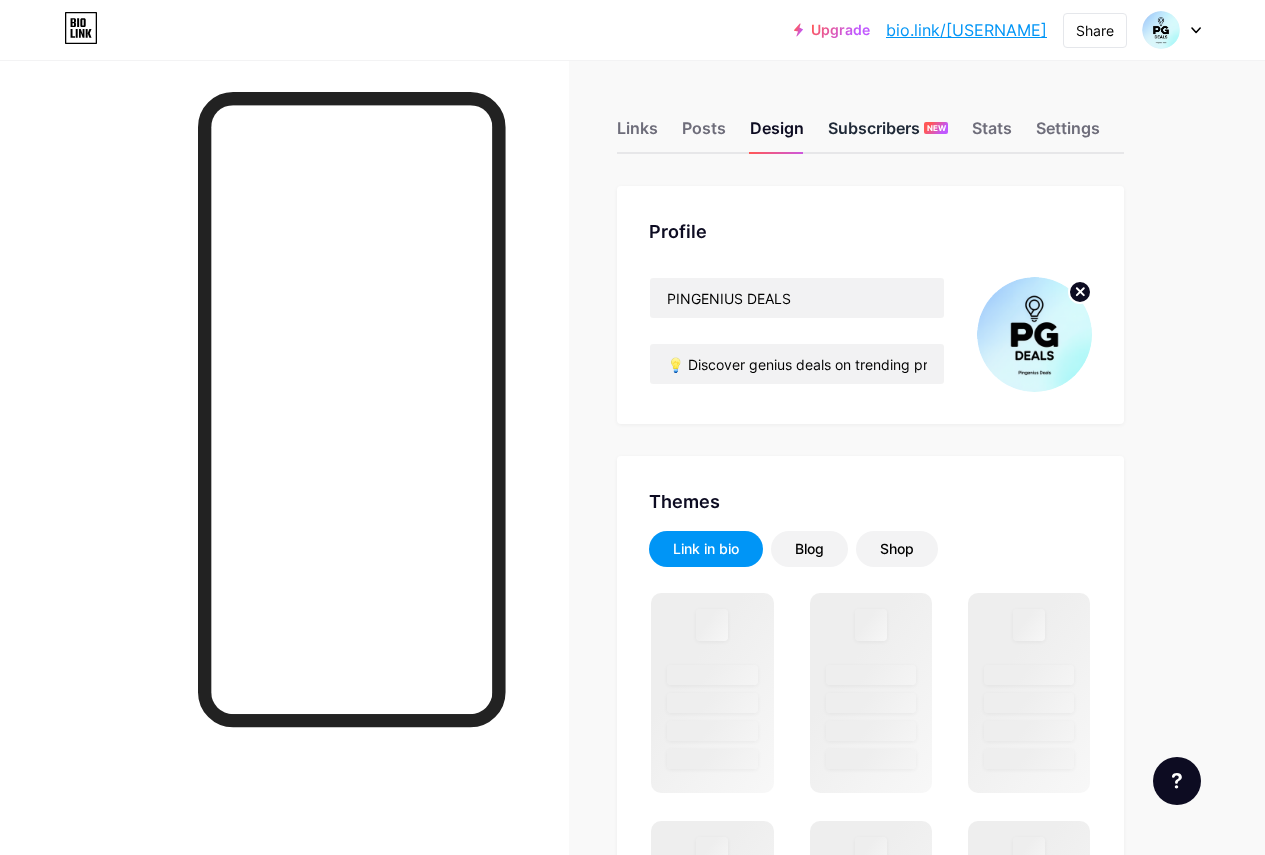 click on "Subscribers
NEW" at bounding box center [888, 134] 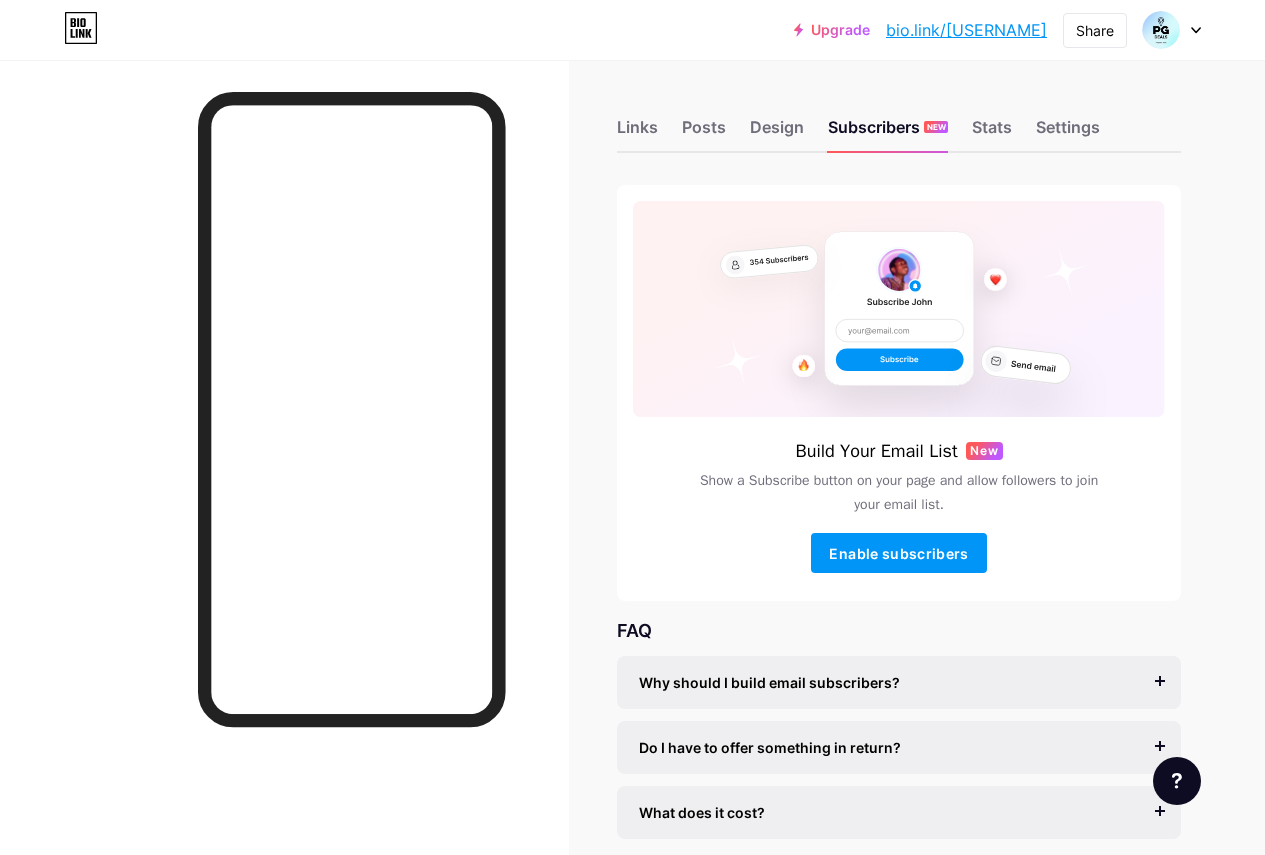 scroll, scrollTop: 0, scrollLeft: 0, axis: both 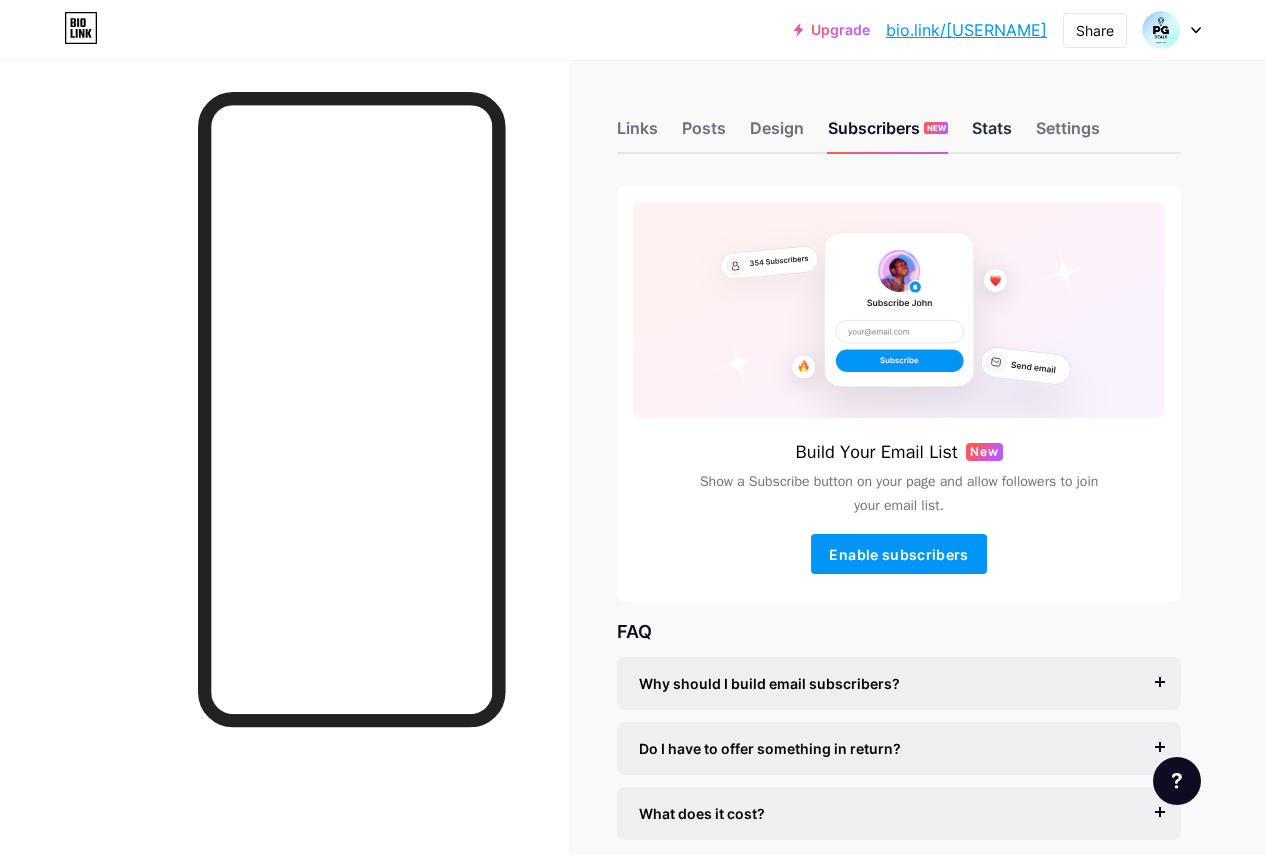 click on "Stats" at bounding box center (992, 134) 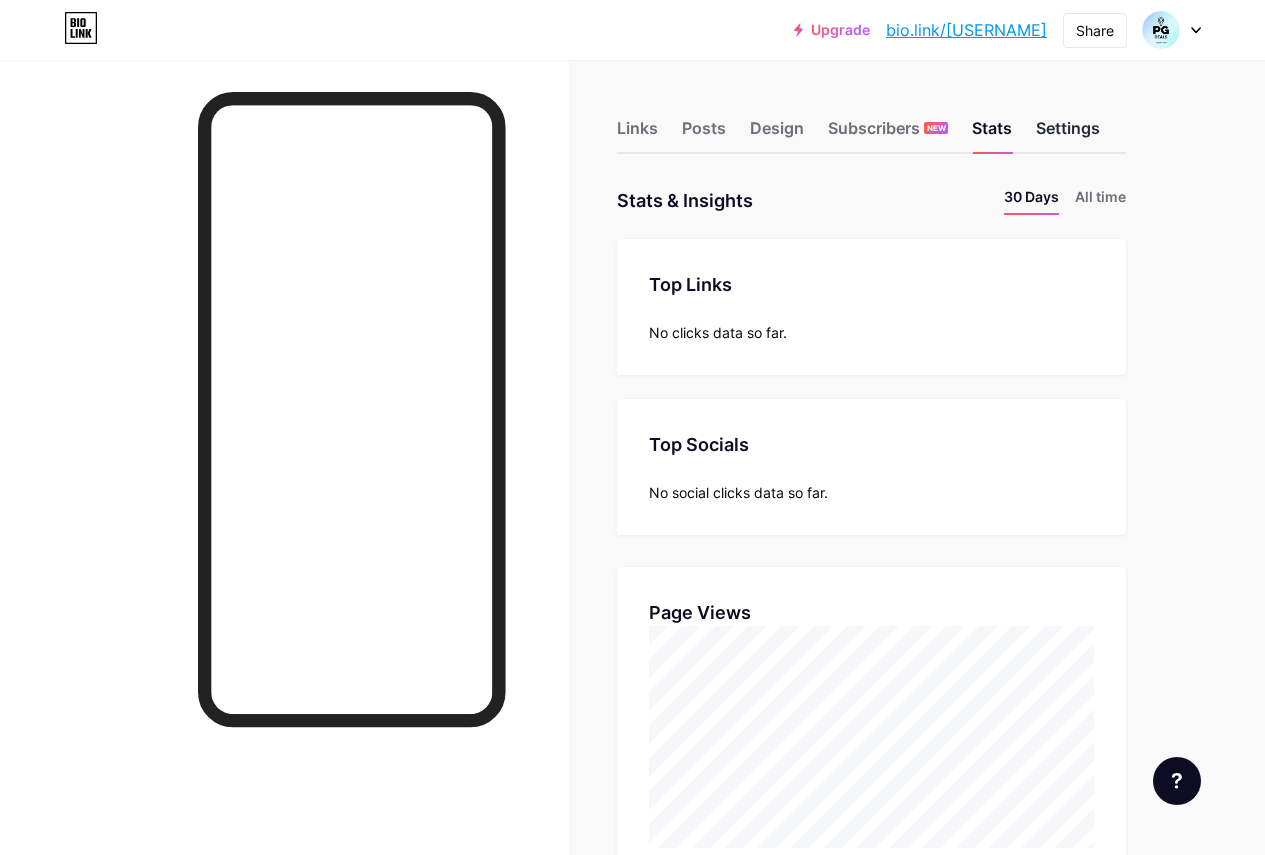 scroll, scrollTop: 999145, scrollLeft: 998735, axis: both 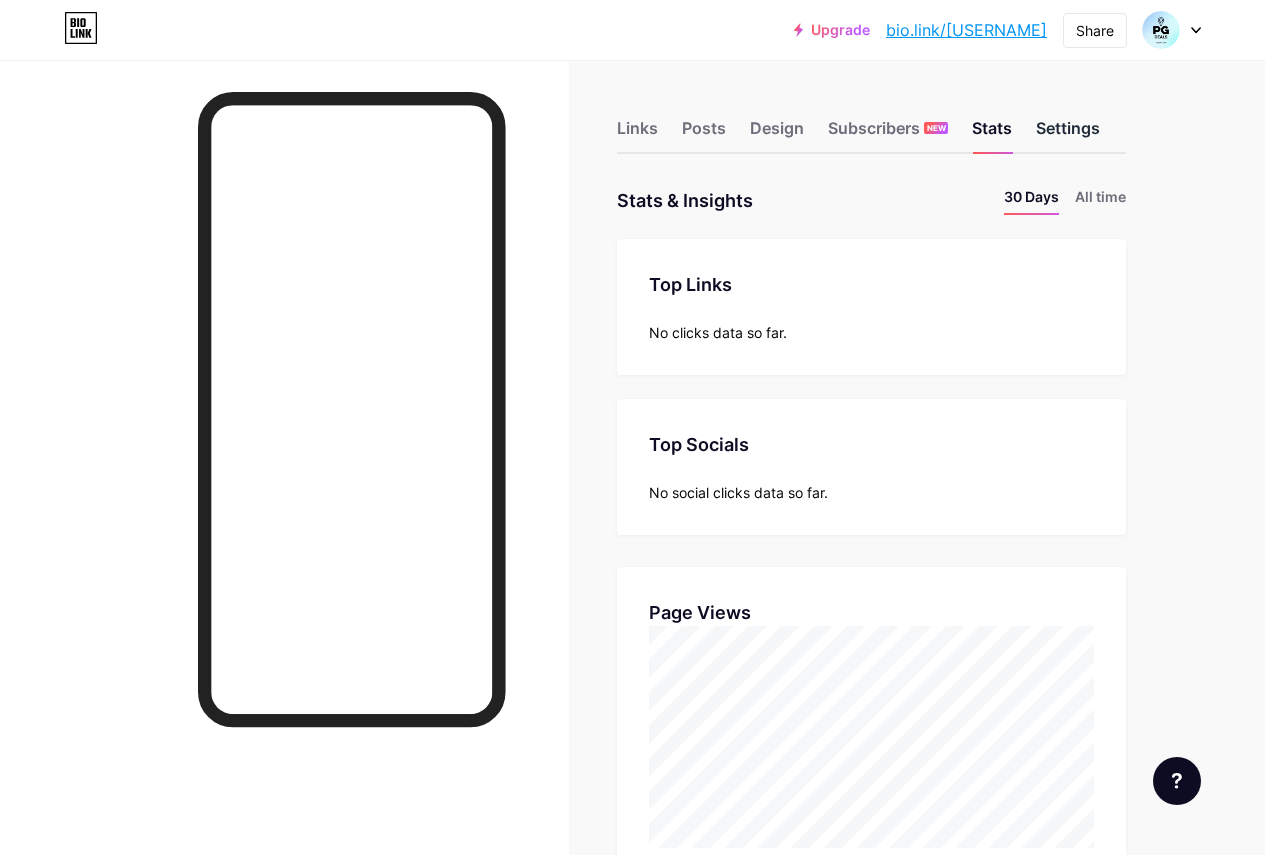 click on "Settings" at bounding box center [1068, 134] 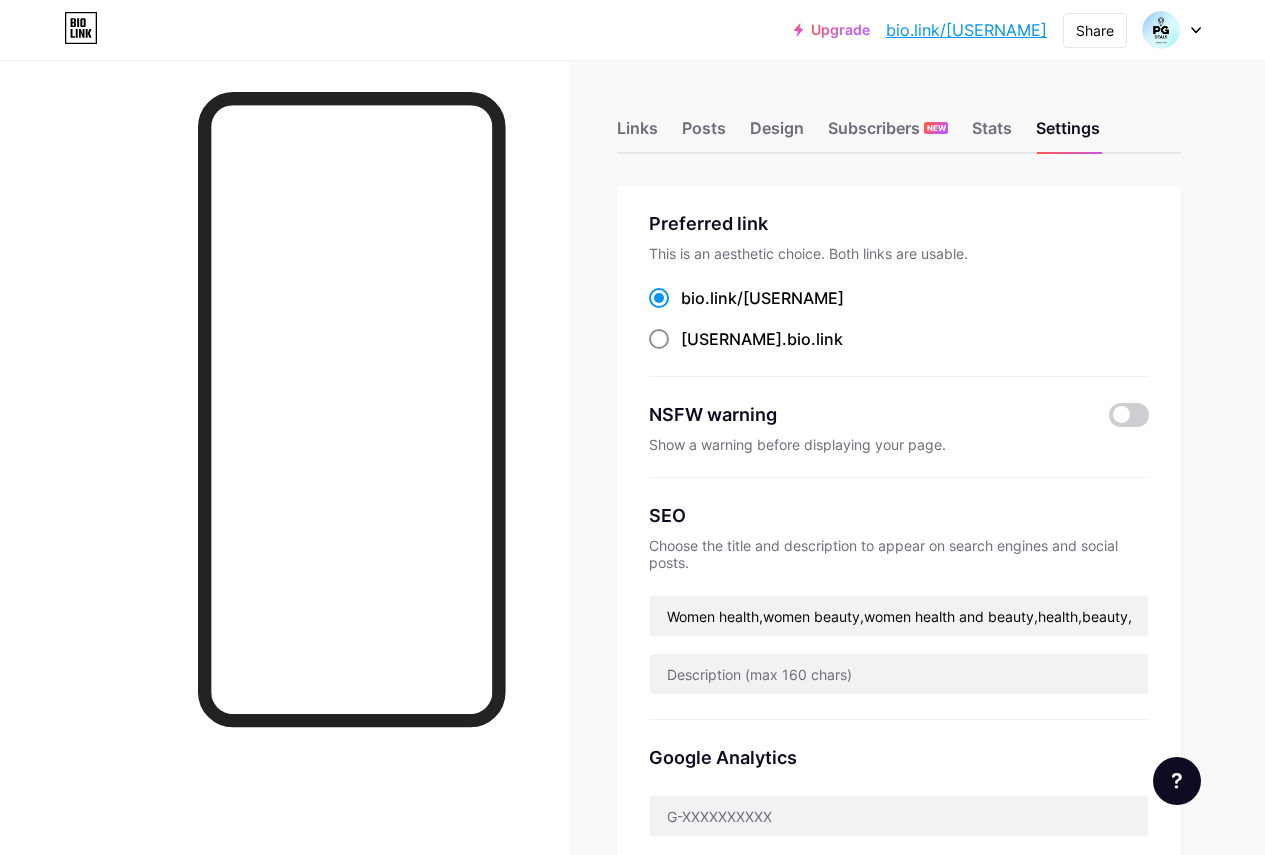 click on "[USERNAME] .bio.link" at bounding box center (746, 339) 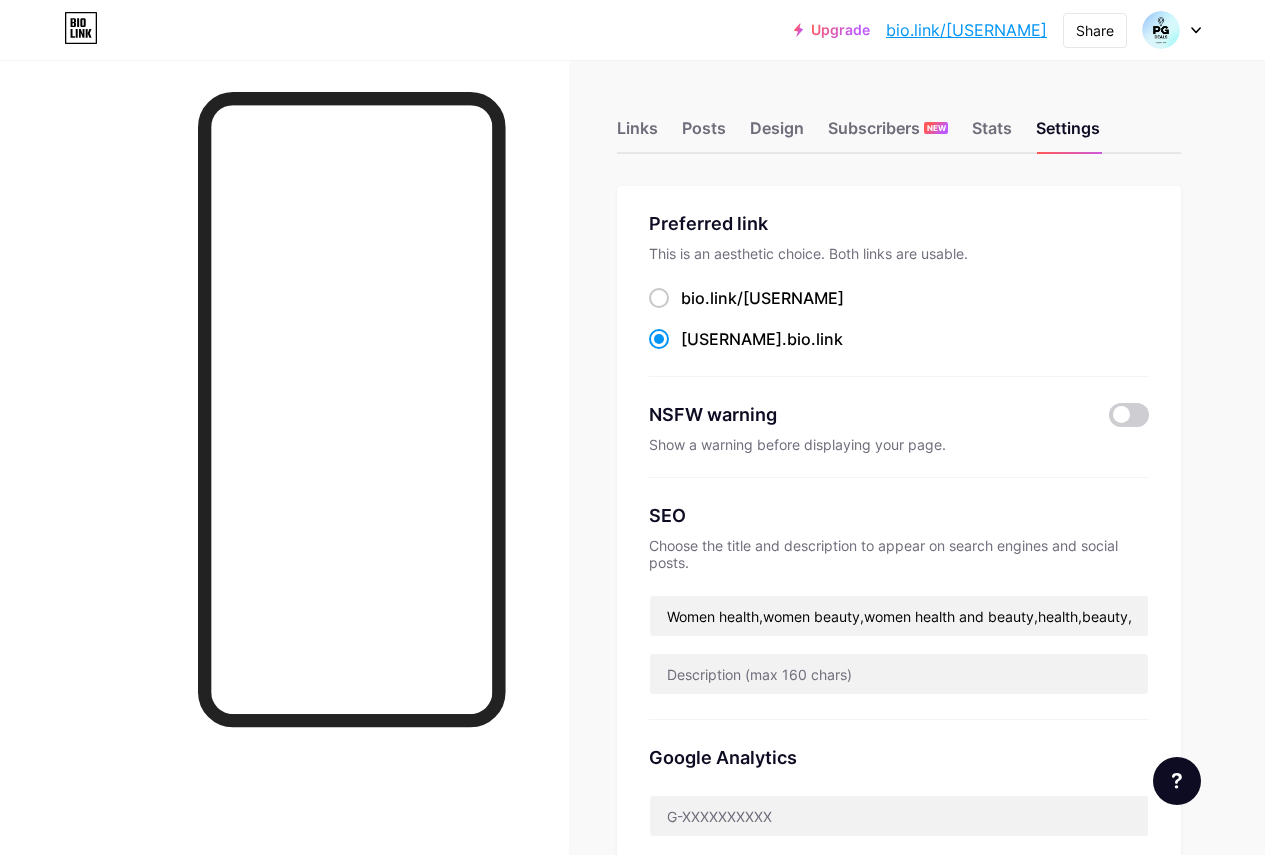 click on "[USERNAME] .bio.link" at bounding box center [762, 339] 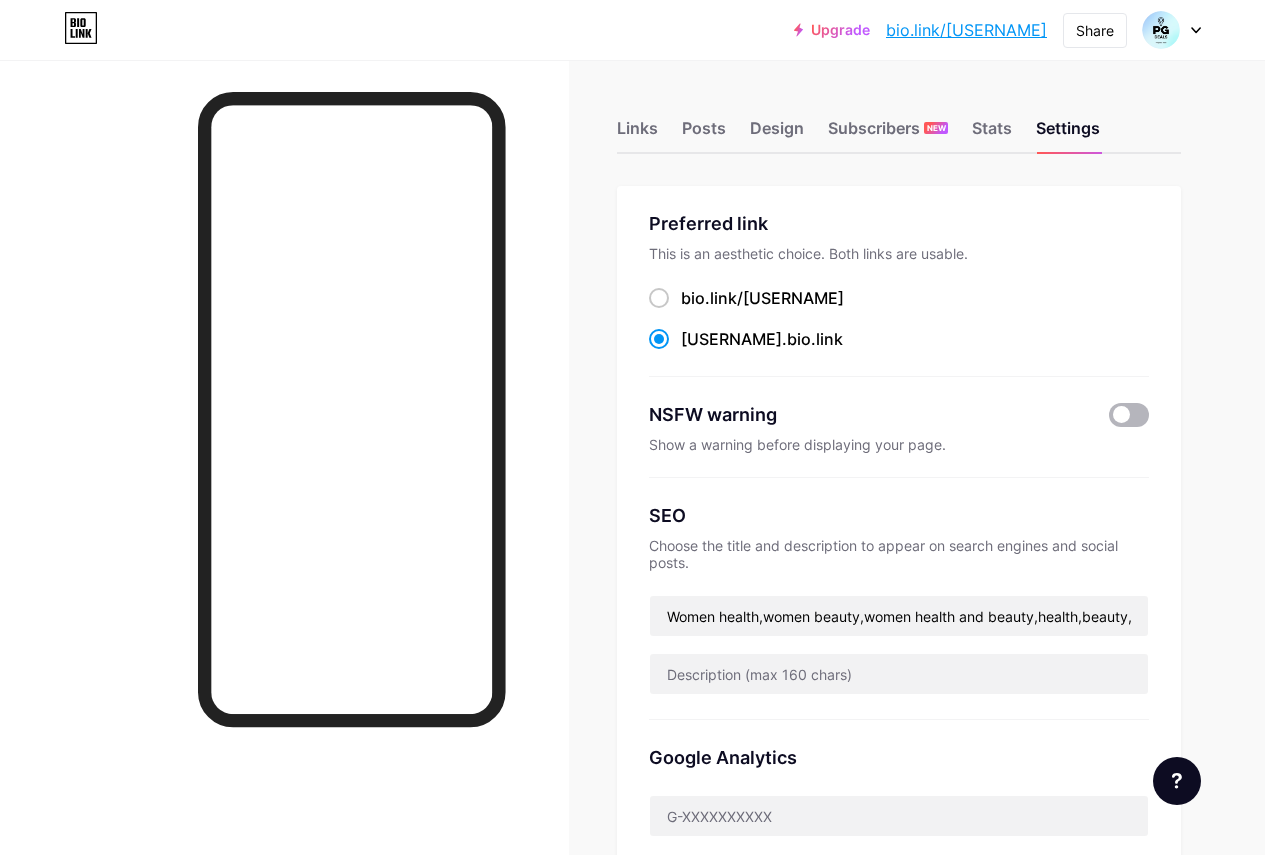click at bounding box center [1129, 415] 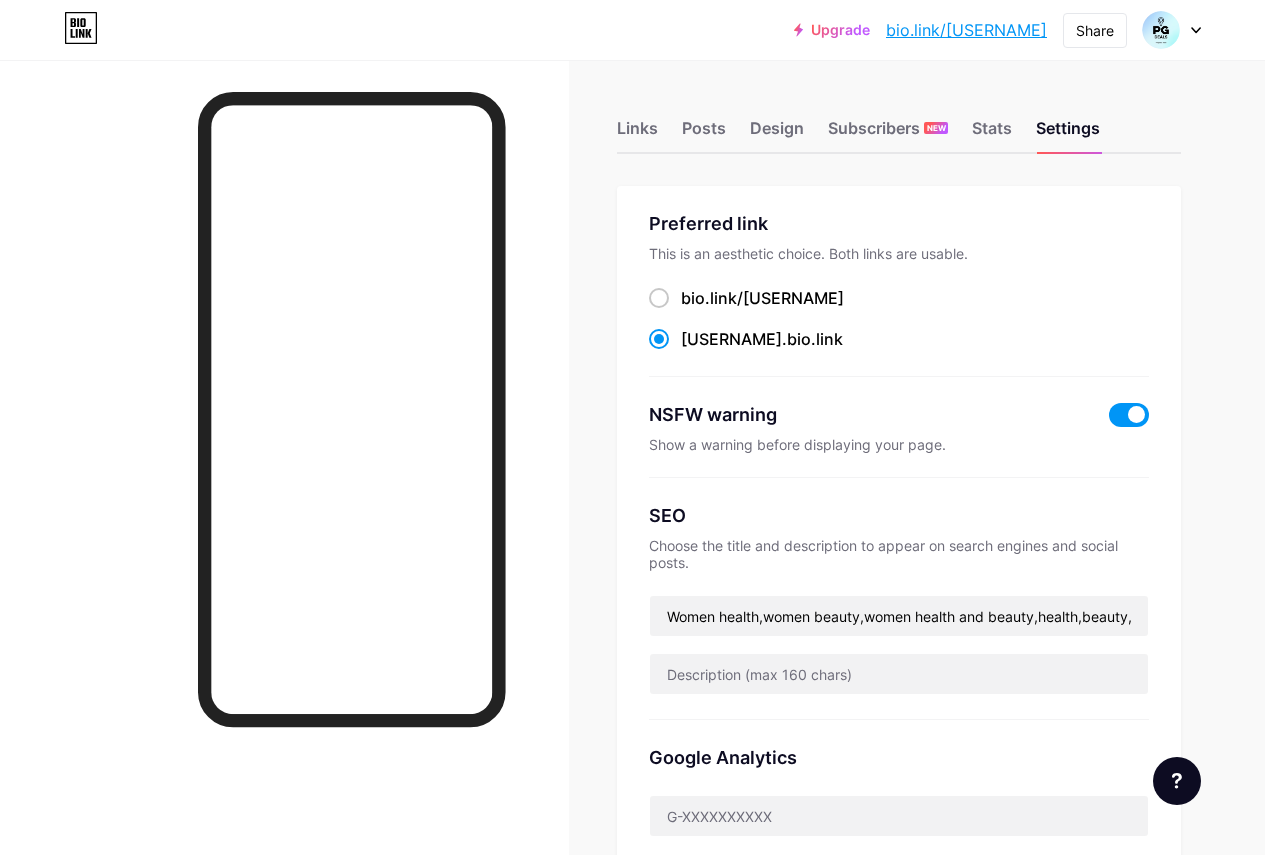 click at bounding box center [1129, 415] 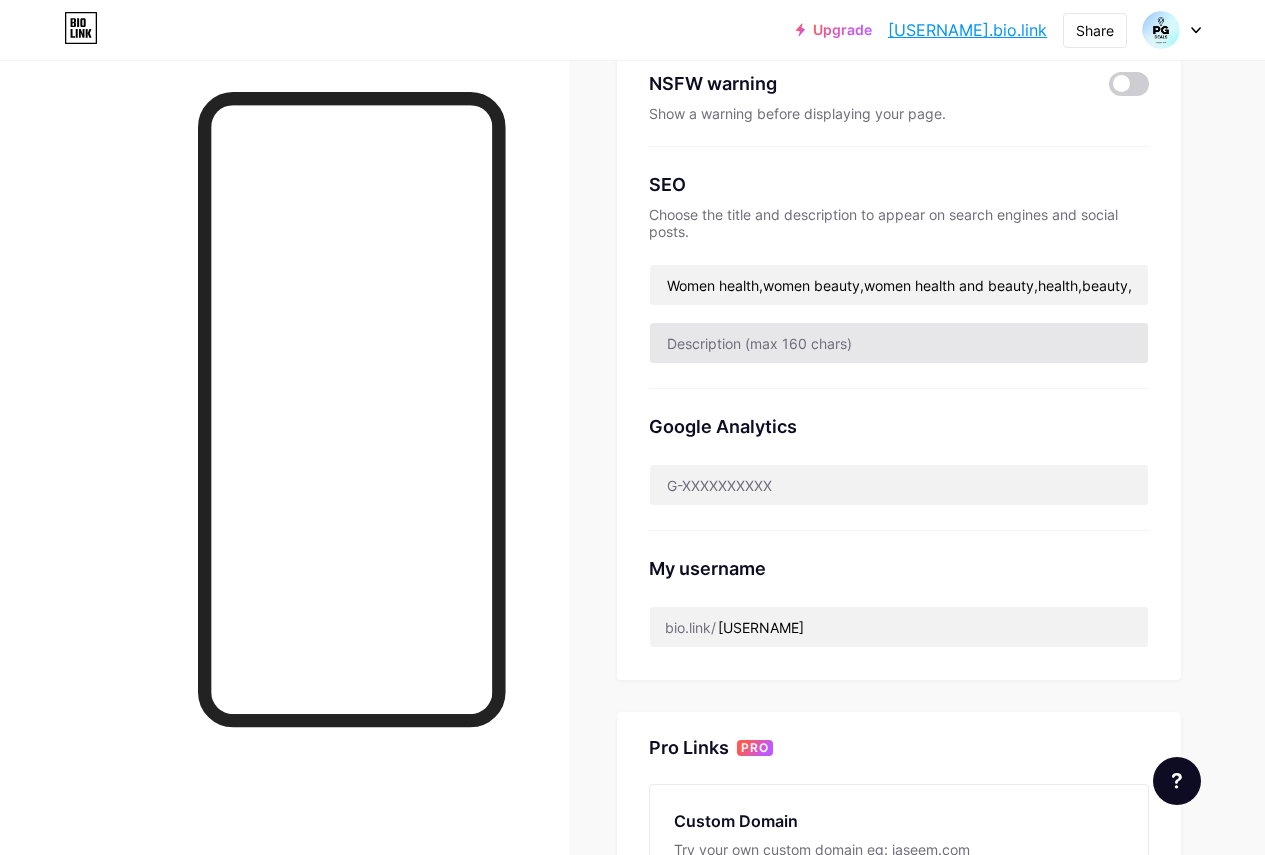 scroll, scrollTop: 333, scrollLeft: 0, axis: vertical 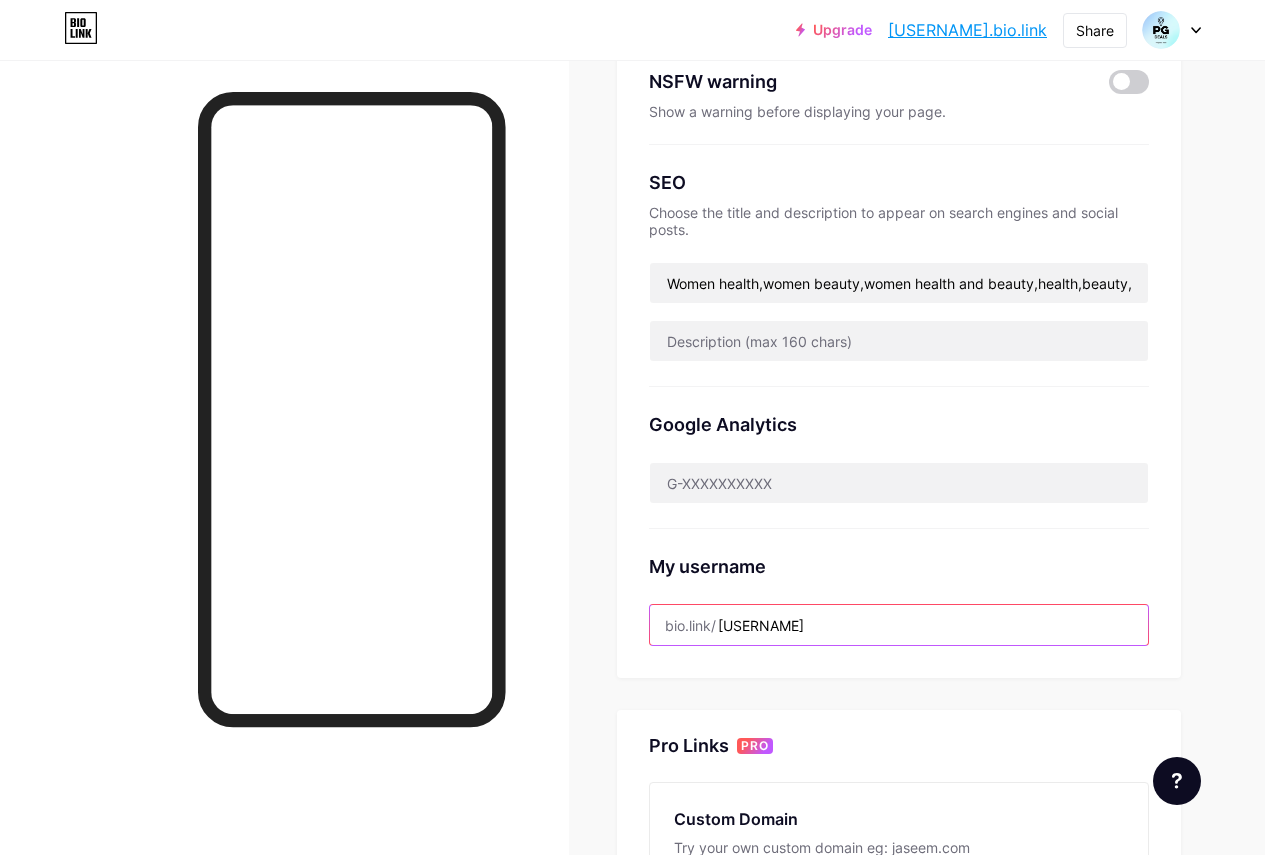 click on "[USERNAME]" at bounding box center (899, 625) 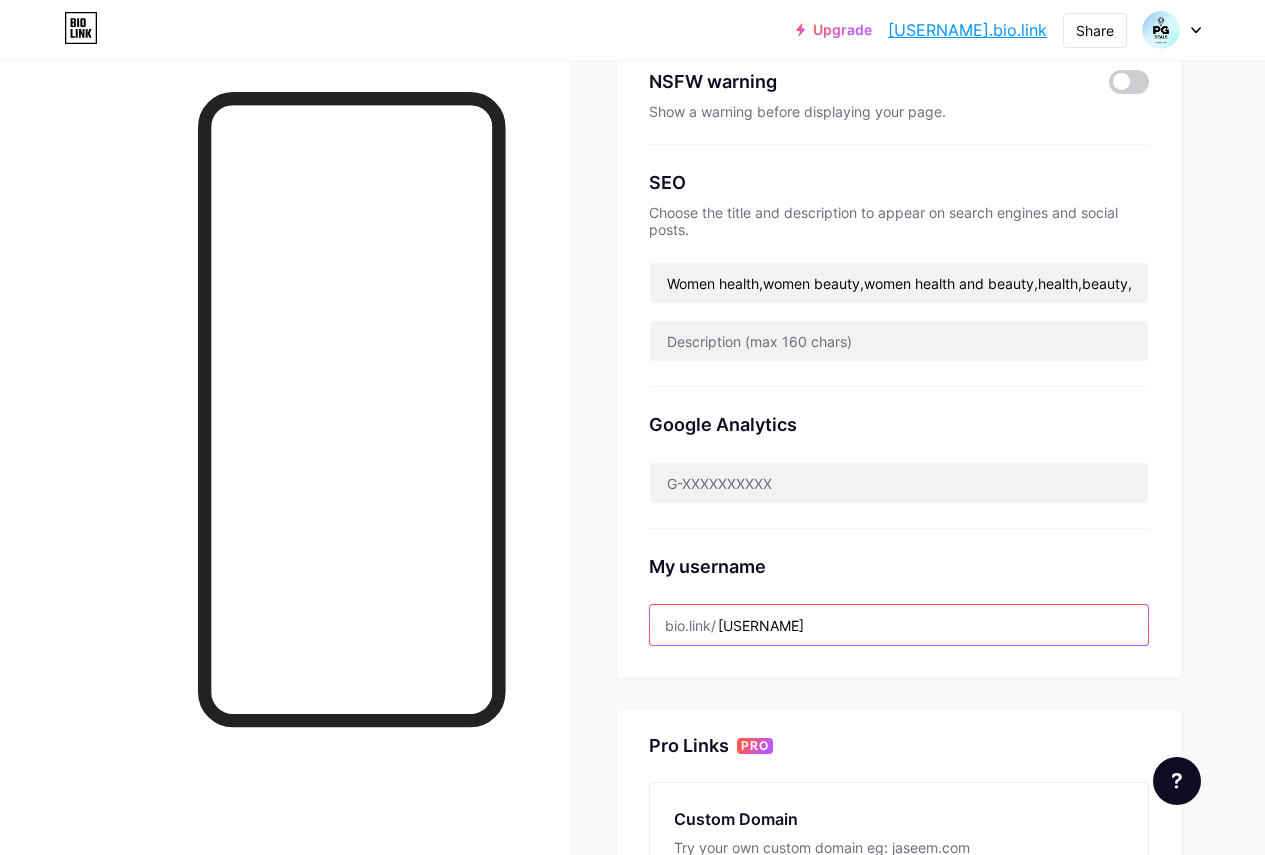 drag, startPoint x: 800, startPoint y: 615, endPoint x: 689, endPoint y: 622, distance: 111.220505 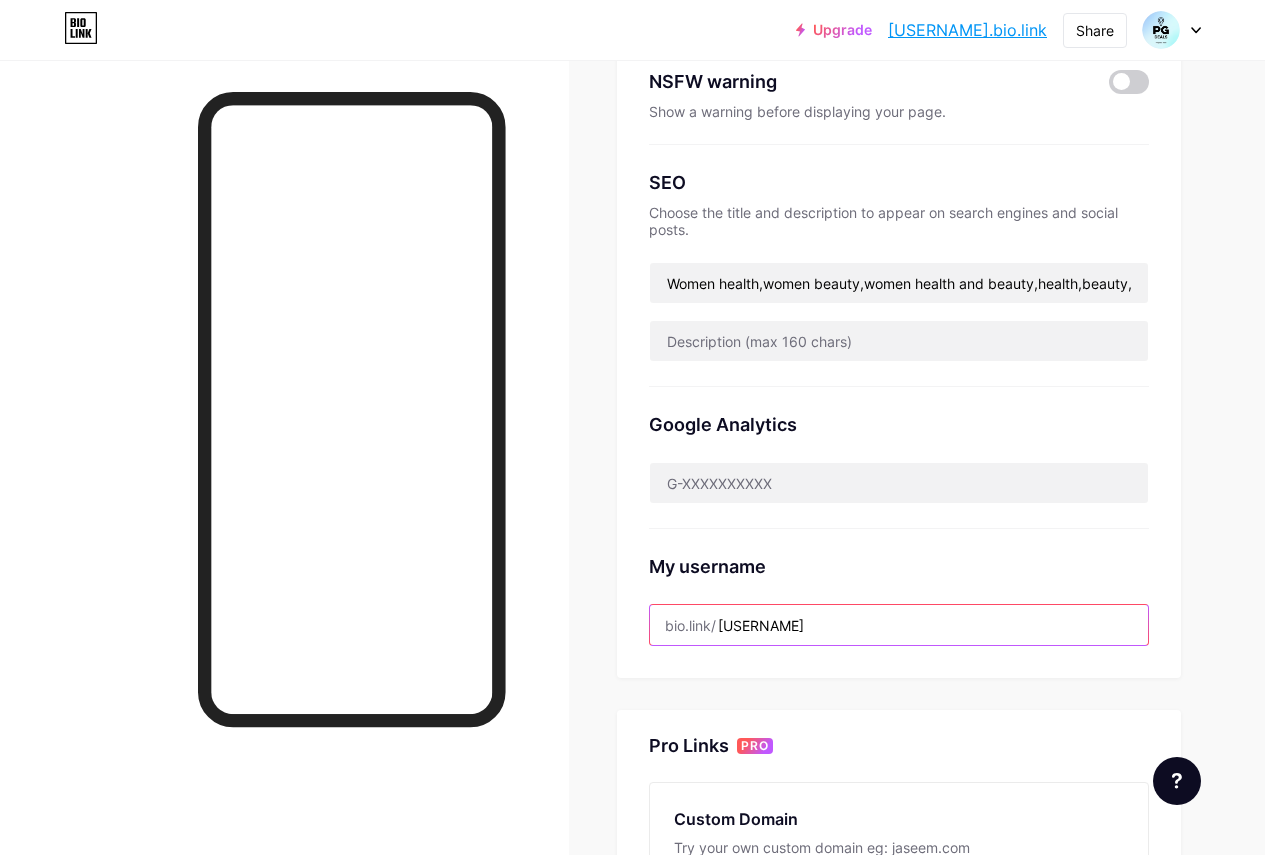 click on "bio.link/   [USERNAME]" at bounding box center (899, 625) 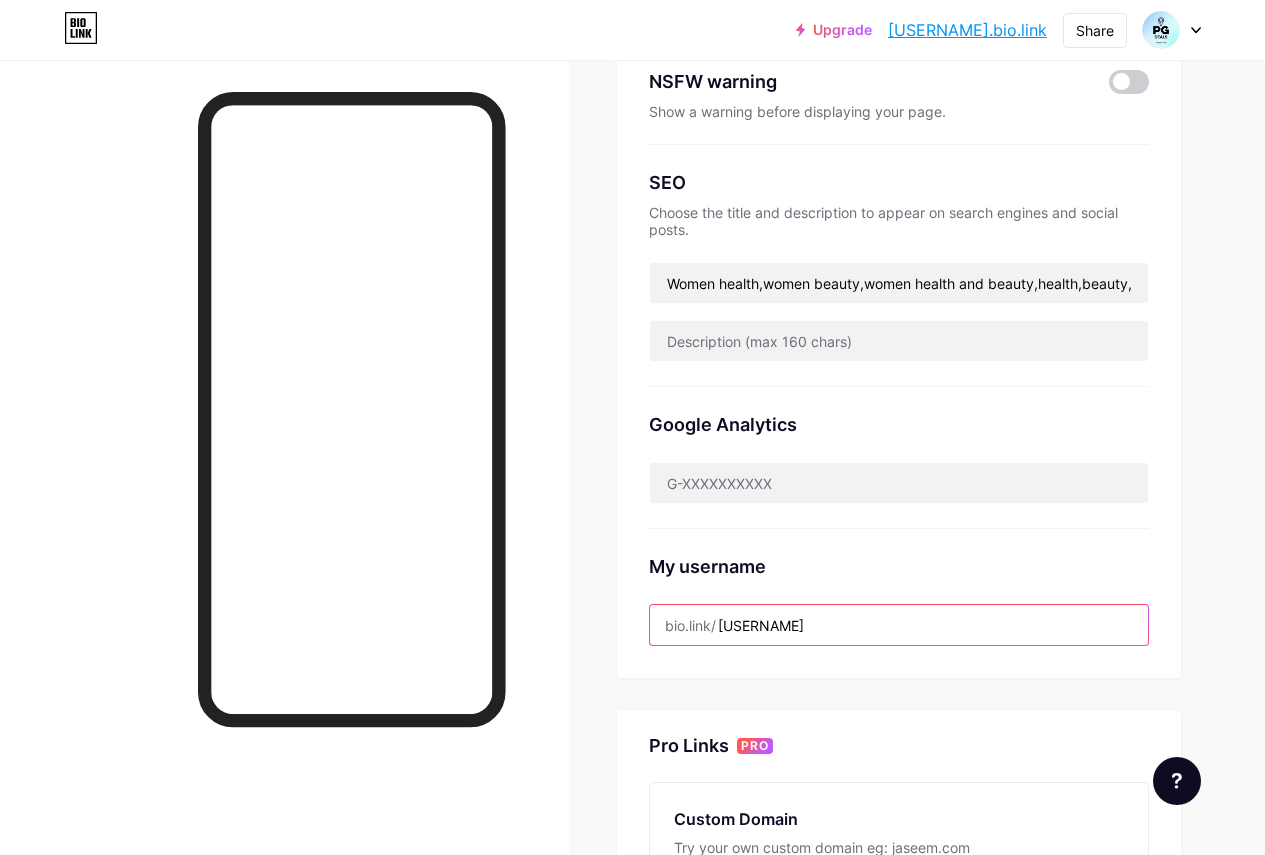 paste on "[USERNAME]" 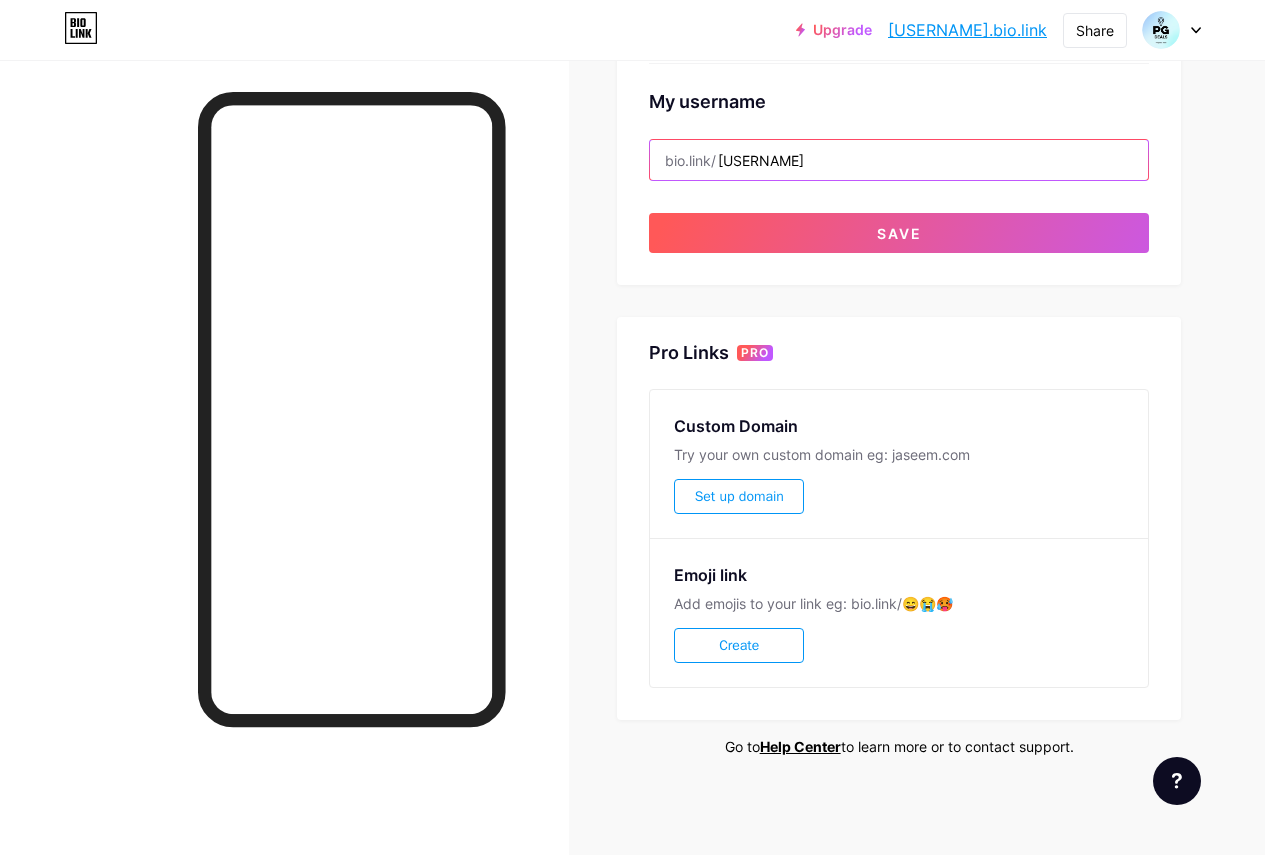 scroll, scrollTop: 465, scrollLeft: 0, axis: vertical 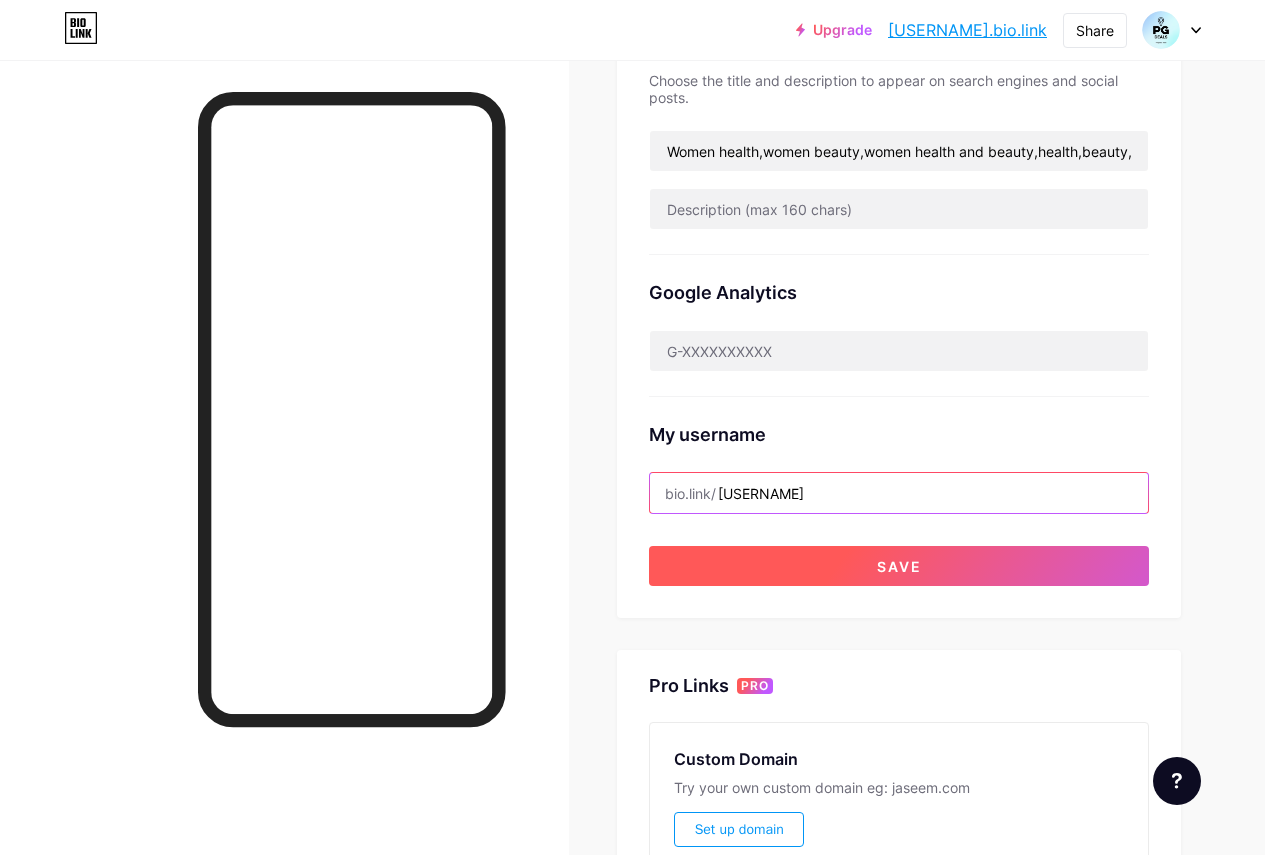 type on "[USERNAME]" 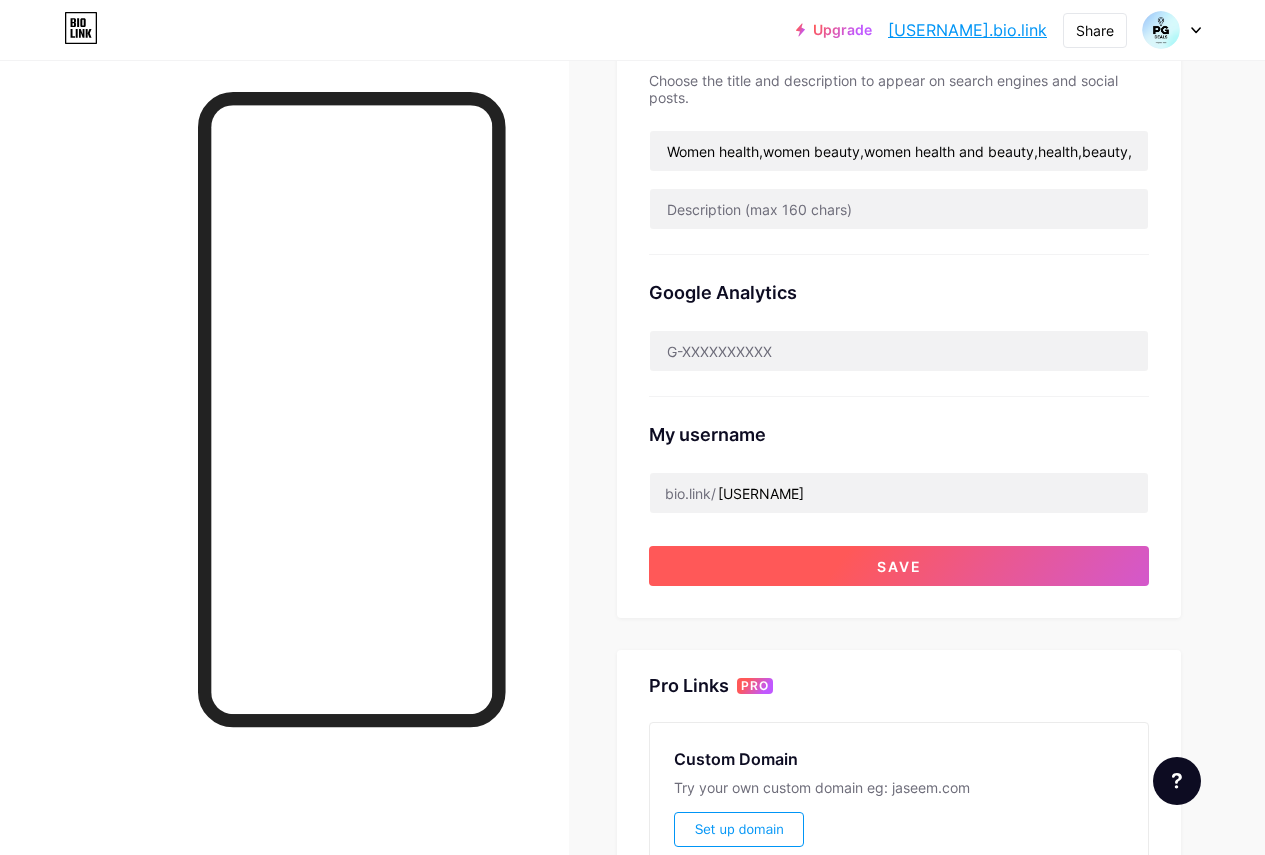 click on "Save" at bounding box center (899, 566) 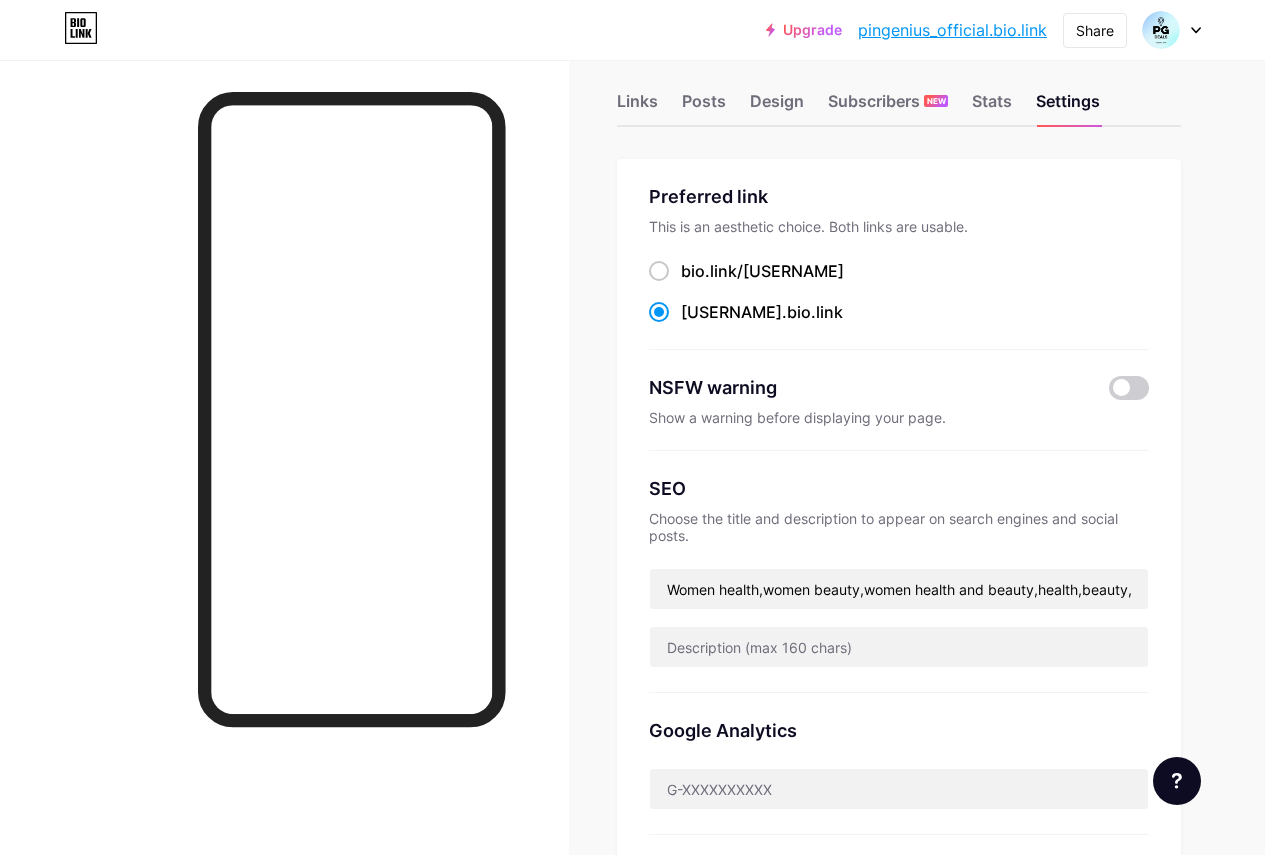 scroll, scrollTop: 0, scrollLeft: 0, axis: both 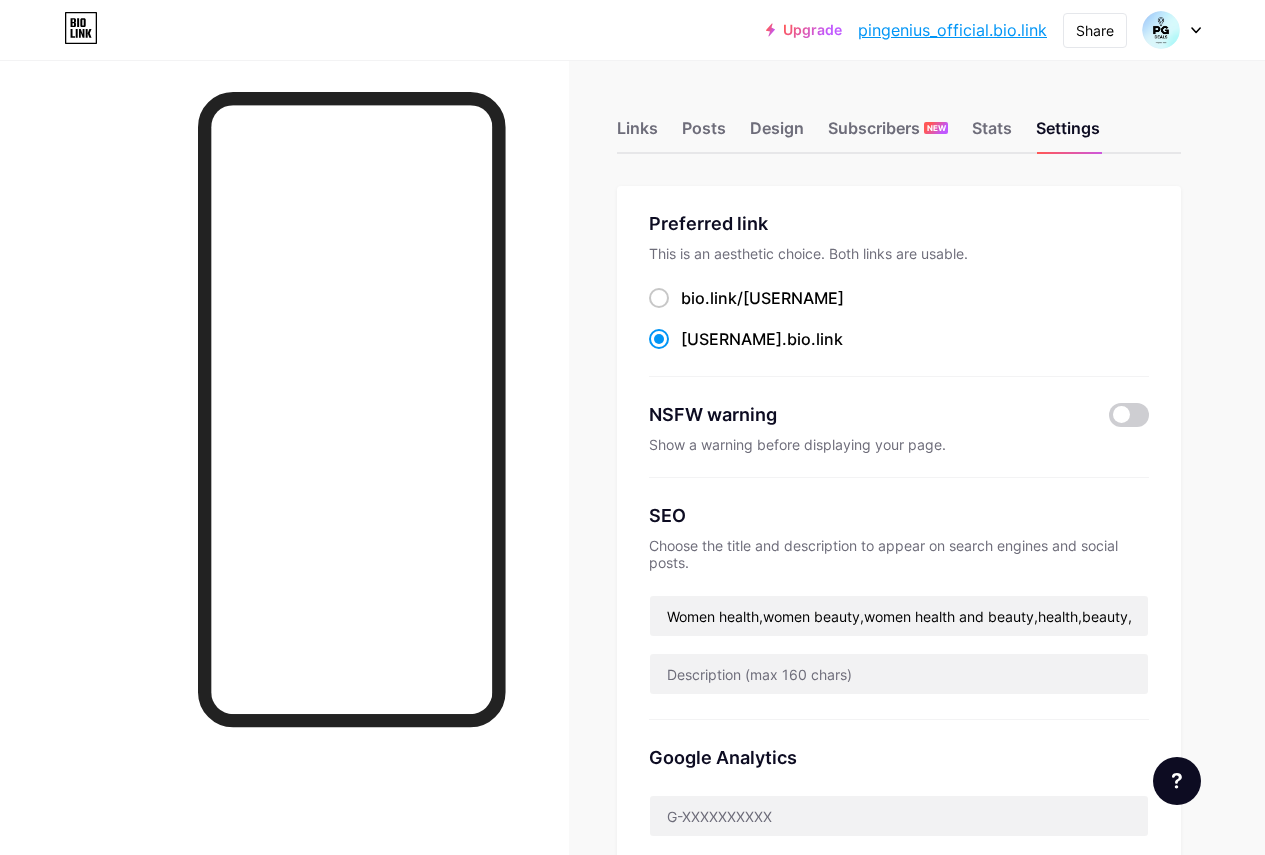 click at bounding box center (659, 339) 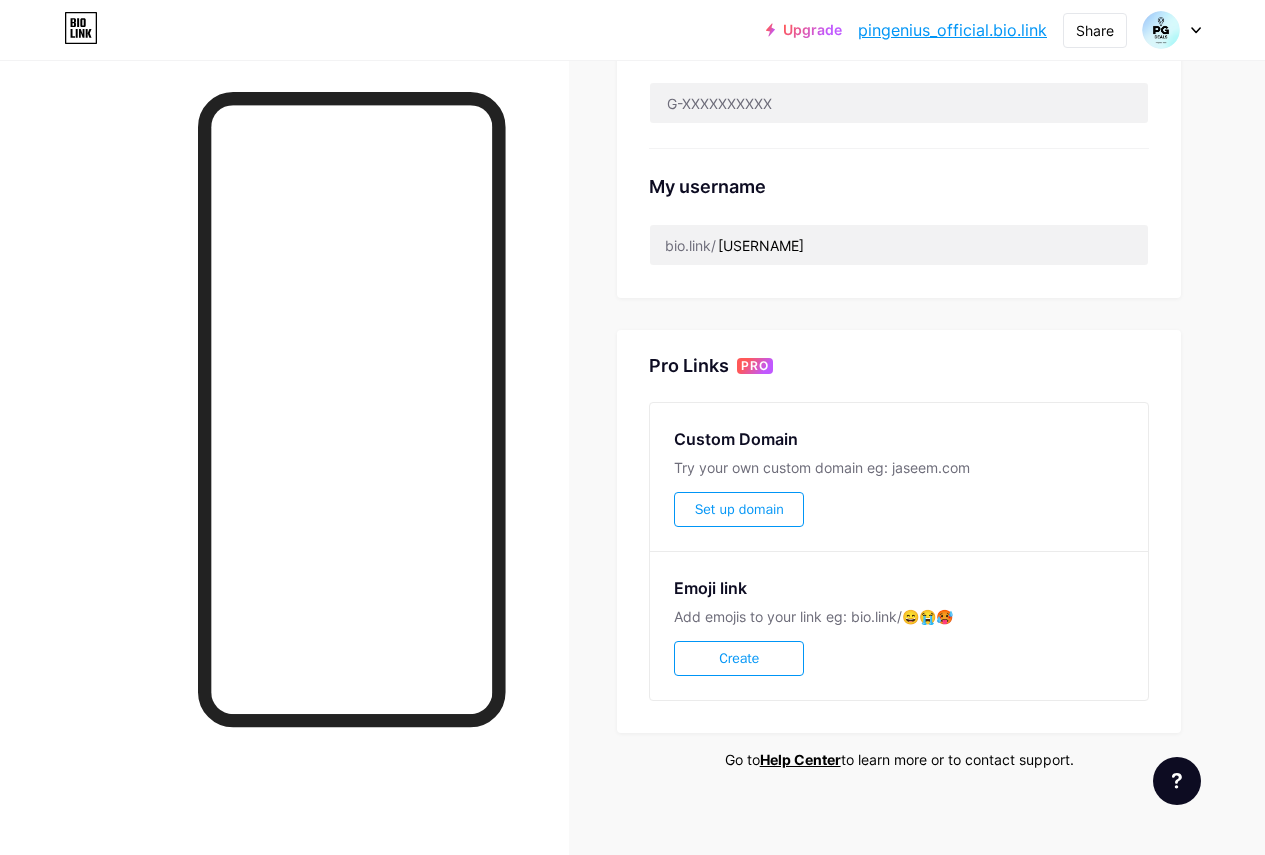 scroll, scrollTop: 726, scrollLeft: 0, axis: vertical 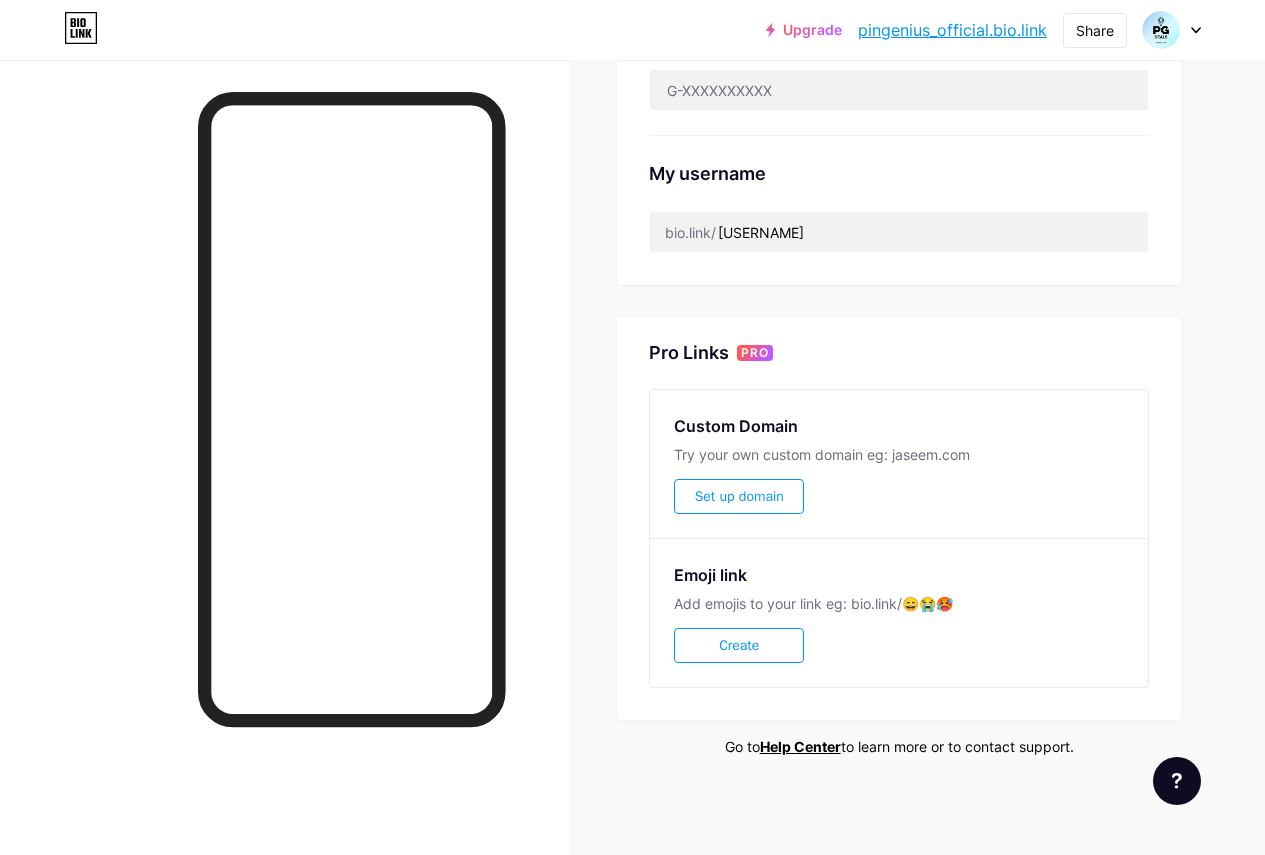 click on "Set
up domain" at bounding box center [739, 496] 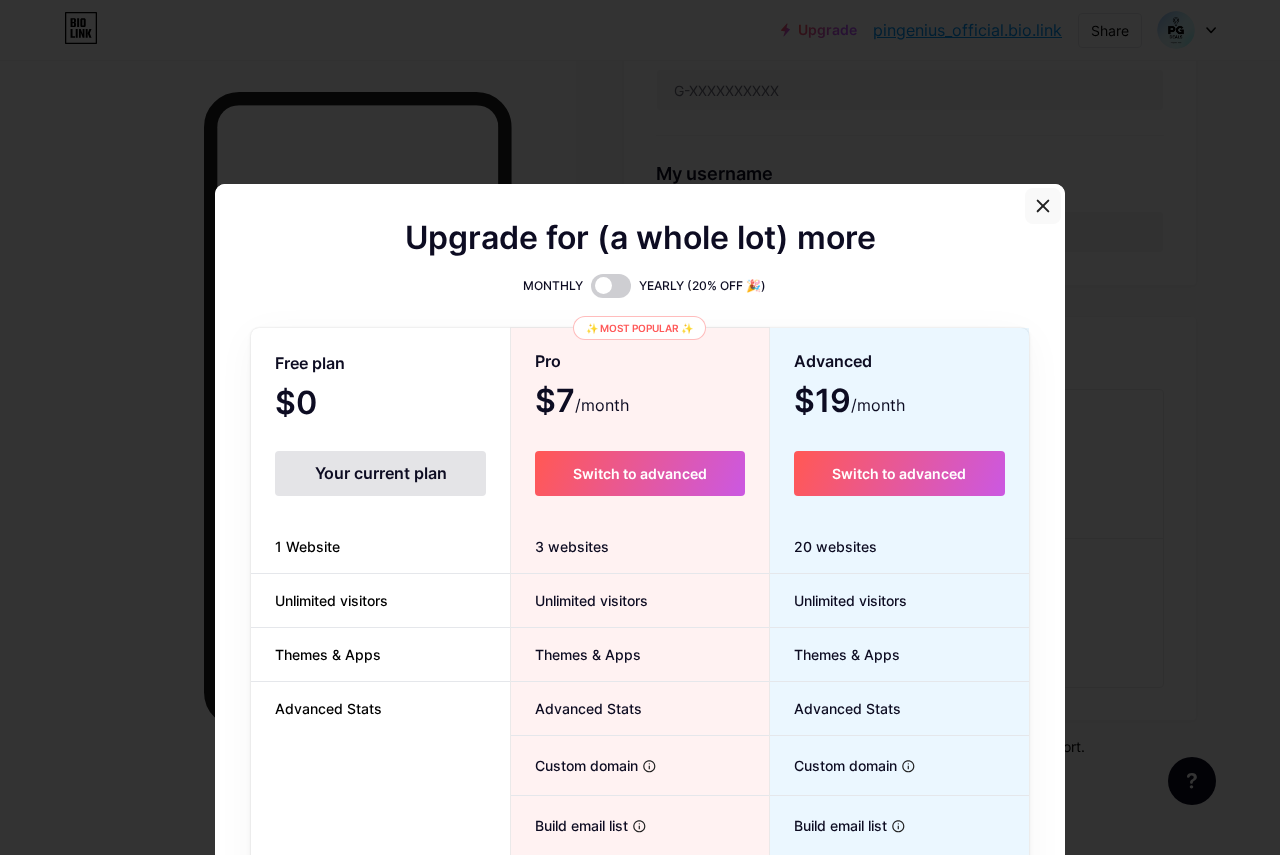 click 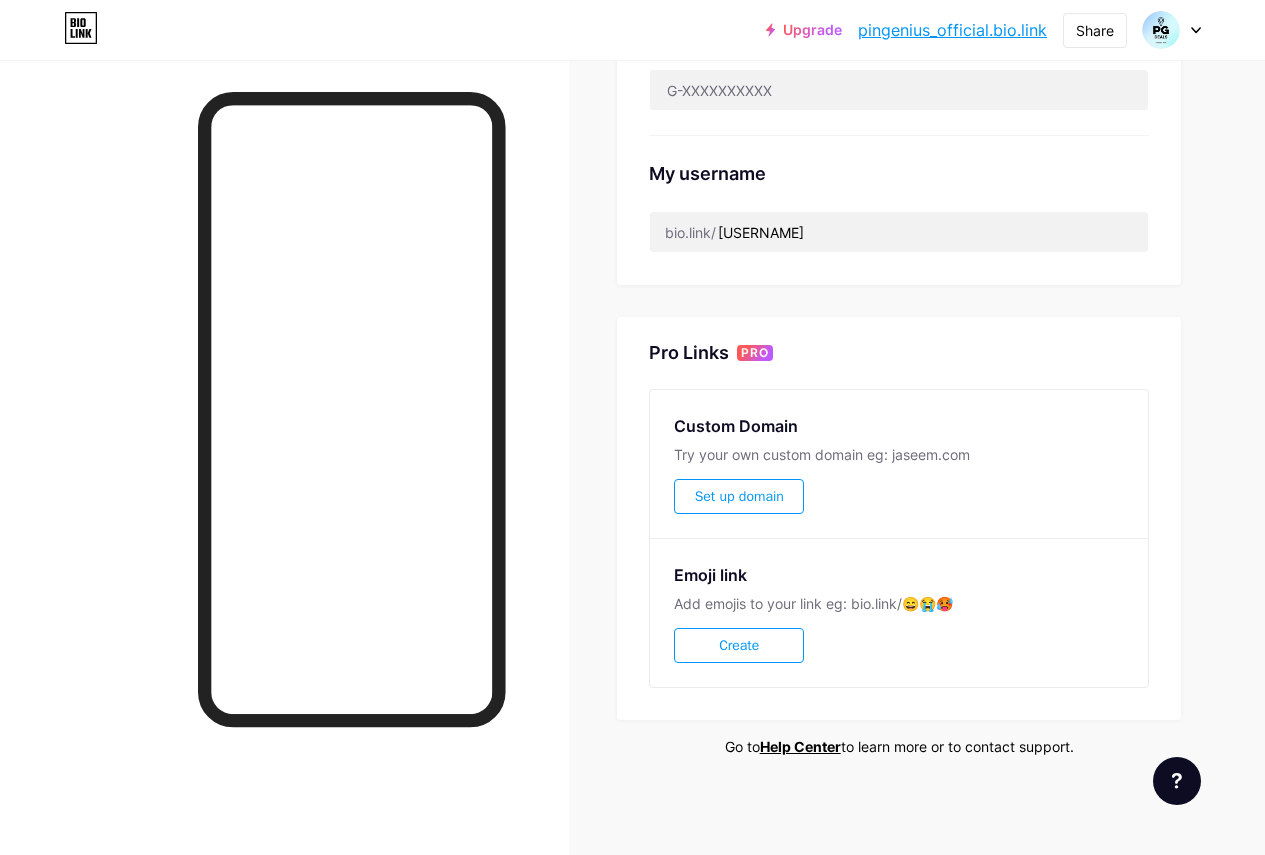 click on "Create" at bounding box center (739, 645) 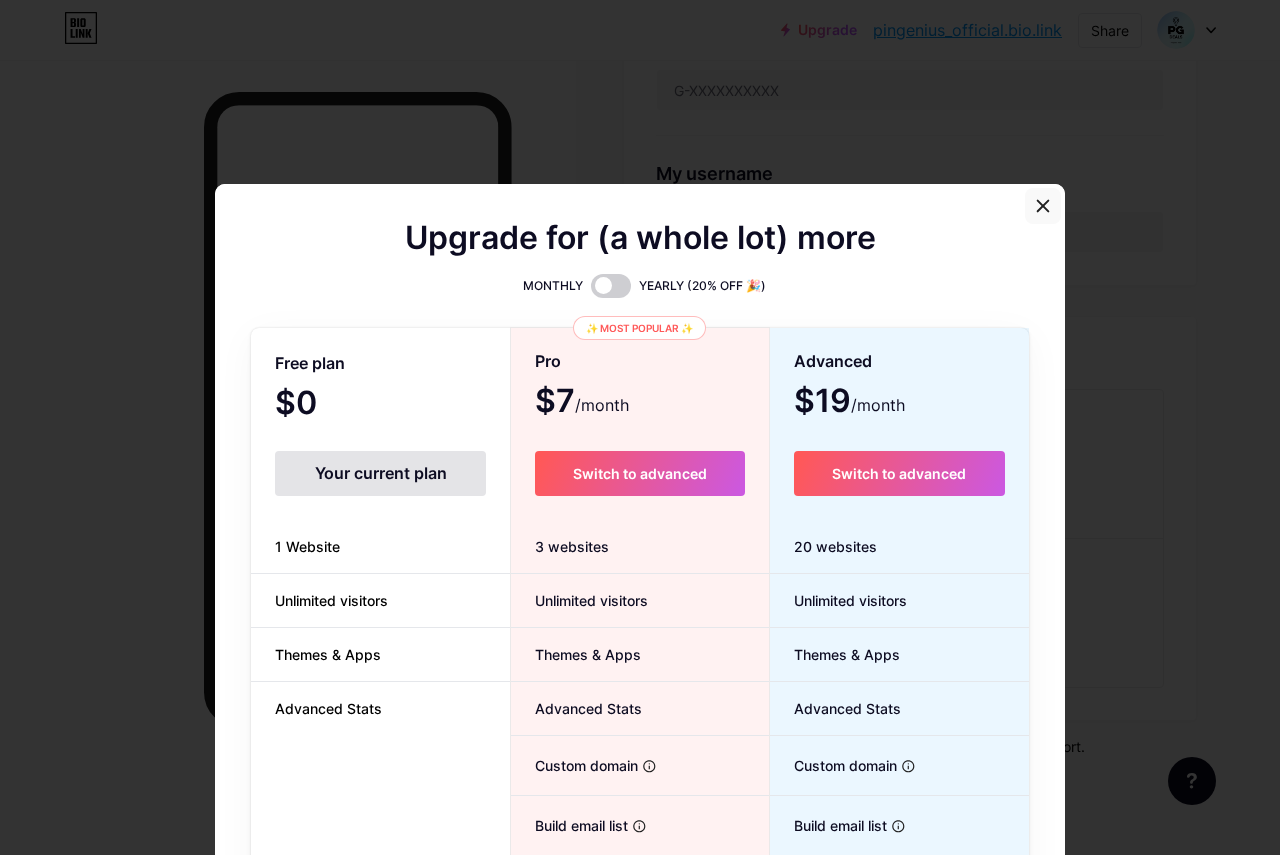 click 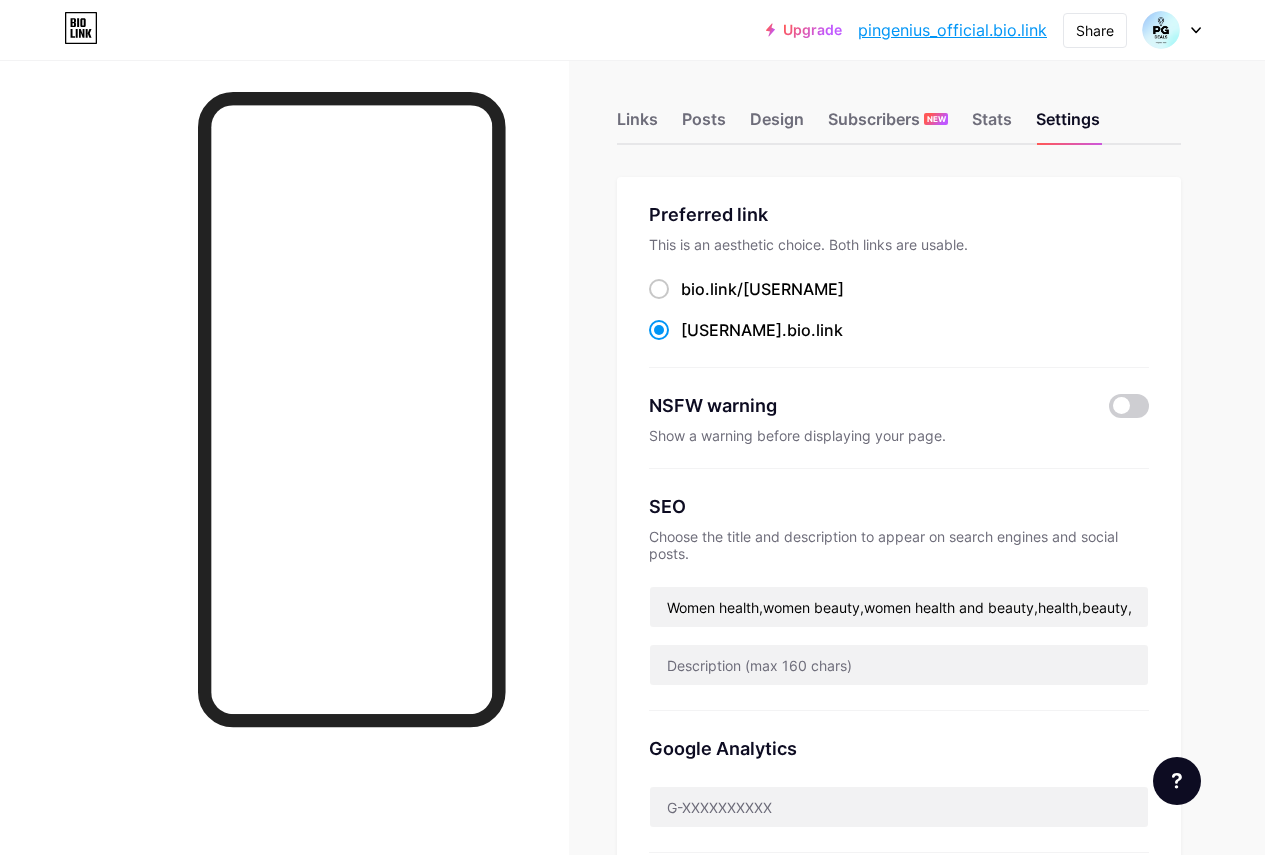 scroll, scrollTop: 0, scrollLeft: 0, axis: both 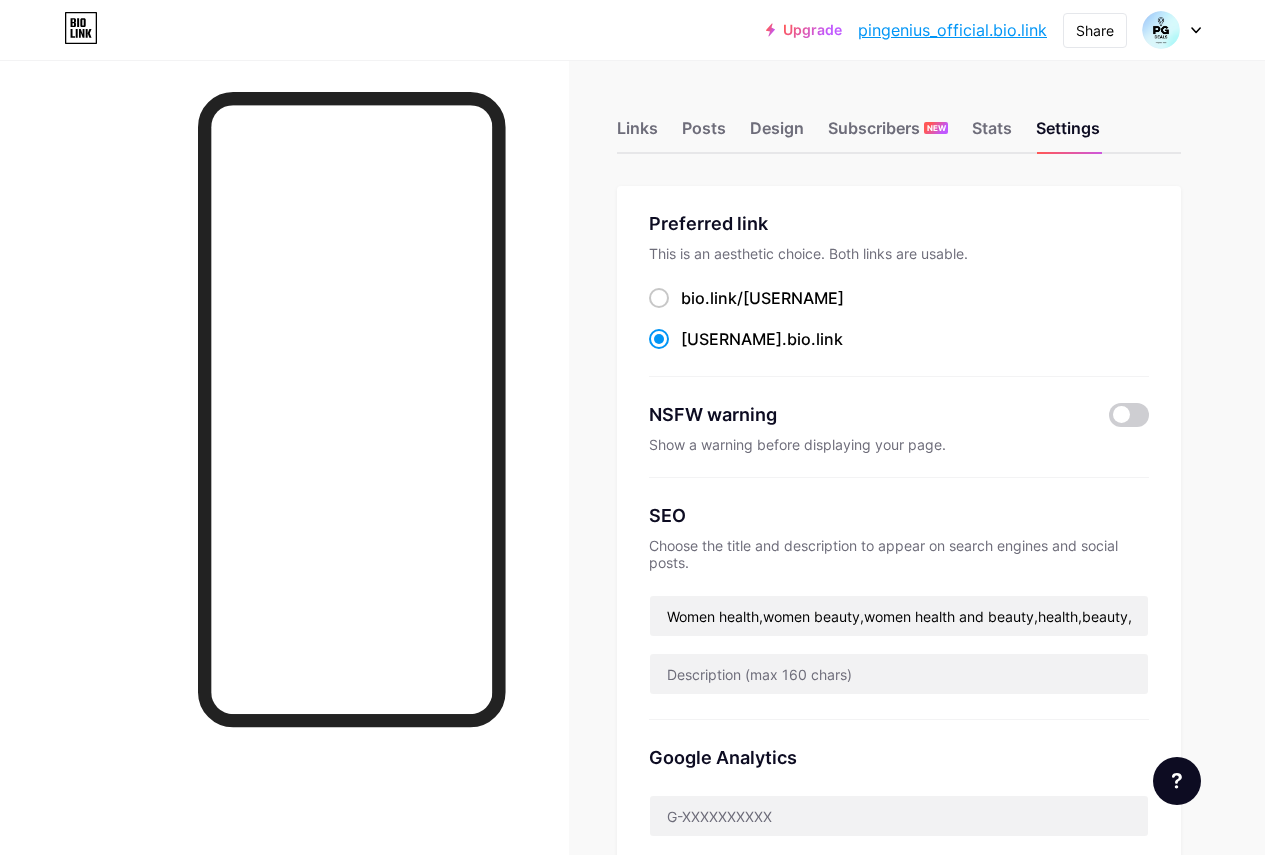 click on "pingenius_official.bio.link" at bounding box center [952, 30] 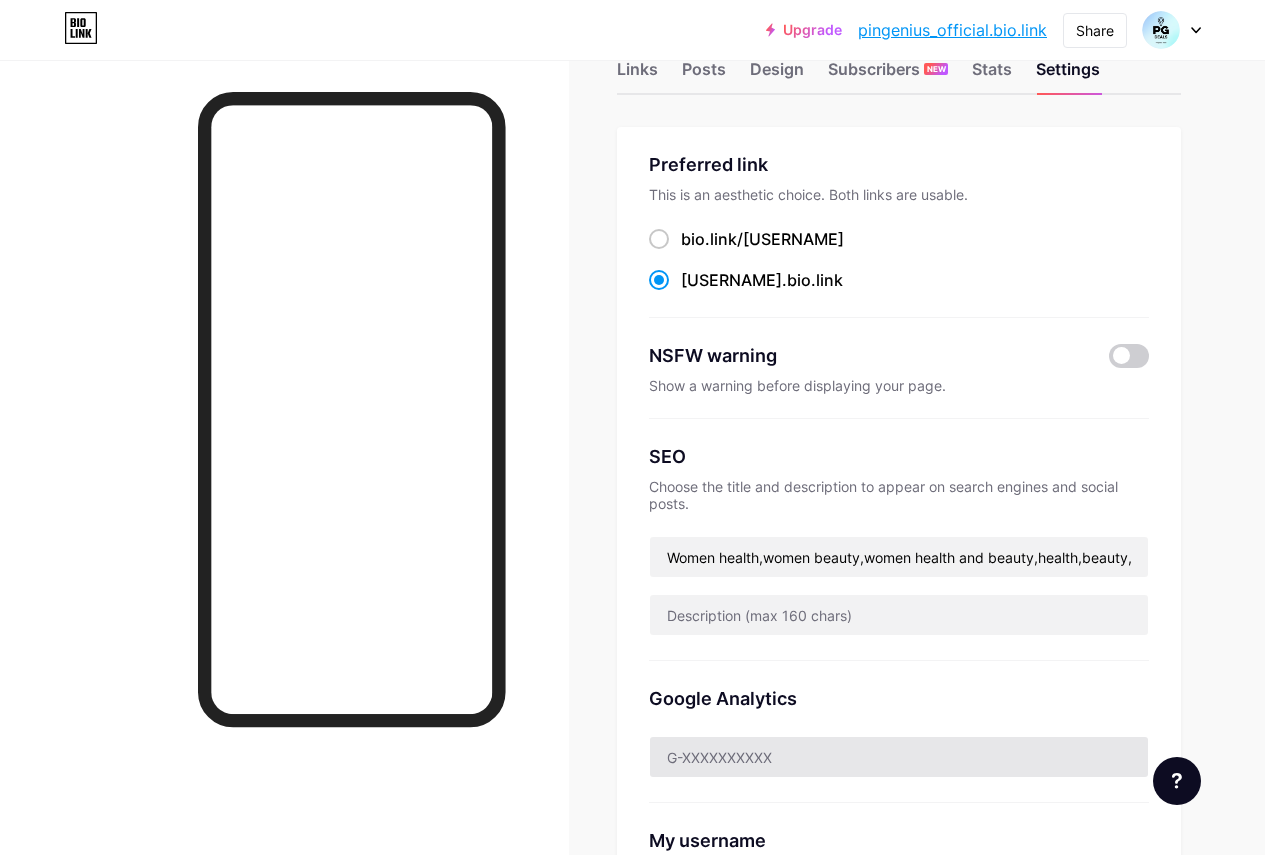 scroll, scrollTop: 0, scrollLeft: 0, axis: both 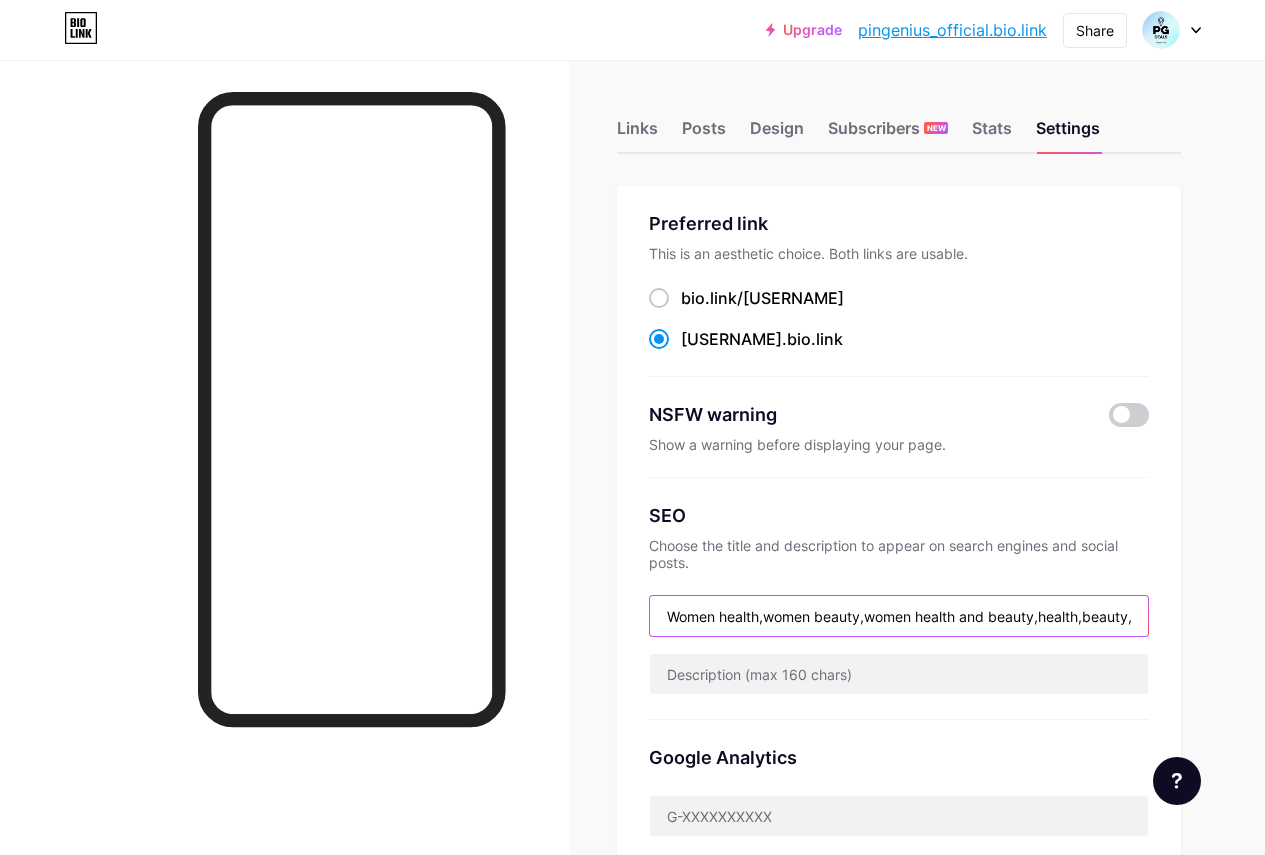 click on "Women health,women beauty,women health and beauty,health,beauty," at bounding box center (899, 616) 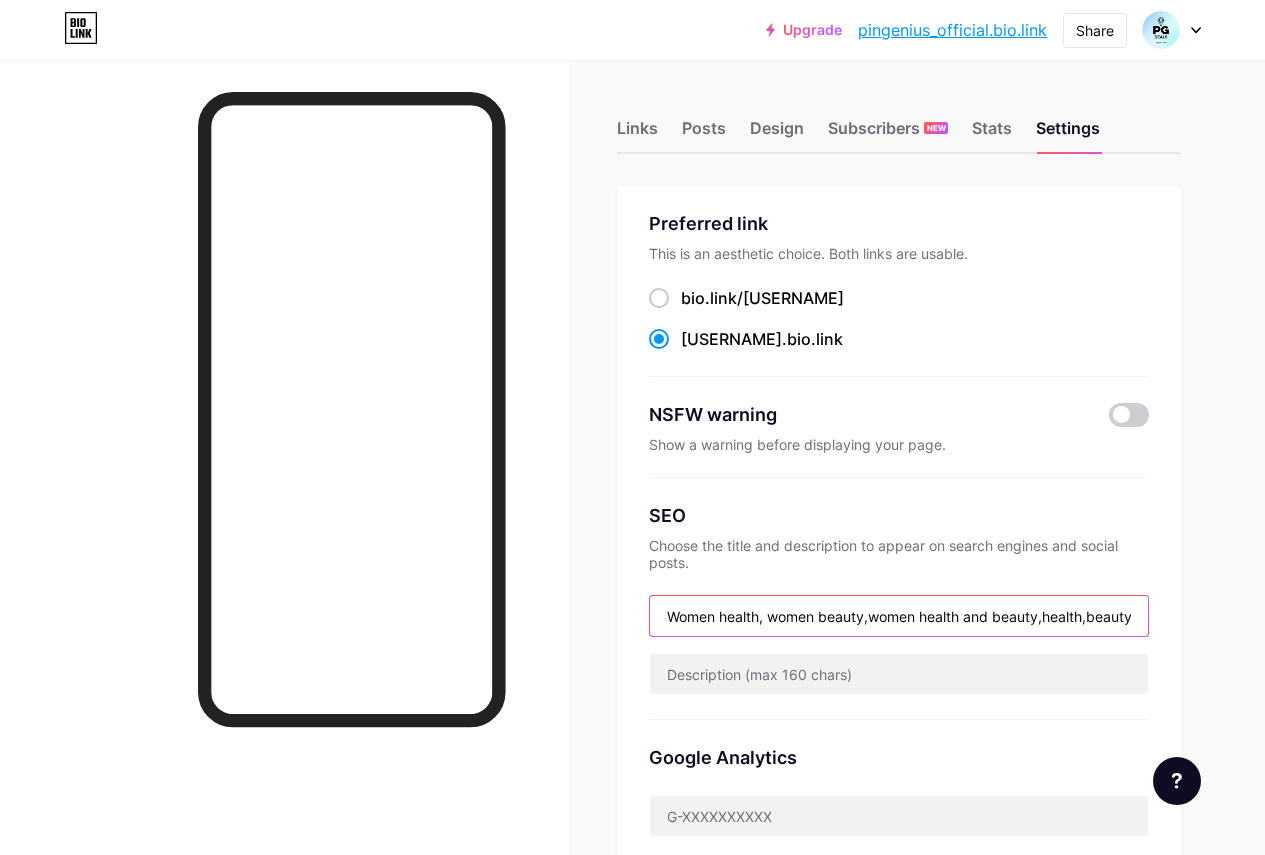 click on "Women health, women beauty,women health and beauty,health,beauty," at bounding box center [899, 616] 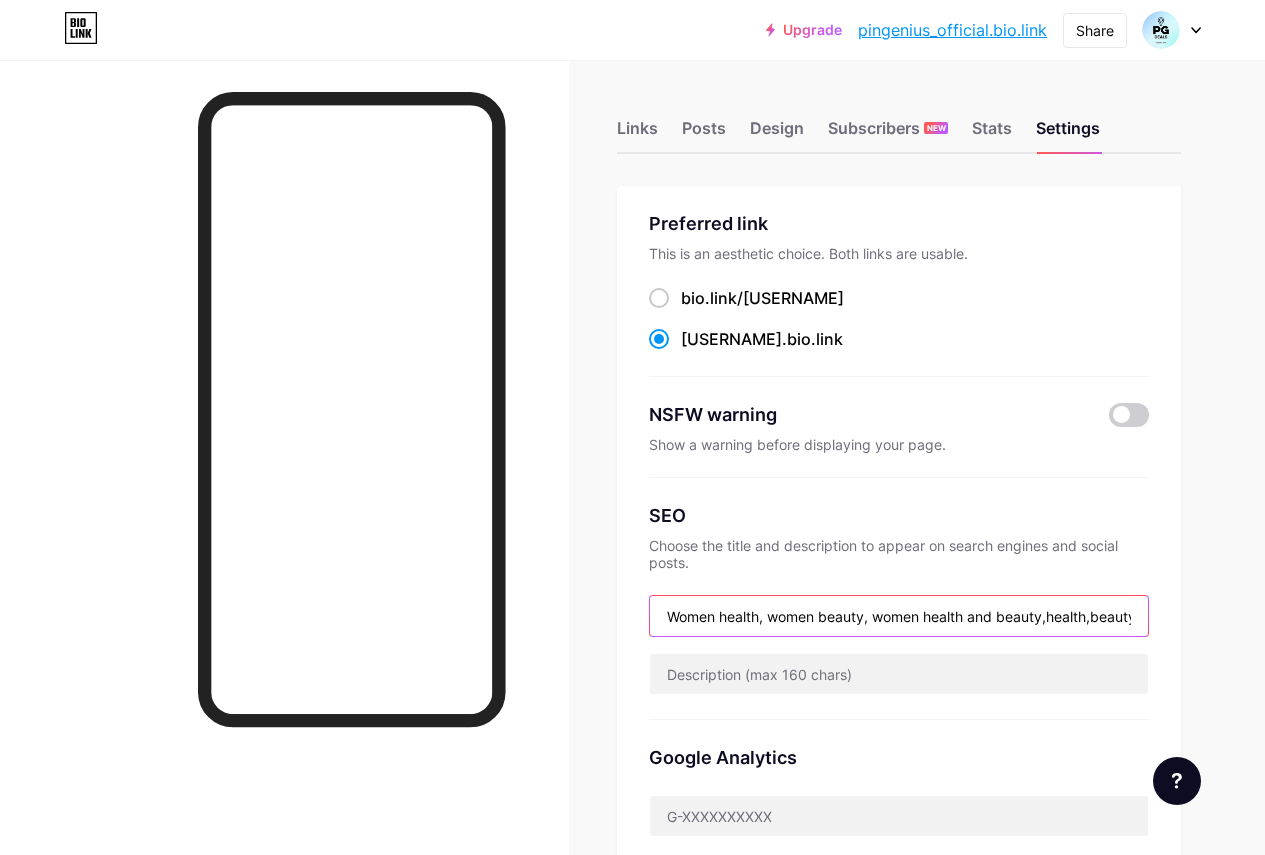 click on "Women health, women beauty, women health and beauty,health,beauty," at bounding box center [899, 616] 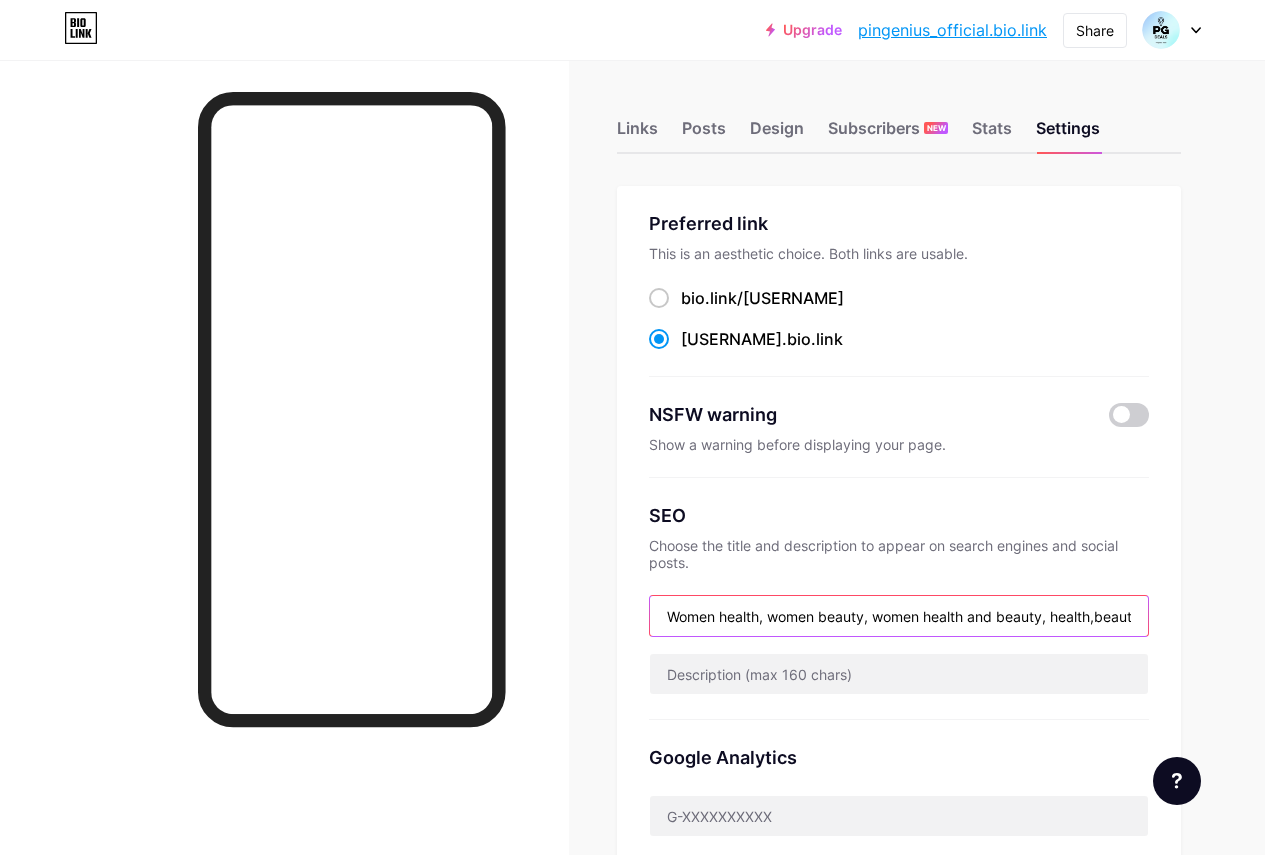 click on "Women health, women beauty, women health and beauty, health,beauty," at bounding box center (899, 616) 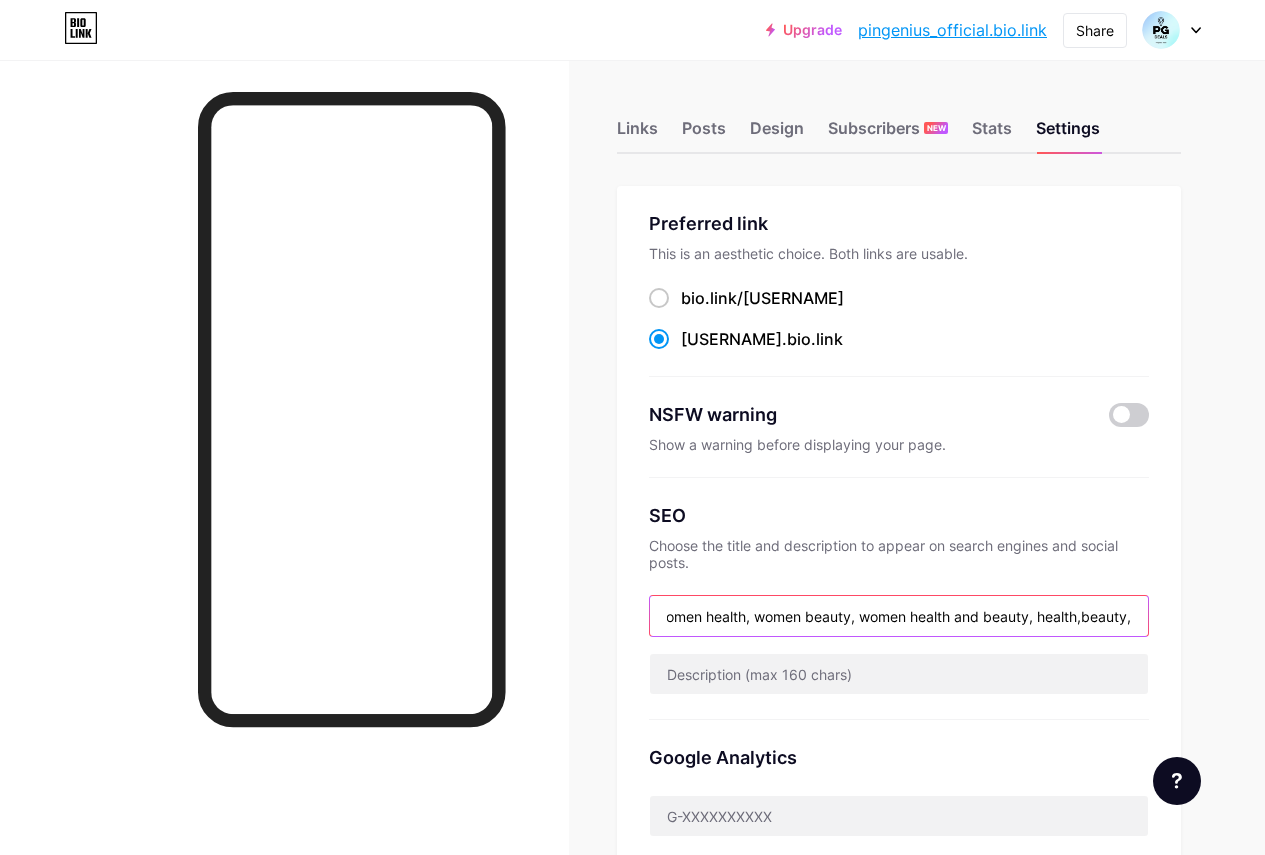 scroll, scrollTop: 0, scrollLeft: 0, axis: both 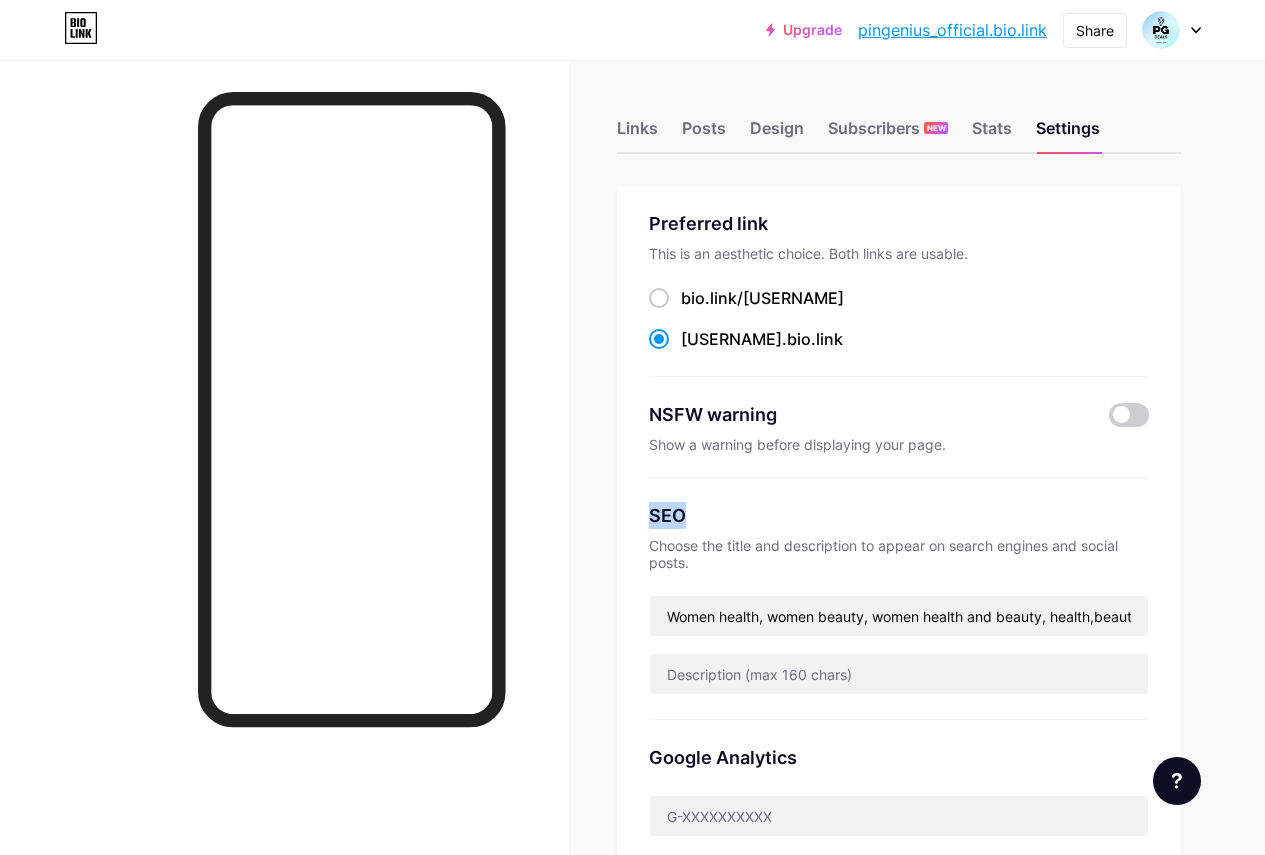 drag, startPoint x: 650, startPoint y: 510, endPoint x: 705, endPoint y: 511, distance: 55.00909 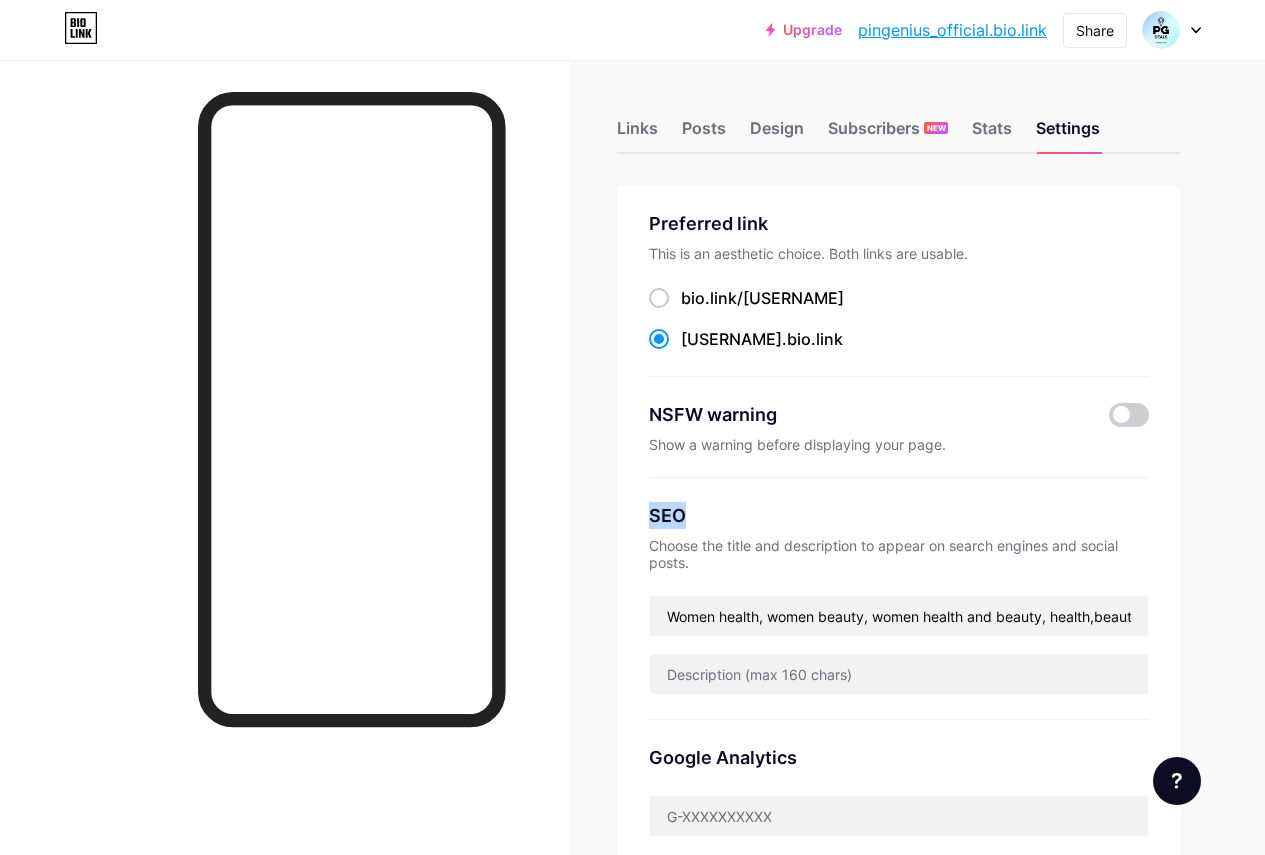 click on "Preferred link   This is an aesthetic choice. Both links are usable.
bio.link/ [USERNAME]       [USERNAME] .bio.link
NSFW warning       Show a warning before displaying your page.     SEO   Choose the title and description to appear on search engines and social posts.   Women health, women beauty, women health and beauty, health,beauty,         Google Analytics       My username   bio.link/   [USERNAME]         Save" at bounding box center [899, 634] 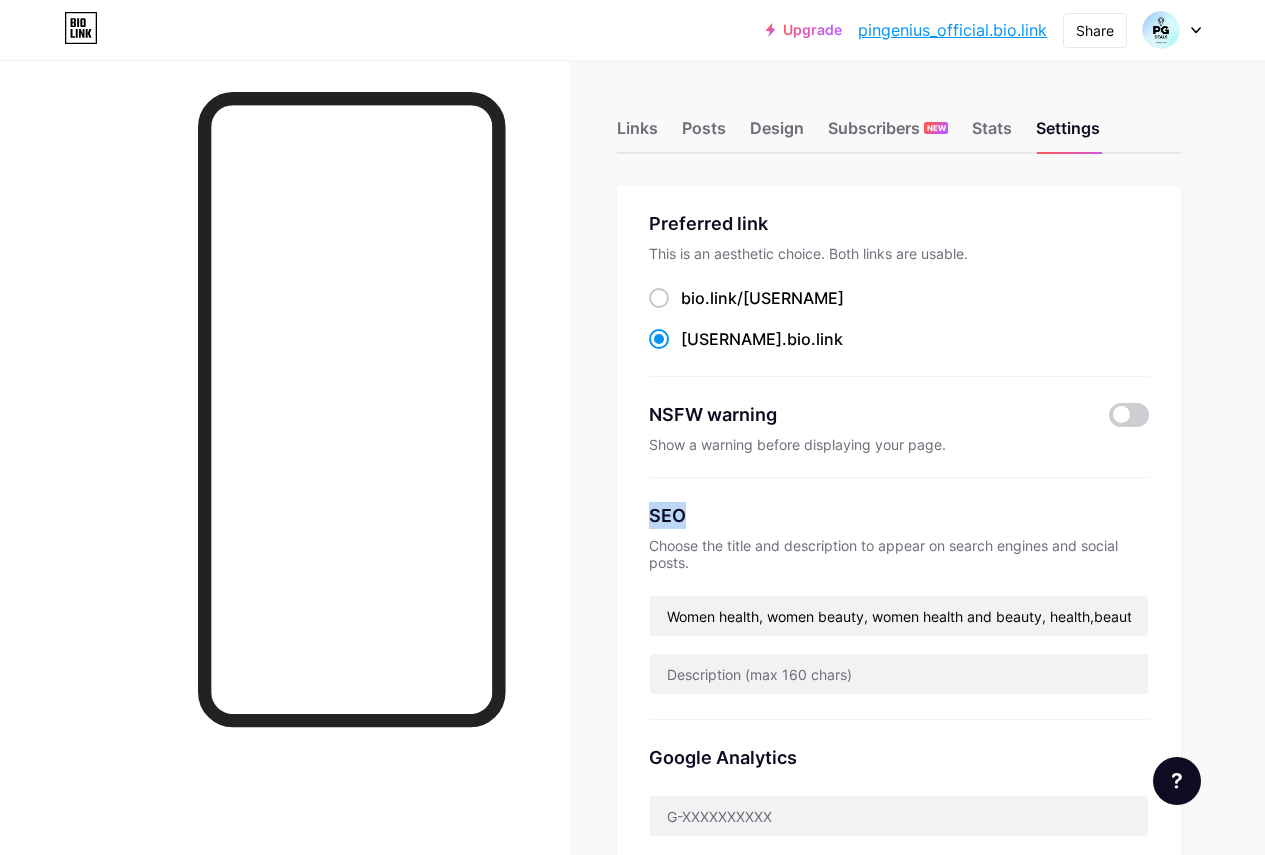 copy on "SEO" 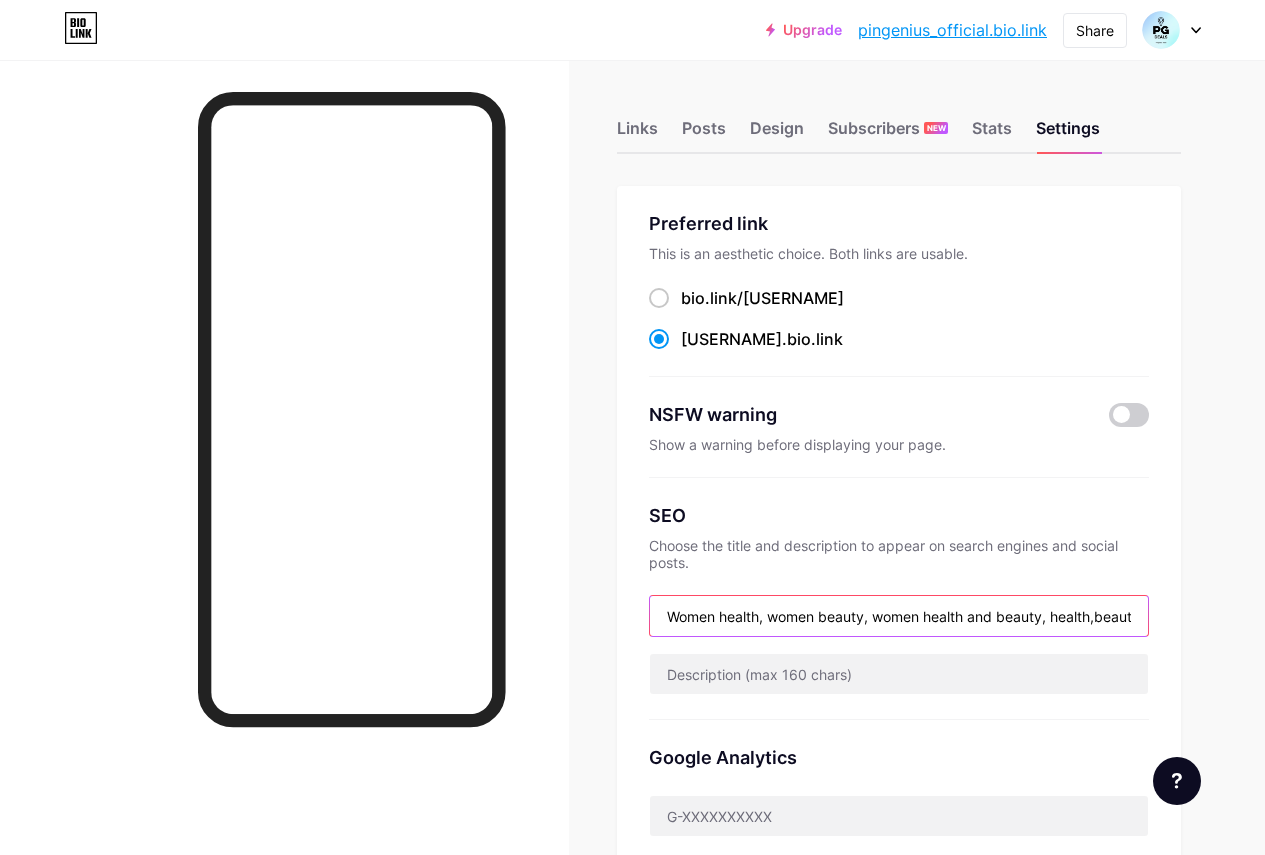 click on "Women health, women beauty, women health and beauty, health,beauty," at bounding box center (899, 616) 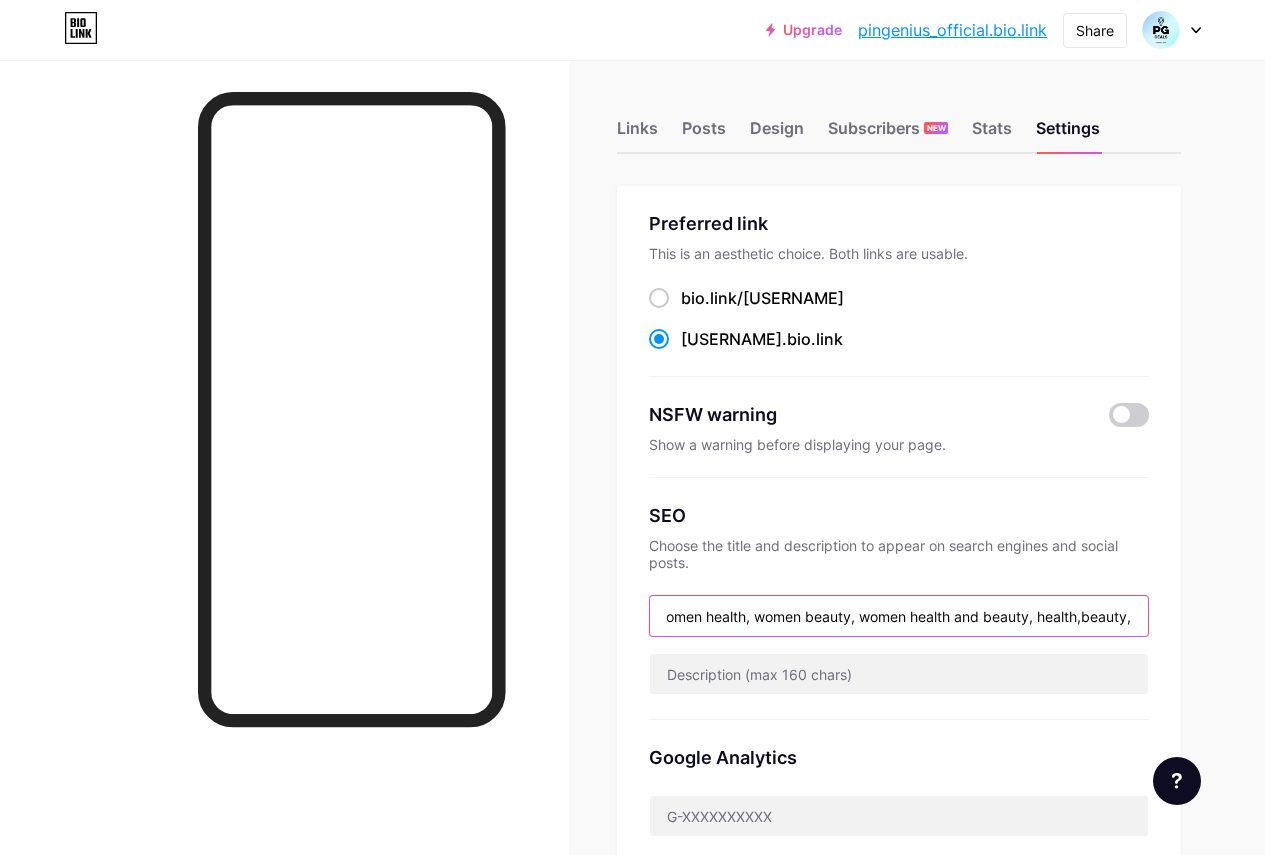 scroll, scrollTop: 0, scrollLeft: 27, axis: horizontal 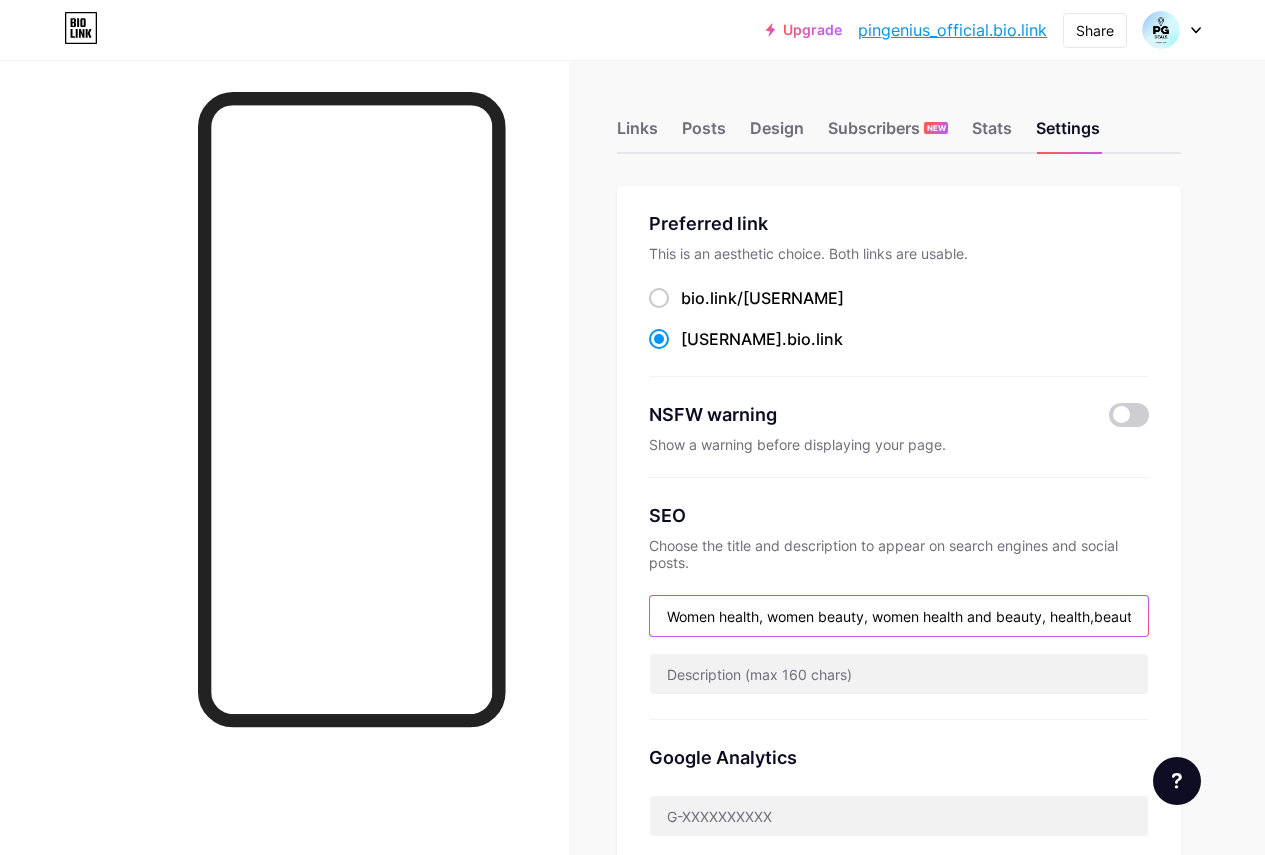 click on "Women health, women beauty, women health and beauty, health,beauty, Free shipping," at bounding box center (899, 616) 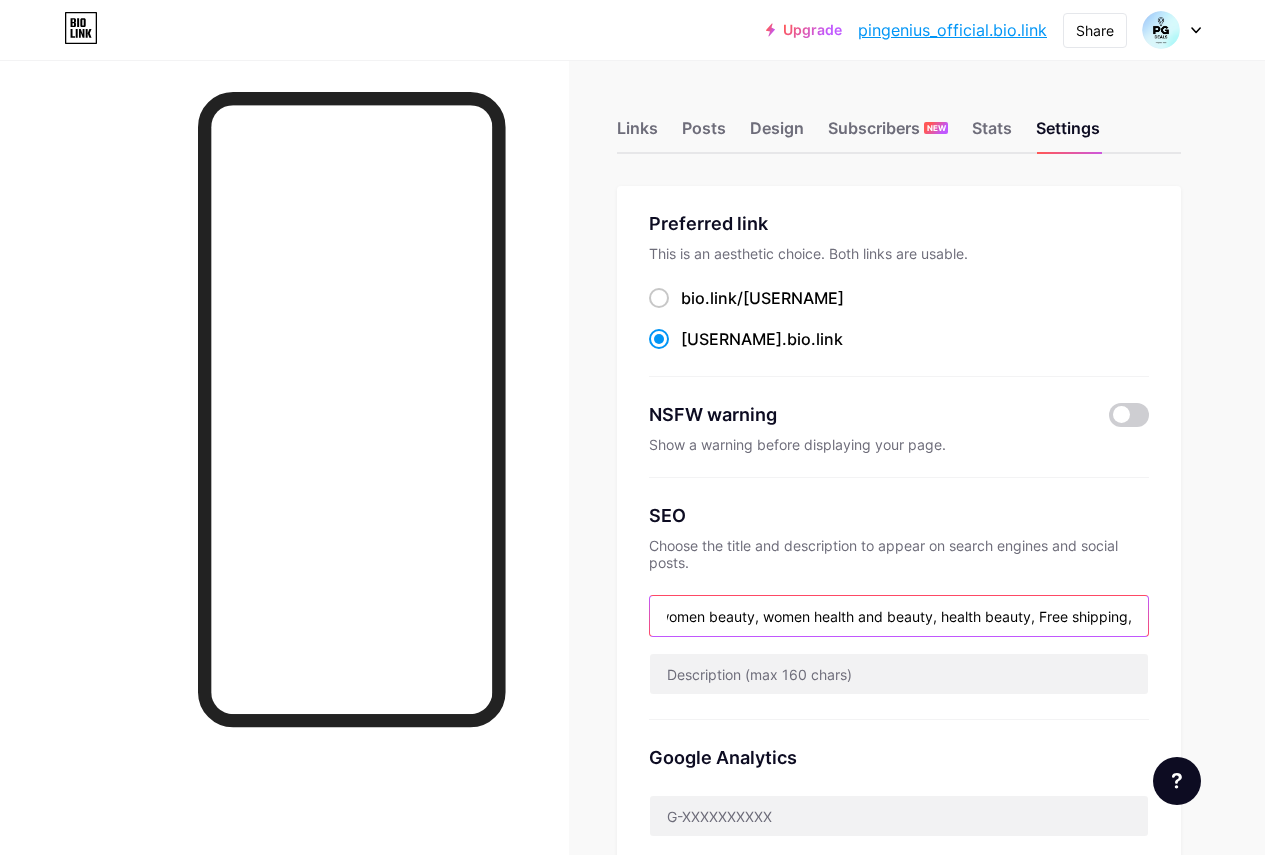 scroll, scrollTop: 0, scrollLeft: 124, axis: horizontal 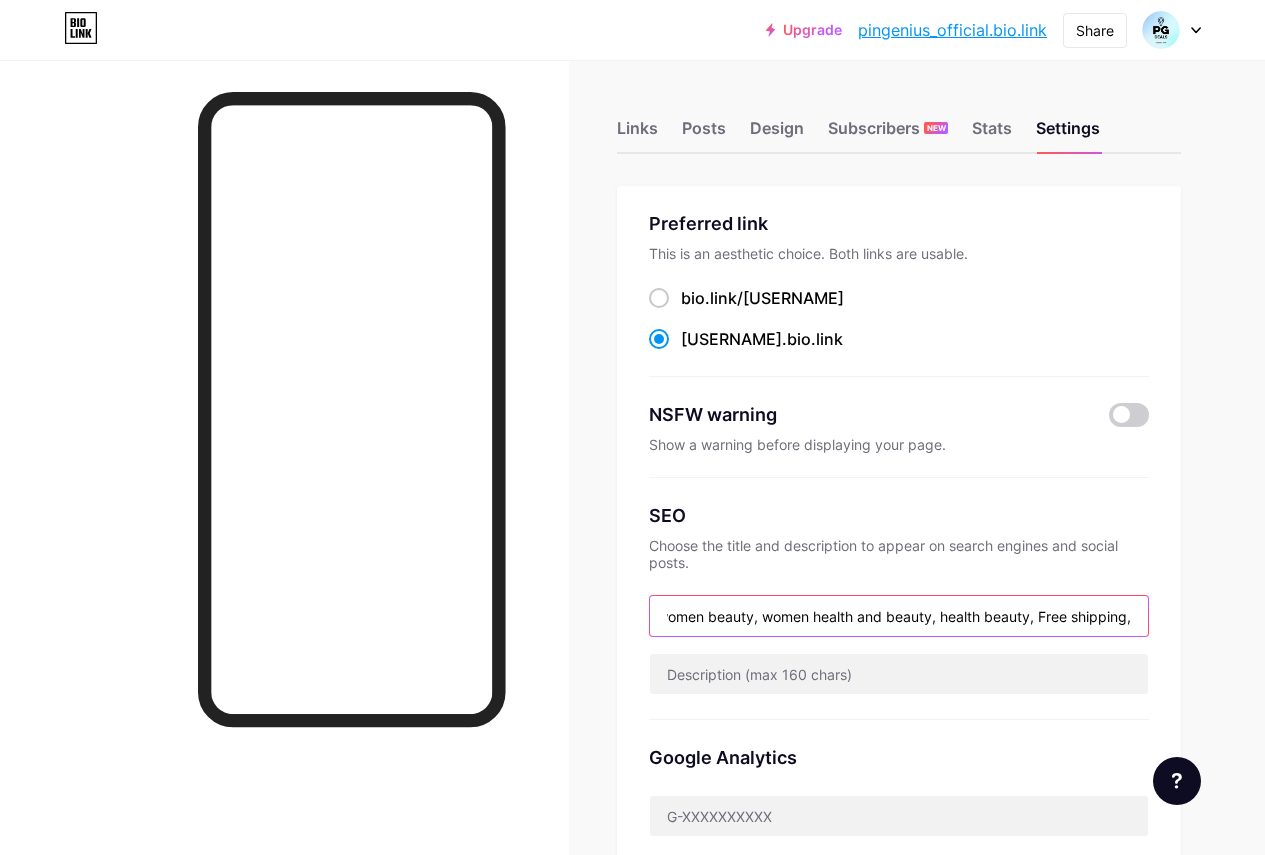 paste on "Fast delivery" 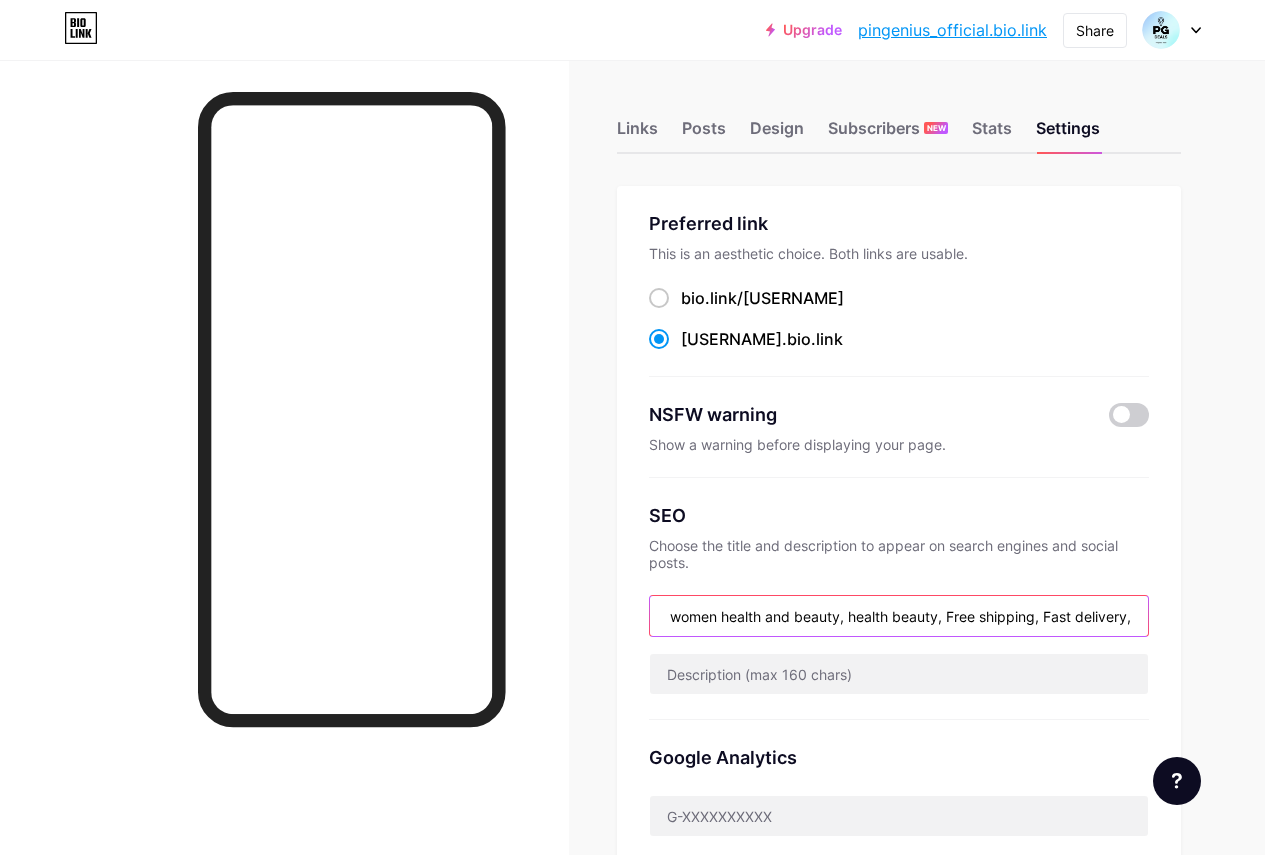 scroll, scrollTop: 0, scrollLeft: 217, axis: horizontal 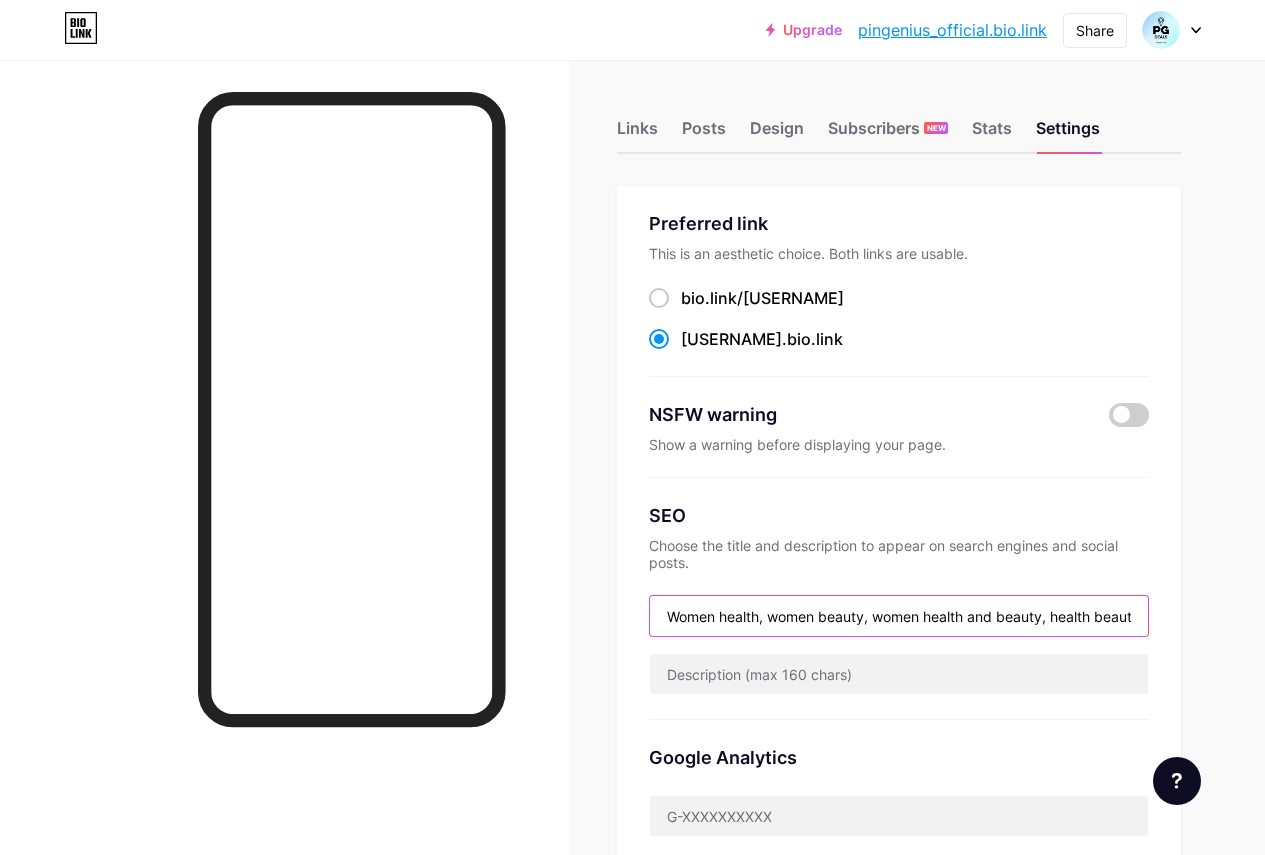 click on "Women health, women beauty, women health and beauty, health beauty, Free shipping, Fast delivery," at bounding box center (899, 616) 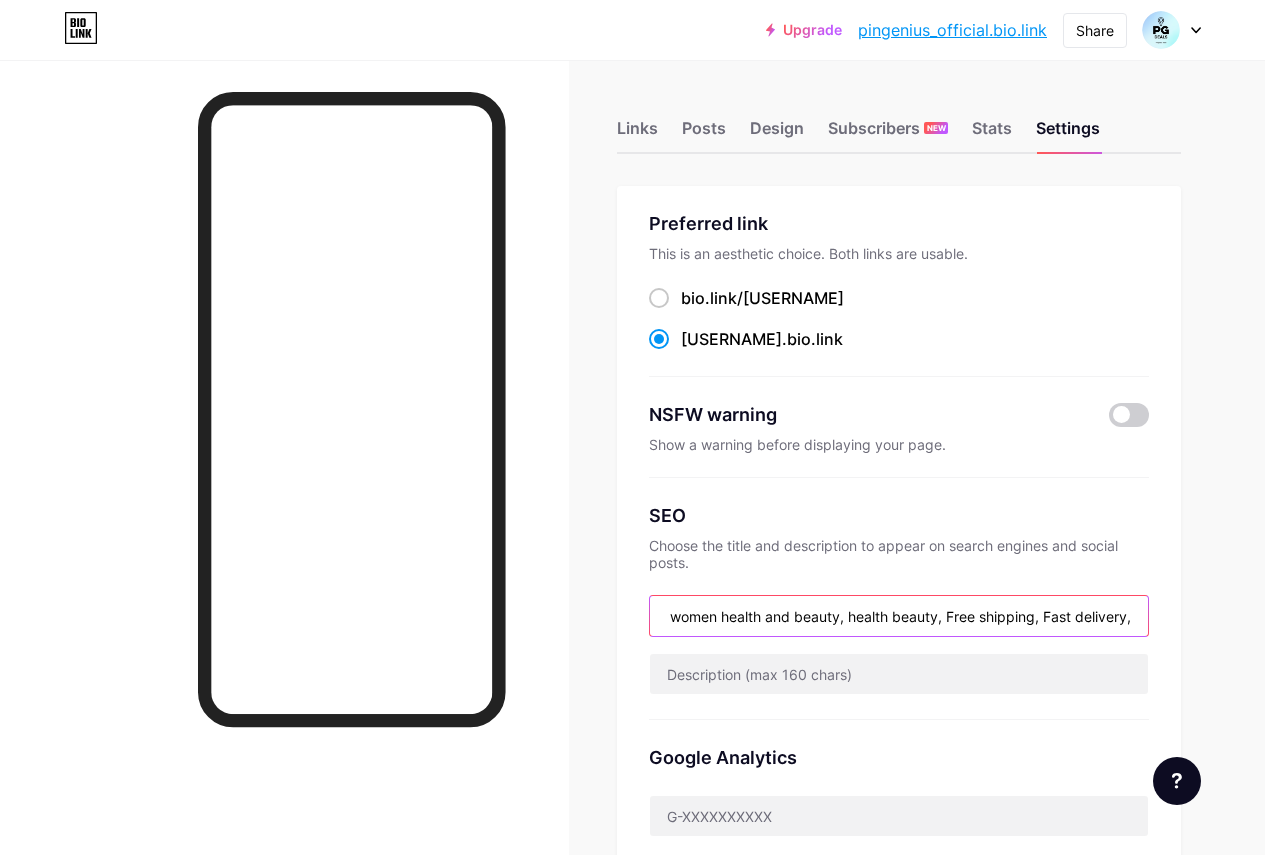 scroll, scrollTop: 0, scrollLeft: 217, axis: horizontal 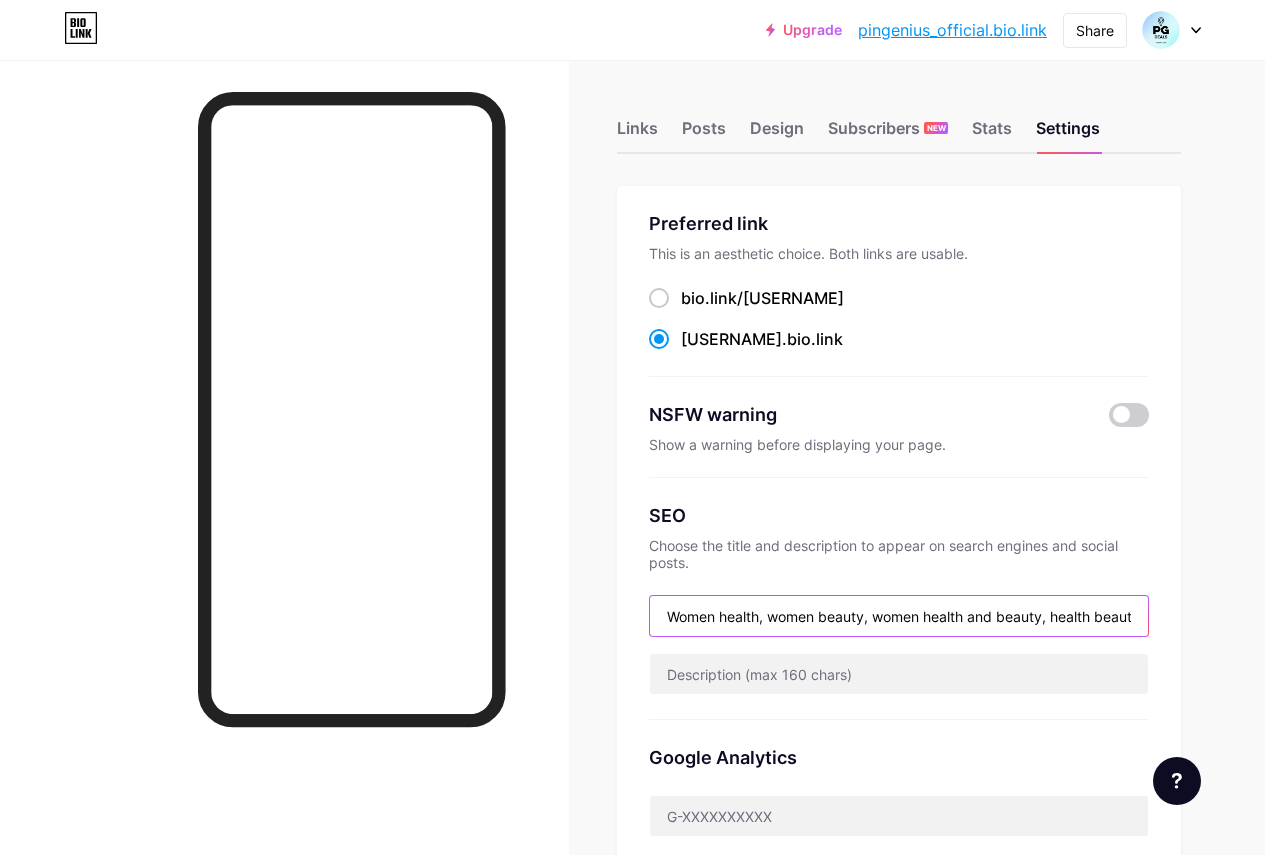 click on "Women health, women beauty, women health and beauty, health beauty, Free shipping, Fast delivery, Shipping deals," at bounding box center [899, 616] 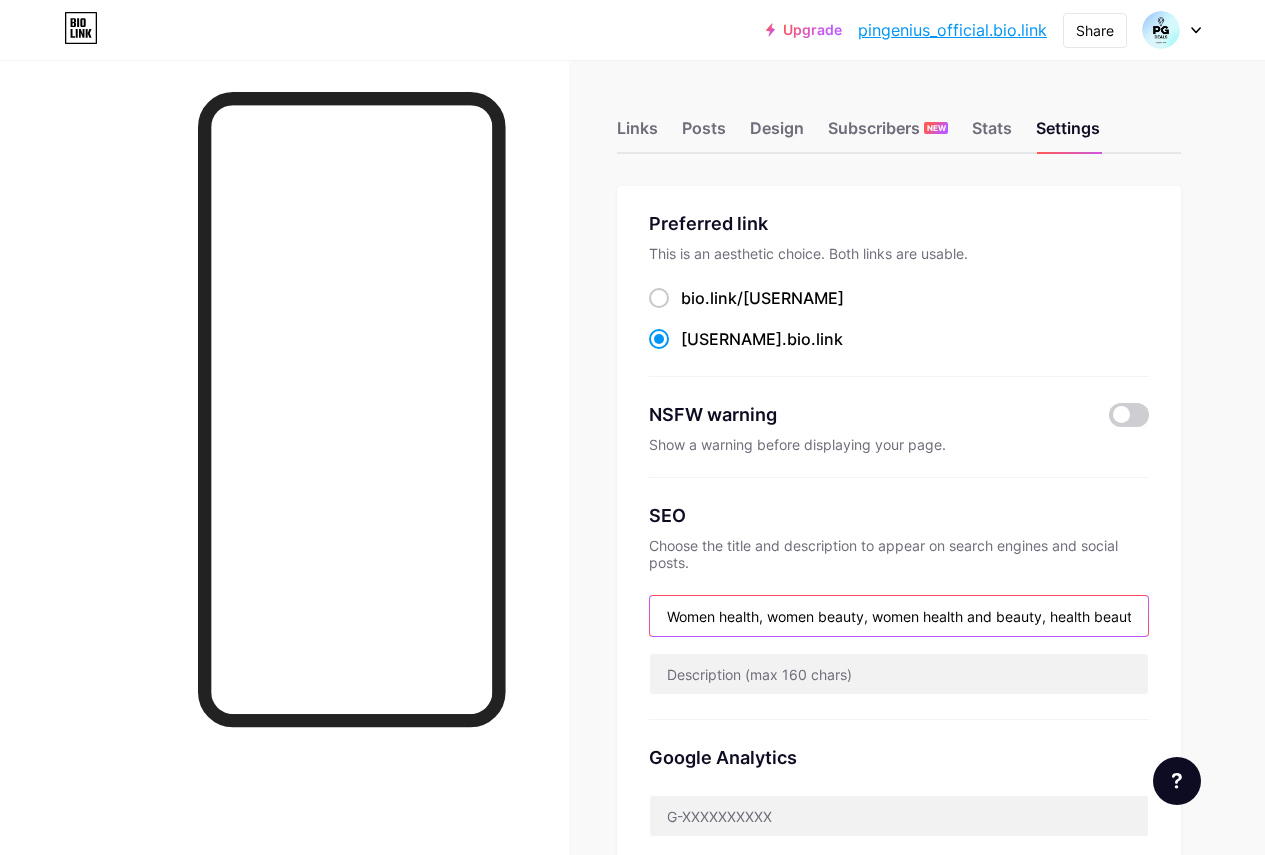 paste on "Best service providers" 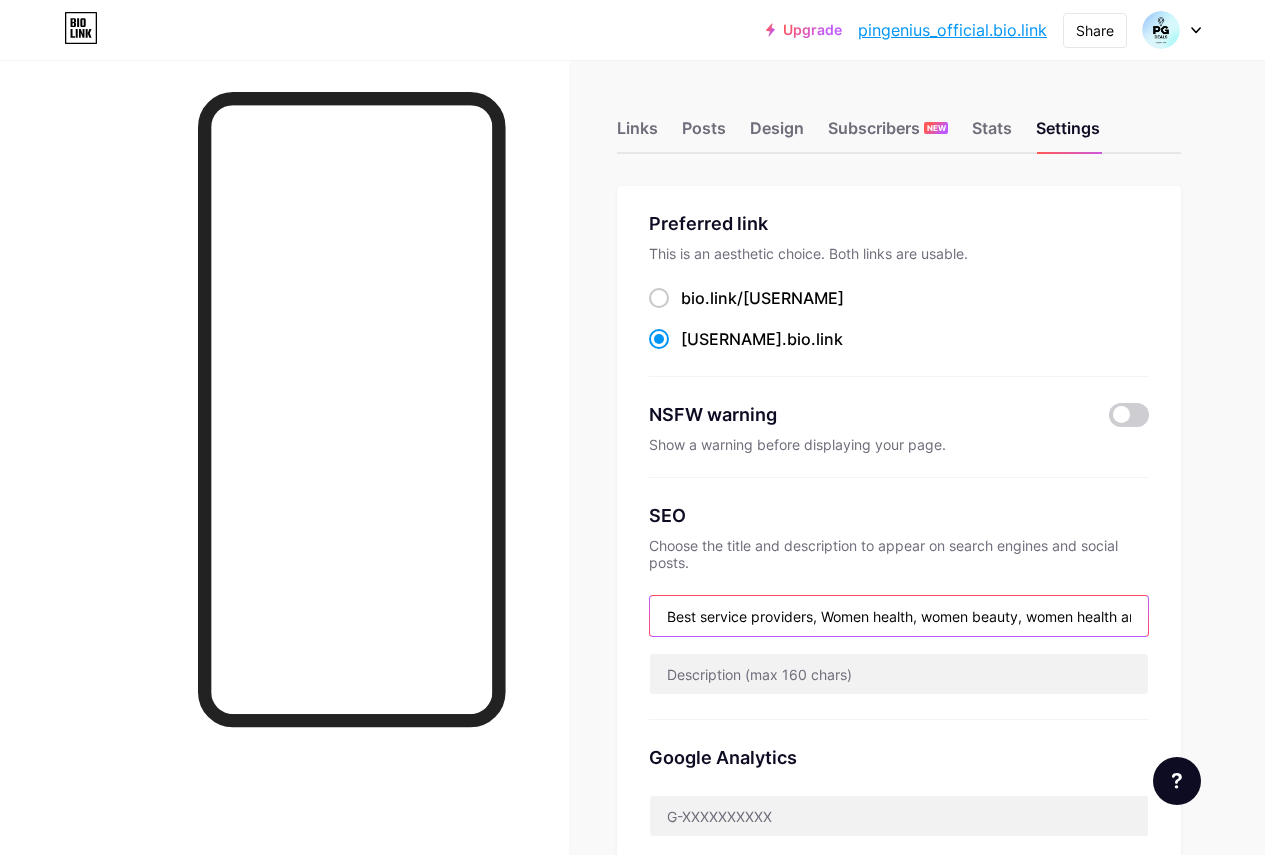 click on "Best service providers, Women health, women beauty, women health and beauty, health beauty, Free shipping, Fast delivery, Shipping deals," at bounding box center [899, 616] 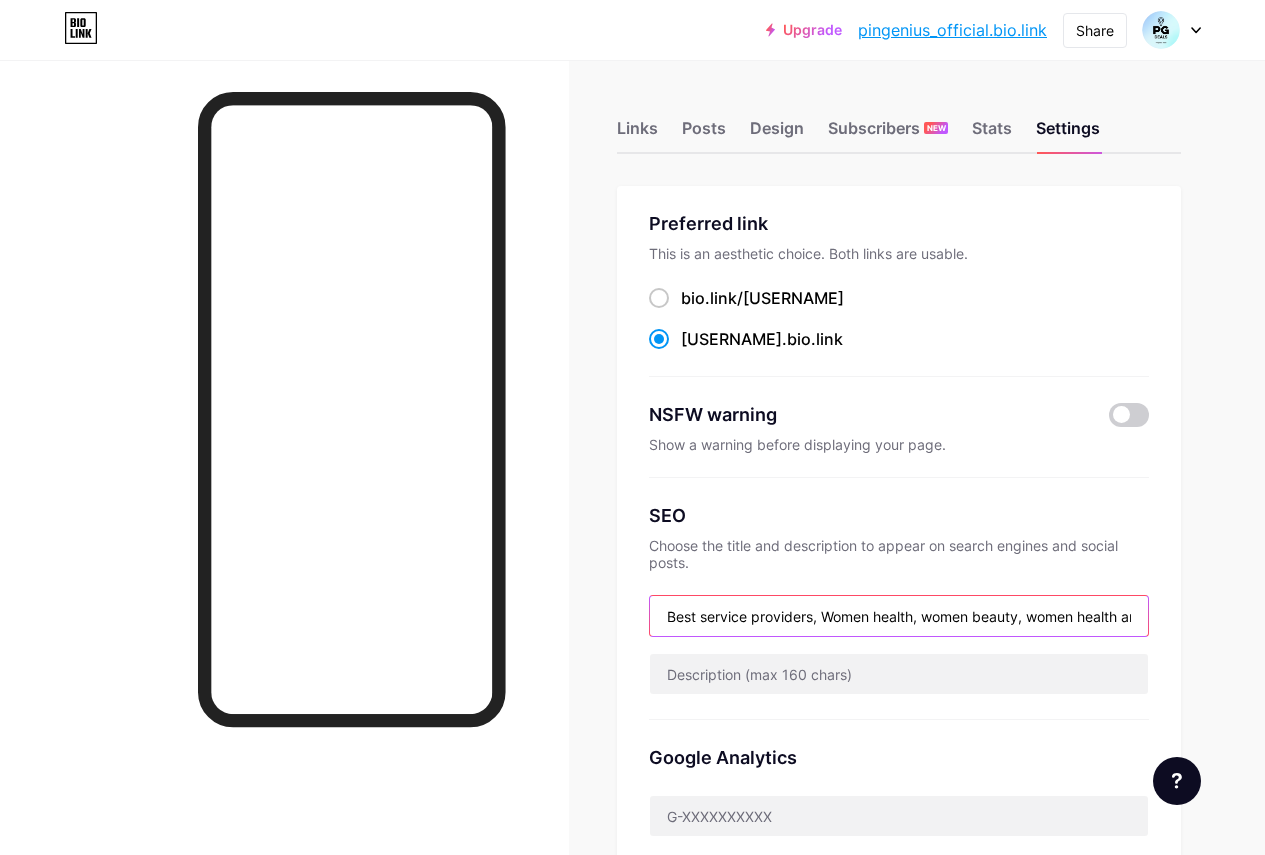 paste on "Vacation ideas" 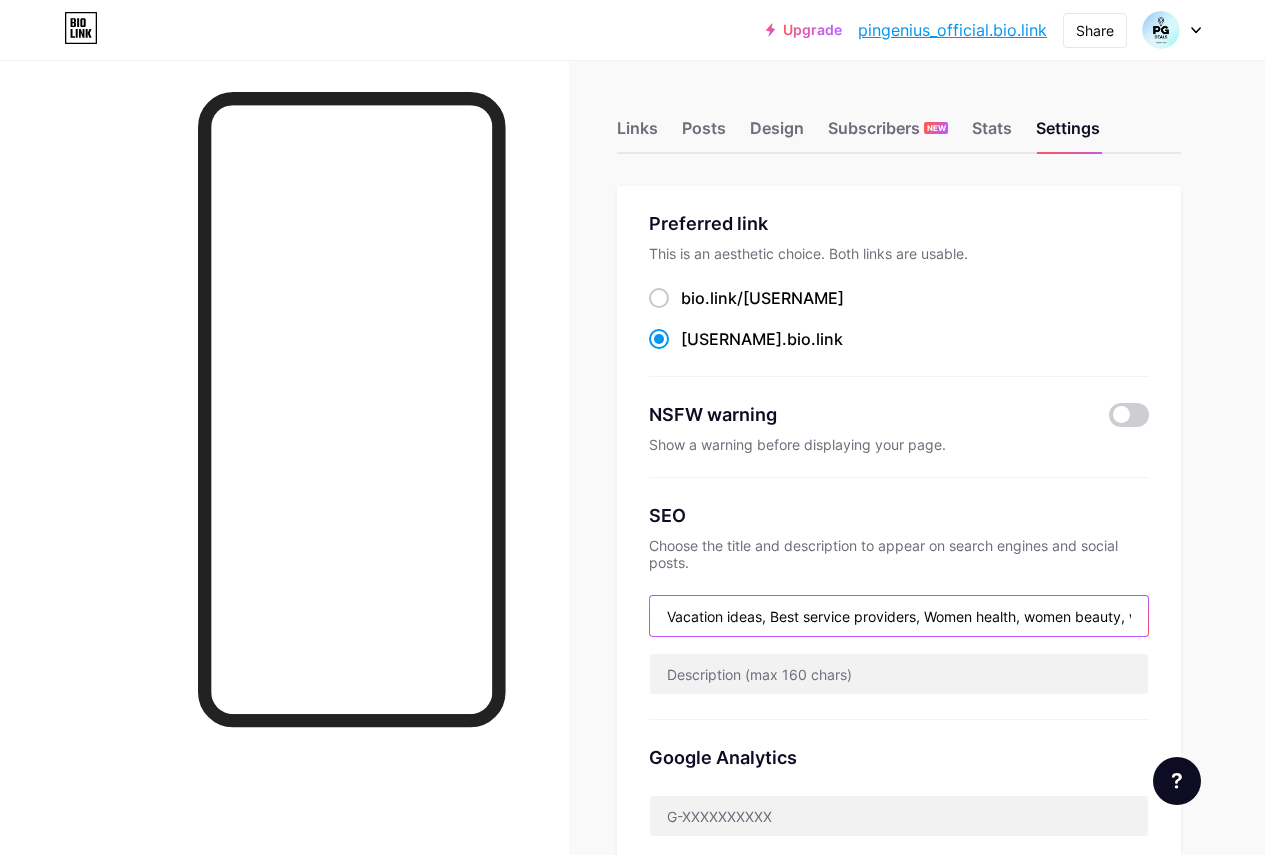 click on "Vacation ideas, Best service providers, Women health, women beauty, women health and beauty, health beauty, Free shipping, Fast delivery, Shipping deals," at bounding box center (899, 616) 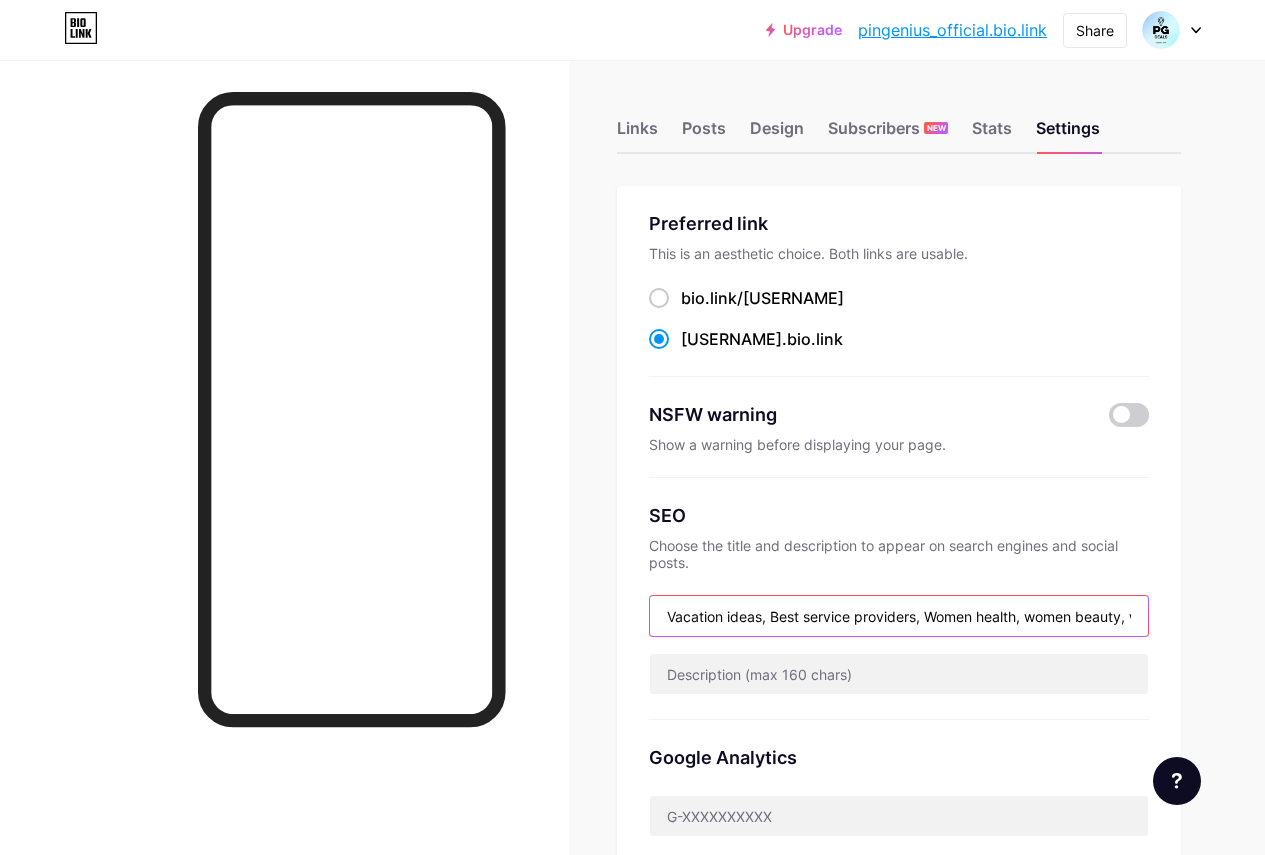 paste on "Beauty products" 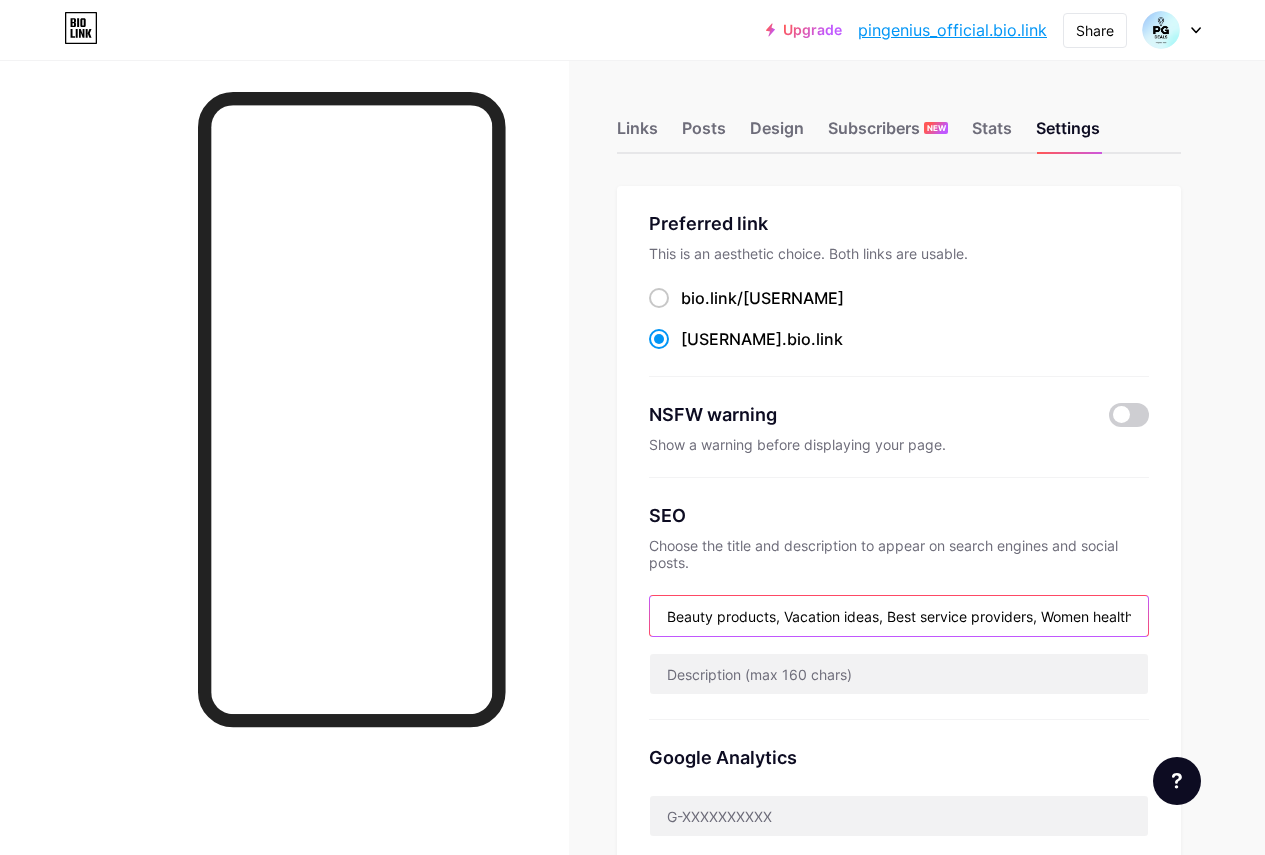 click on "Beauty products, Vacation ideas, Best service providers, Women health, women beauty, women health and beauty, health beauty, Free shipping, Fast delivery, Shipping deals," at bounding box center [899, 616] 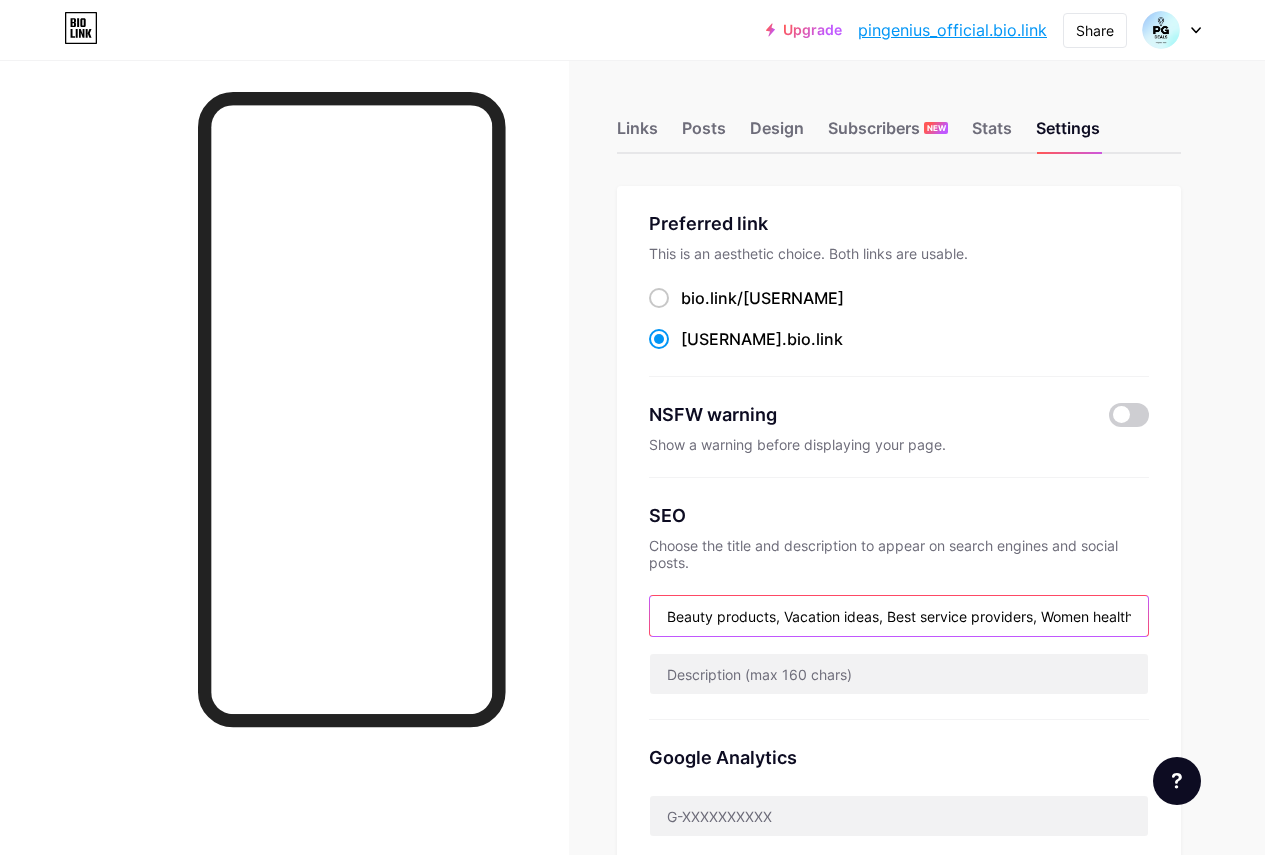 paste on "Skincare deals" 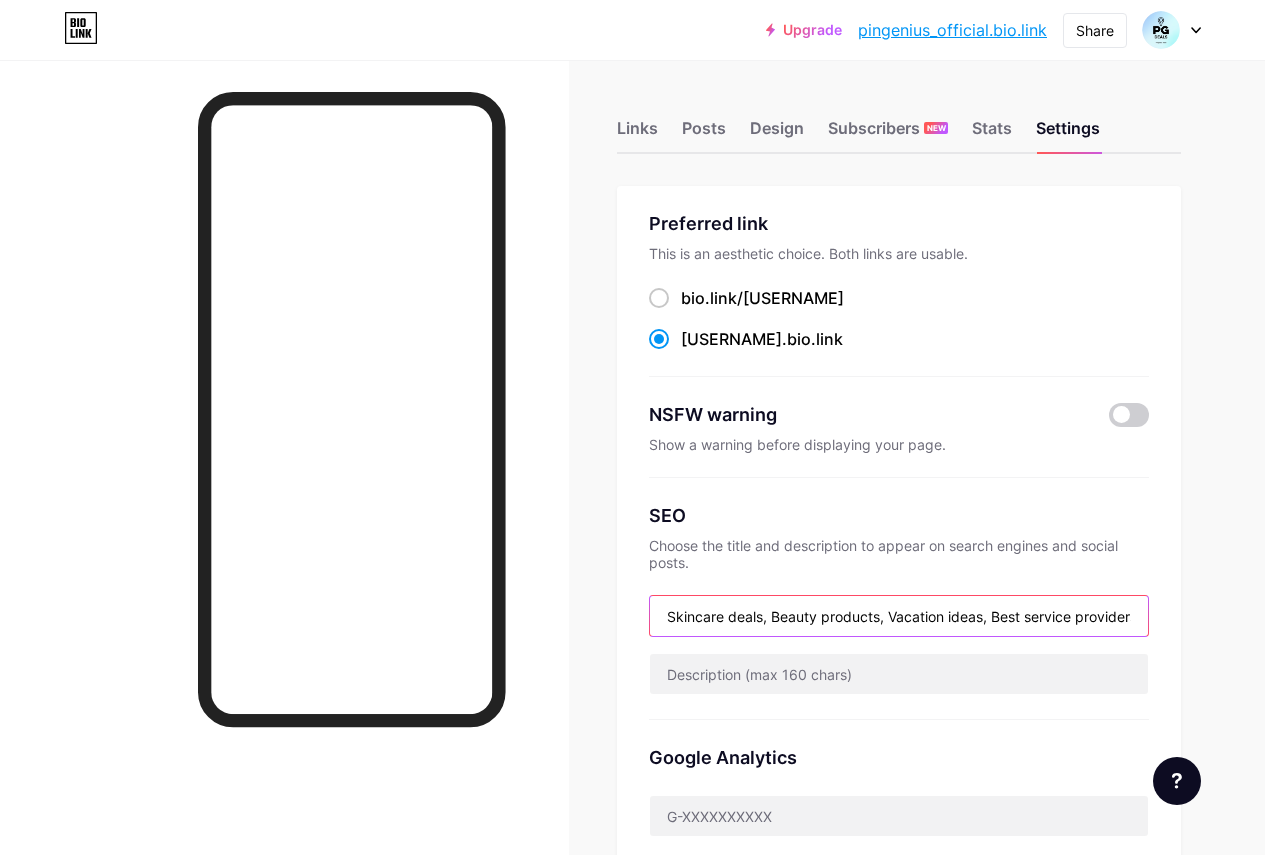 click on "Skincare deals, Beauty products, Vacation ideas, Best service providers, Women health, women beauty, women health and beauty, health beauty, Free shipping, Fast delivery, Shipping deals," at bounding box center [899, 616] 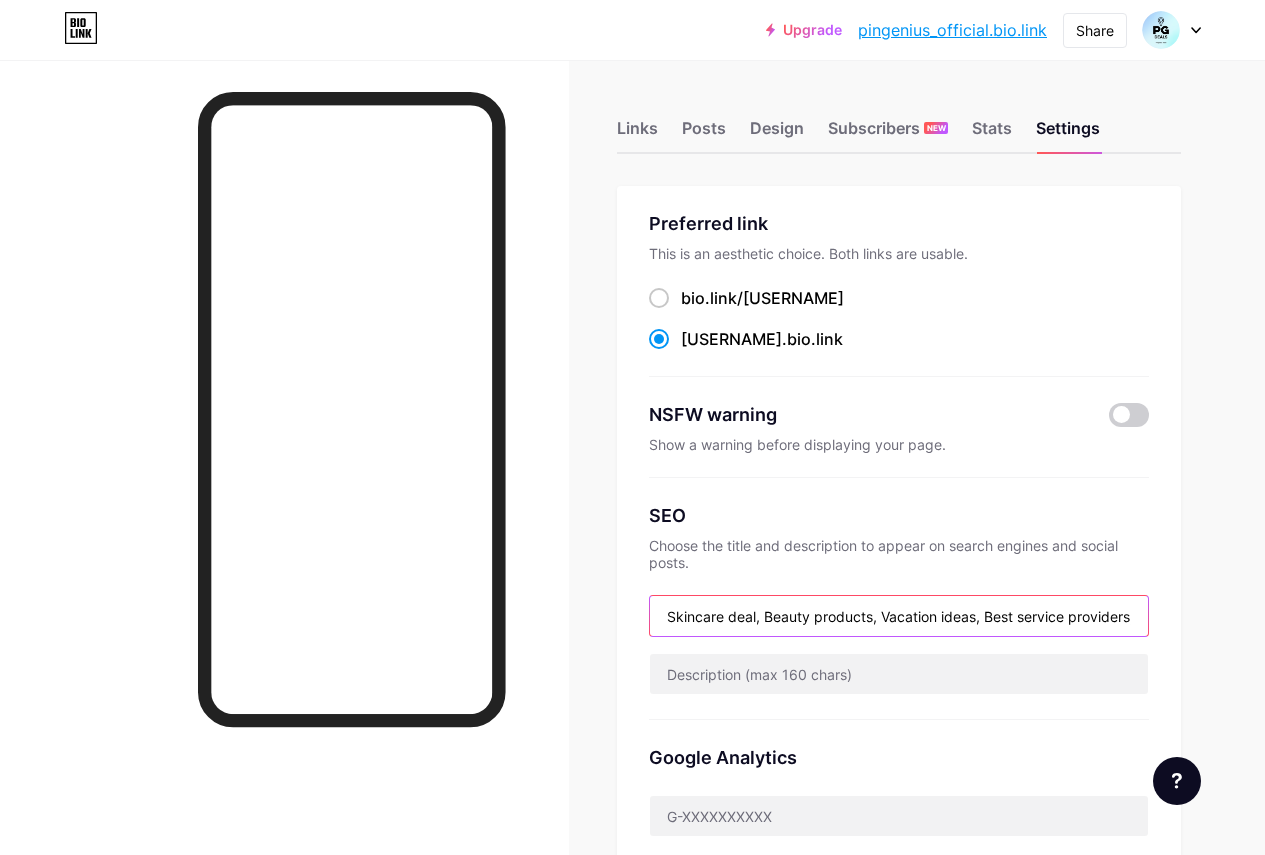 click on "Skincare deal, Beauty products, Vacation ideas, Best service providers, Women health, women beauty, women health and beauty, health beauty, Free shipping, Fast delivery, Shipping deals," at bounding box center [899, 616] 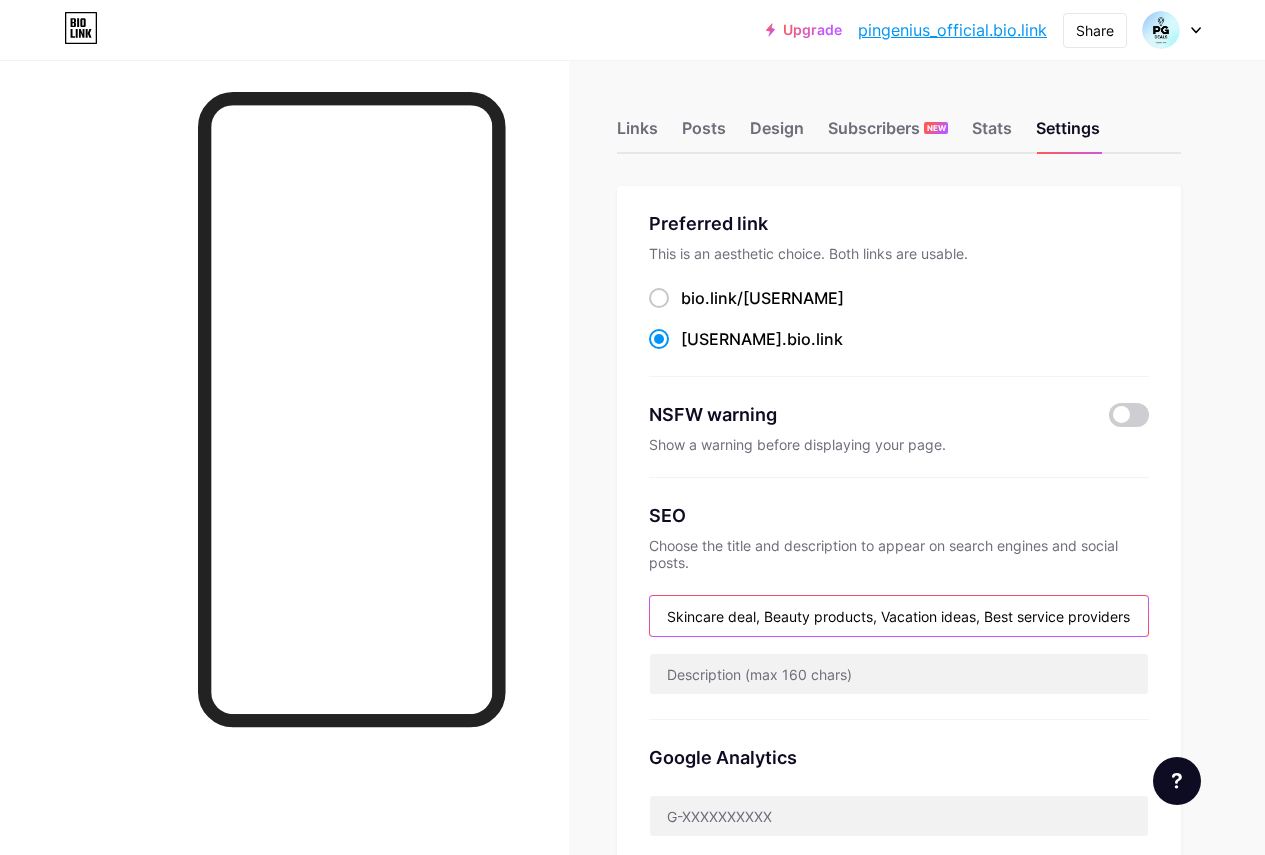 paste on "Makeup offers" 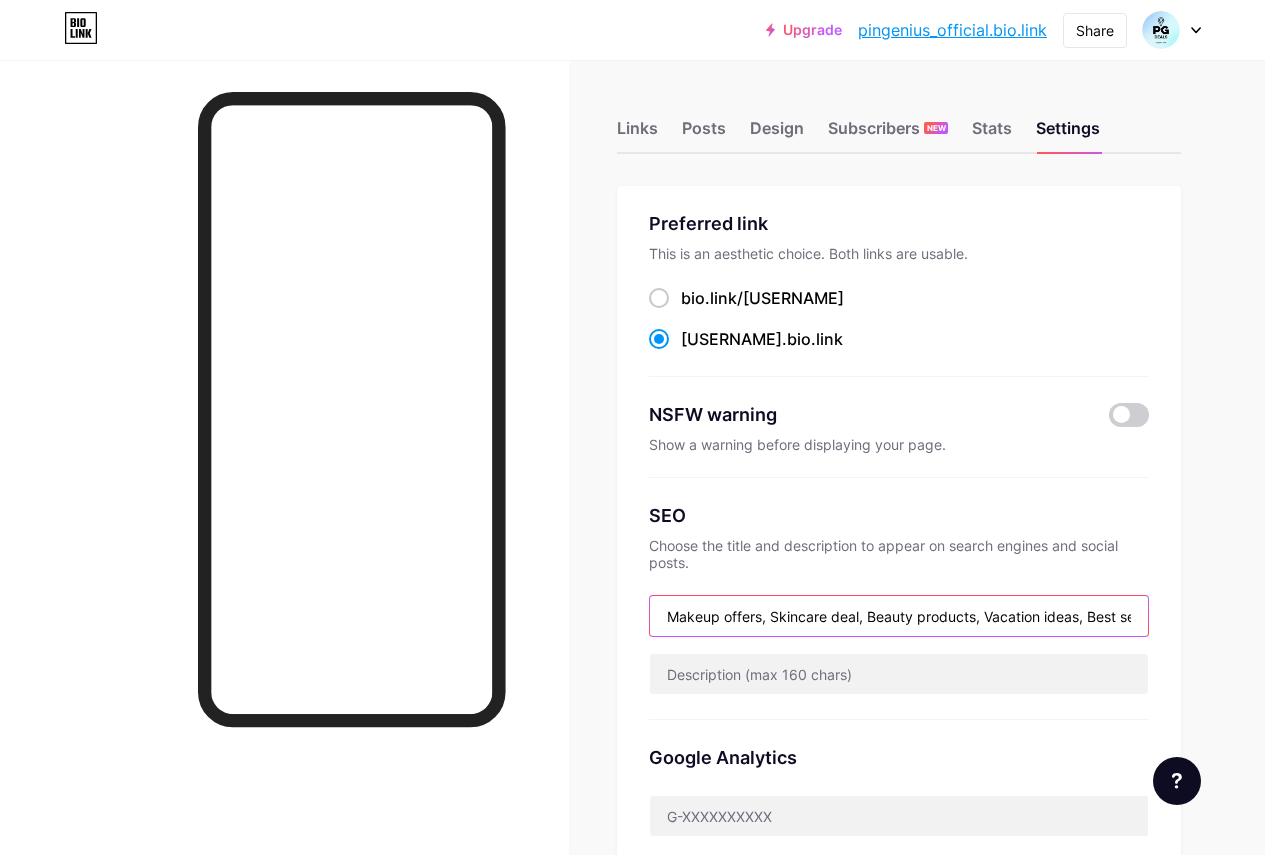 click on "Makeup offers, Skincare deal, Beauty products, Vacation ideas, Best service providers, Women health, women beauty, women health and beauty, health beauty, Free shipping, Fast delivery, Shipping deals," at bounding box center [899, 616] 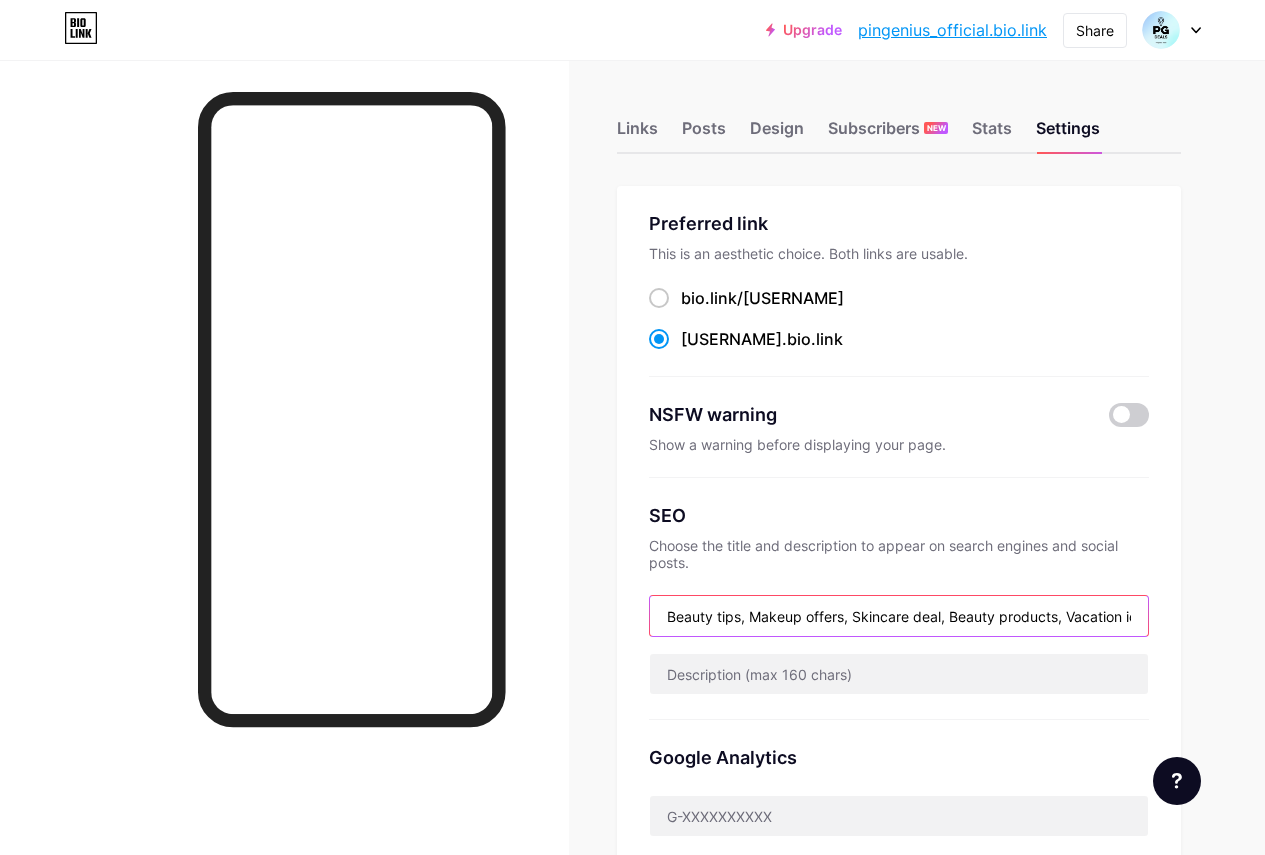 click on "Beauty tips, Makeup offers, Skincare deal, Beauty products, Vacation ideas, Best service providers, Women health, women beauty, women health and beauty, health beauty, Free shipping, Fast delivery, Shipping deals," at bounding box center [899, 616] 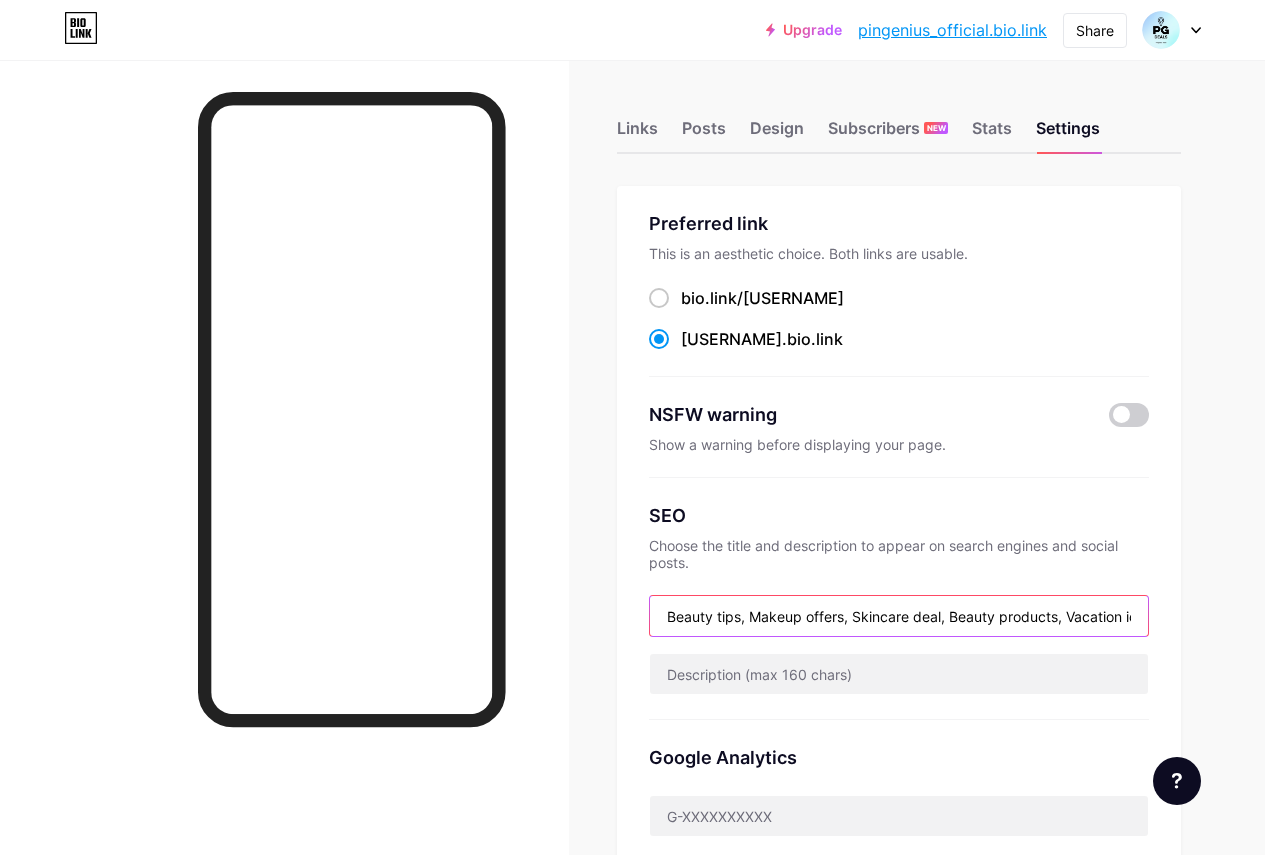 paste on "Best deals Trending products Online shopping Exclusive offers Discount codes Smart shopping Top picks Must-have products Shop online Save money" 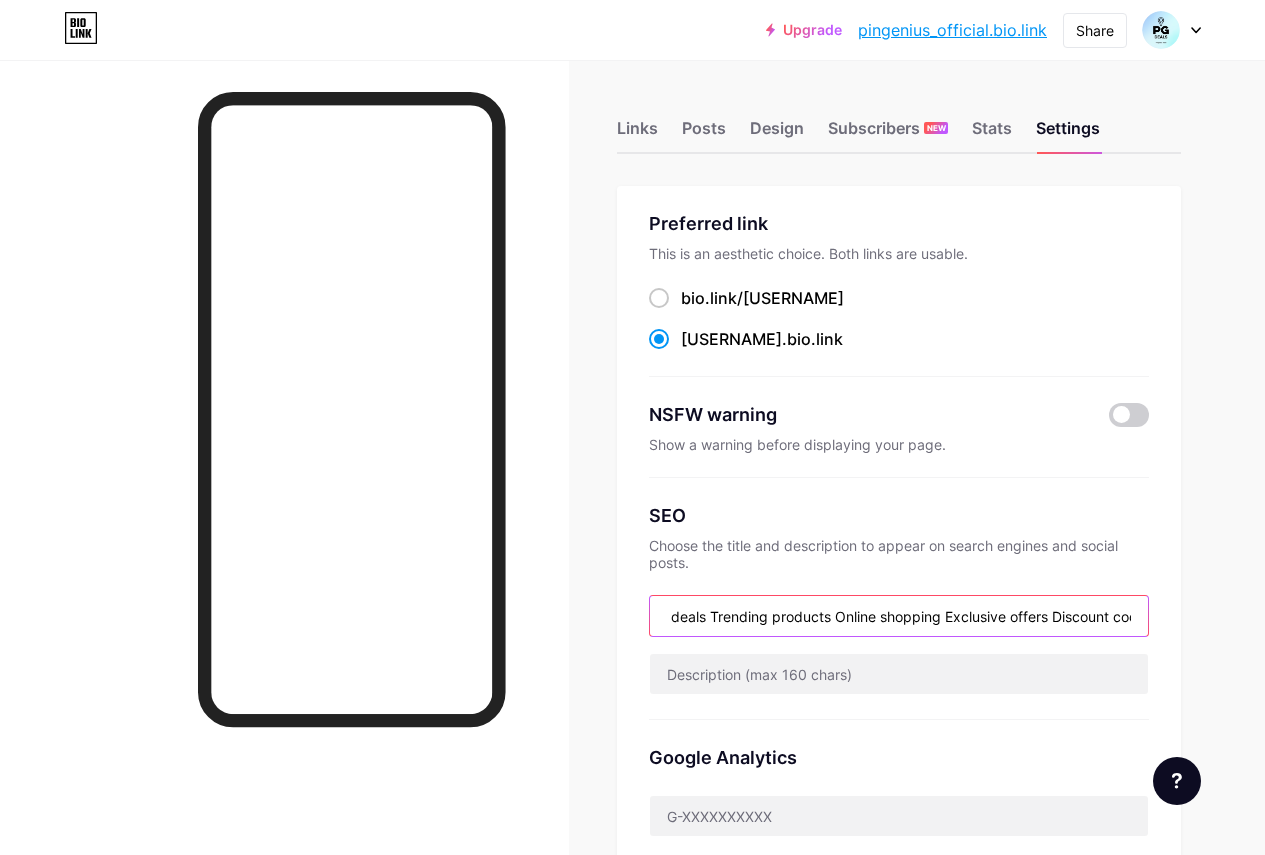 scroll, scrollTop: 0, scrollLeft: 0, axis: both 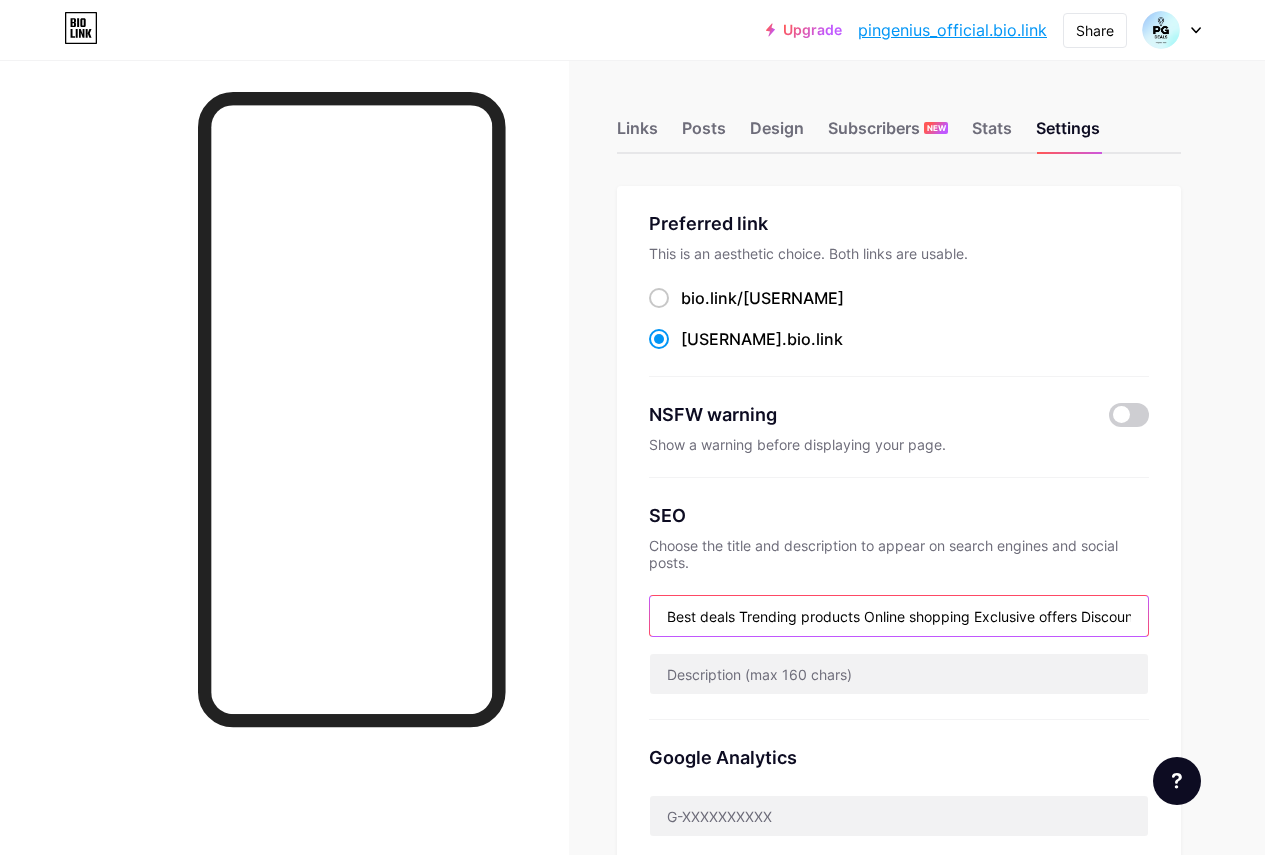 click on "Best deals Trending products Online shopping Exclusive offers Discount codes Smart shopping Top picks Must-have products Shop online Save money Beauty tips, Makeup offers, Skincare deal, Beauty products, Vacation ideas, Best service providers, Women health, women beauty, women health and beauty, health beauty, Free shipping, Fast delivery, Shipping deals," at bounding box center [899, 616] 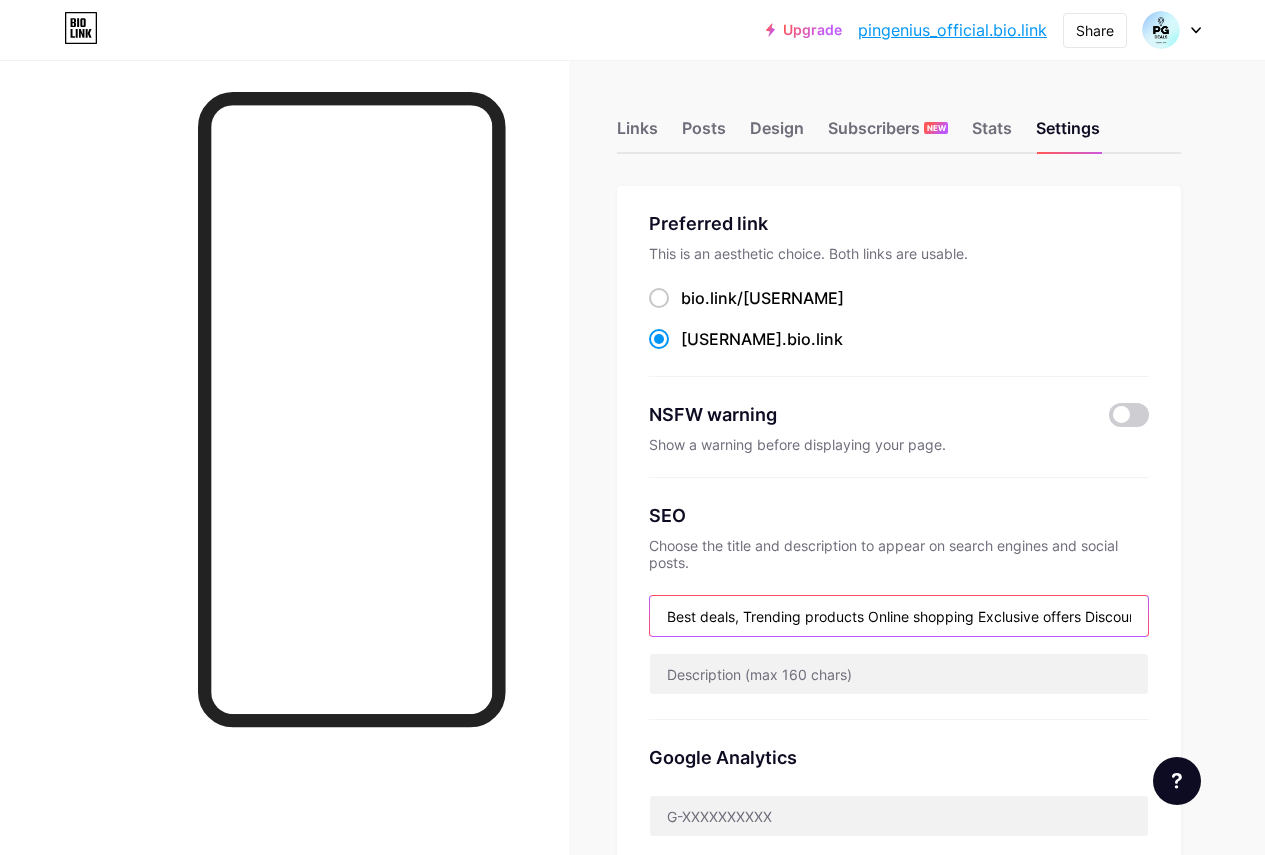 click on "Best deals, Trending products Online shopping Exclusive offers Discount codes Smart shopping Top picks Must-have products Shop online Save money Beauty tips, Makeup offers, Skincare deal, Beauty products, Vacation ideas, Best service providers, Women health, women beauty, women health and beauty, health beauty, Free shipping, Fast delivery, Shipping deals," at bounding box center [899, 616] 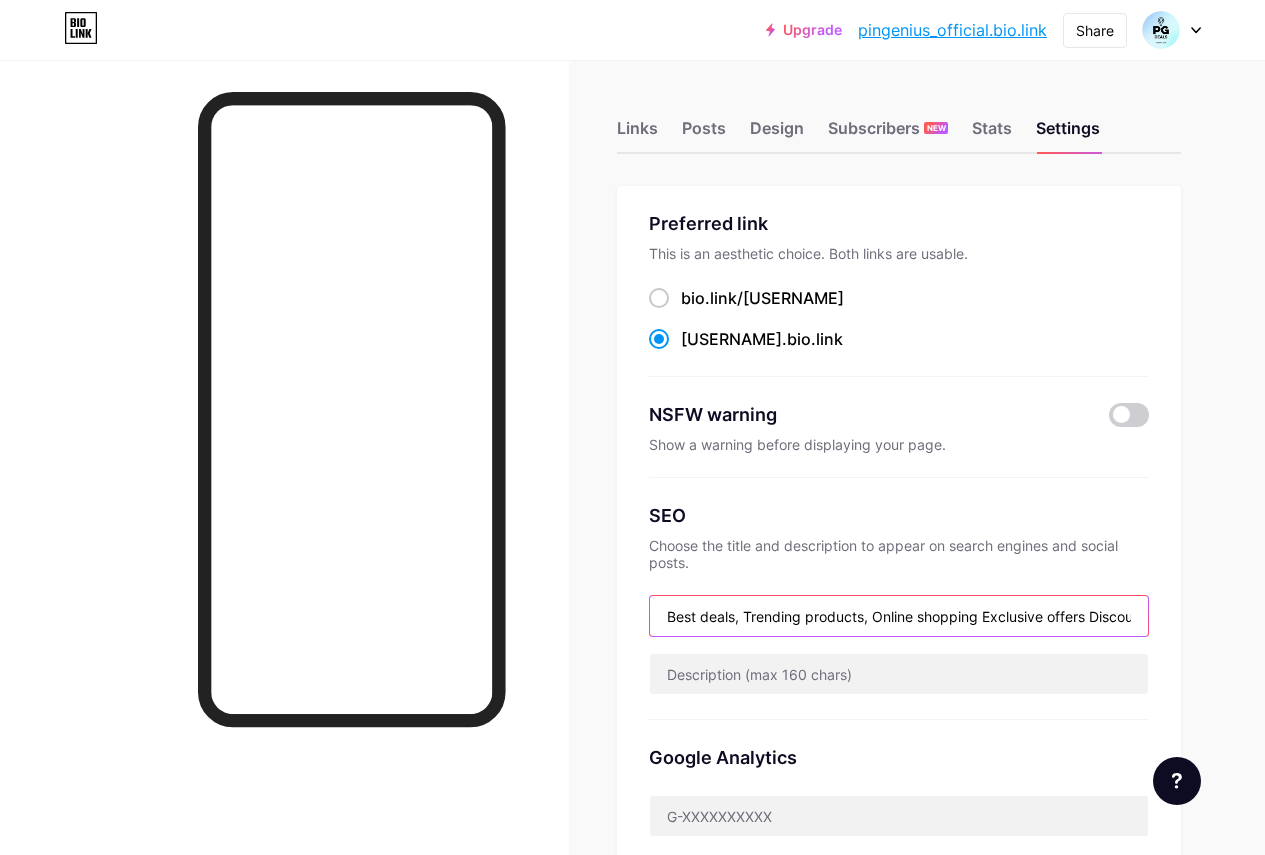 click on "Best deals, Trending products, Online shopping Exclusive offers Discount codes Smart shopping Top picks Must-have products Shop online Save money Beauty tips, Makeup offers, Skincare deal, Beauty products, Vacation ideas, Best service providers, Women health, women beauty, women health and beauty, health beauty, Free shipping, Fast delivery, Shipping deals," at bounding box center [899, 616] 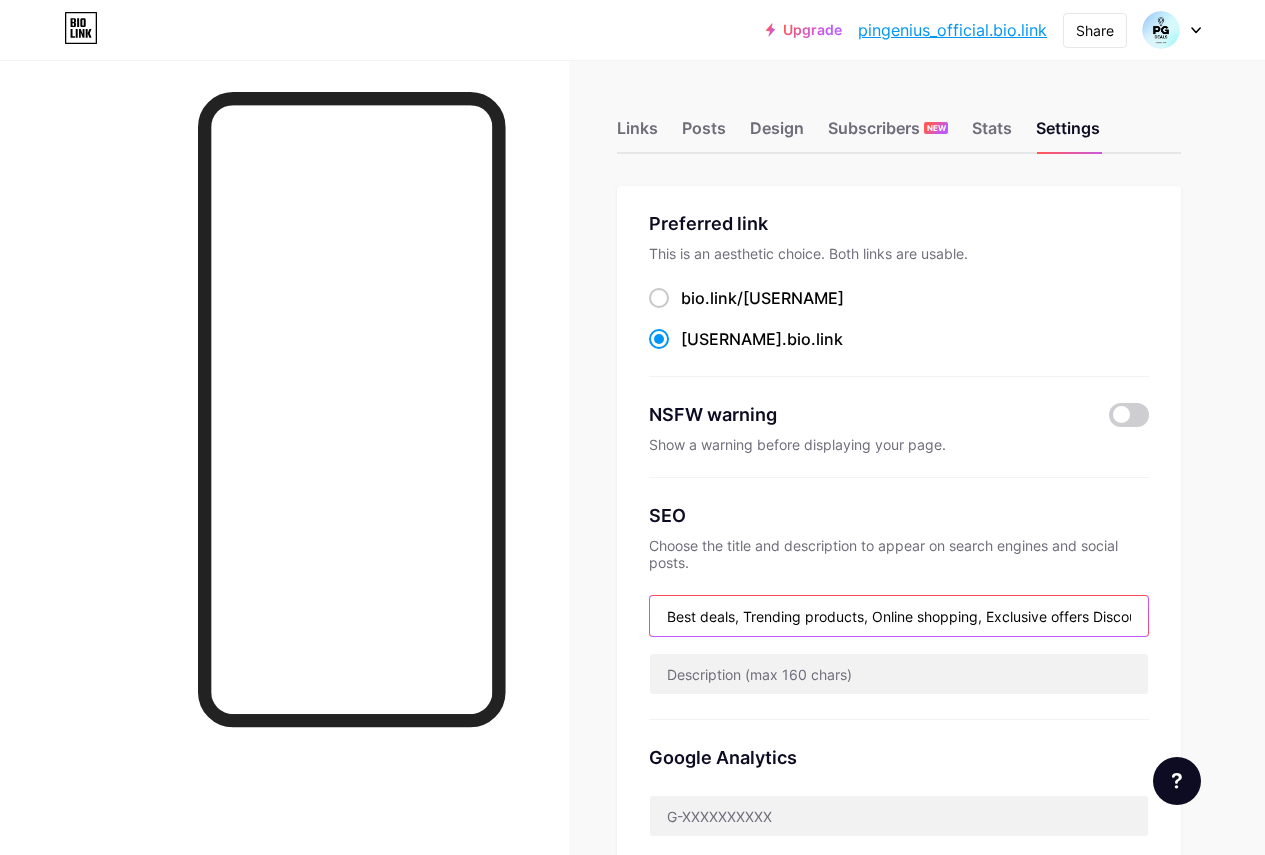 click on "Best deals, Trending products, Online shopping, Exclusive offers Discount codes Smart shopping Top picks Must-have products Shop online Save money Beauty tips, Makeup offers, Skincare deal, Beauty products, Vacation ideas, Best service providers, Women health, women beauty, women health and beauty, health beauty, Free shipping, Fast delivery, Shipping deals," at bounding box center [899, 616] 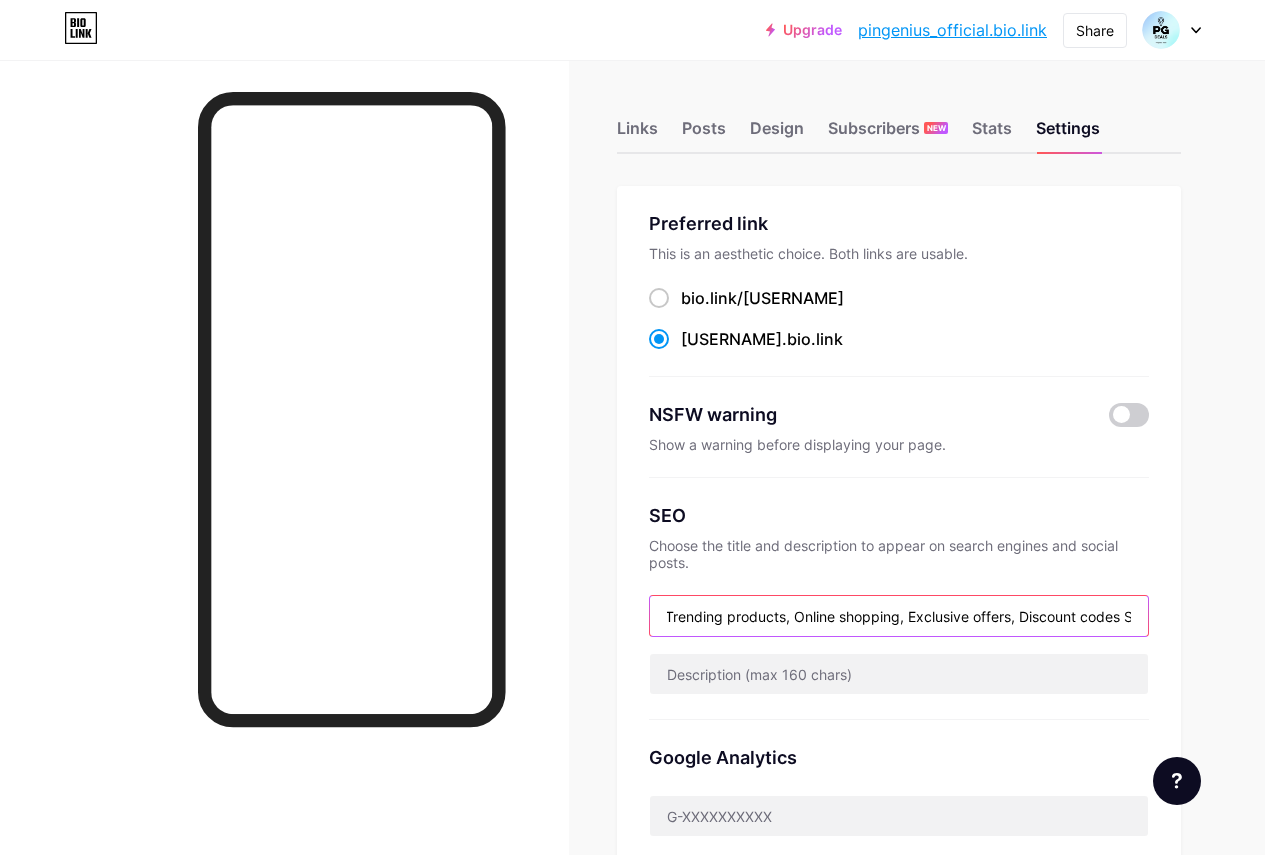 scroll, scrollTop: 0, scrollLeft: 82, axis: horizontal 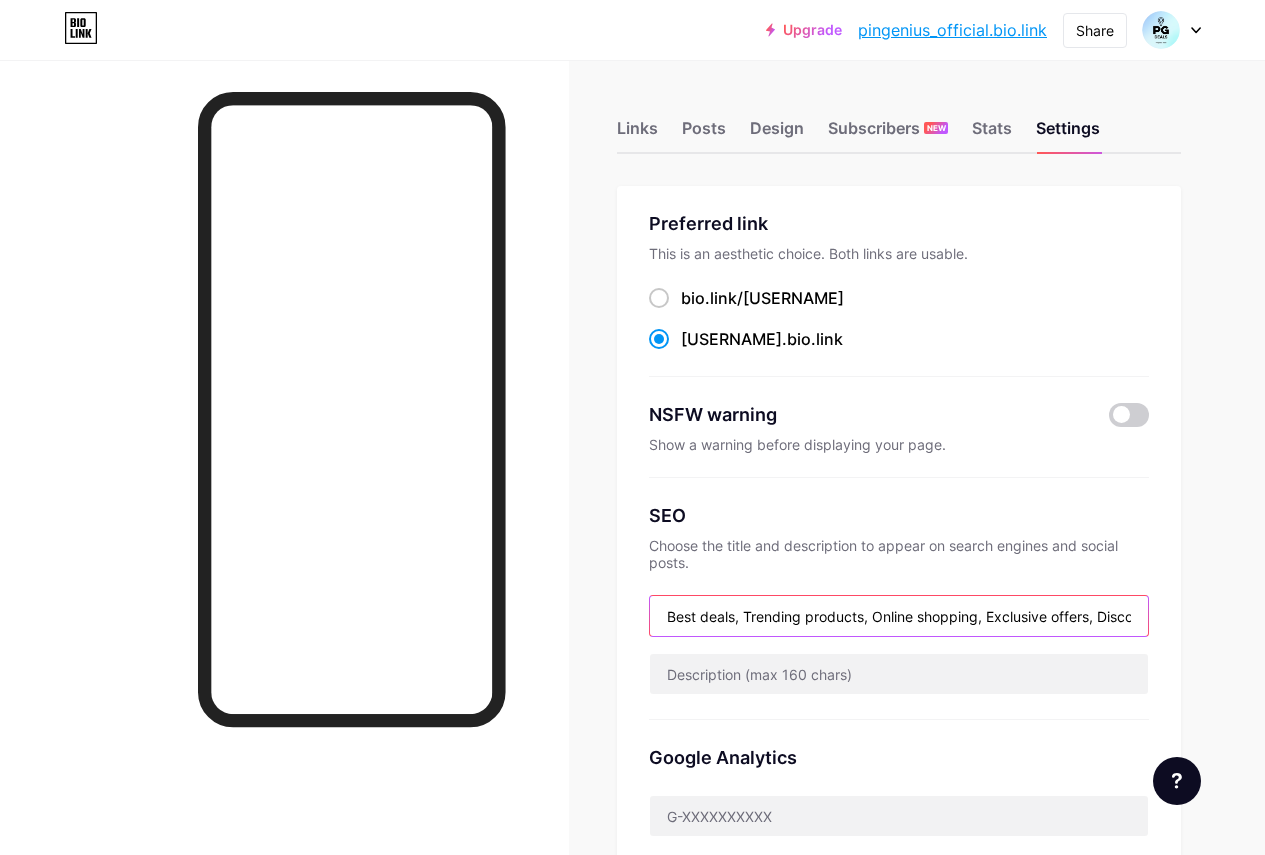 click on "Best deals, Trending products, Online shopping, Exclusive offers, Discount codes Smart shopping Top picks Must-have products Shop online Save money Beauty tips, Makeup offers, Skincare deal, Beauty products, Vacation ideas, Best service providers, Women health, women beauty, women health and beauty, health beauty, Free shipping, Fast delivery, Shipping deals," at bounding box center (899, 616) 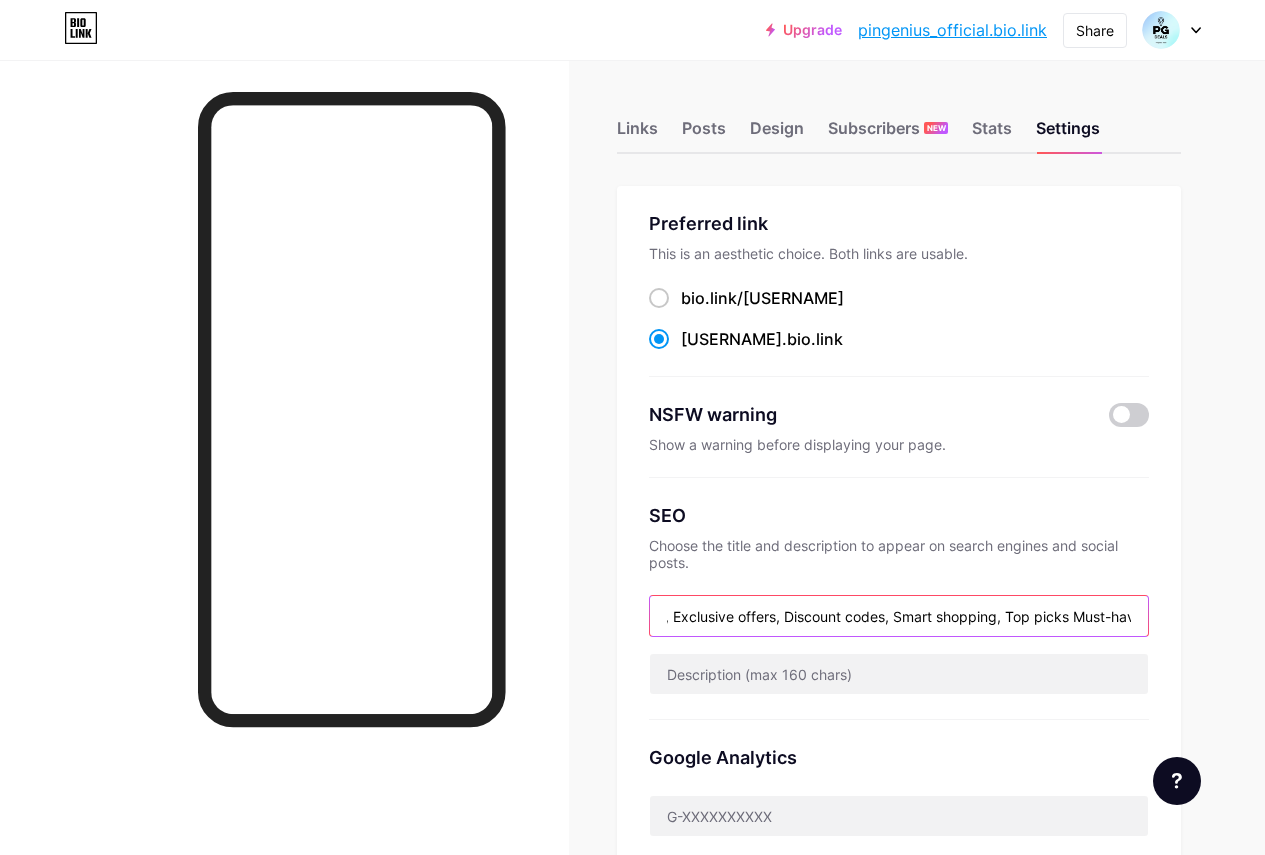 scroll, scrollTop: 0, scrollLeft: 321, axis: horizontal 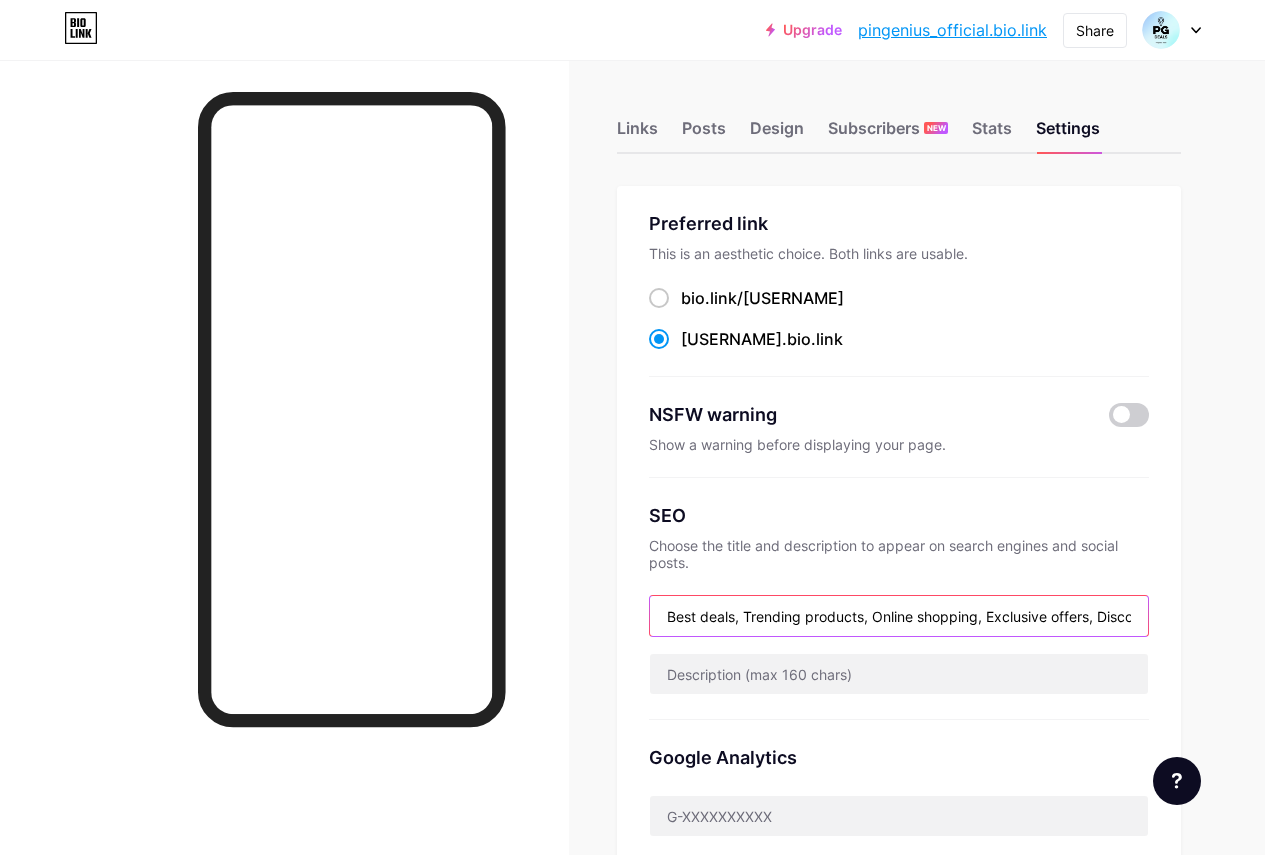 click on "Best deals, Trending products, Online shopping, Exclusive offers, Discount codes, Smart shopping, Top picks Must-have products Shop online Save money Beauty tips, Makeup offers, Skincare deal, Beauty products, Vacation ideas, Best service providers, Women health, women beauty, women health and beauty, health beauty, Free shipping, Fast delivery, Shipping deals," at bounding box center (899, 616) 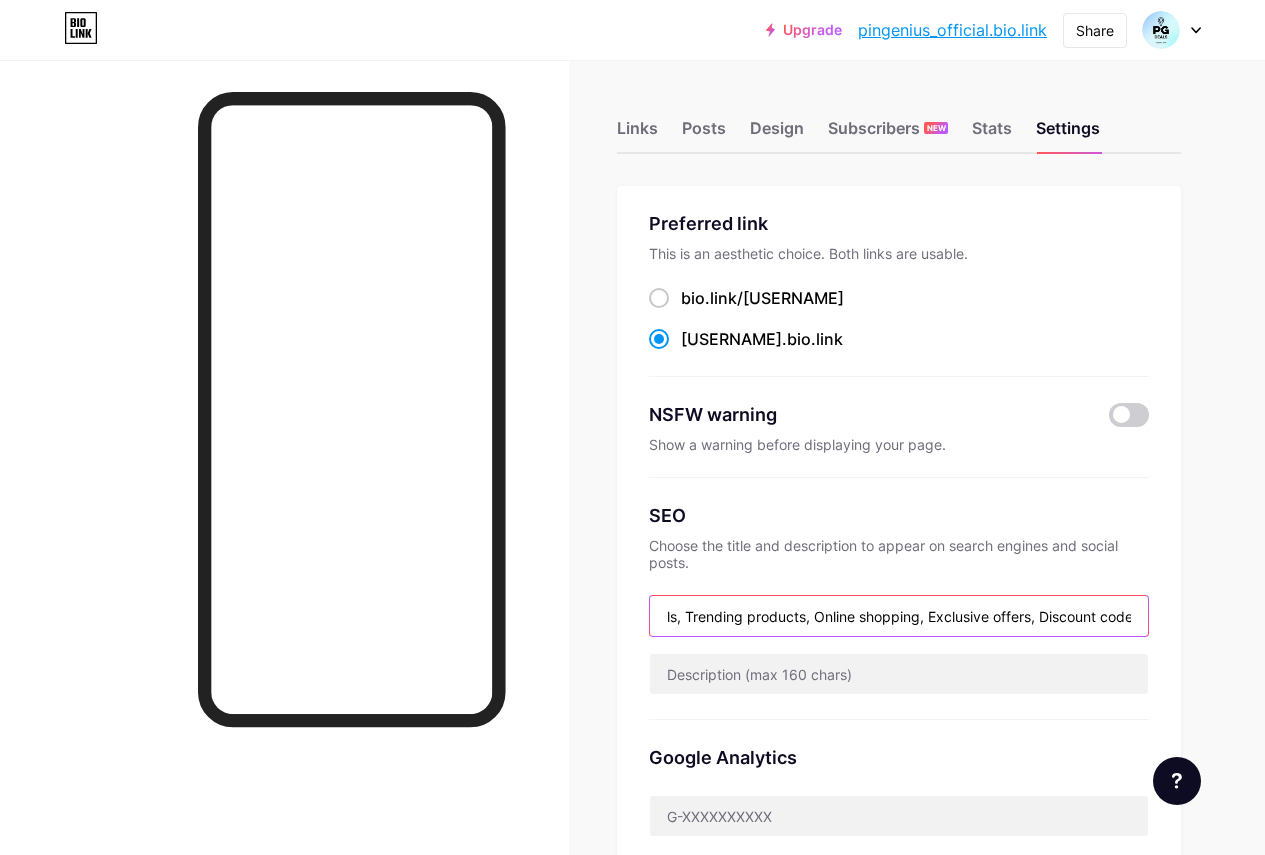 scroll, scrollTop: 0, scrollLeft: 0, axis: both 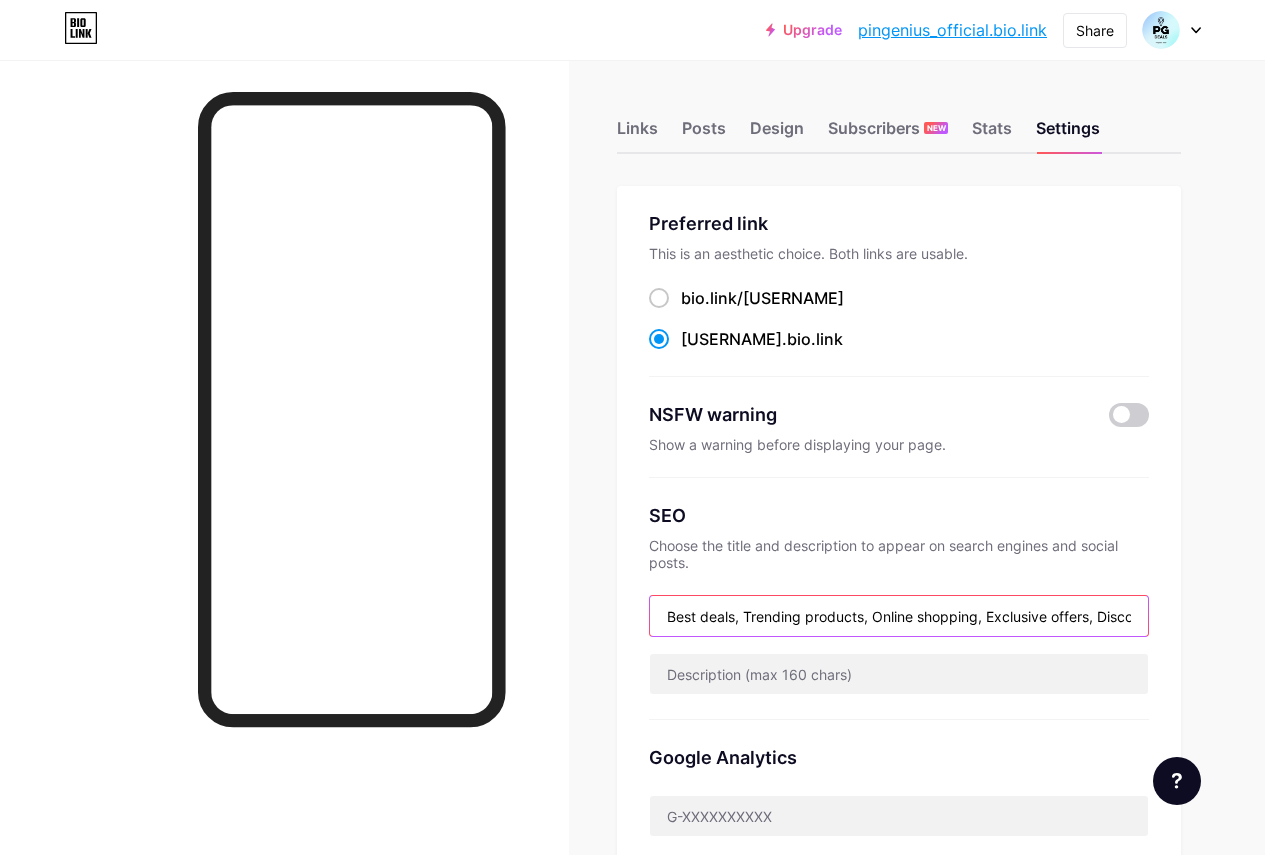 click on "Best deals, Trending products, Online shopping, Exclusive offers, Discount codes, Smart shopping, Top picks, Must-have products, Shop online, Save money, Beauty tips, Makeup offers, Skincare deal, Beauty products, Vacation ideas, Best service providers, Women health, women beauty, women health and beauty, health beauty, Free shipping, Fast delivery, Shipping deals," at bounding box center (899, 616) 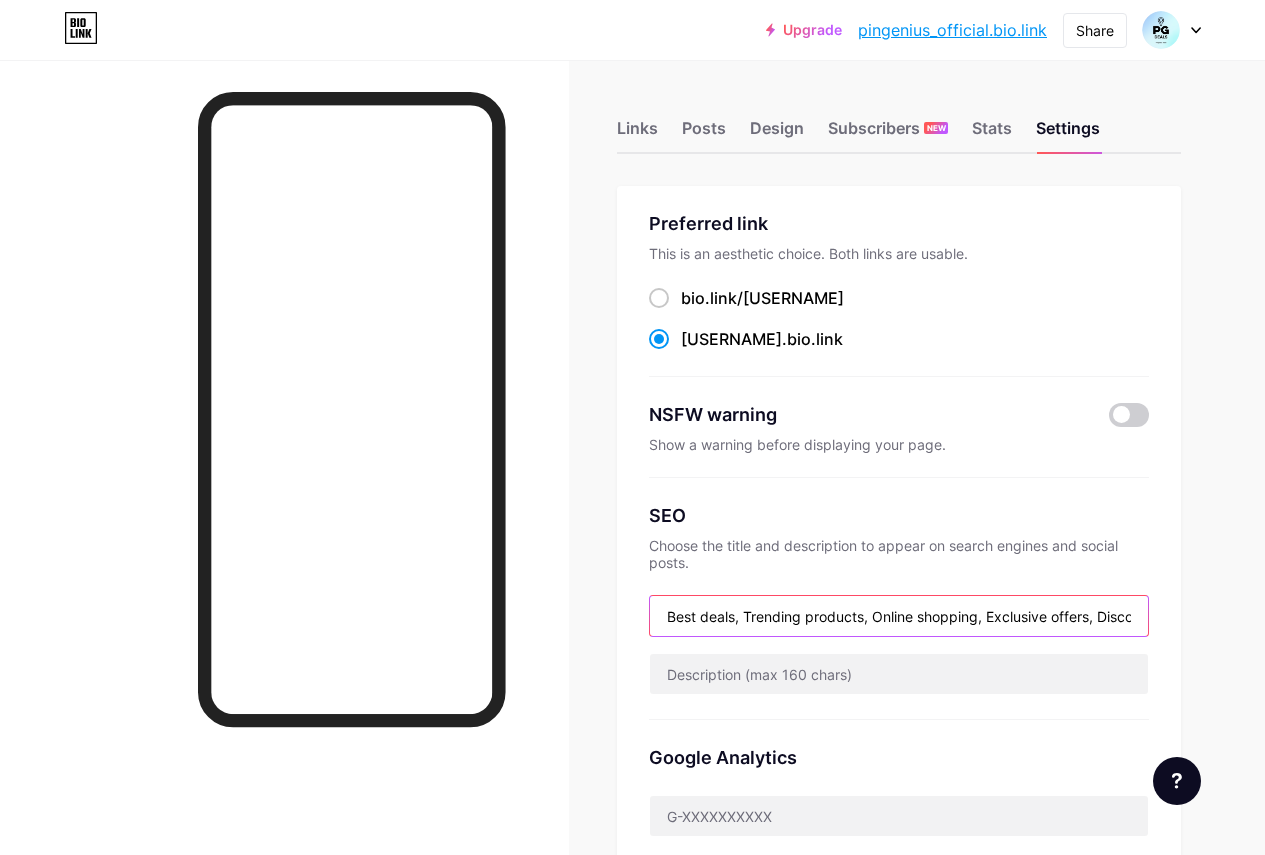 paste on "Digital downloads Ebooks deals Online courses offers Software discounts" 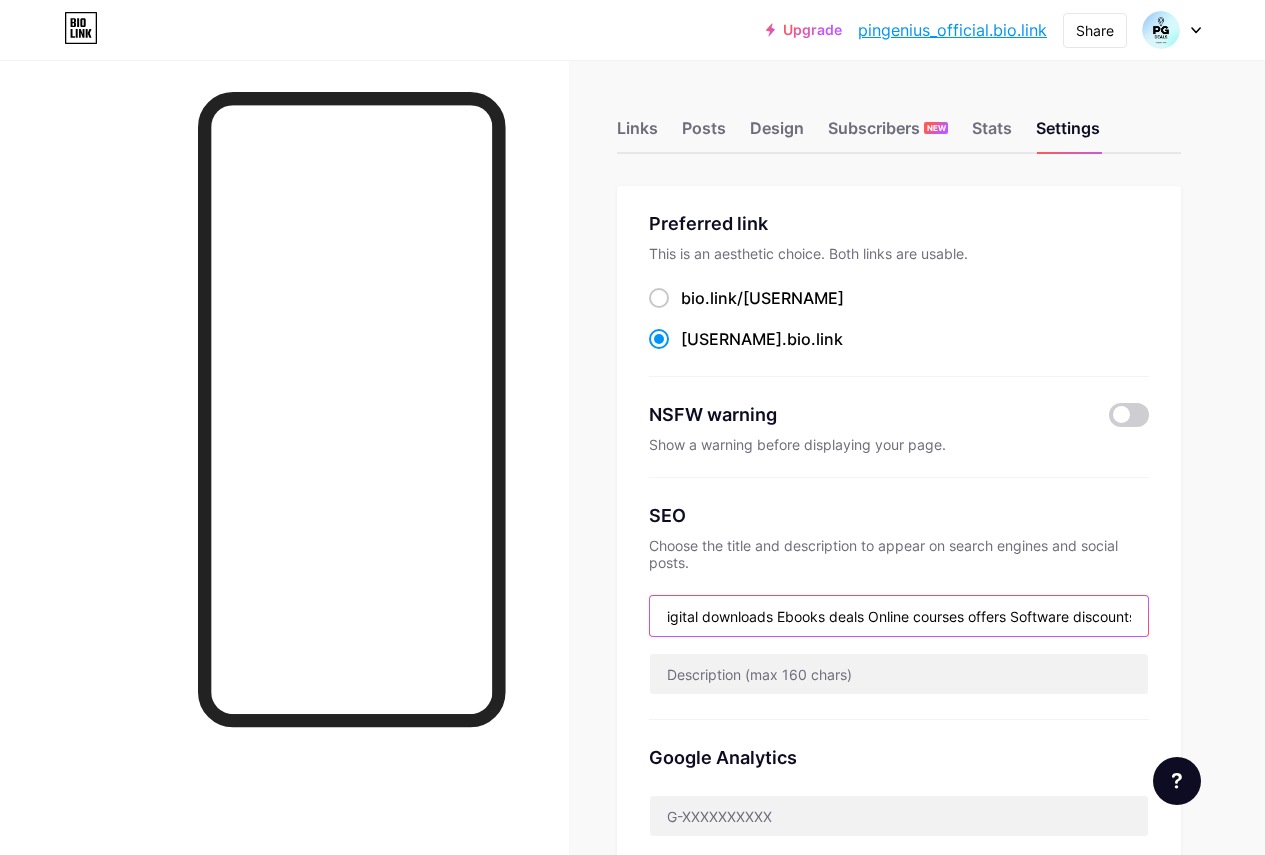 scroll, scrollTop: 0, scrollLeft: 0, axis: both 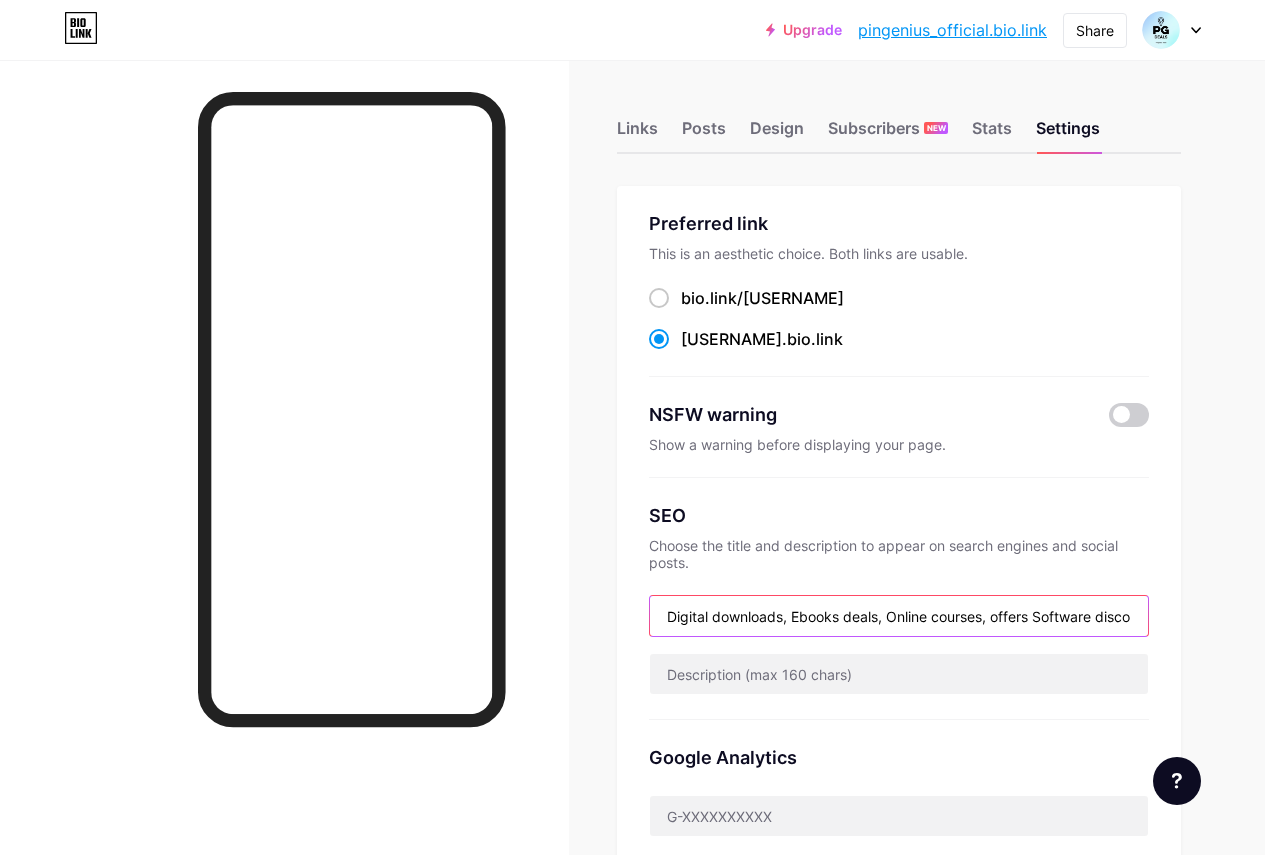 paste on "Fashion deals Trendy outfits Affordable fashion Style inspiration" 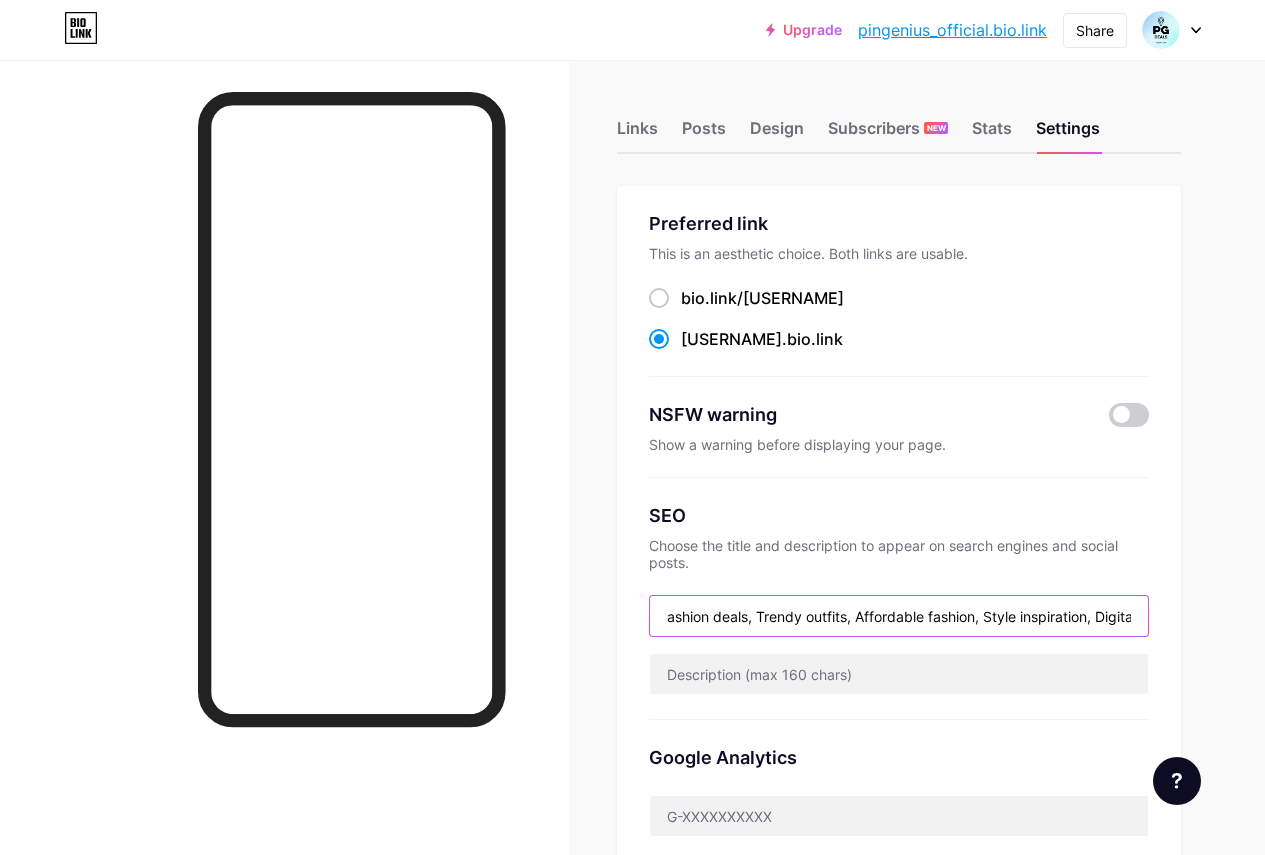 scroll, scrollTop: 0, scrollLeft: 0, axis: both 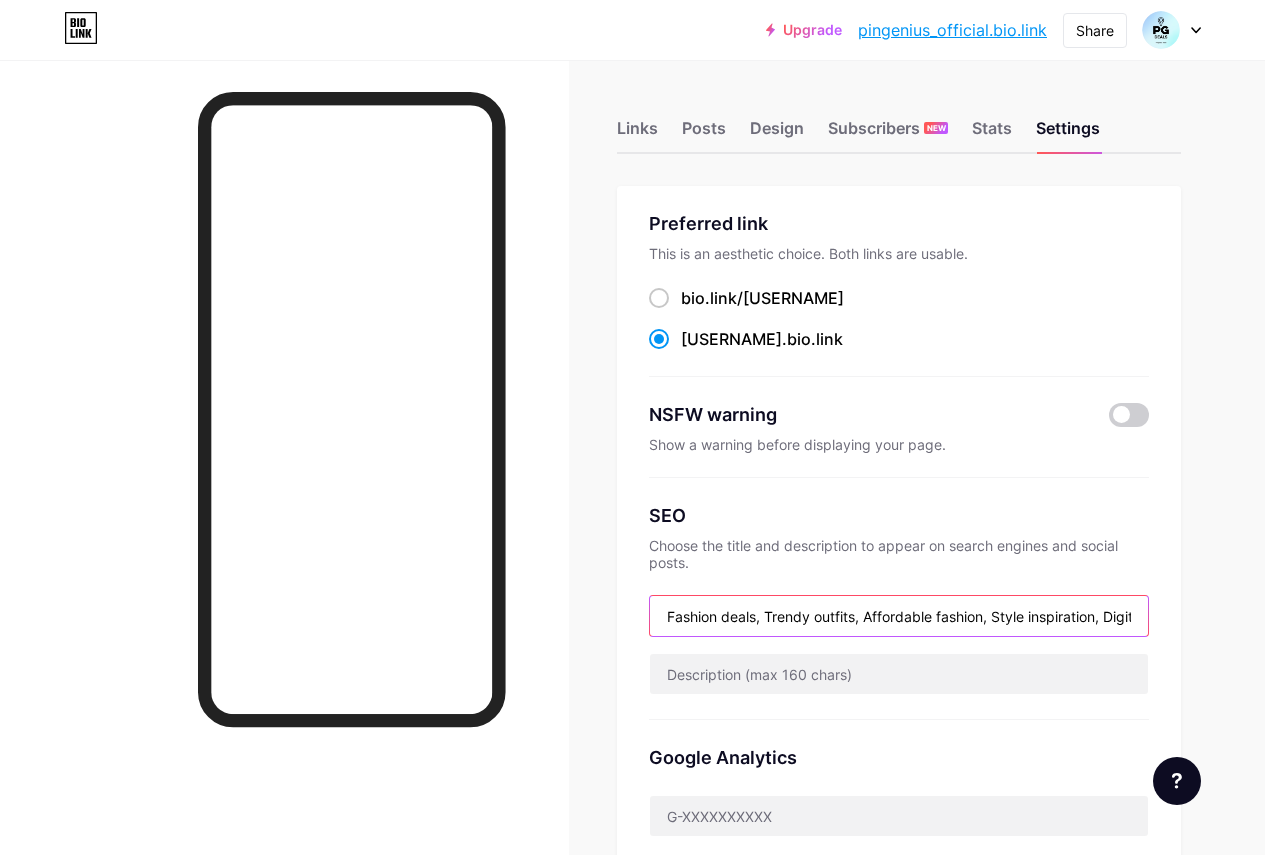 click on "Fashion deals, Trendy outfits, Affordable fashion, Style inspiration, Digital downloads, Ebooks deals, Online courses, offers Software discounts, Best deals, Trending products, Online shopping, Exclusive offers, Discount codes, Smart shopping, Top picks, Must-have products, Shop online, Save money, Beauty tips, Makeup offers, Skincare deal, Beauty products, Vacation ideas, Best service providers, Women health, women beauty, women health and beauty, health beauty, Free shipping, Fast delivery, Shipping deals," at bounding box center [899, 616] 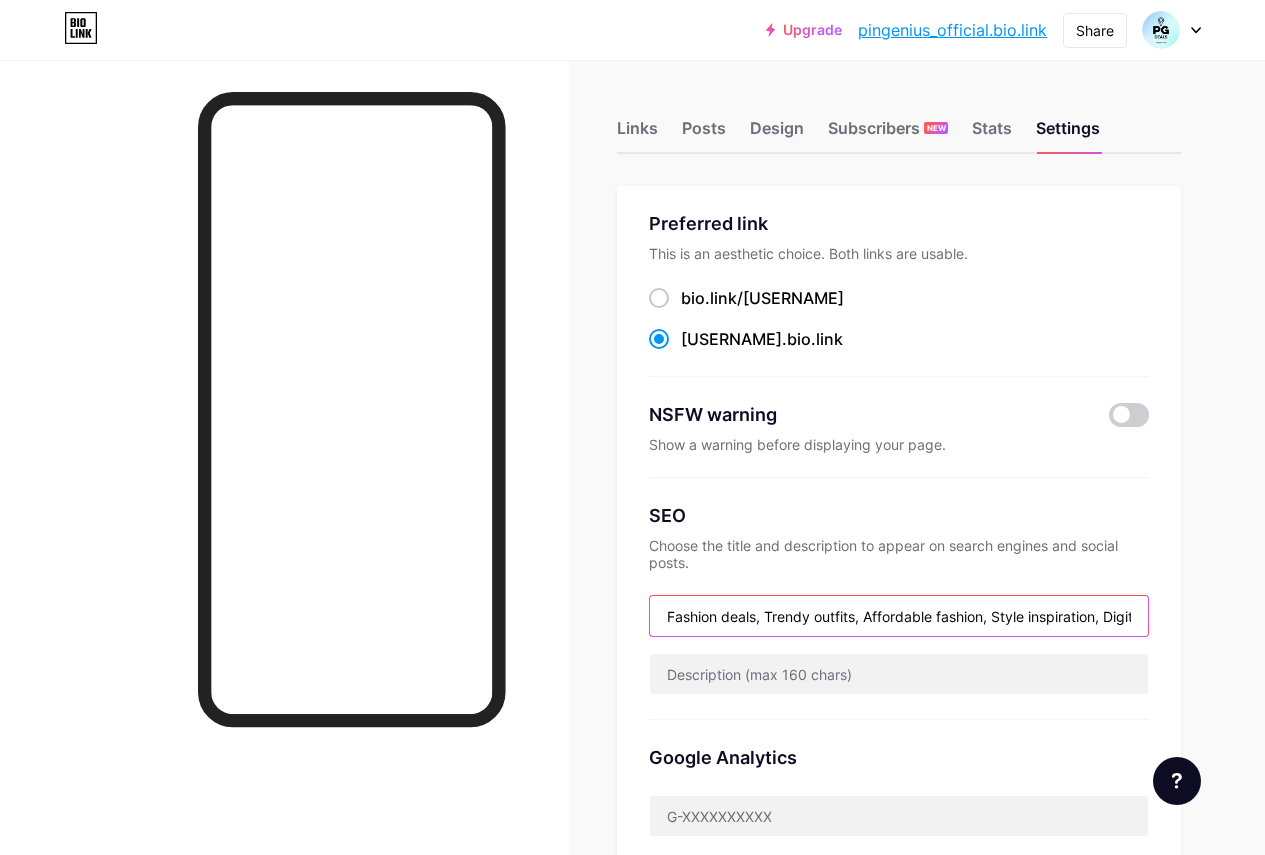 paste on "Tech gadgets Latest tech deals Electronics offers Smart devices" 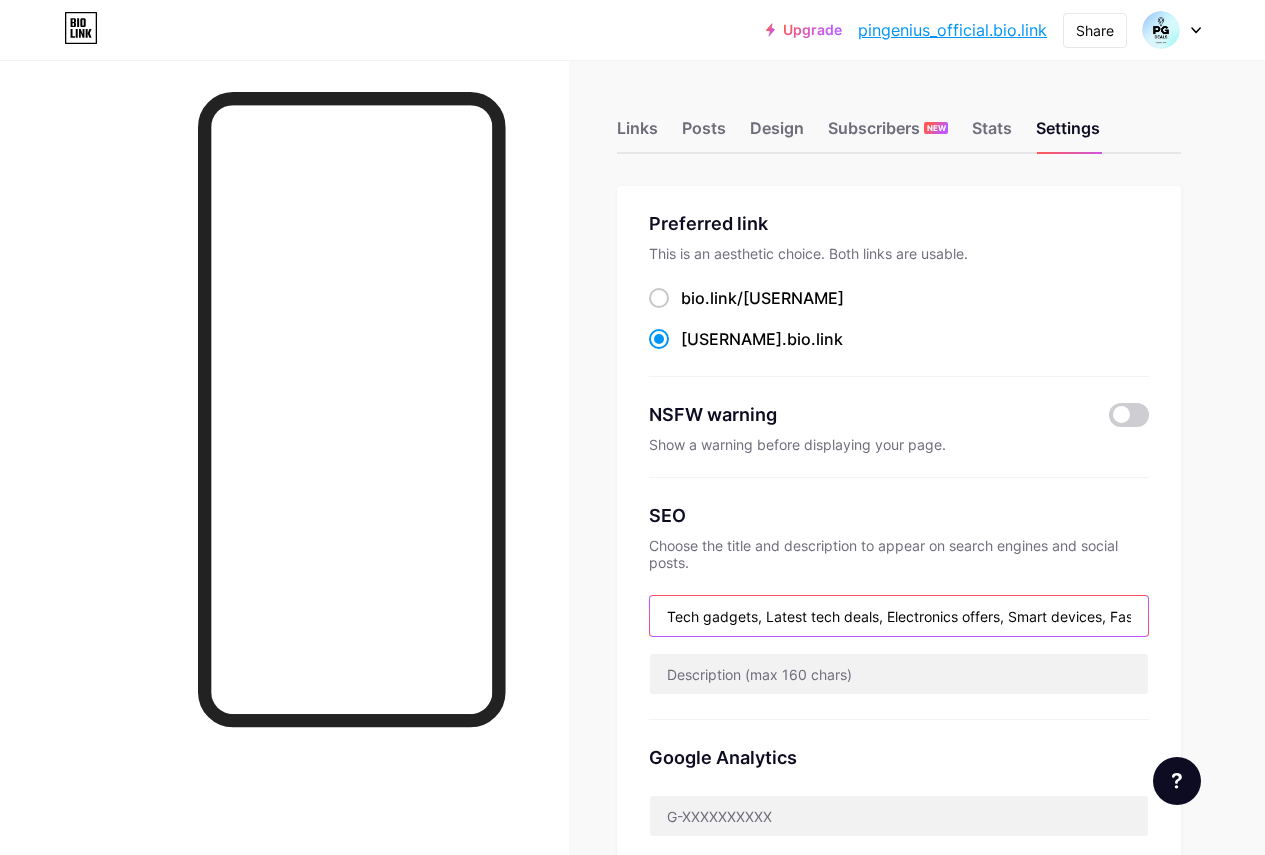 paste on "Home decor ideas Affordable home decor Interior inspiration Home accessories" 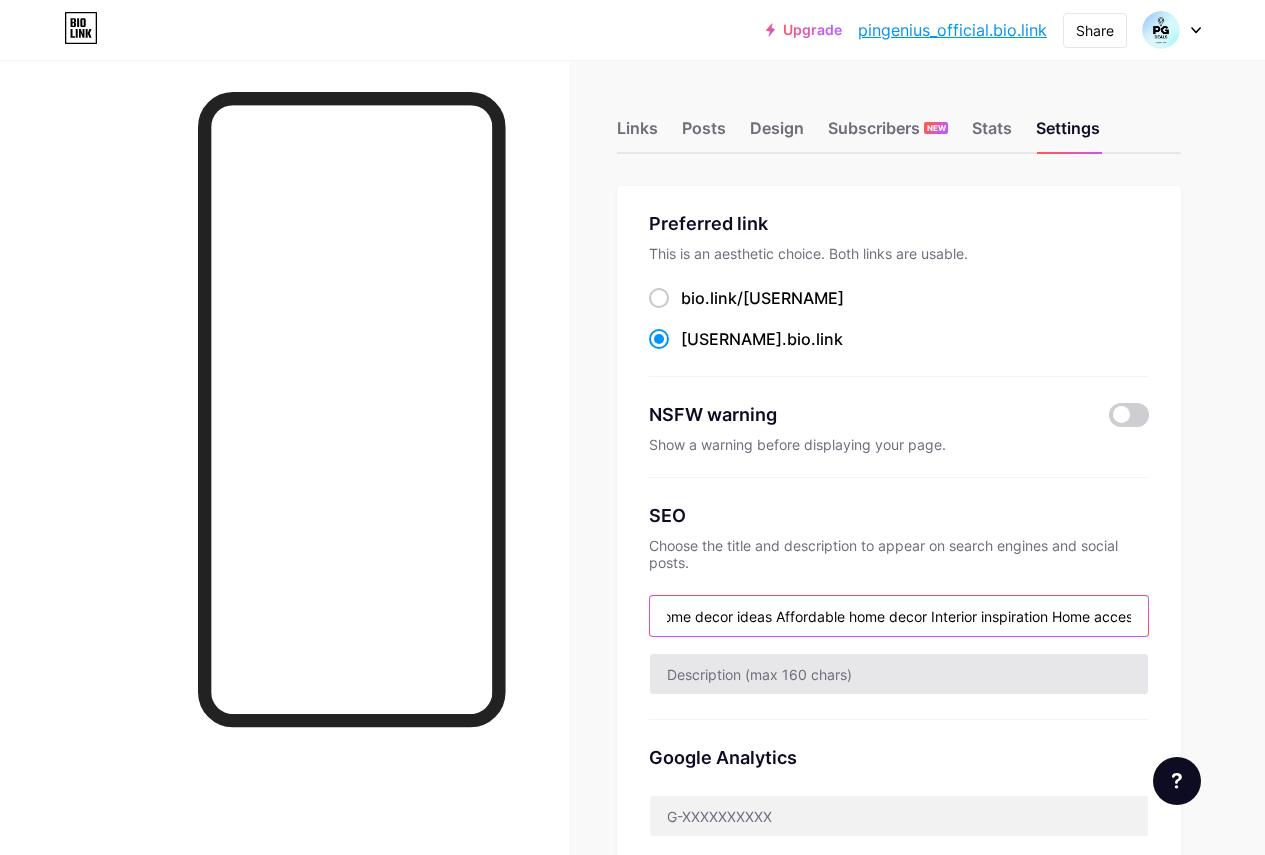 scroll, scrollTop: 0, scrollLeft: 0, axis: both 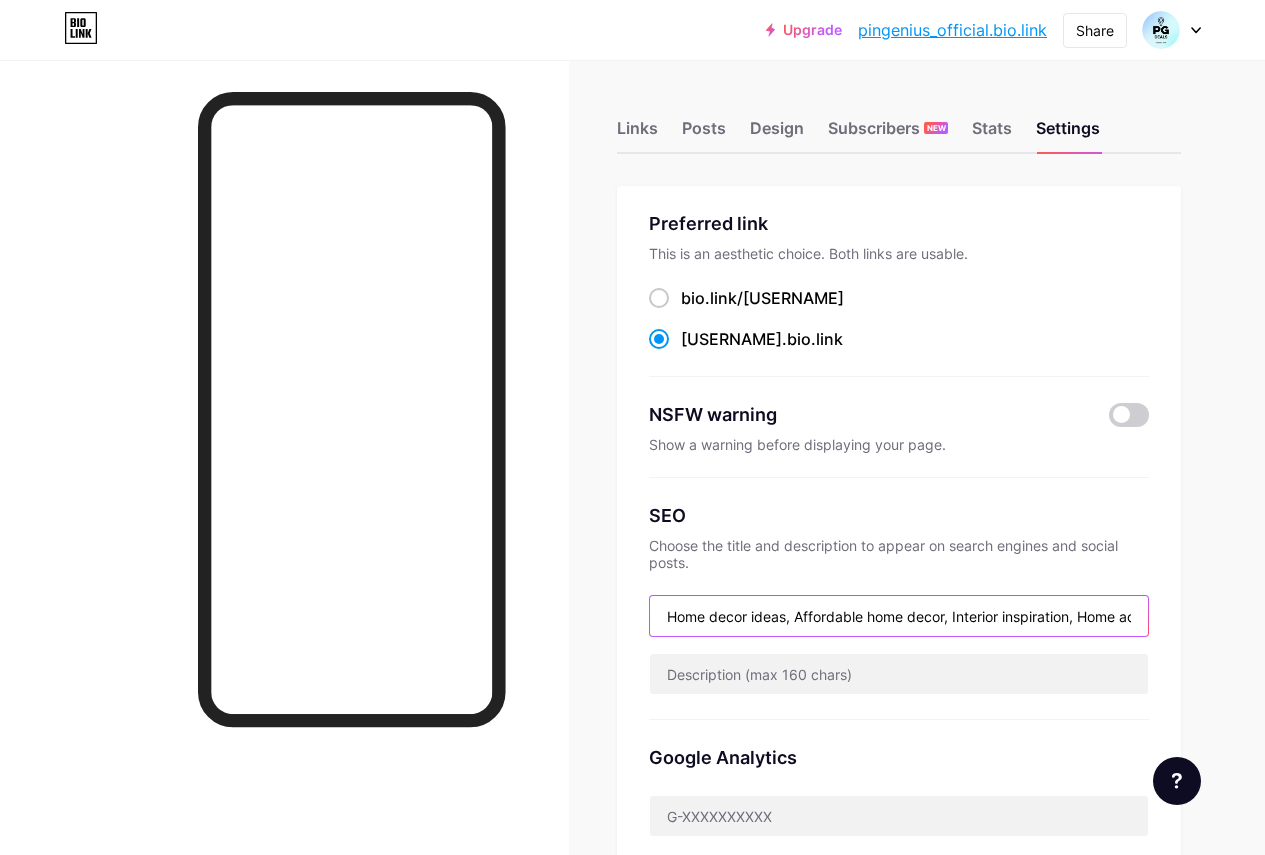paste on "Fitness gear Workout essentials Fitness deals Healthy lifestyle" 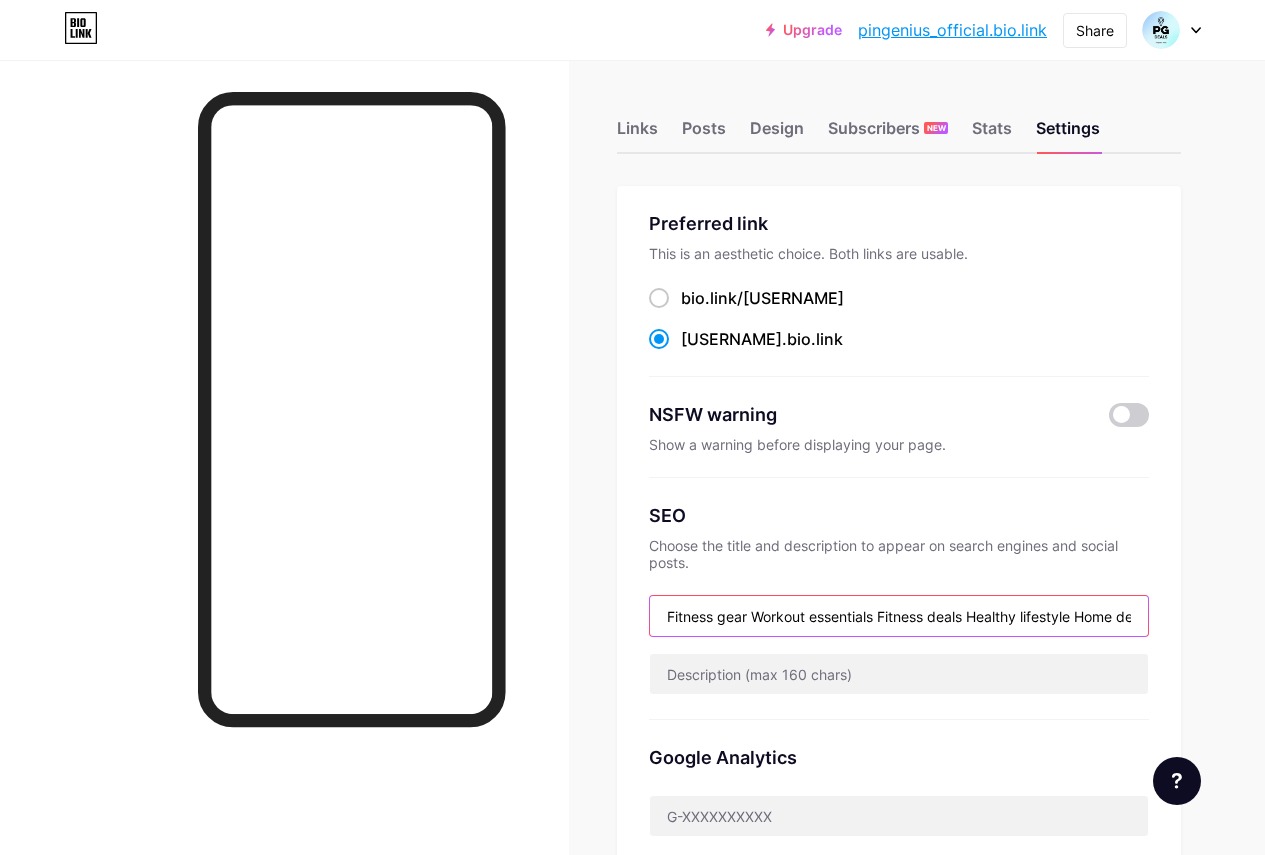 click on "Fitness gear Workout essentials Fitness deals Healthy lifestyle Home decor ideas, Affordable home decor, Interior inspiration, Home accessories, Tech gadgets, Latest tech deals, Electronics offers, Smart devices, Fashion deals, Trendy outfits, Affordable fashion, Style inspiration, Digital downloads, Ebooks deals, Online courses, offers Software discounts, Best deals, Trending products, Online shopping, Exclusive offers, Discount codes, Smart shopping, Top picks, Must-have products, Shop online, Save money, Beauty tips, Makeup offers, Skincare deal, Beauty products, Vacation ideas, Best service providers, Women health, women beauty, women health and beauty, health beauty, Free shipping, Fast delivery, Shipping deals," at bounding box center (899, 616) 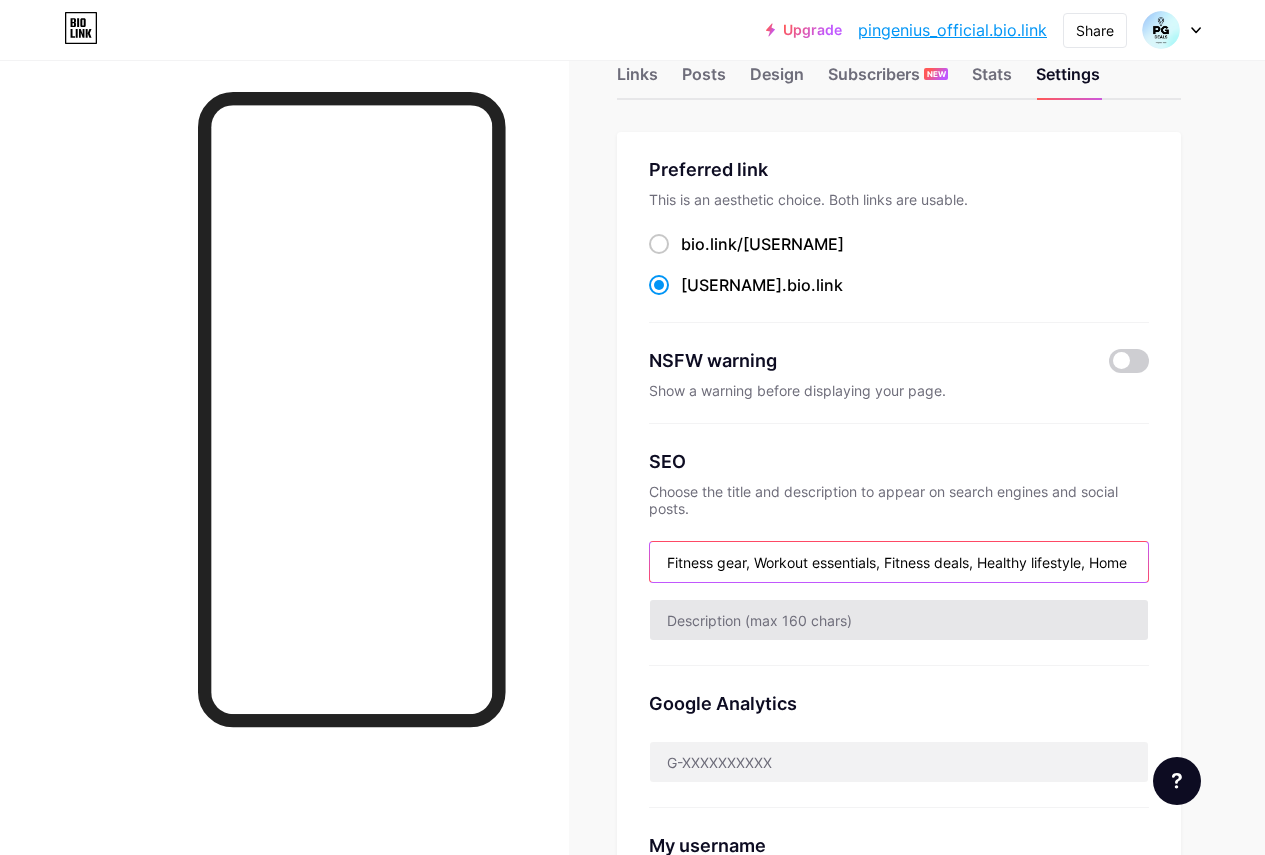 scroll, scrollTop: 0, scrollLeft: 0, axis: both 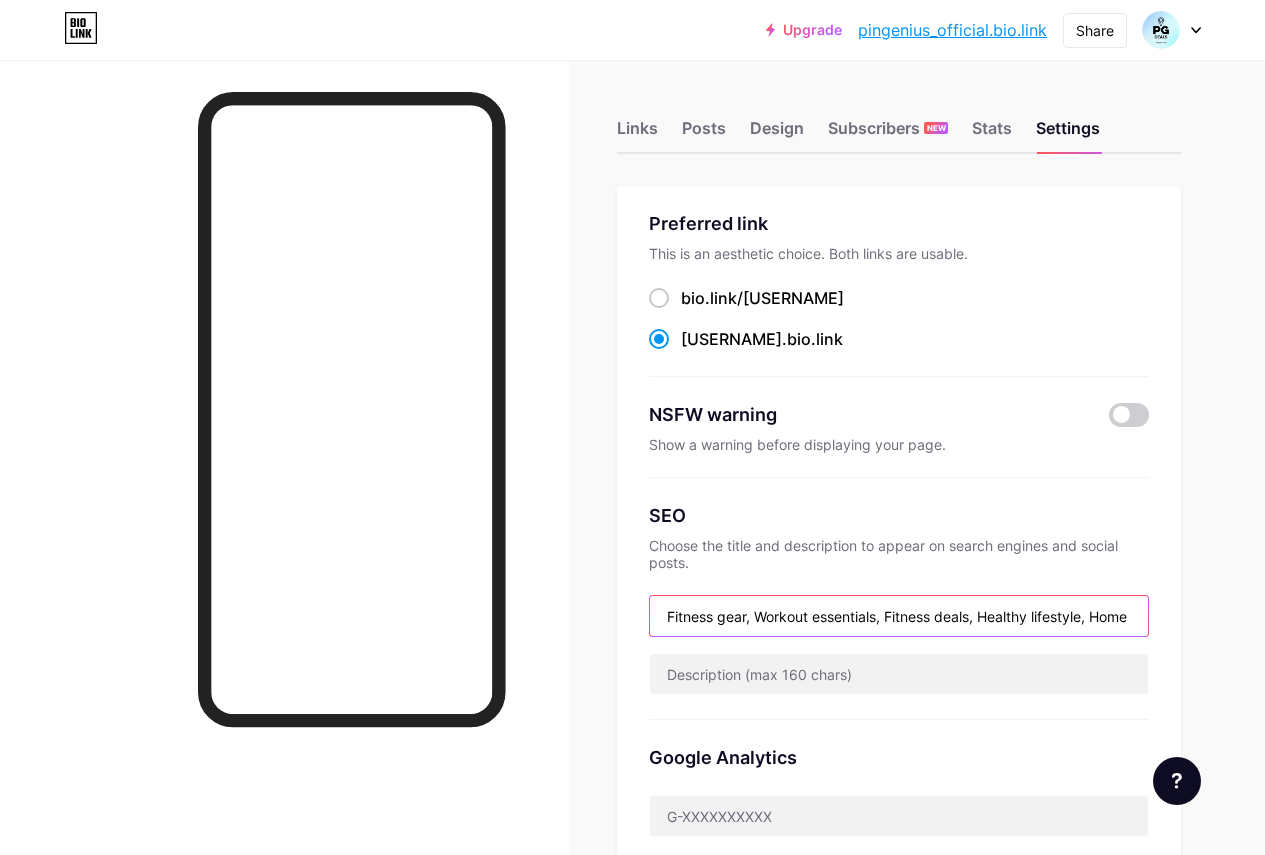 type on "Fitness gear, Workout essentials, Fitness deals, Healthy lifestyle, Home decor ideas, Affordable home decor, Interior inspiration, Home accessories, Tech gadgets, Latest tech deals, Electronics offers, Smart devices, Fashion deals, Trendy outfits, Affordable fashion, Style inspiration, Digital downloads, Ebooks deals, Online courses, offers Software discounts, Best deals, Trending products, Online shopping, Exclusive offers, Discount codes, Smart shopping, Top picks, Must-have products, Shop online, Save money, Beauty tips, Makeup offers, Skincare deal, Beauty products, Vacation ideas, Best service providers, Women health, women beauty, women health and beauty, health beauty, Free shipping, Fast delivery, Shipping deals," 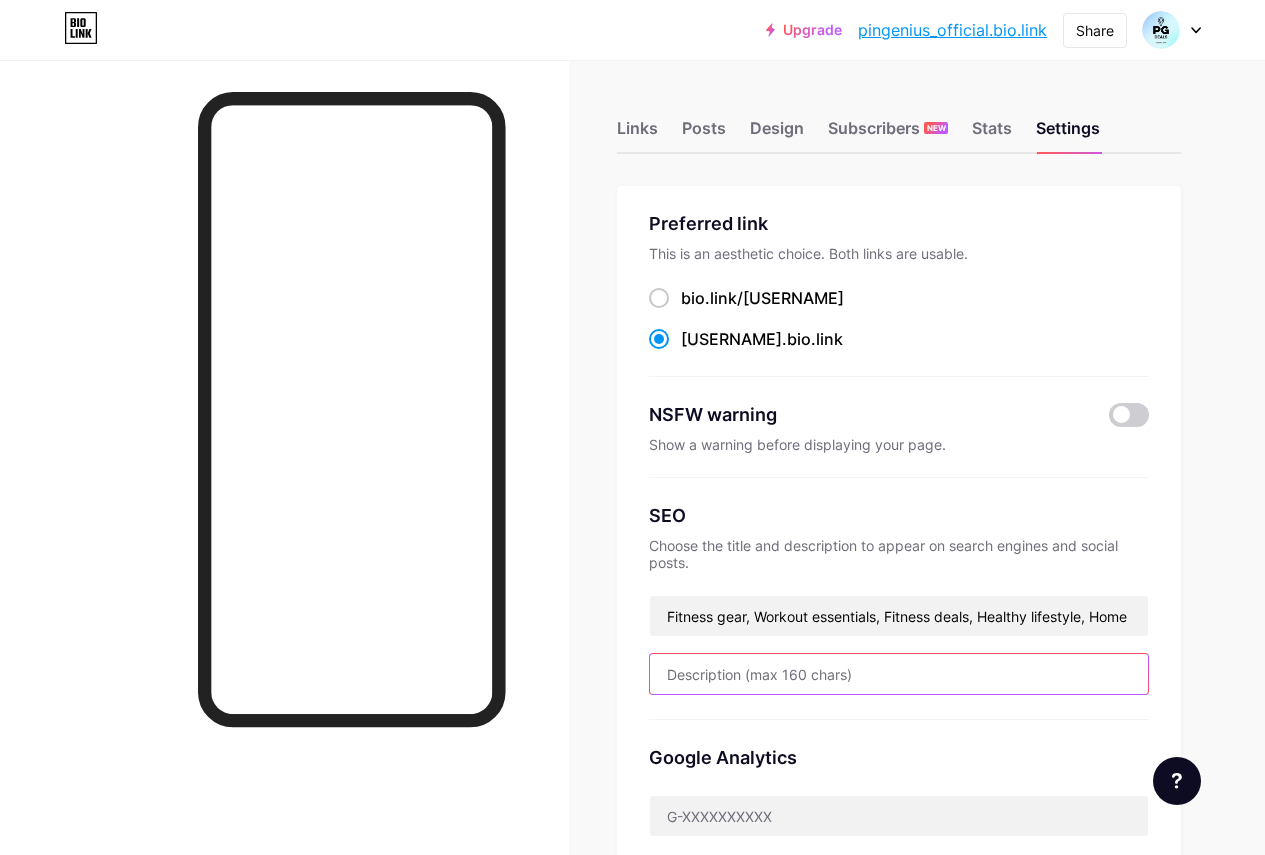 drag, startPoint x: 678, startPoint y: 677, endPoint x: 750, endPoint y: 677, distance: 72 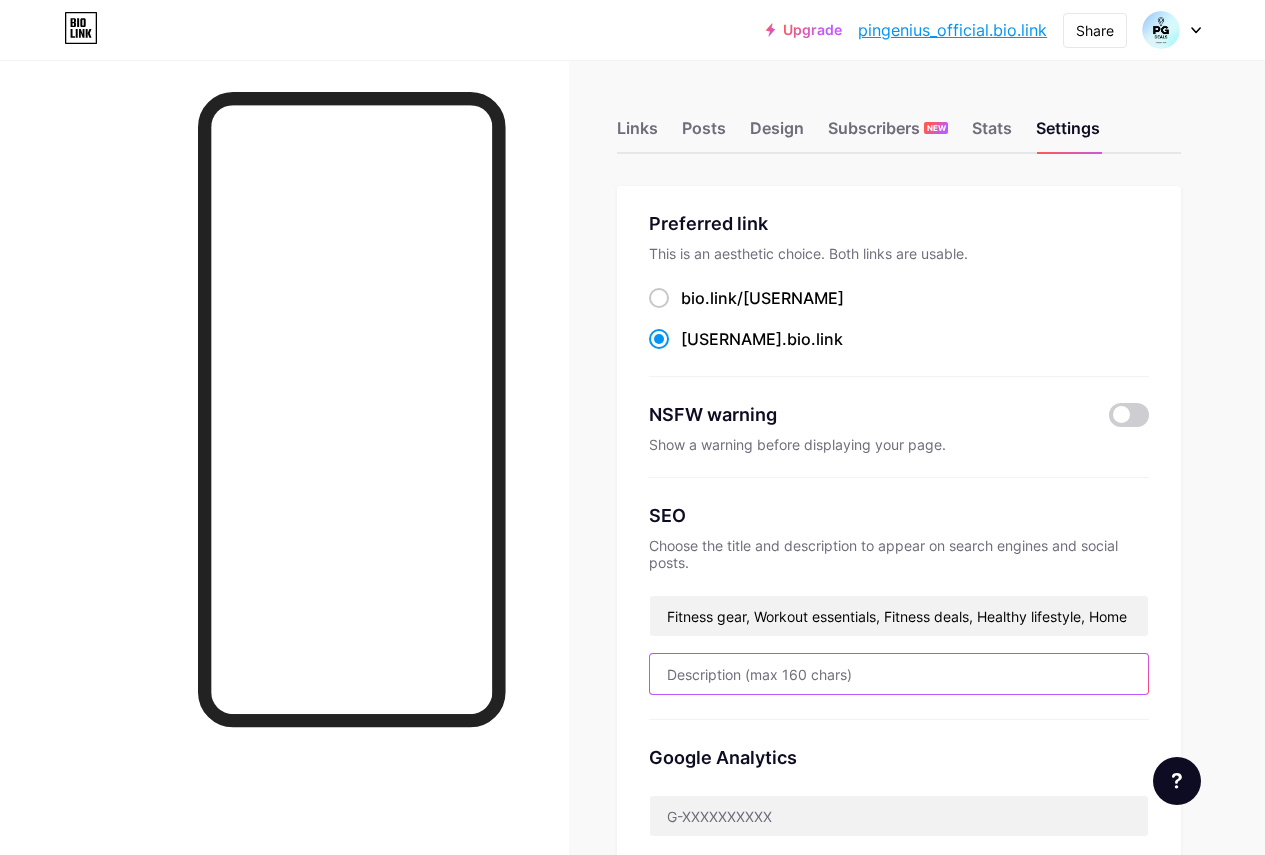 paste on "Discover the best deals and trending products with PinGenius Deals! Explore exclusive offers on digital products, fashion, tech gadgets, home decor, fitness gea" 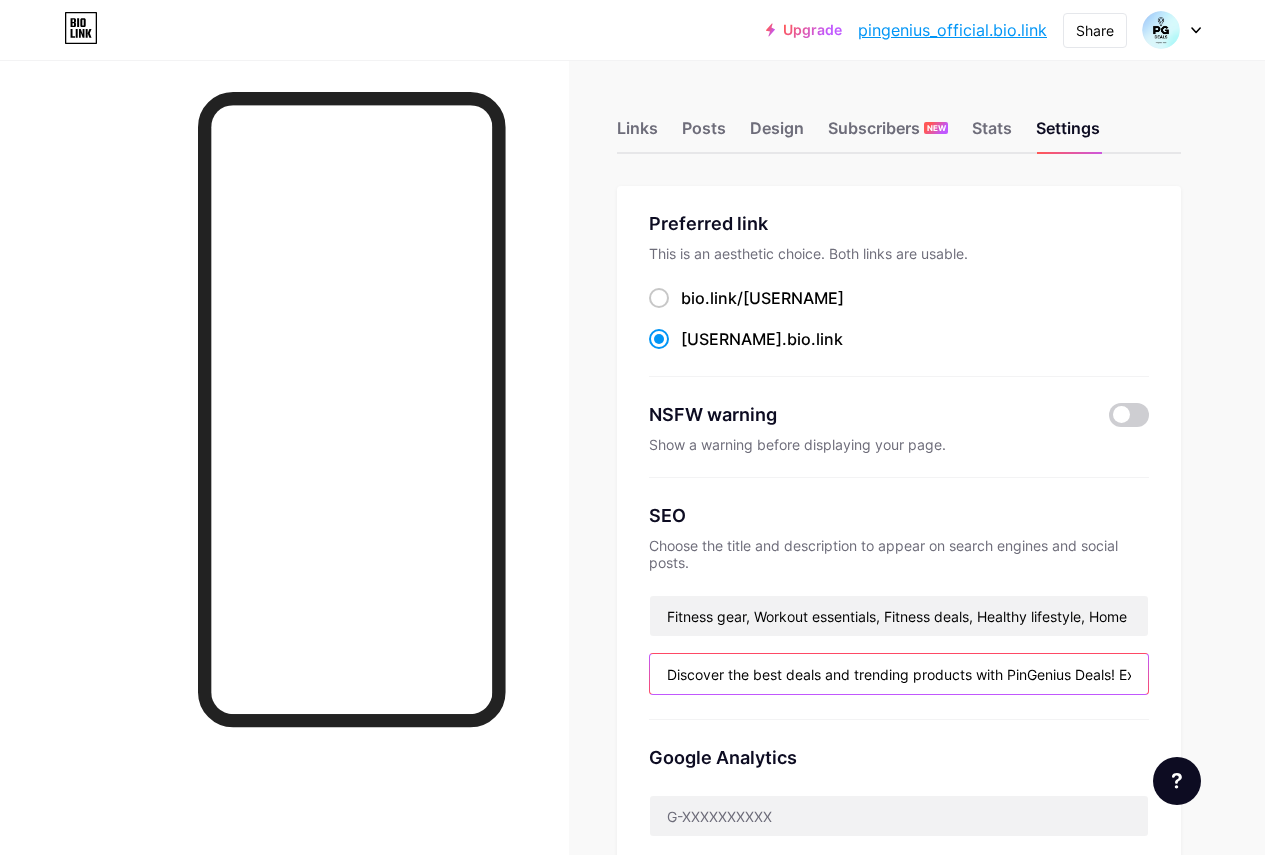 scroll, scrollTop: 0, scrollLeft: 601, axis: horizontal 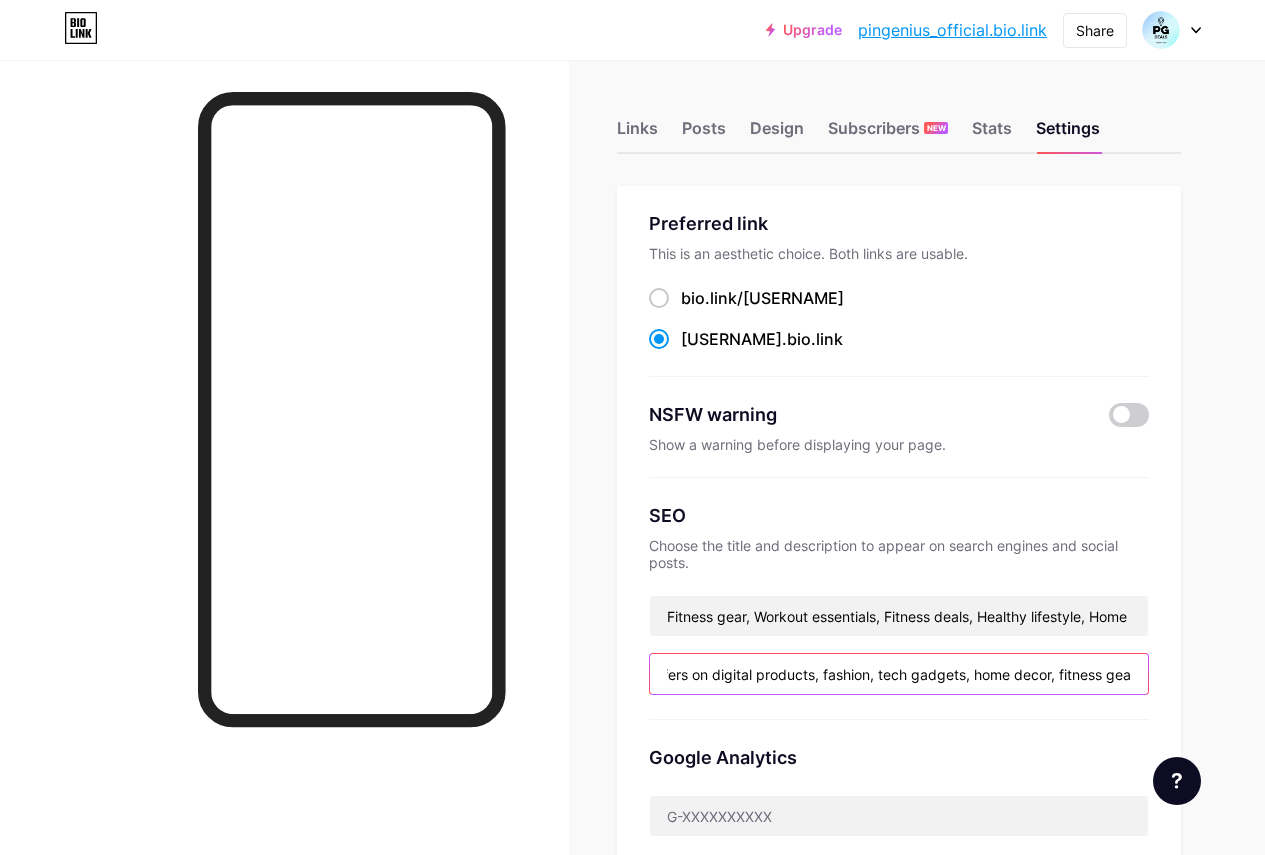 type on "Discover the best deals and trending products with PinGenius Deals! Explore exclusive offers on digital products, fashion, tech gadgets, home decor, fitness gea" 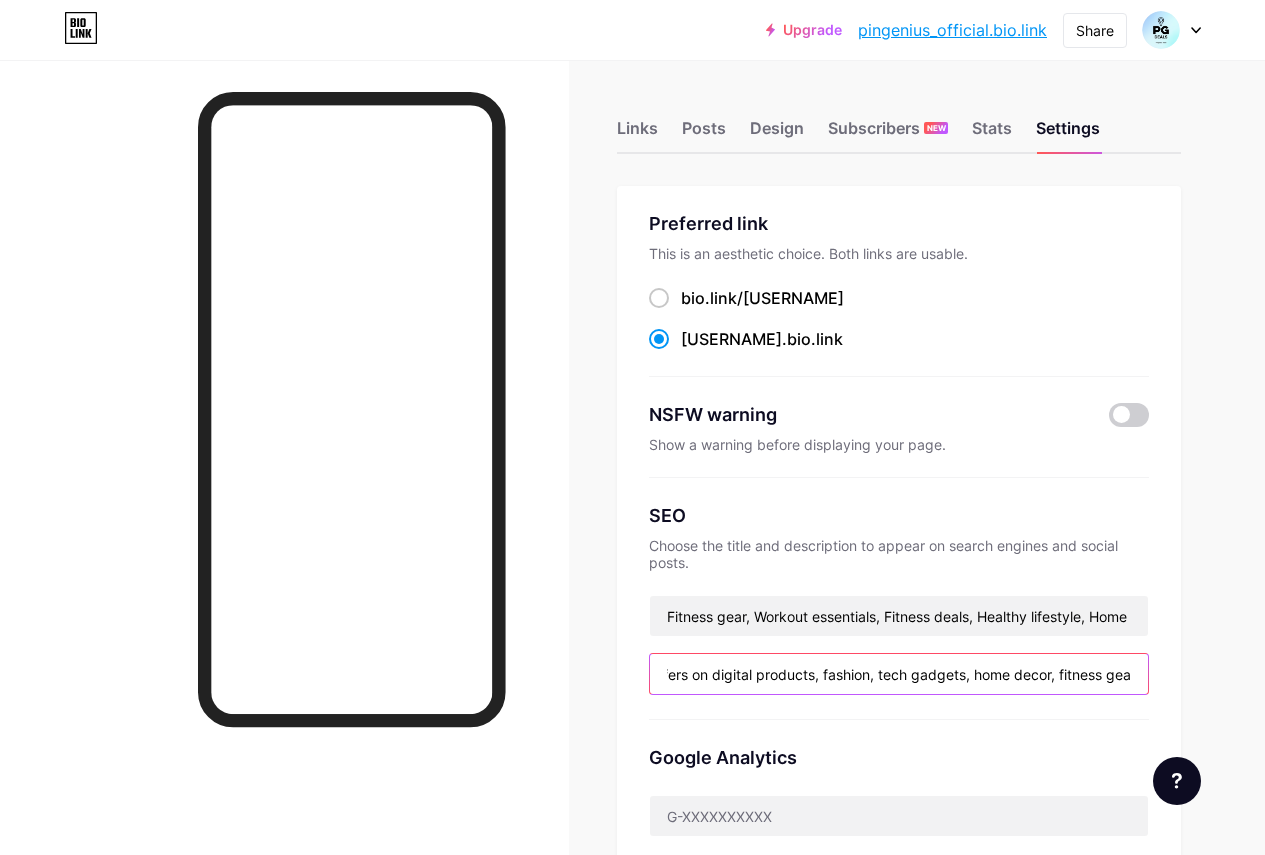 scroll, scrollTop: 0, scrollLeft: 0, axis: both 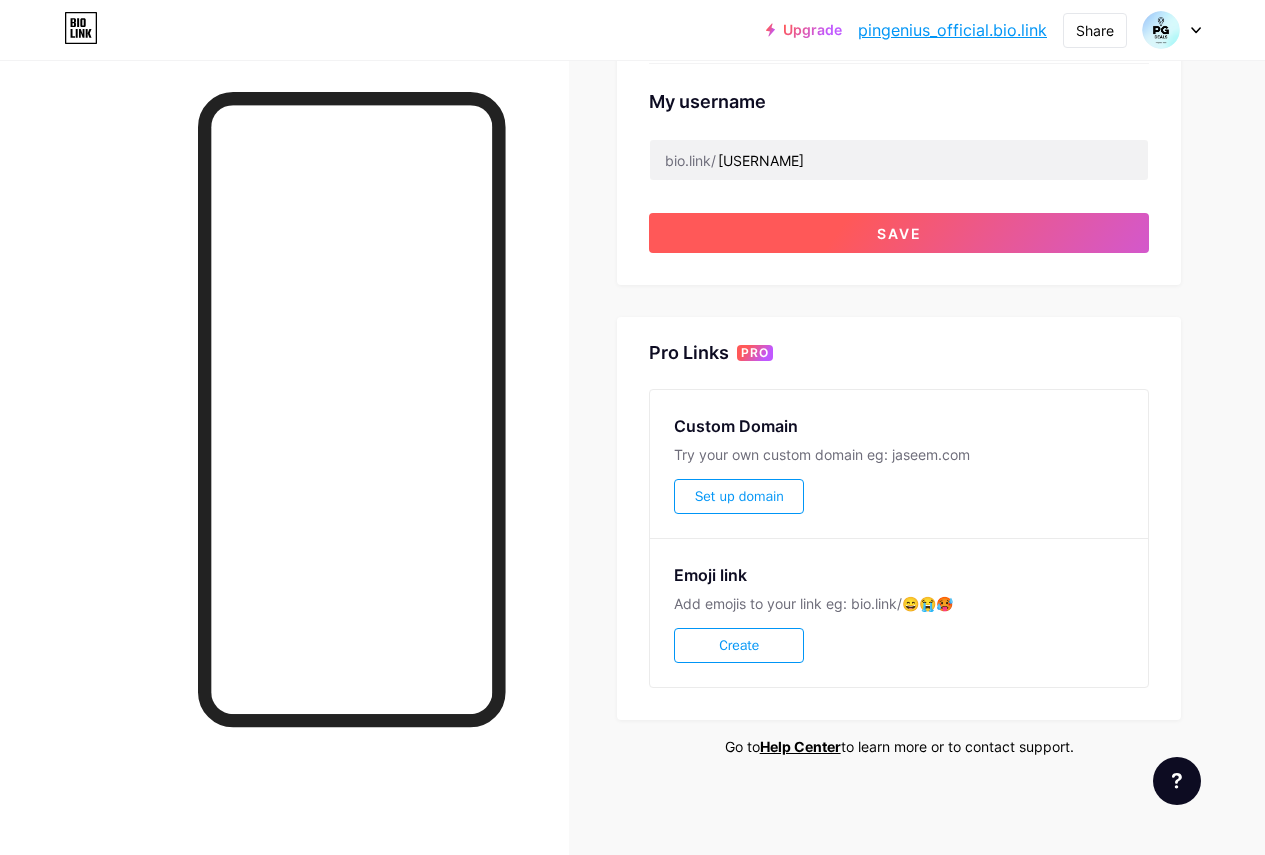 click on "Save" at bounding box center [899, 233] 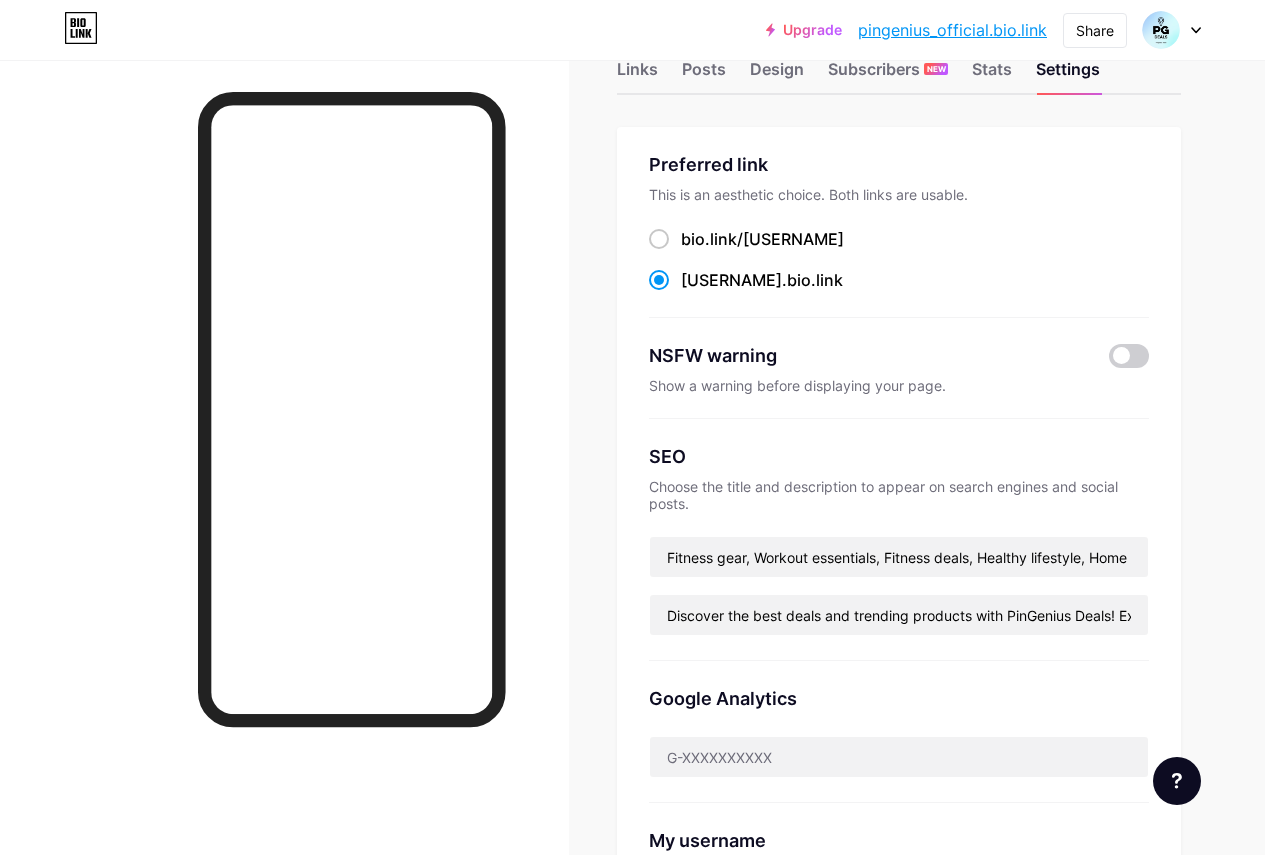 scroll, scrollTop: 0, scrollLeft: 0, axis: both 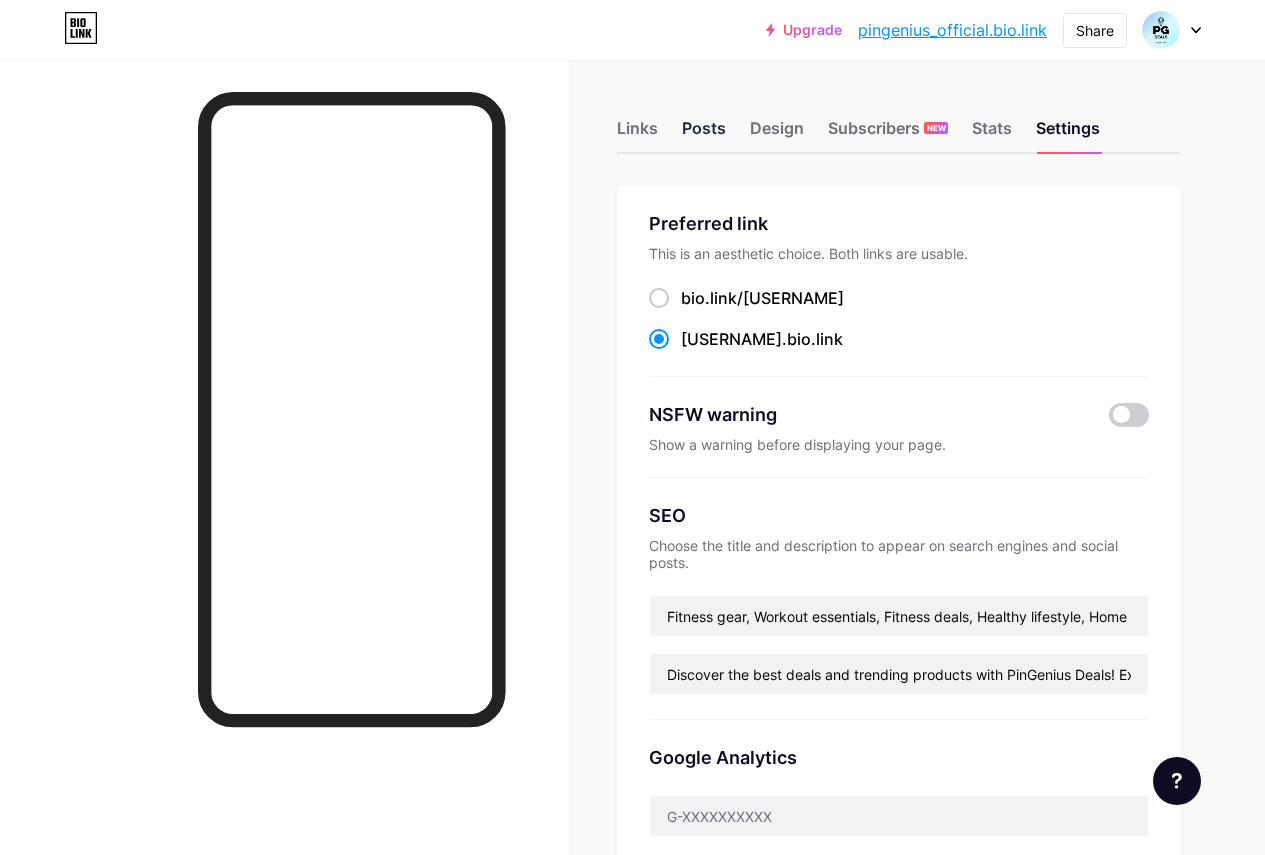 click on "Posts" at bounding box center (704, 134) 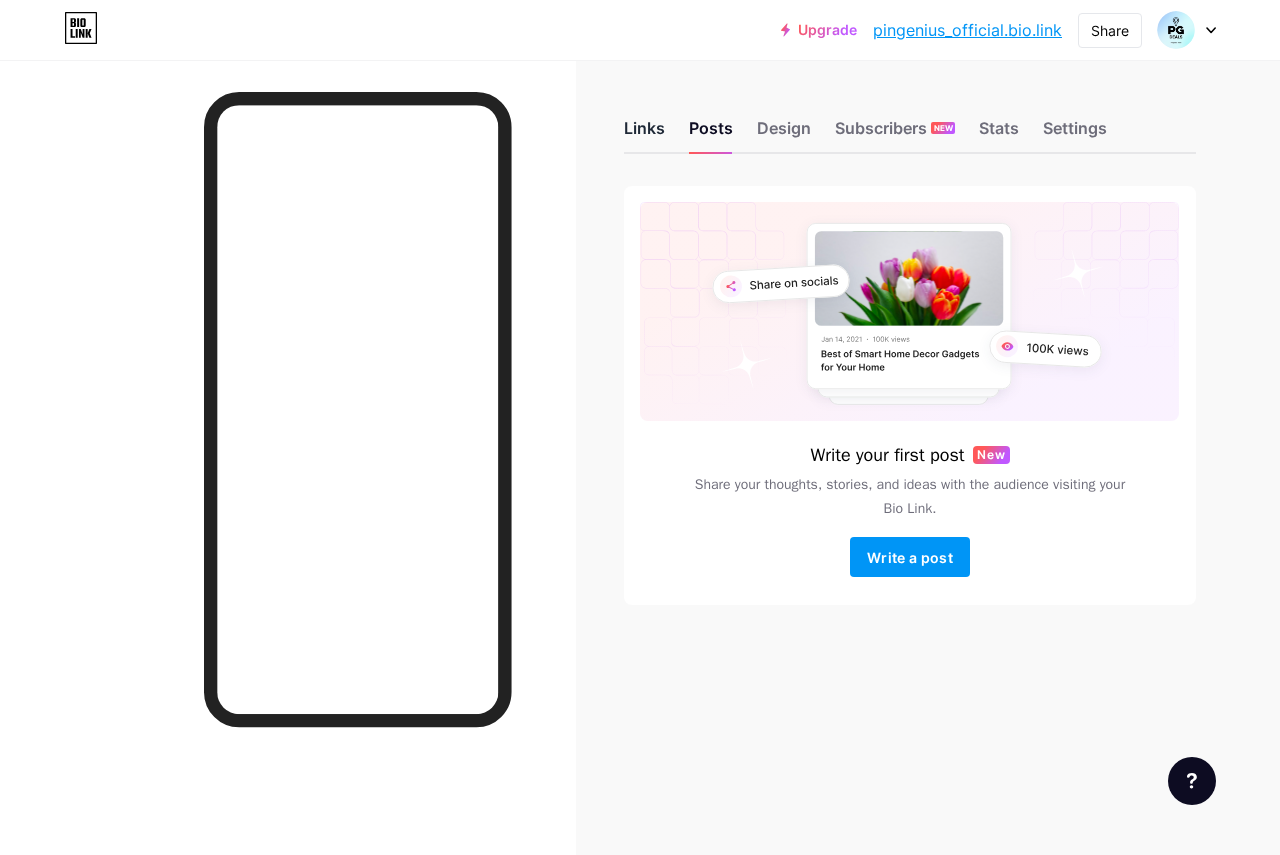 click on "Links" at bounding box center (644, 134) 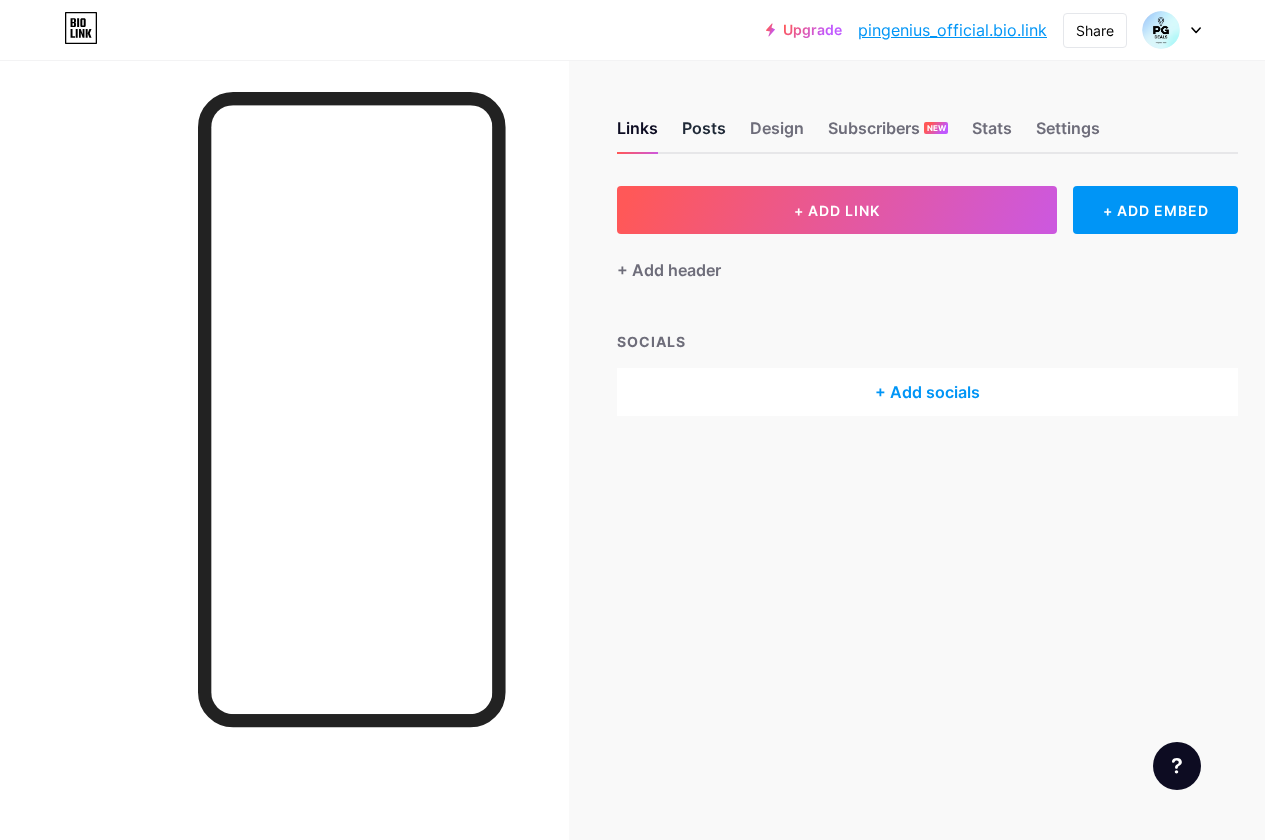 click on "Posts" at bounding box center [704, 134] 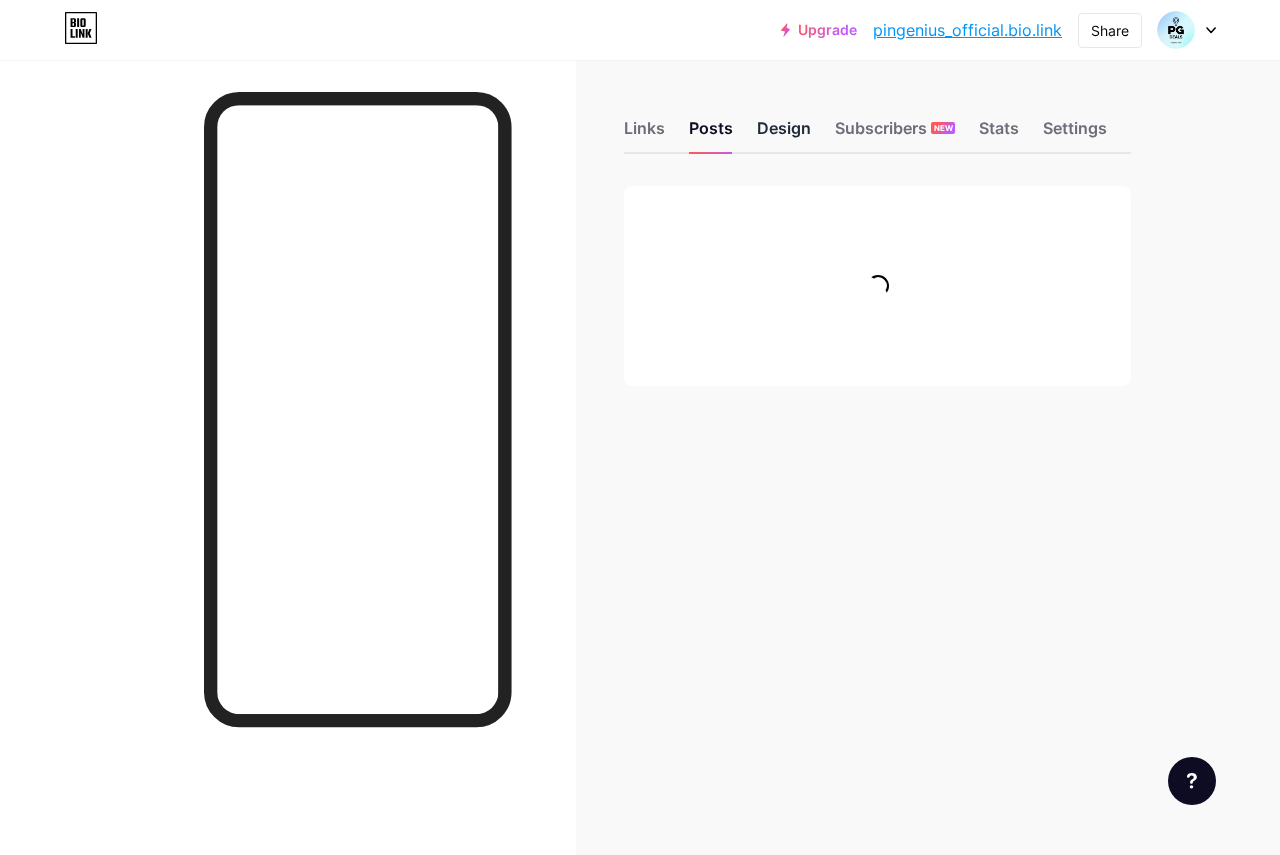 click on "Design" at bounding box center [784, 134] 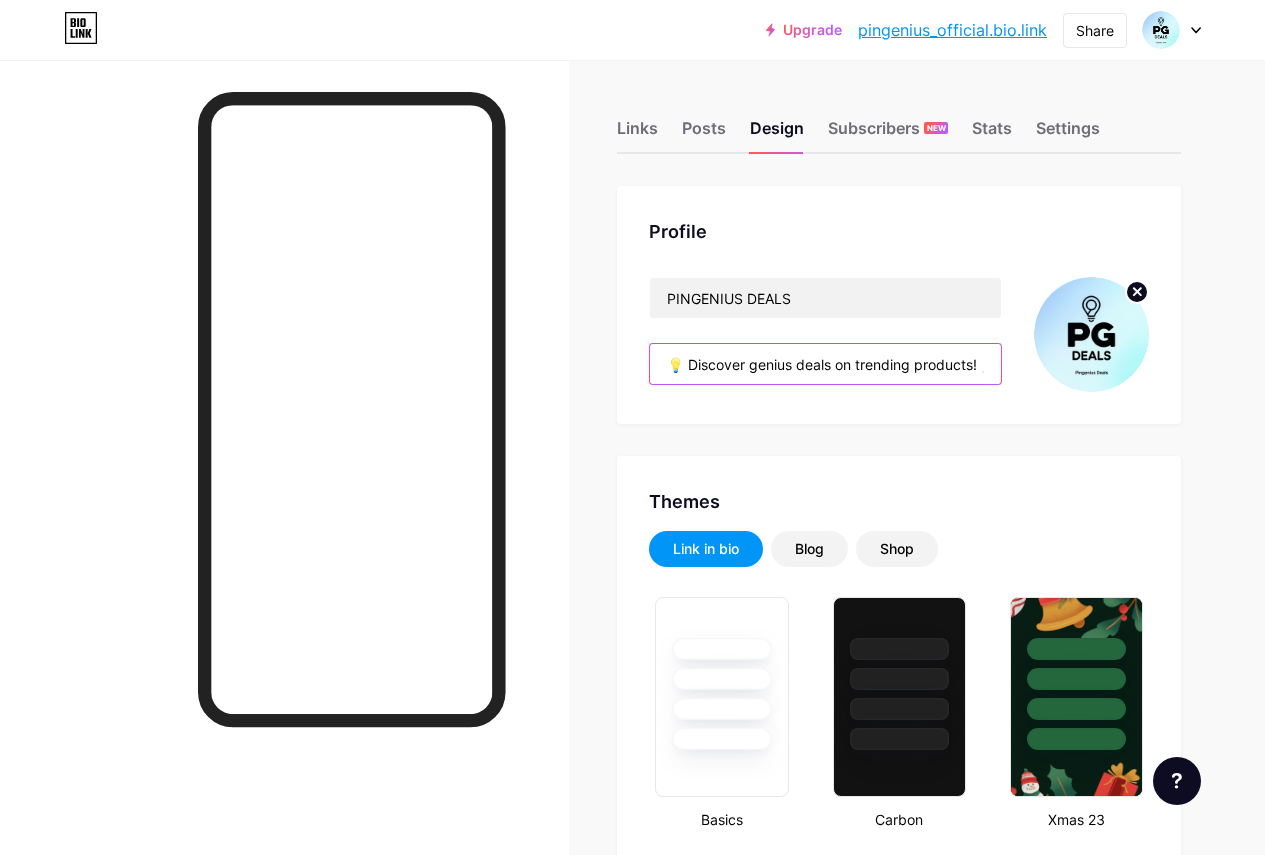 click on "💡 Discover genius deals on trending products! 📌 Digital products, fashion, tech, home decor, fitness, beauty, travel & more. 🔗 Find the best offers, tips, and exclusive discounts. 👉 Follow for daily pins & smart shopping inspiration! Some links may be affiliate links." at bounding box center [825, 364] 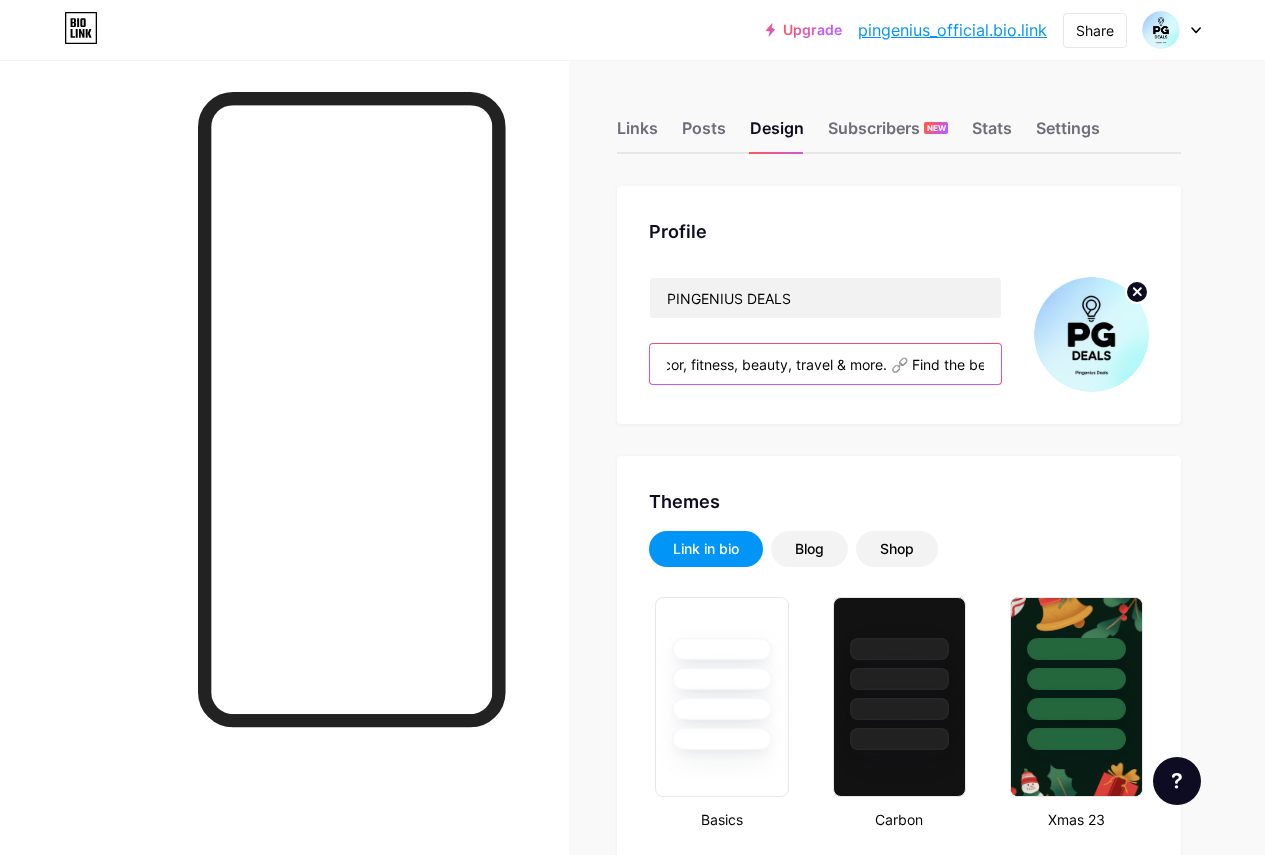 scroll, scrollTop: 0, scrollLeft: 613, axis: horizontal 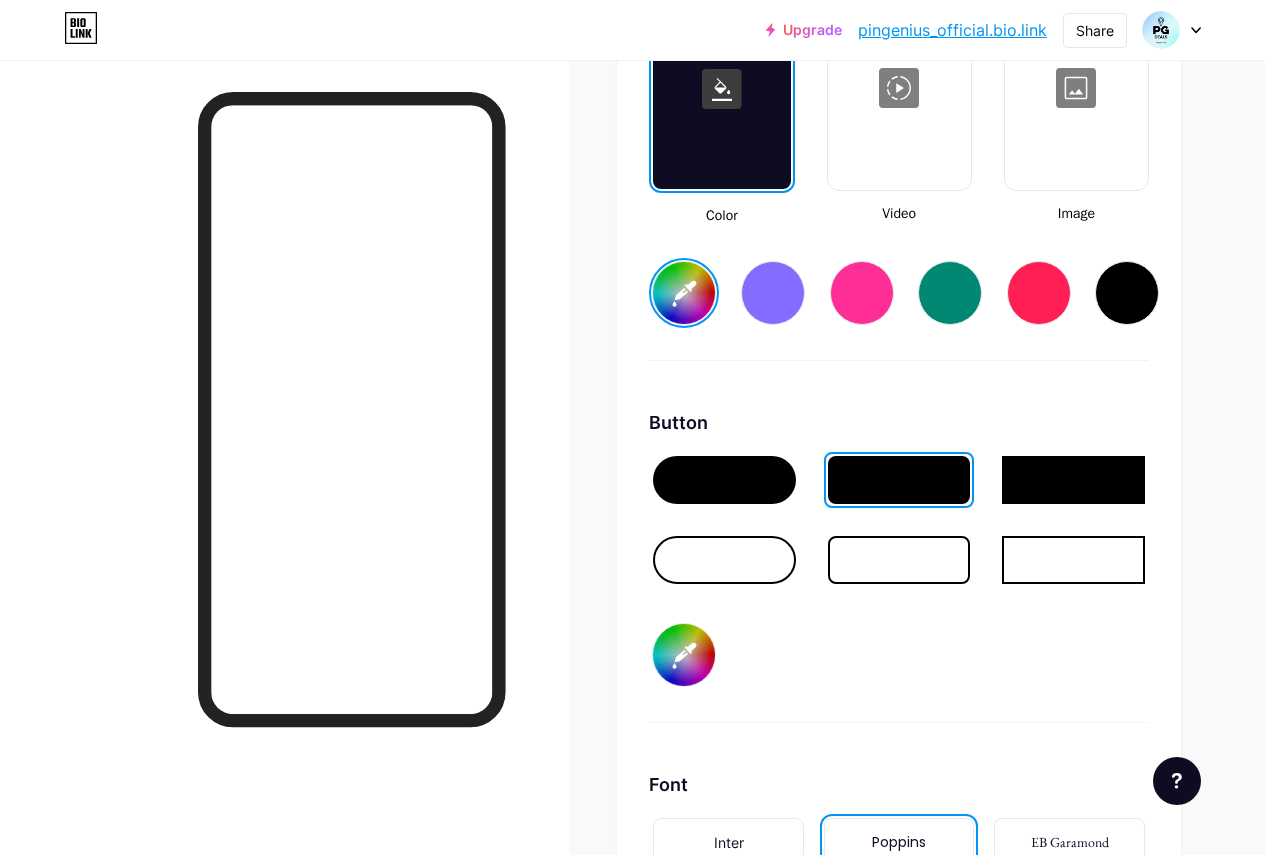 click at bounding box center (899, 480) 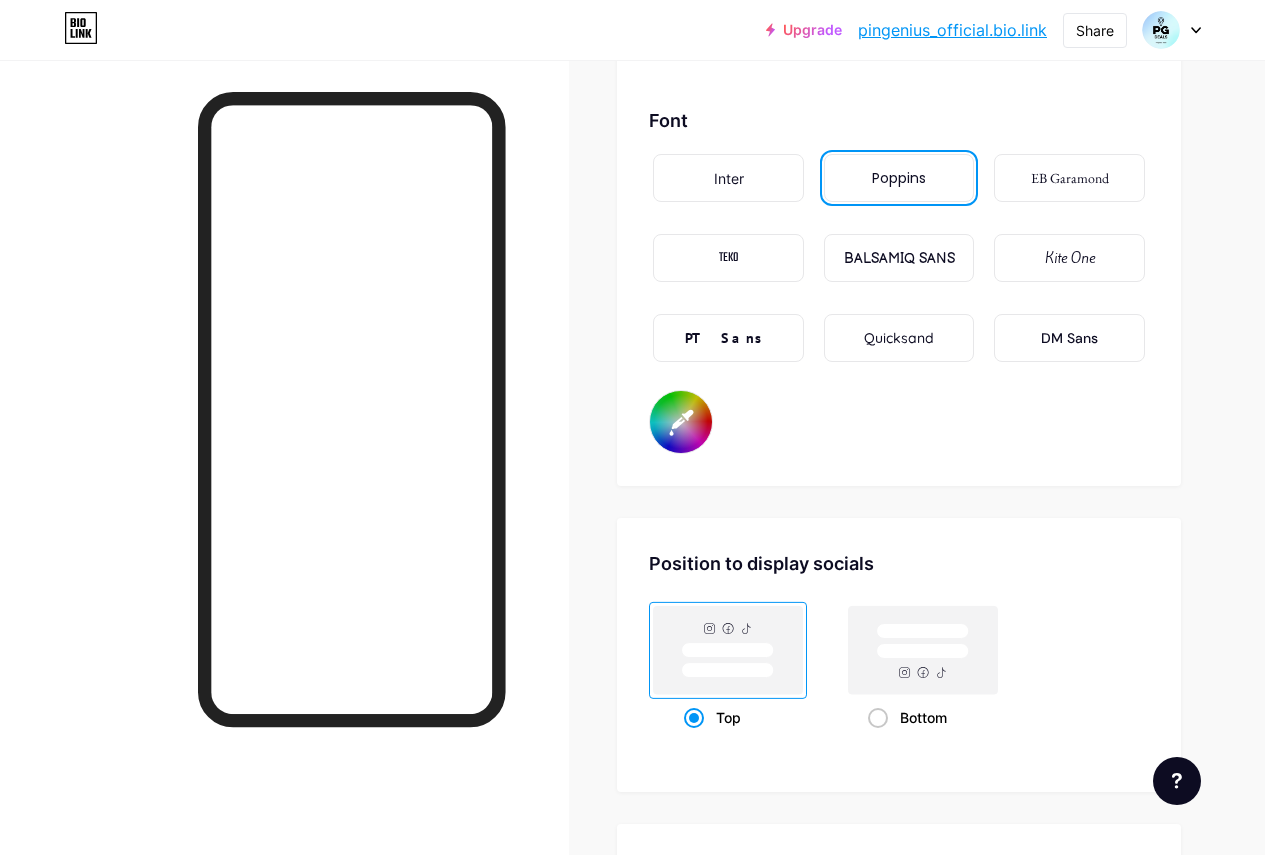 scroll, scrollTop: 3500, scrollLeft: 0, axis: vertical 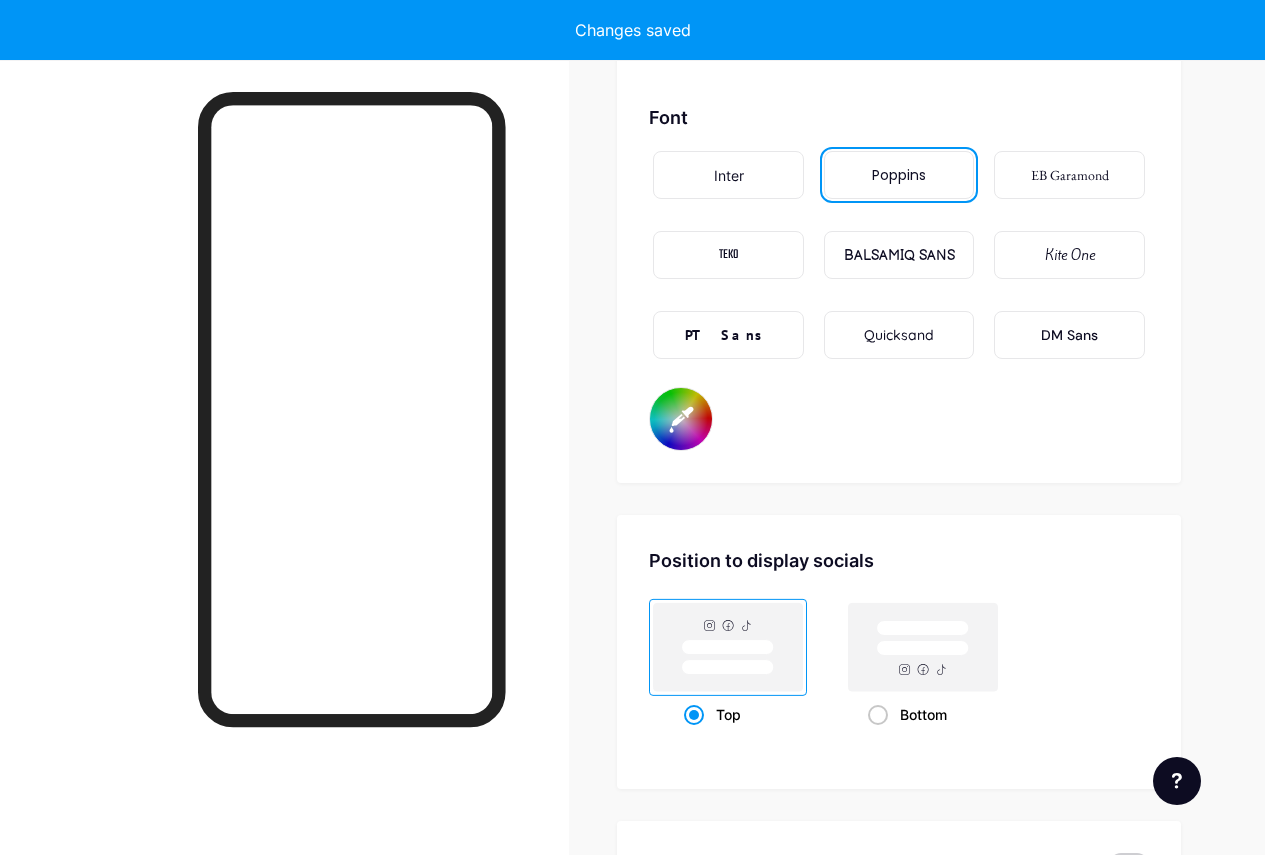 type on "#b3dbf5" 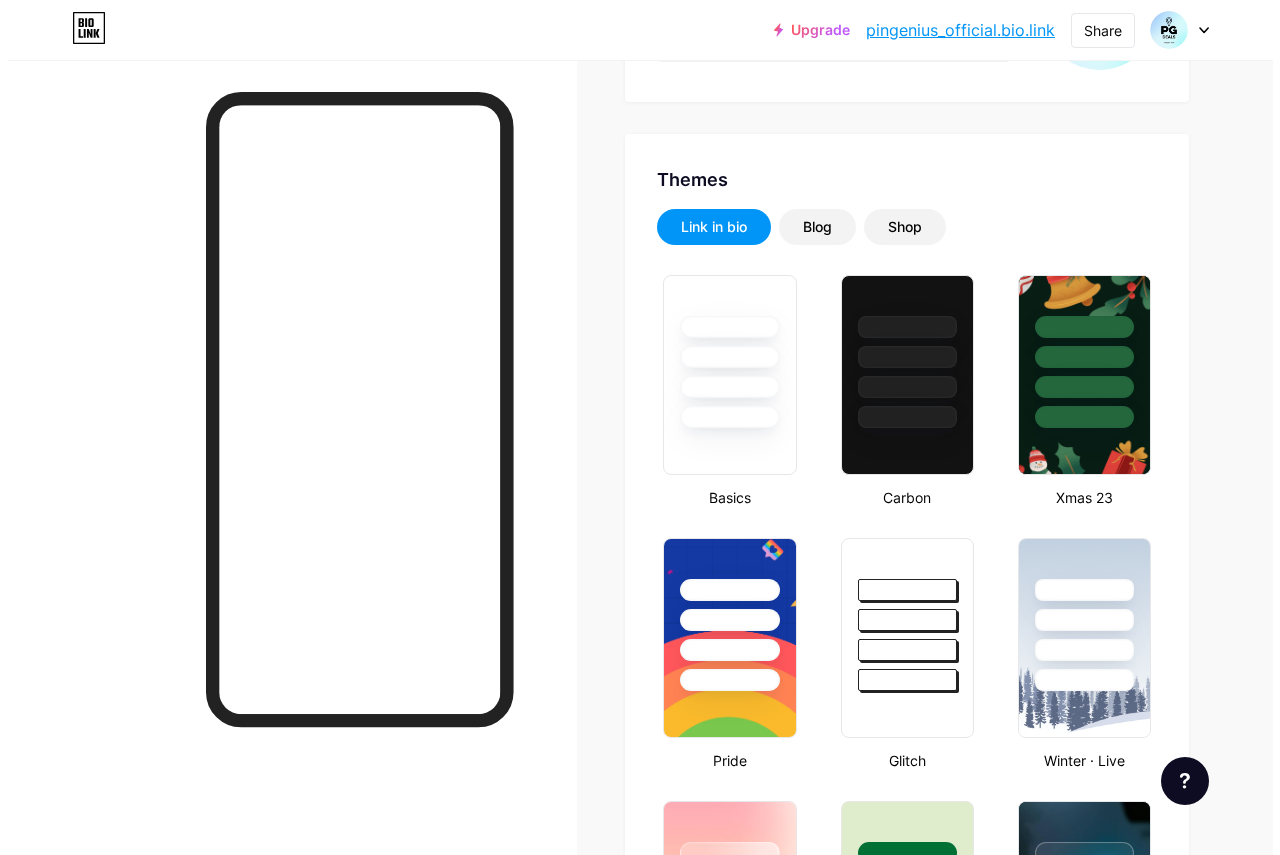 scroll, scrollTop: 0, scrollLeft: 0, axis: both 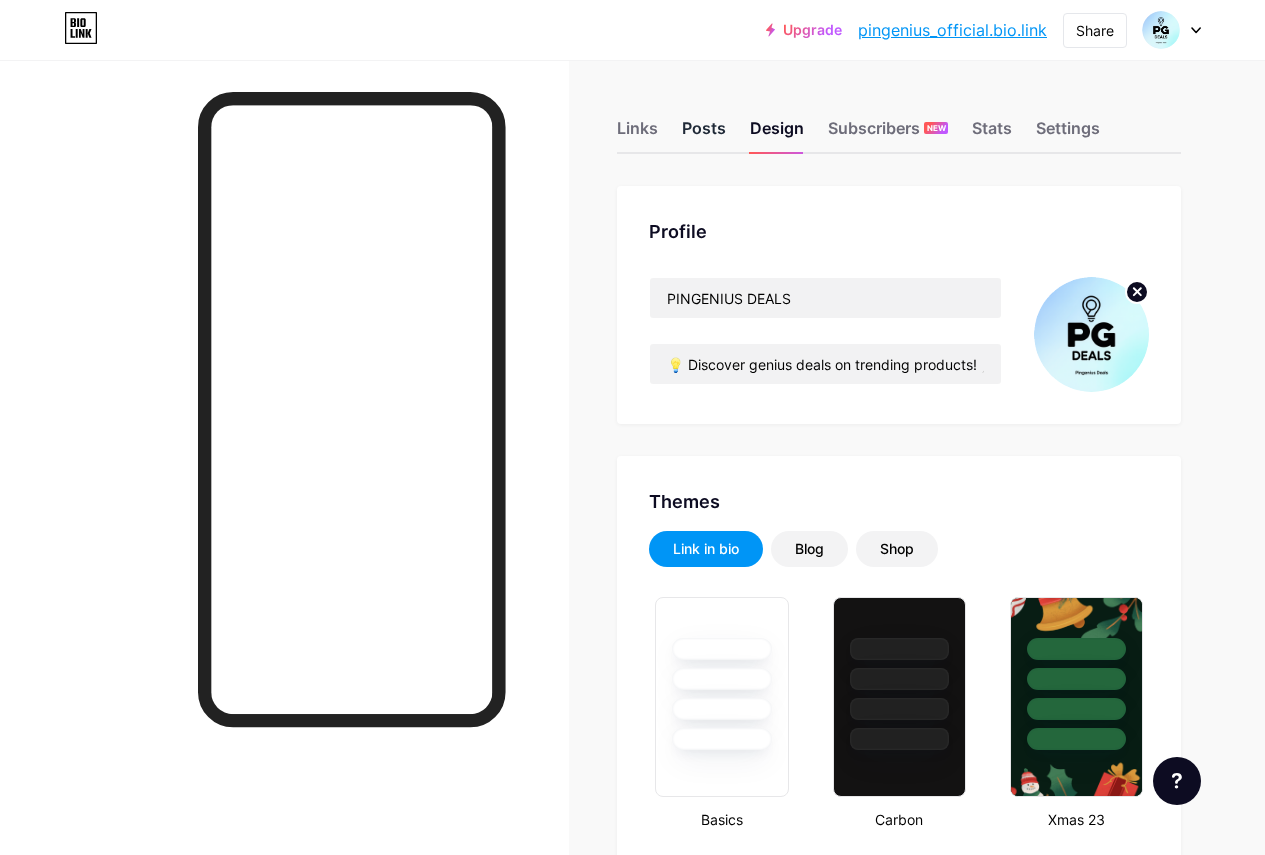click on "Posts" at bounding box center (704, 134) 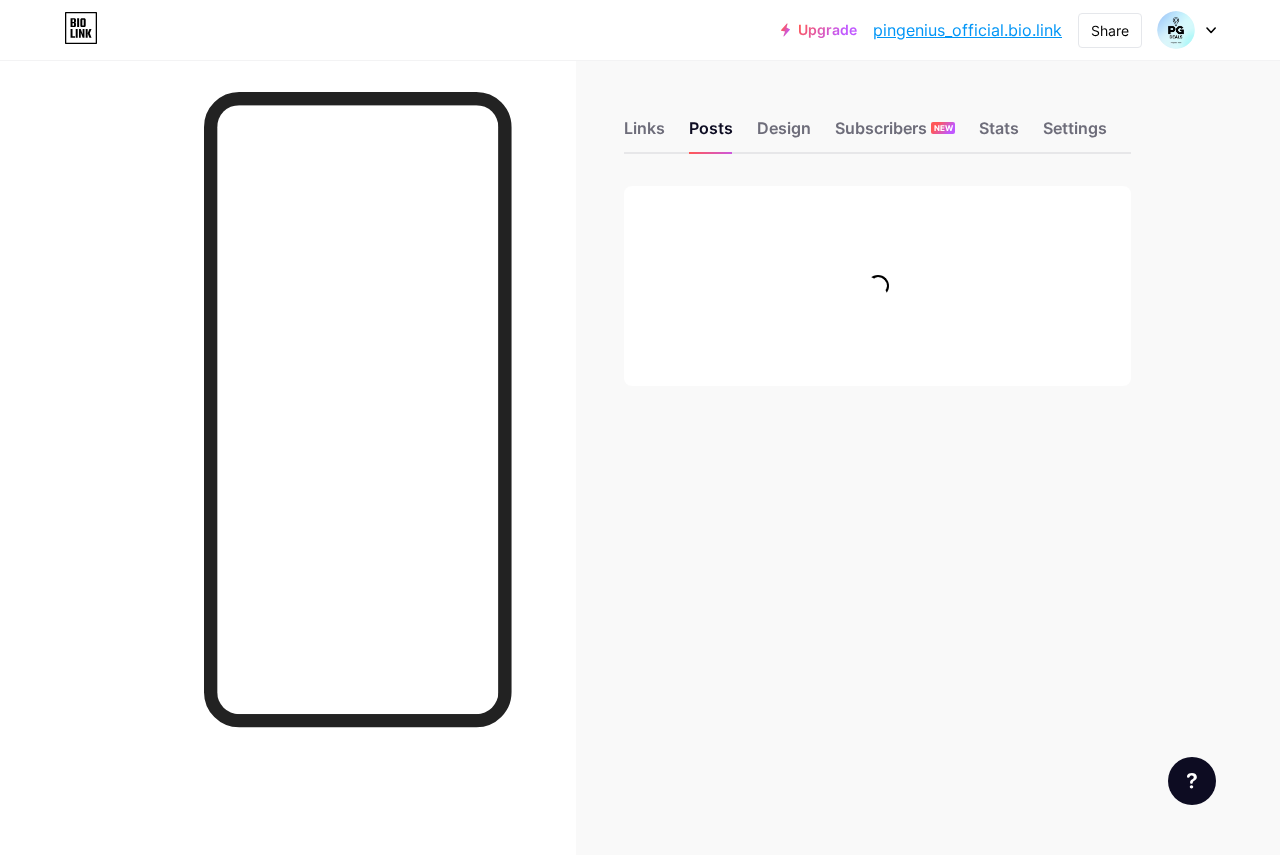 click on "Links
Posts
Design
Subscribers
NEW
Stats
Settings                     Feature requests             Help center         Contact support" at bounding box center [607, 273] 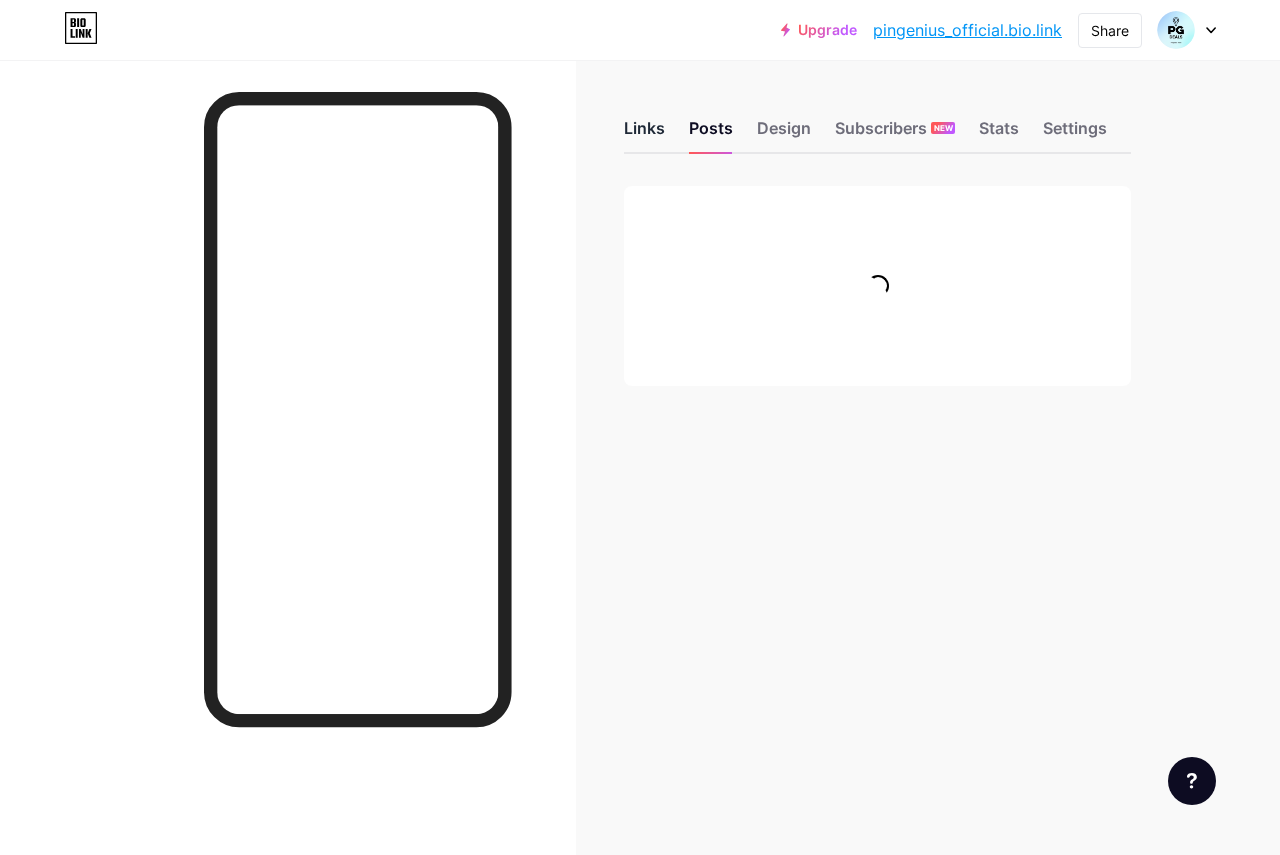click on "Links" at bounding box center [644, 134] 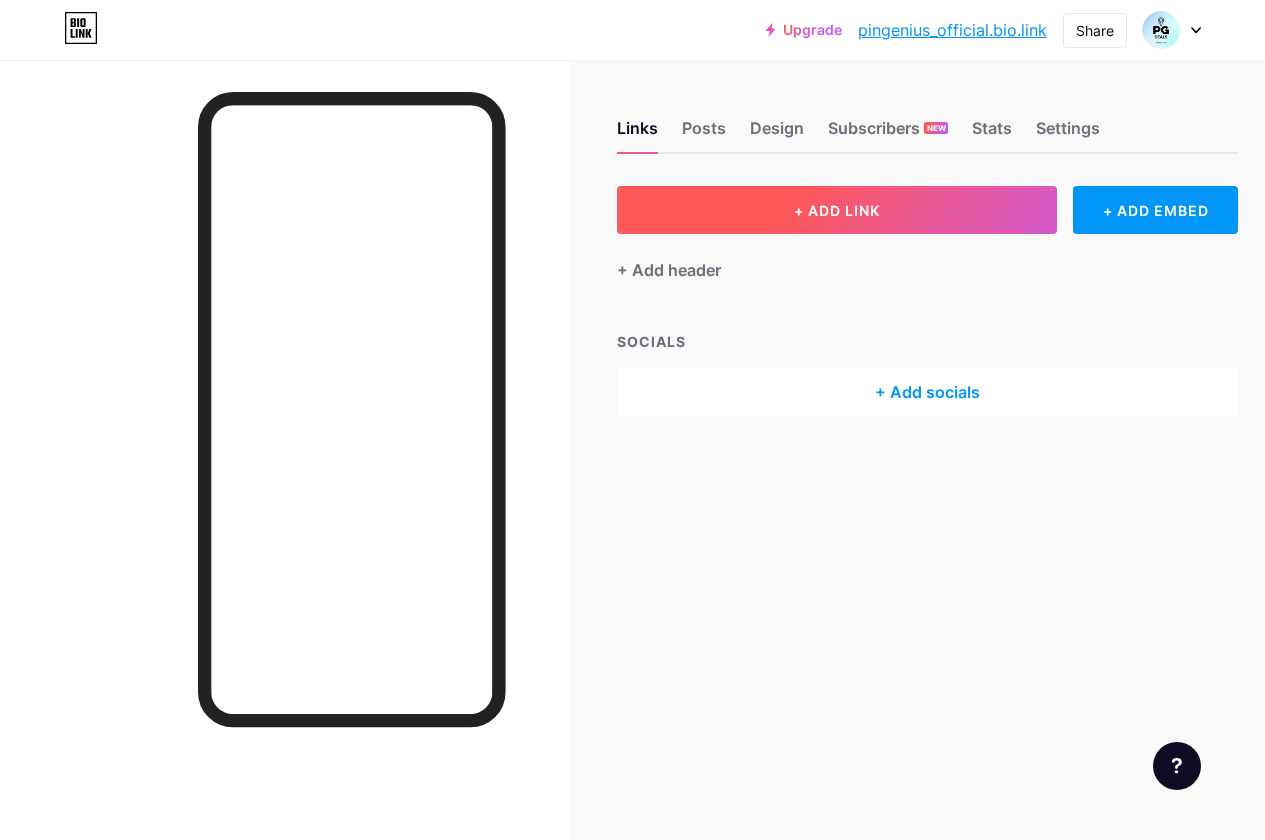 click on "+ ADD LINK" at bounding box center (837, 210) 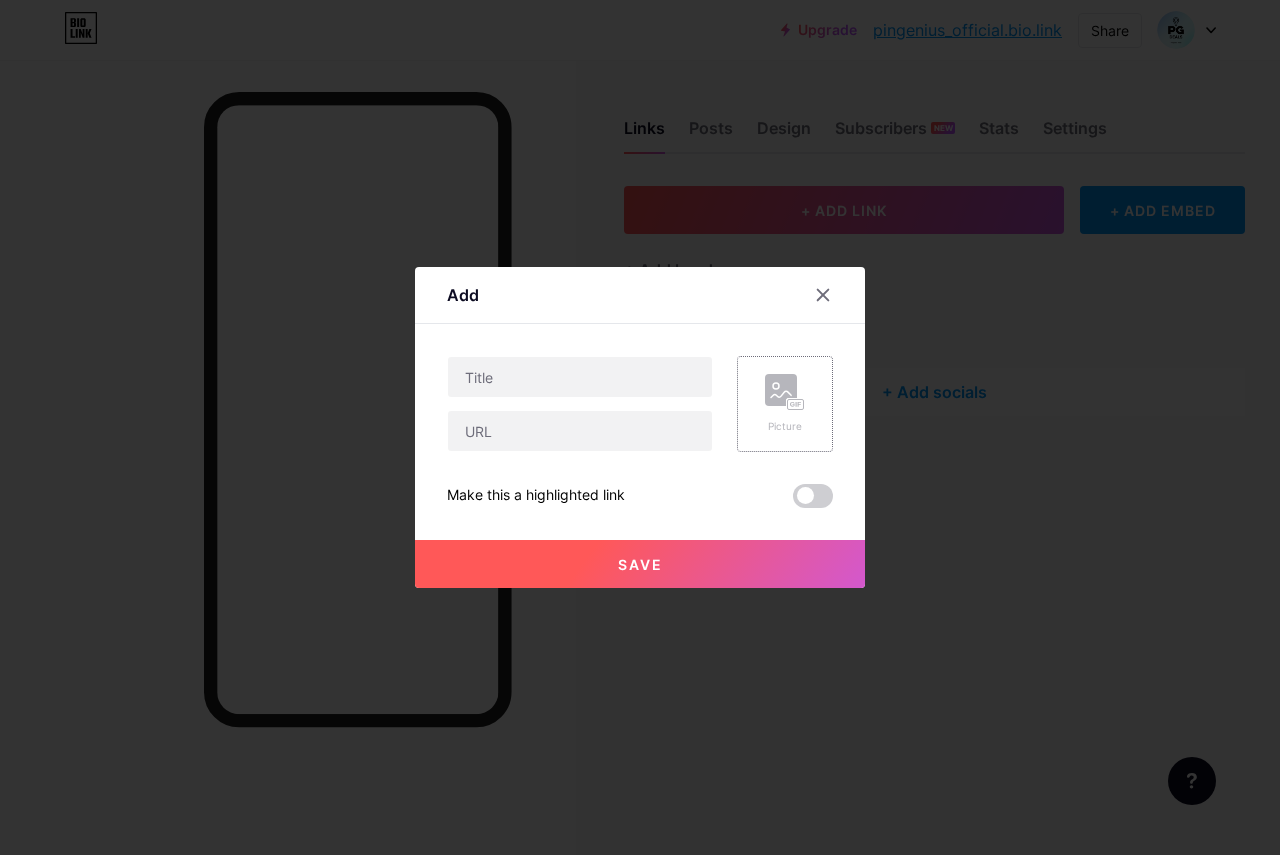 click 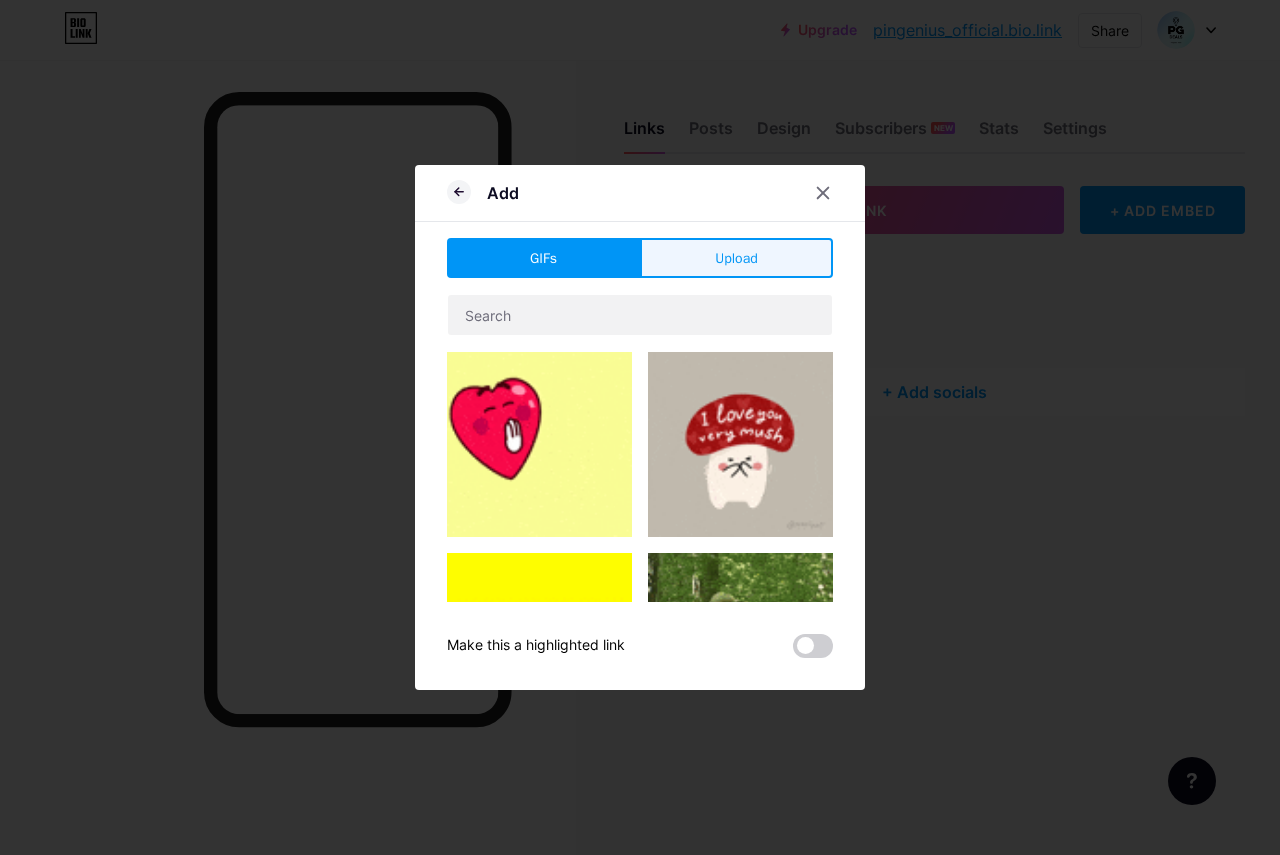 click on "Upload" at bounding box center [736, 258] 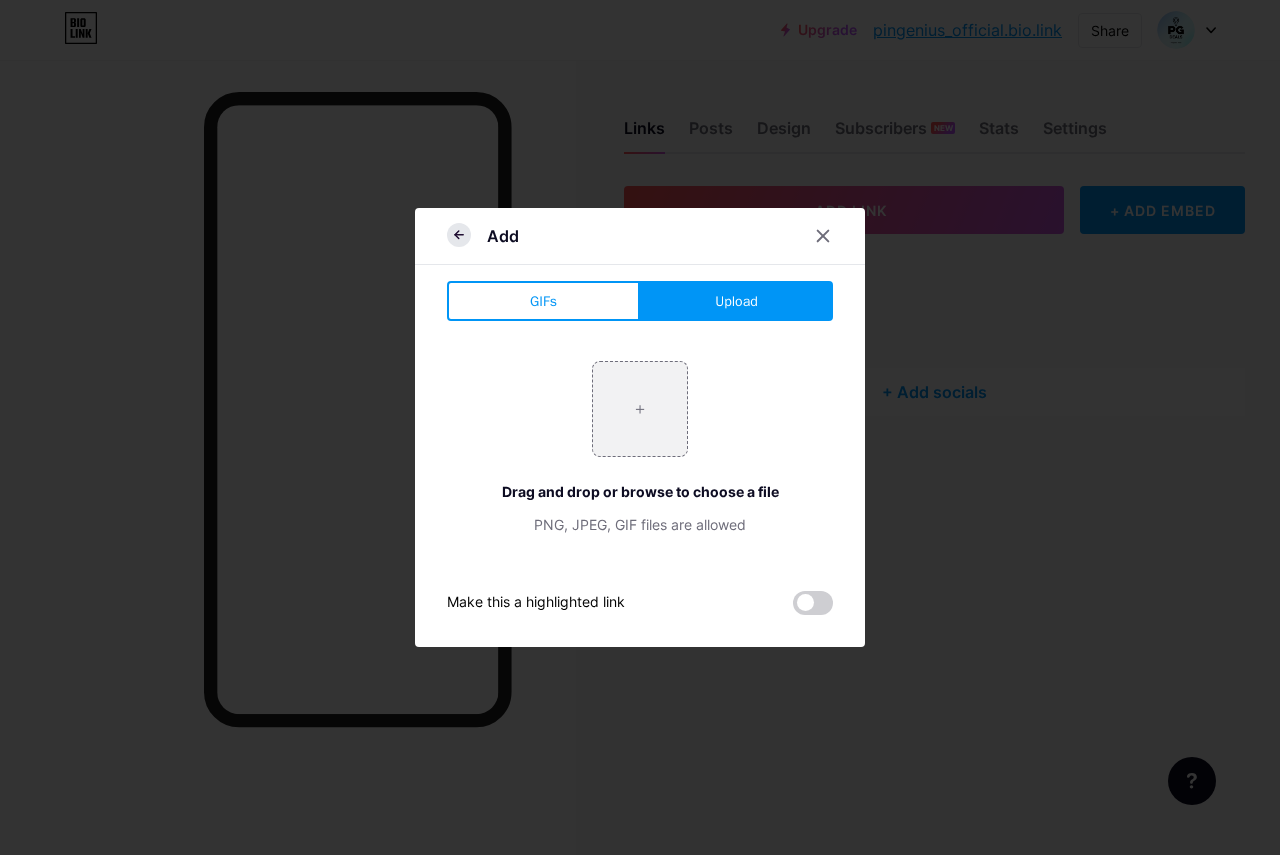 click 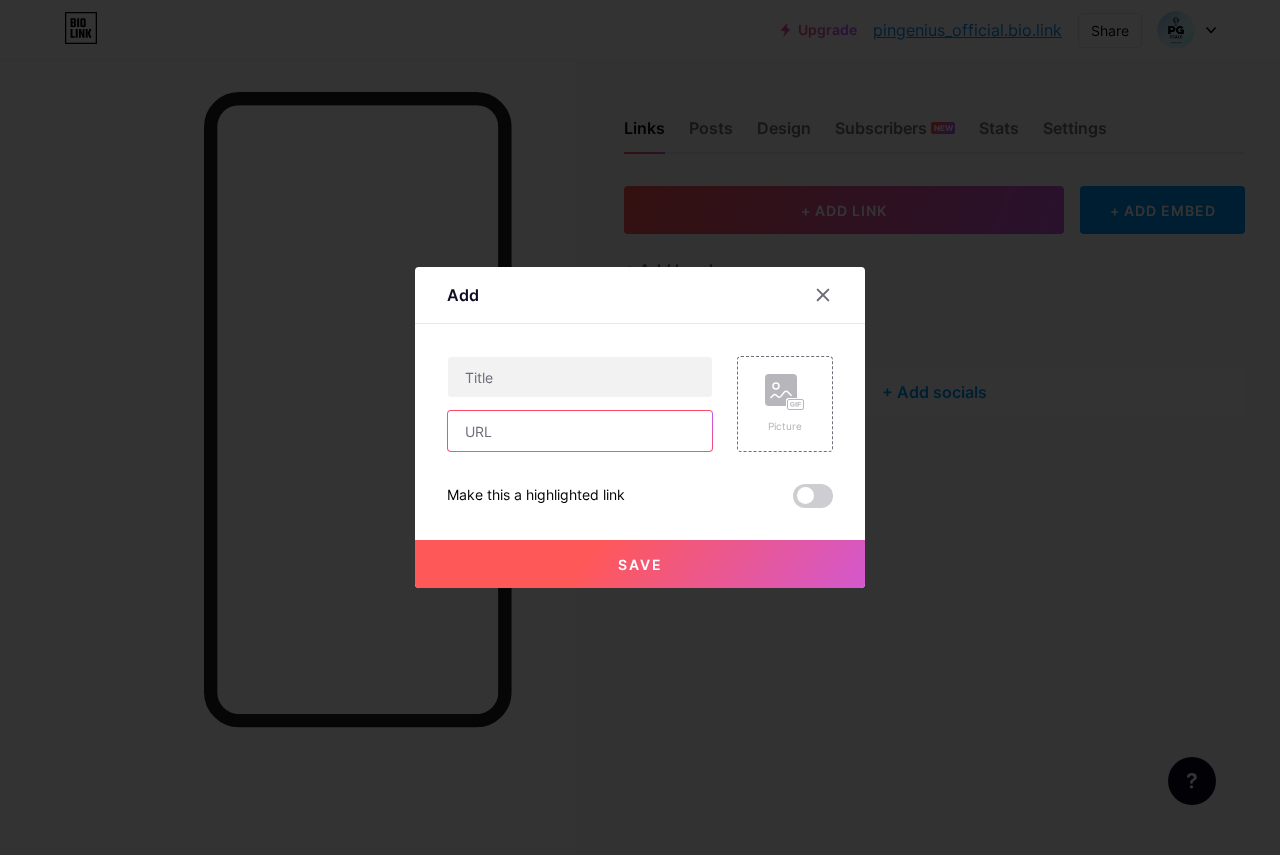 click at bounding box center (580, 431) 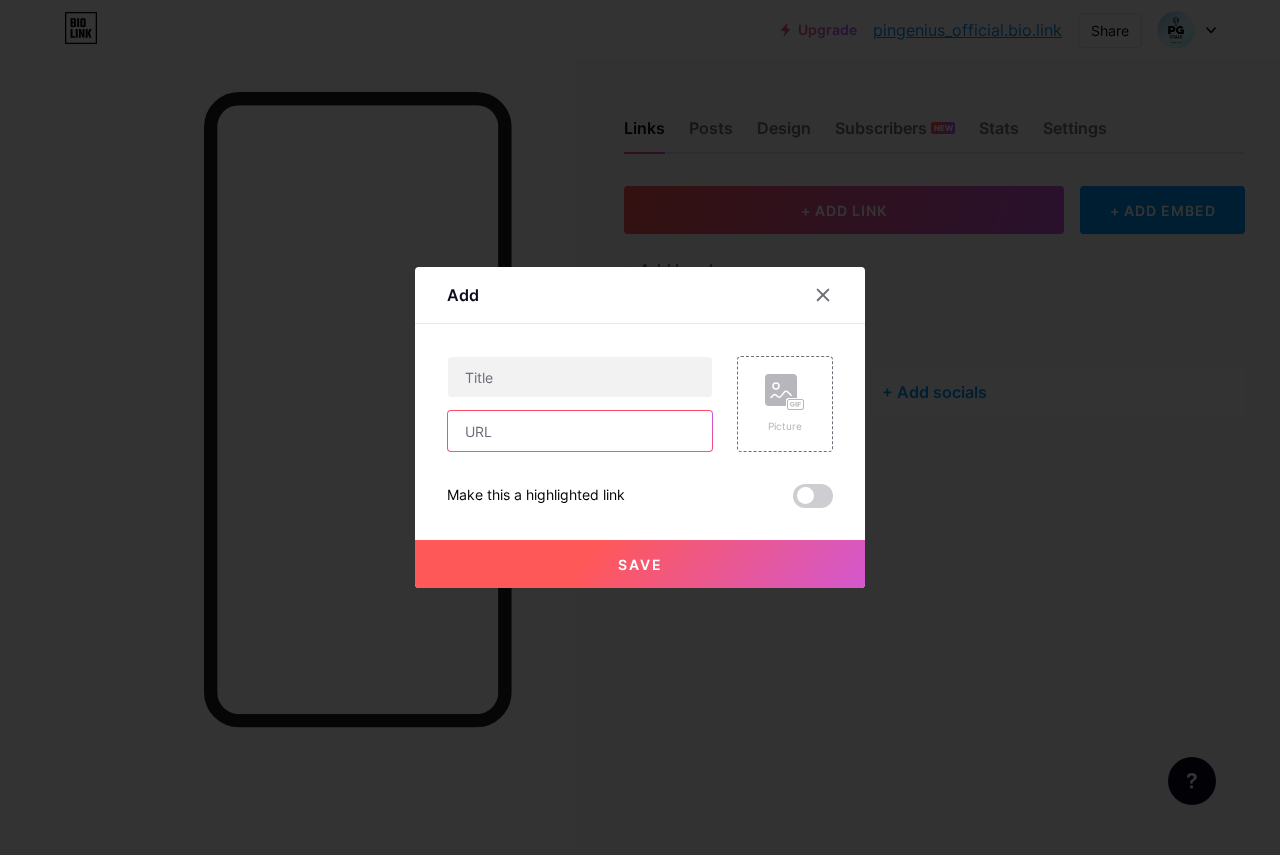 paste on "https://pronailcomplex24.com/text.php#aff=[AFFILIATE]" 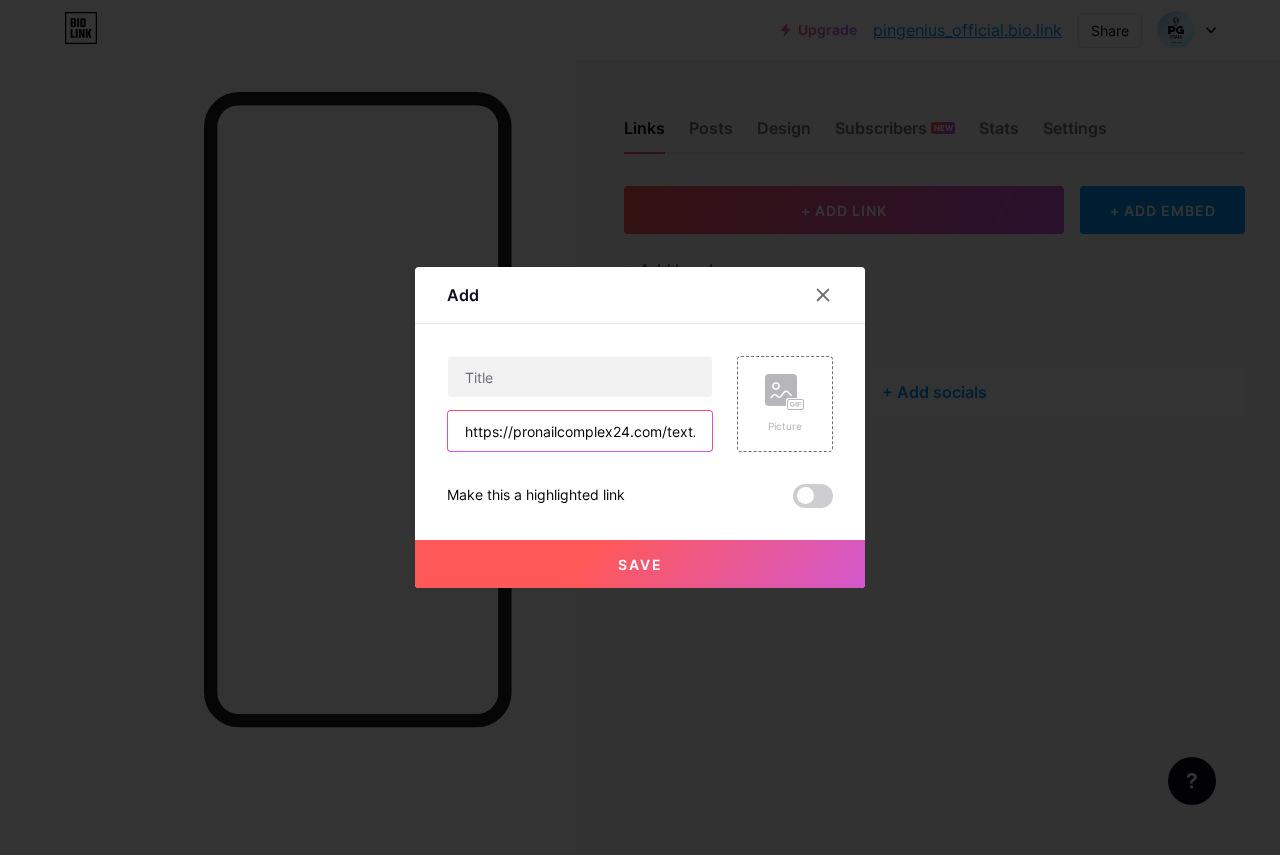 scroll, scrollTop: 0, scrollLeft: 142, axis: horizontal 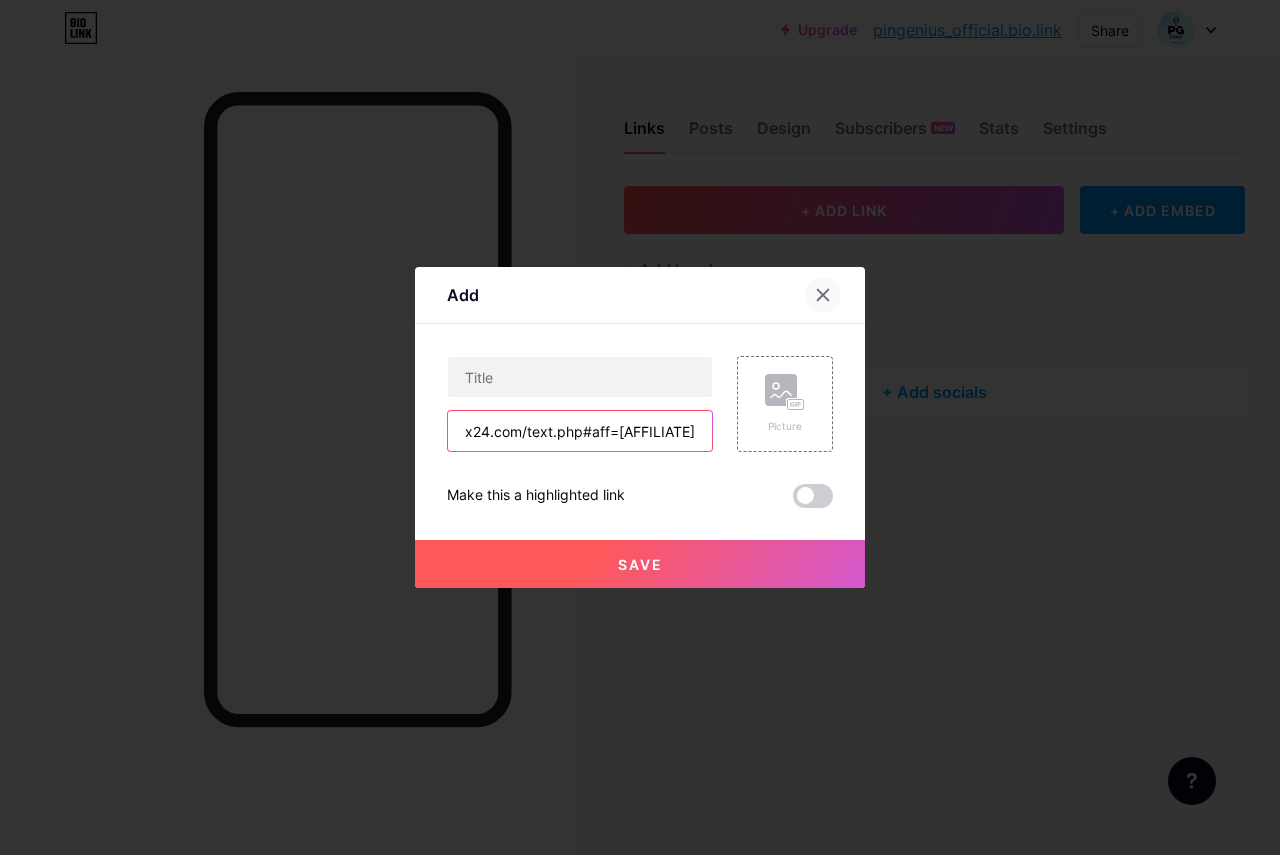 type on "https://pronailcomplex24.com/text.php#aff=[AFFILIATE]" 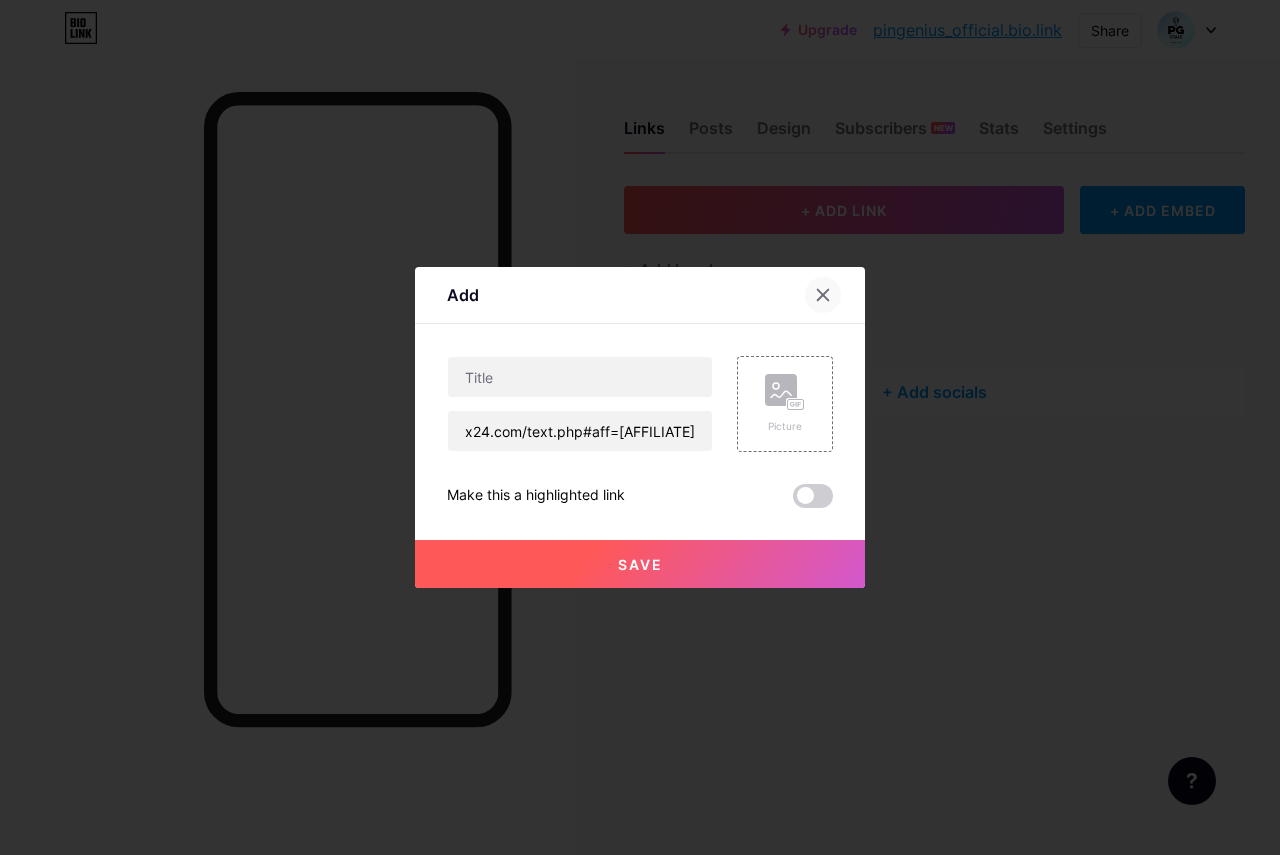 click 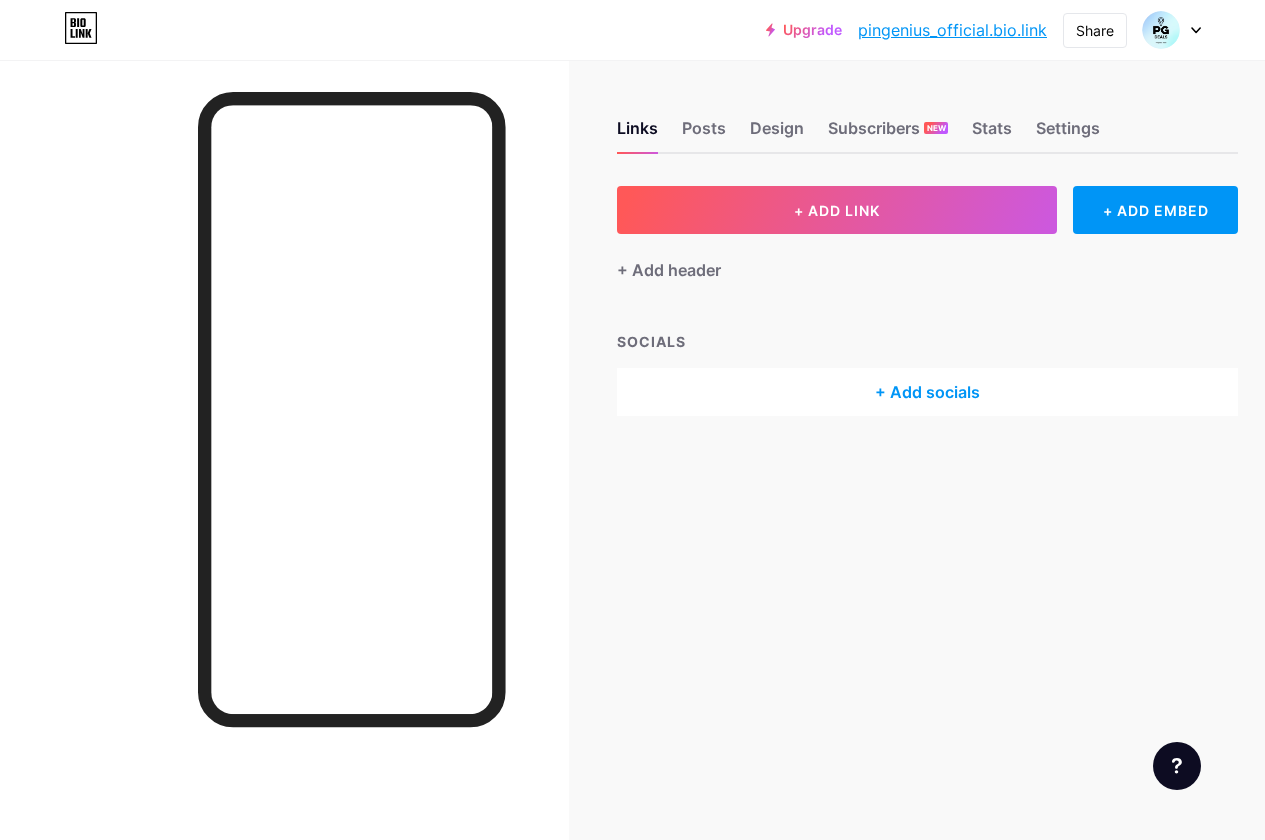 click on "+ Add socials" at bounding box center (927, 392) 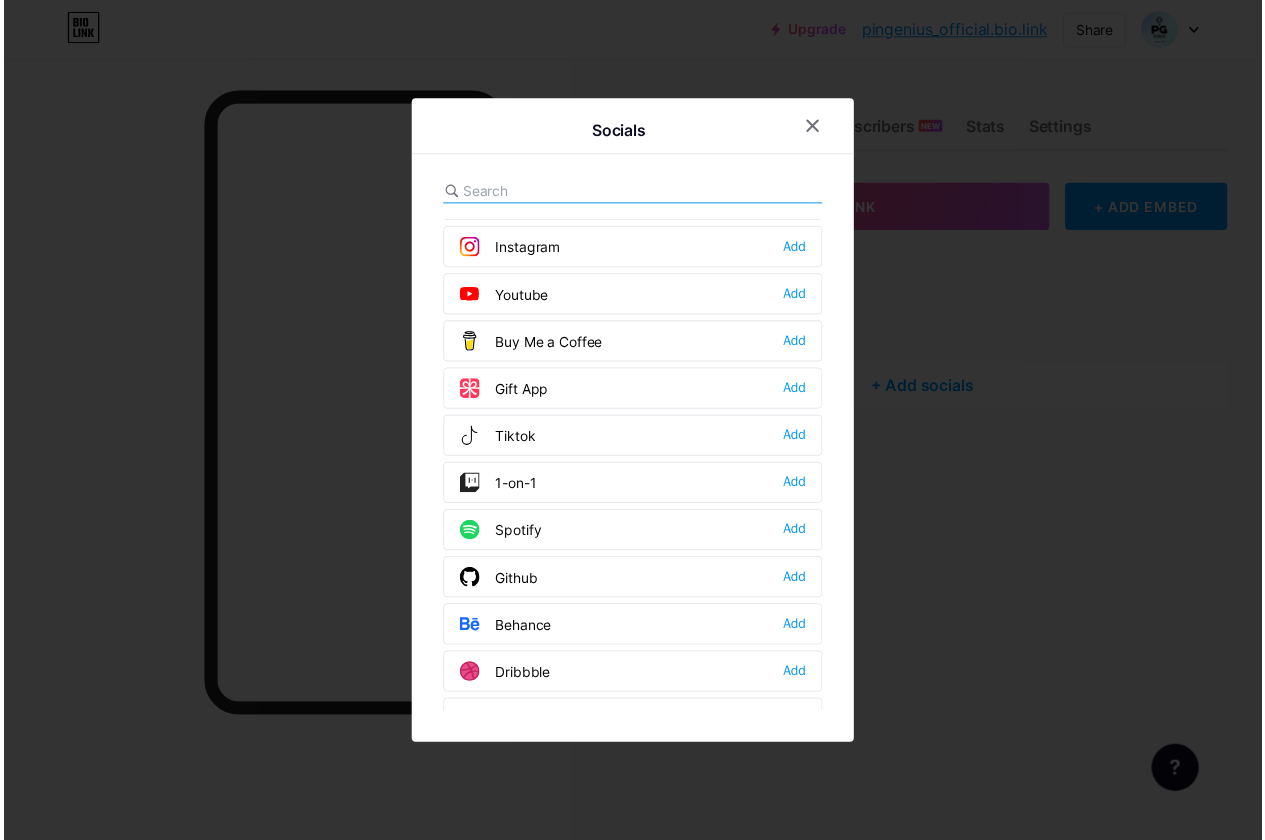 scroll, scrollTop: 0, scrollLeft: 0, axis: both 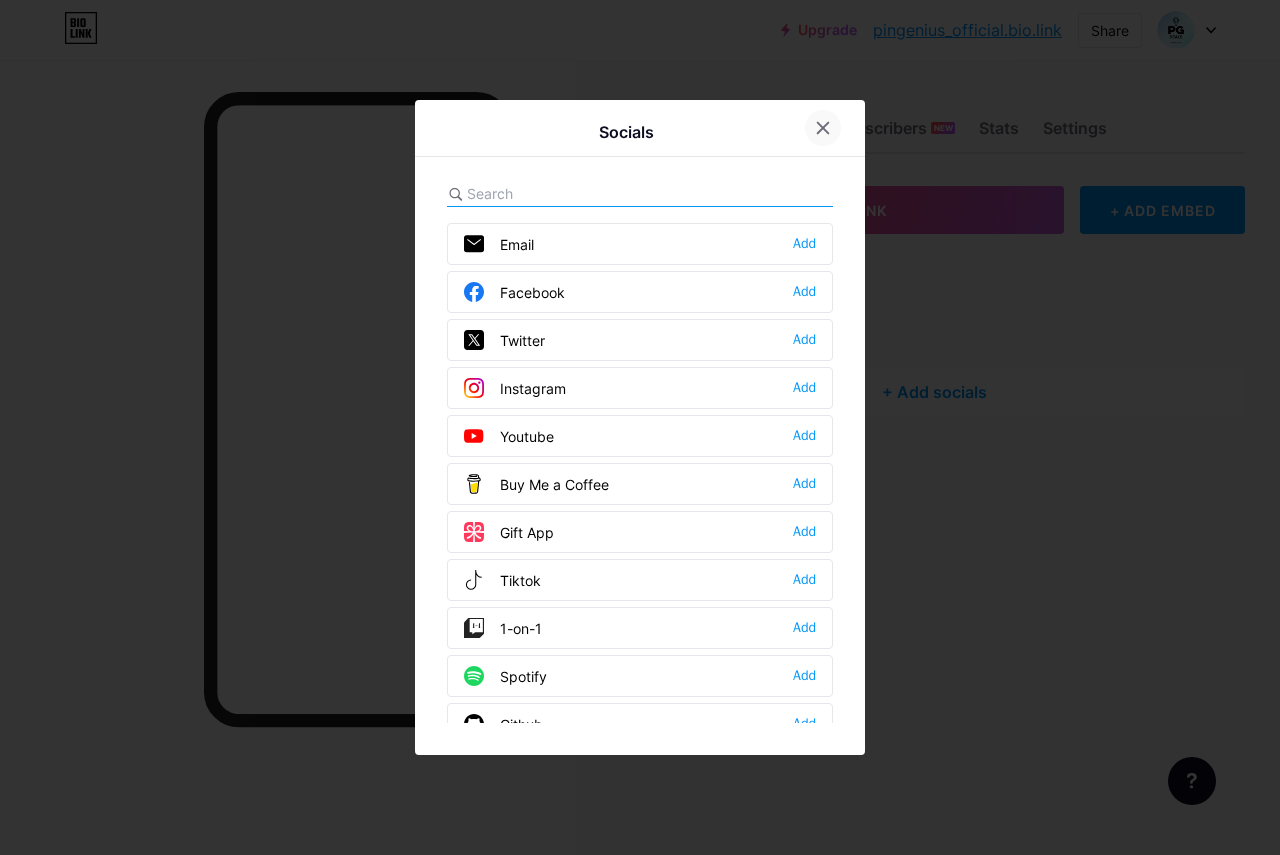 click at bounding box center (823, 128) 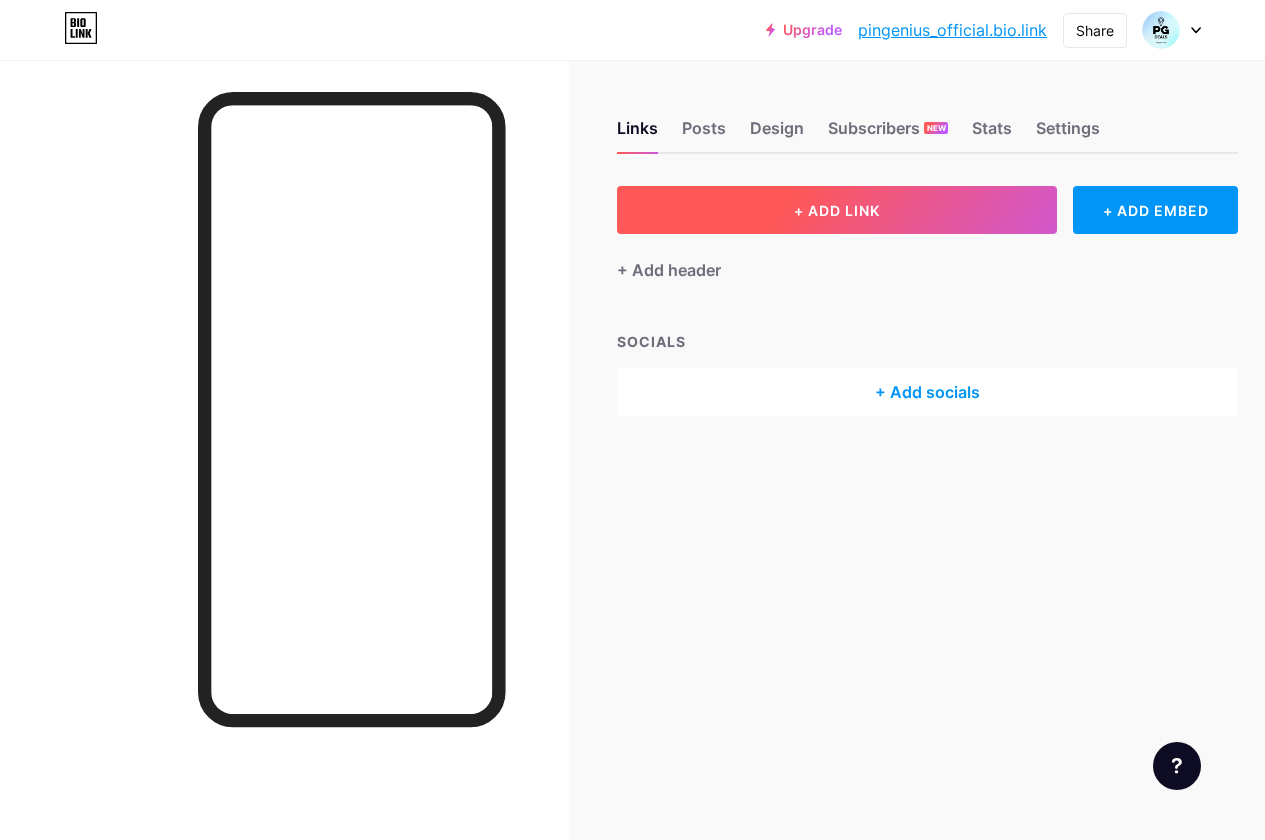 click on "+ ADD LINK" at bounding box center (837, 210) 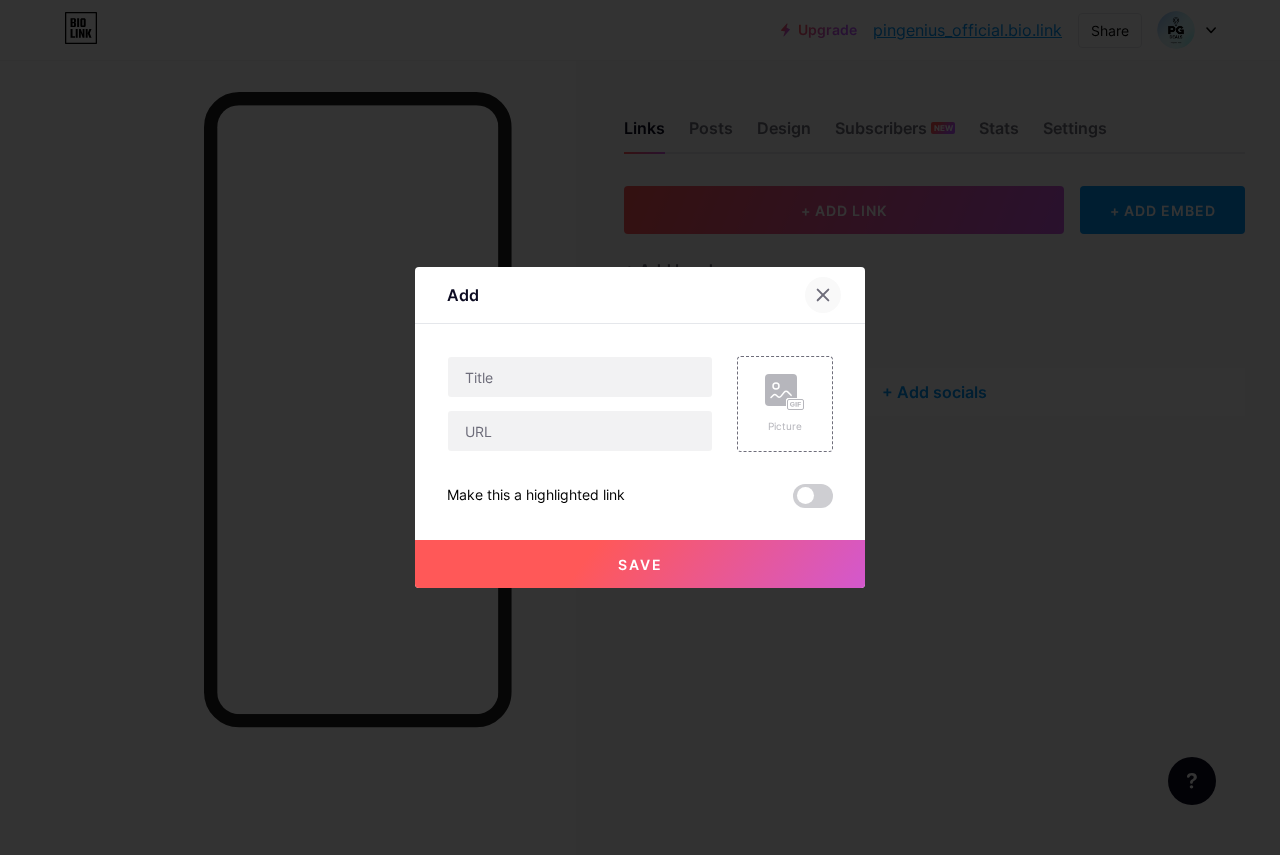 click 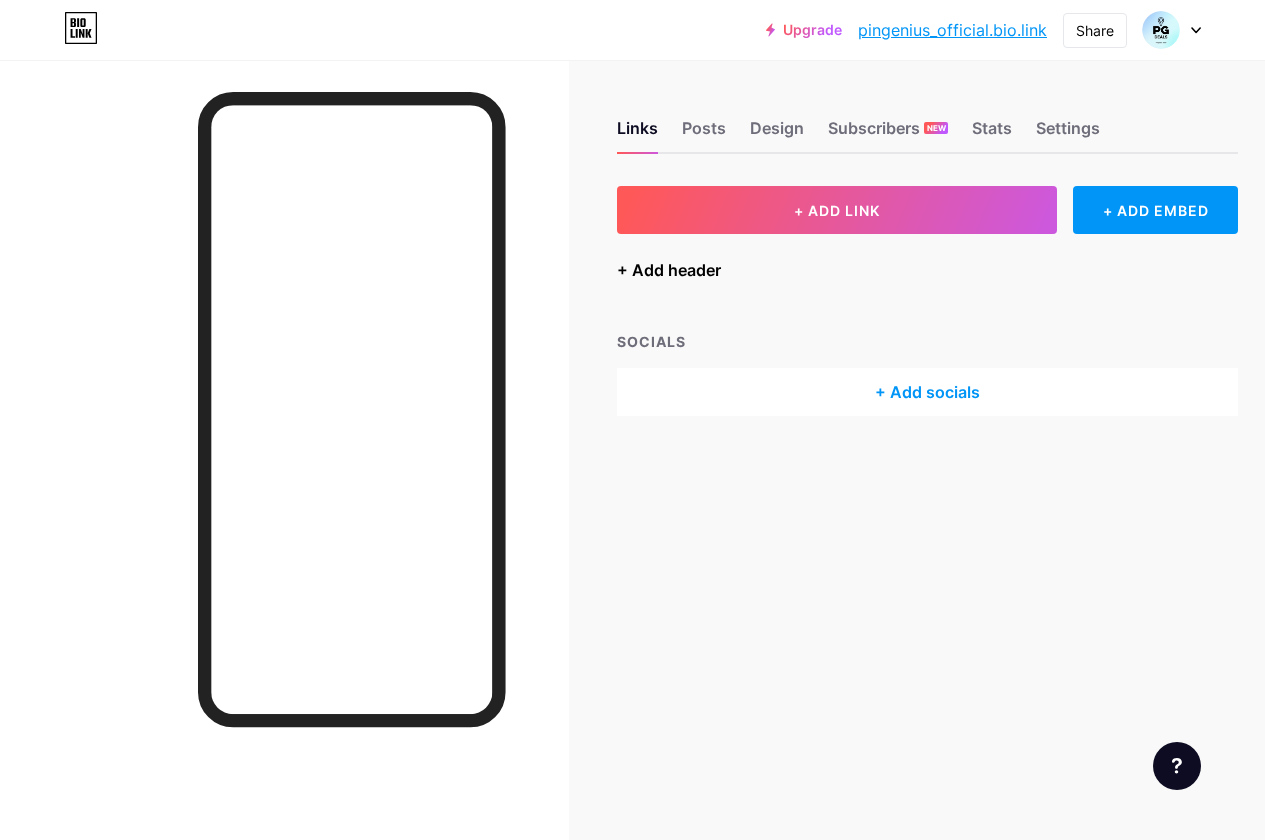 click on "+ Add header" at bounding box center (669, 270) 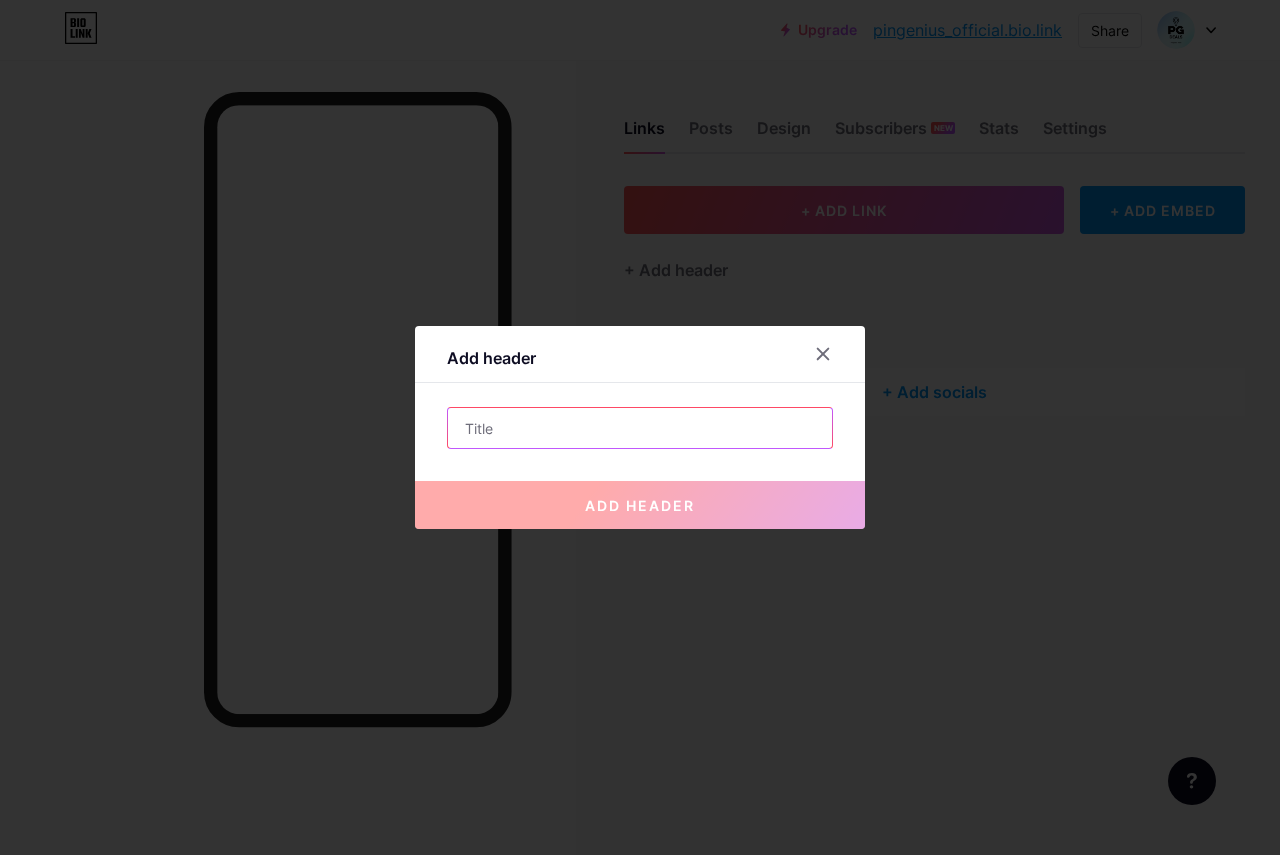 click at bounding box center (640, 428) 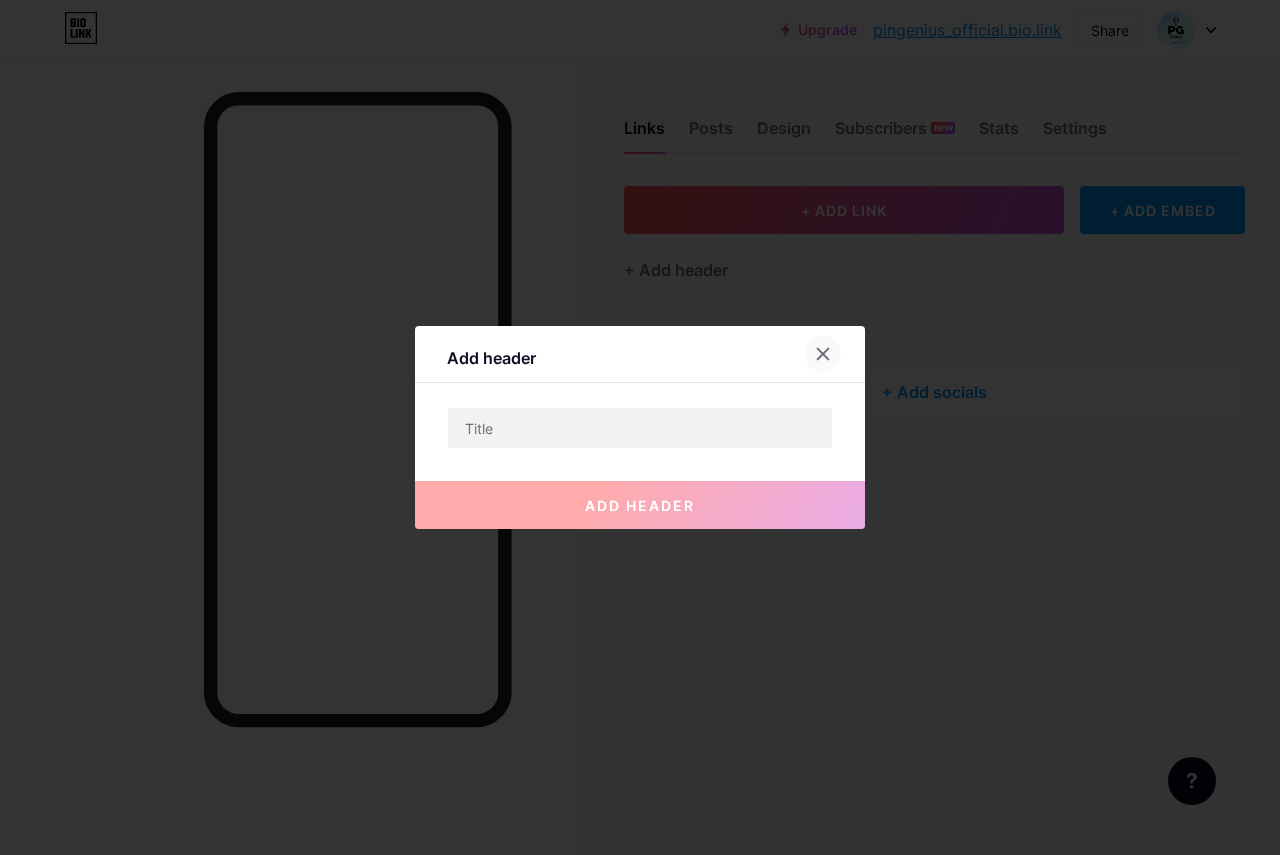 click 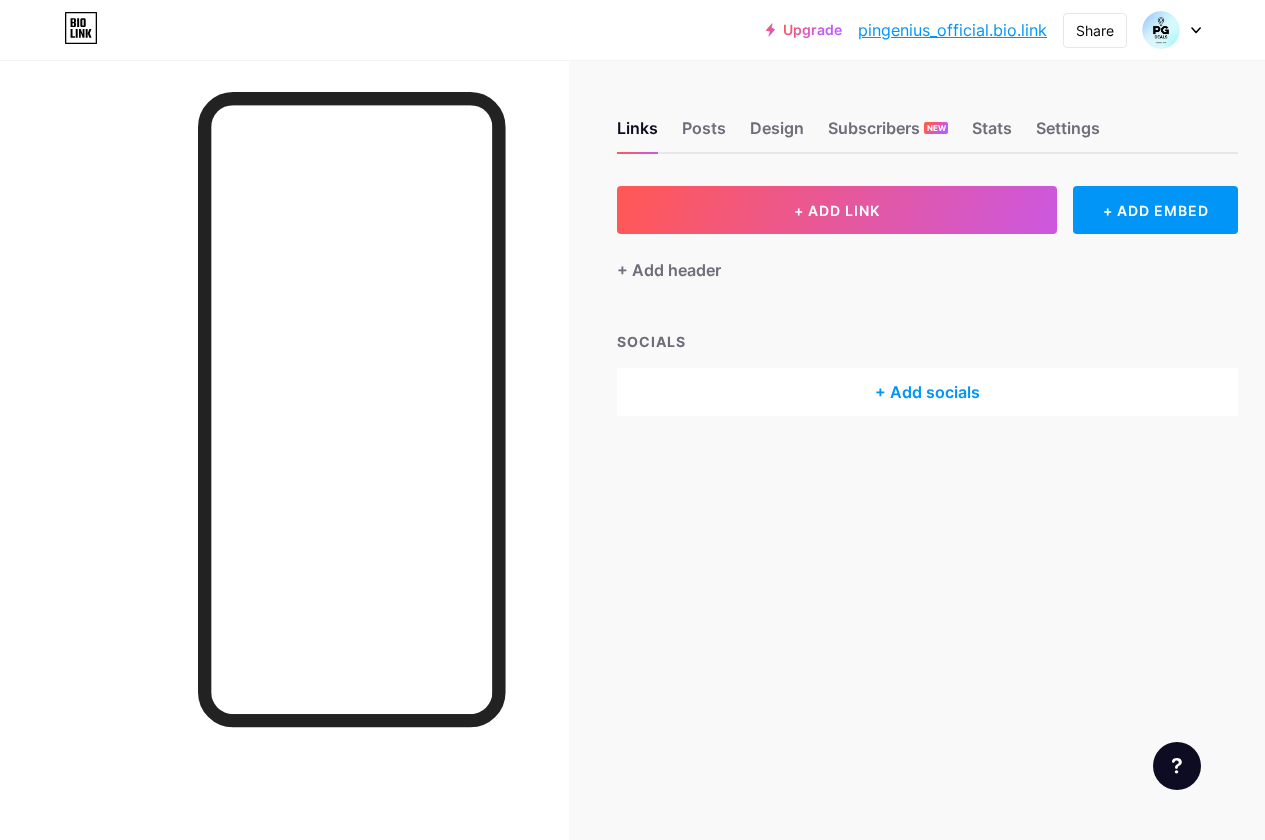click on "+ Add socials" at bounding box center [927, 392] 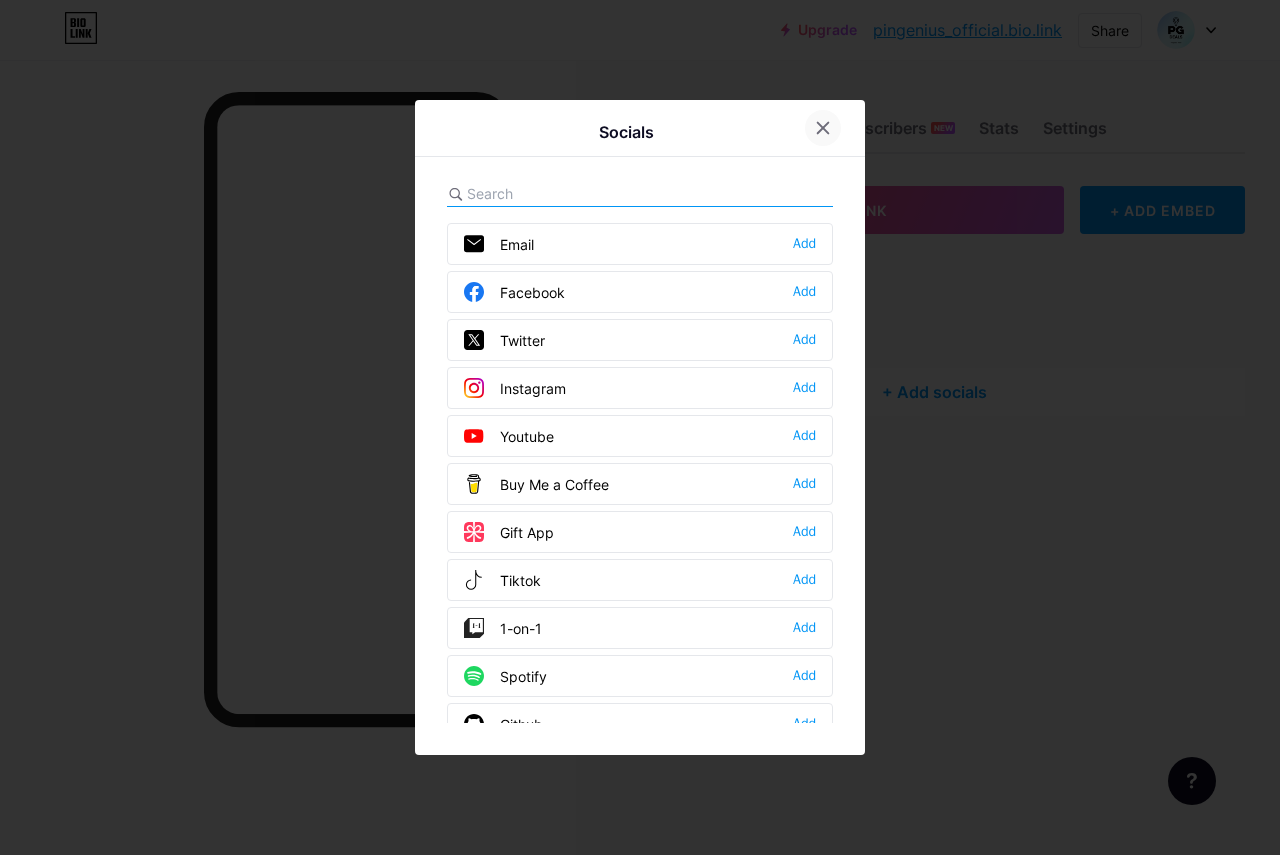 click 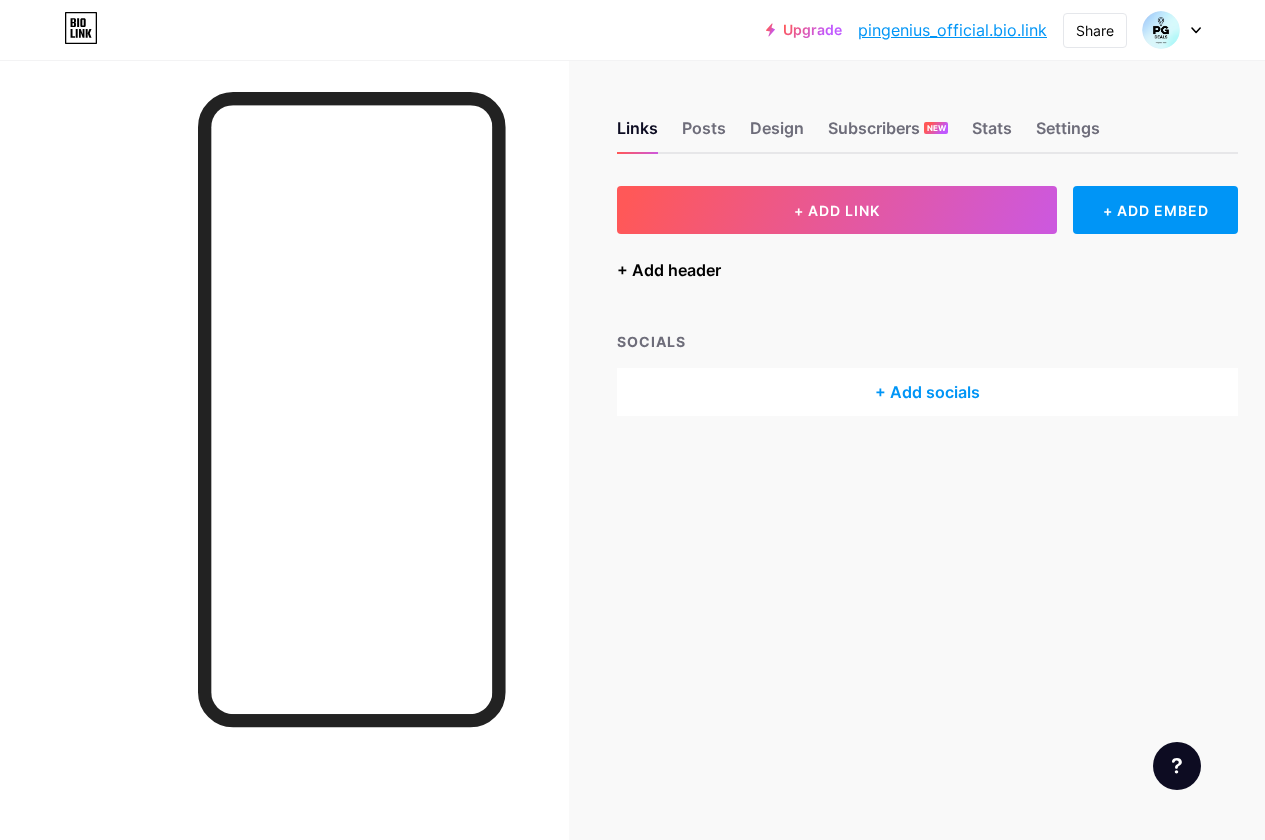 click on "+ Add header" at bounding box center (669, 270) 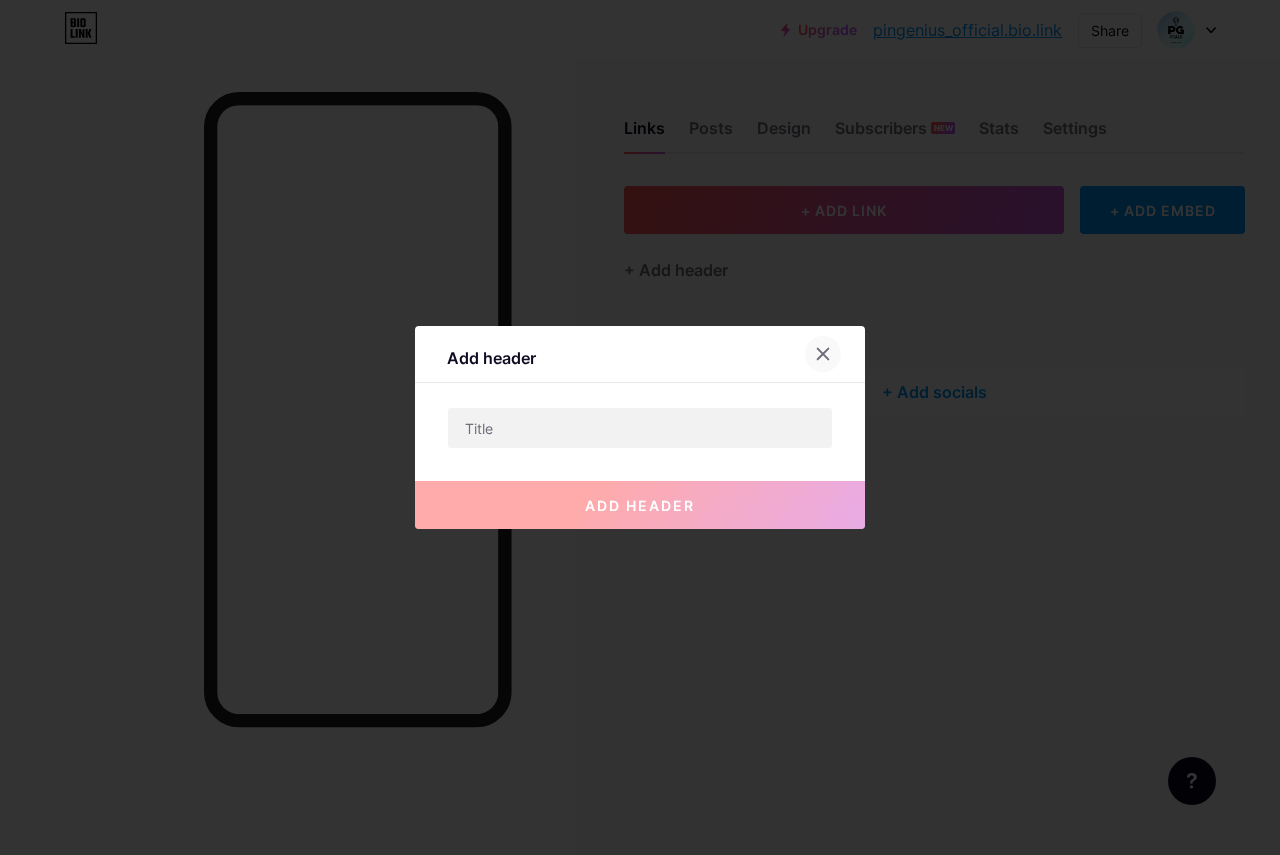 click 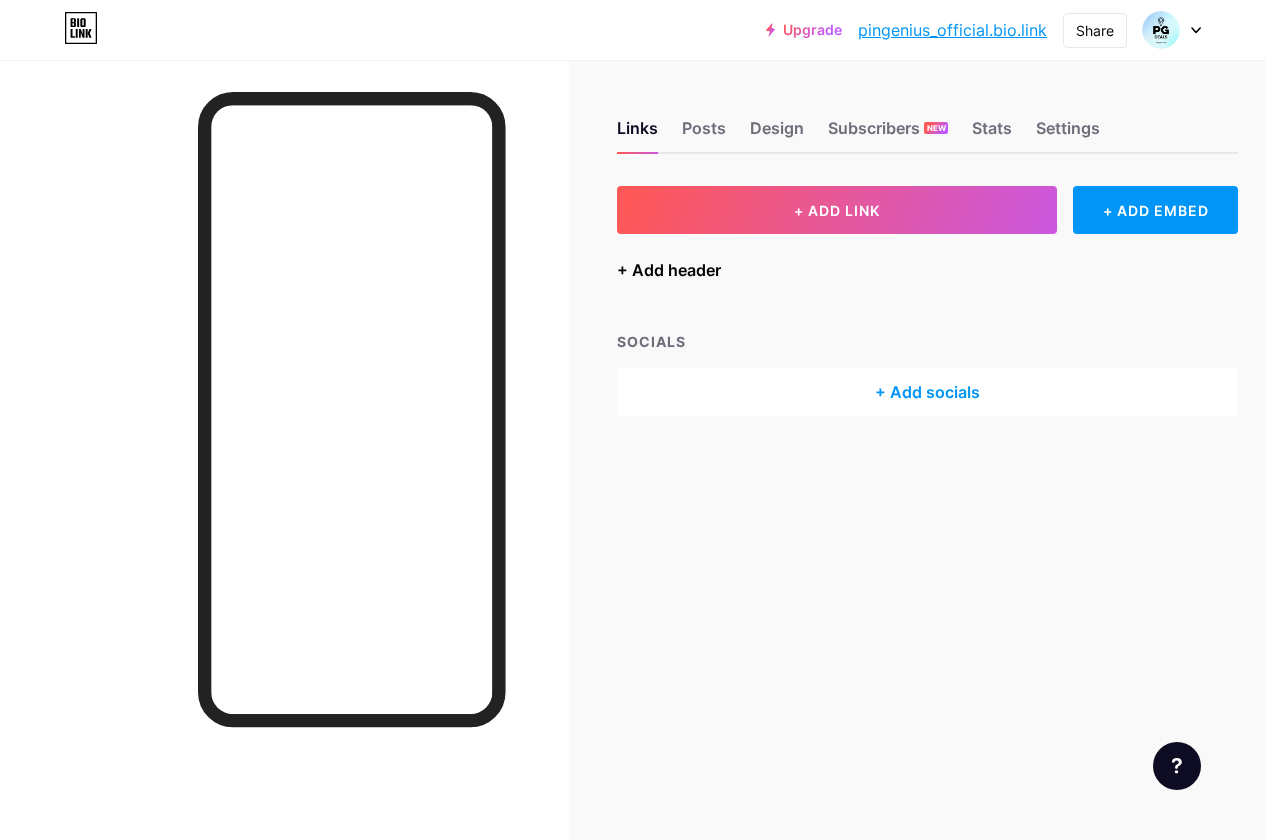 click on "+ Add header" at bounding box center [669, 270] 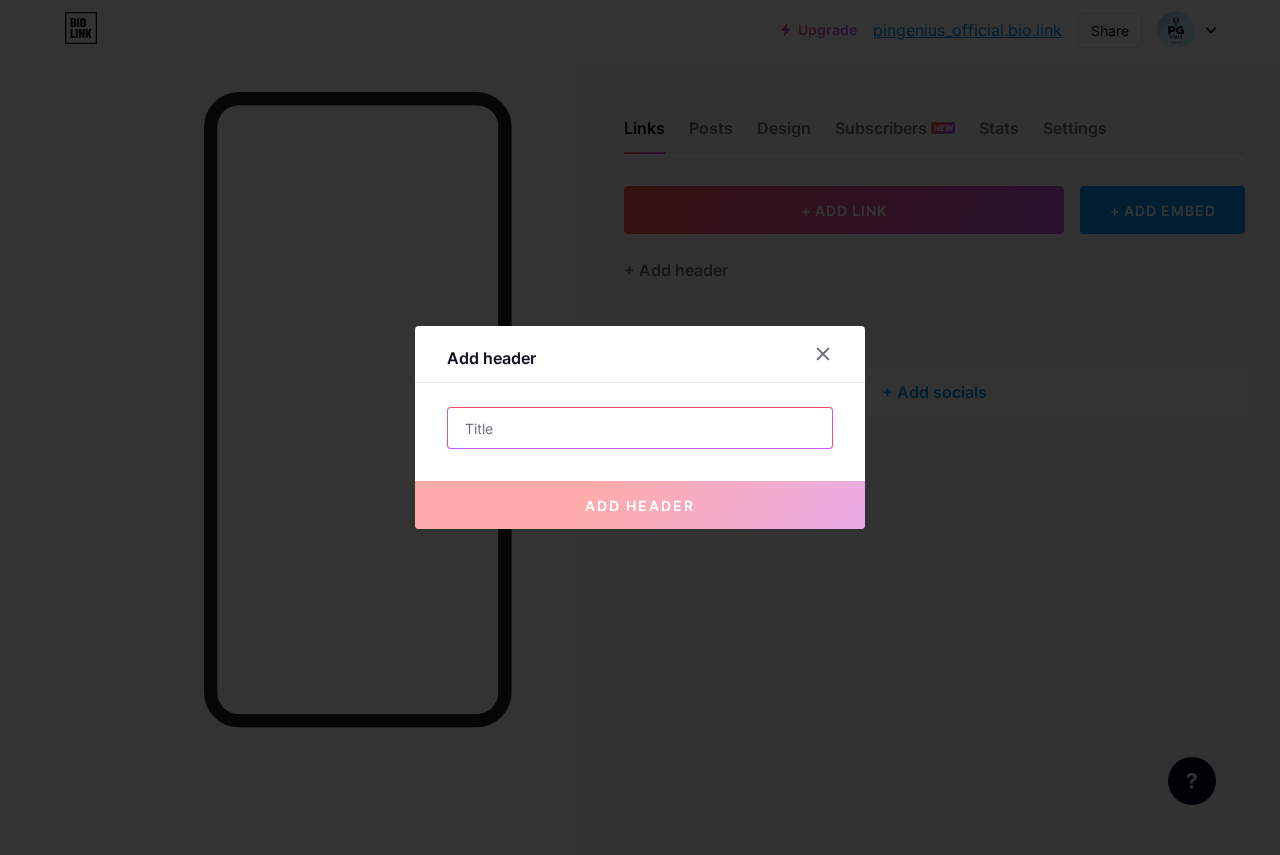 click at bounding box center (640, 428) 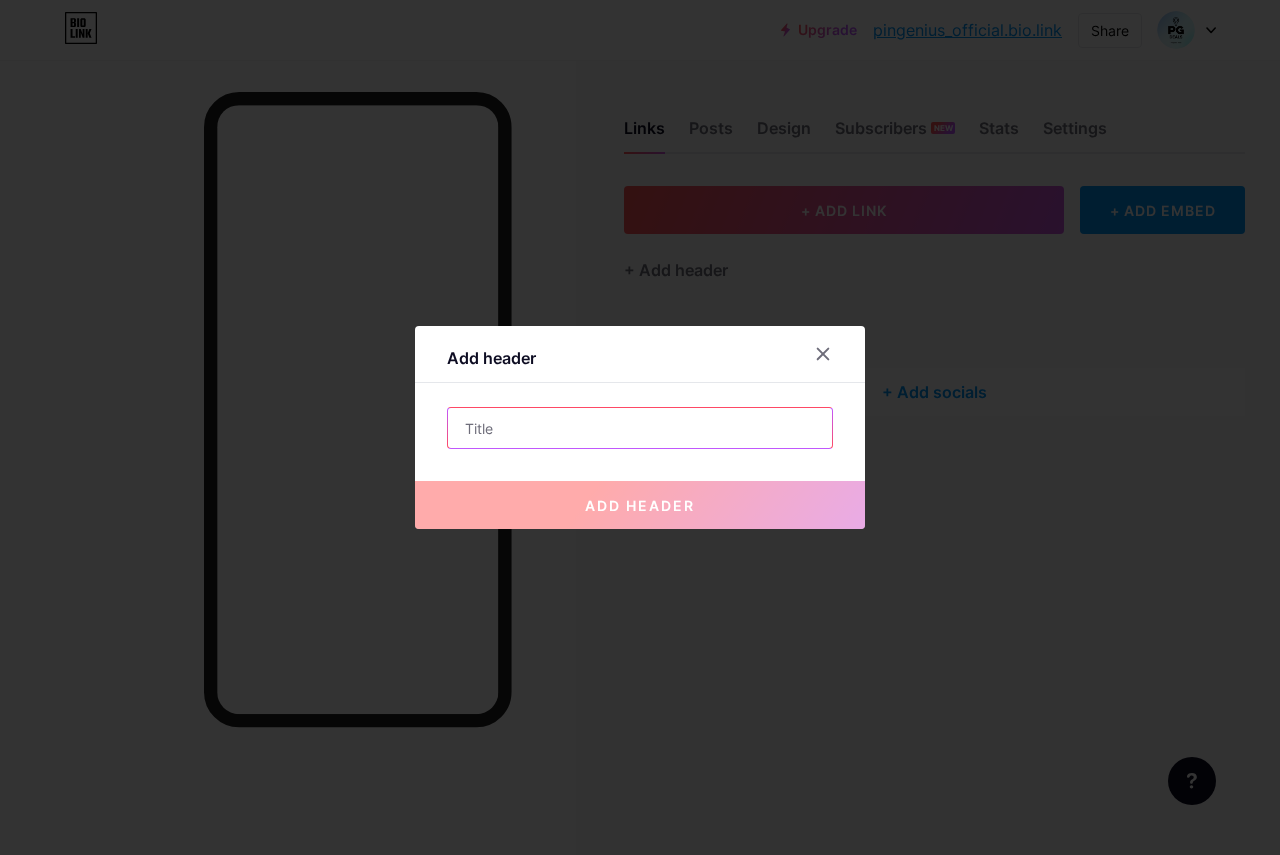 paste on "Skincare deals" 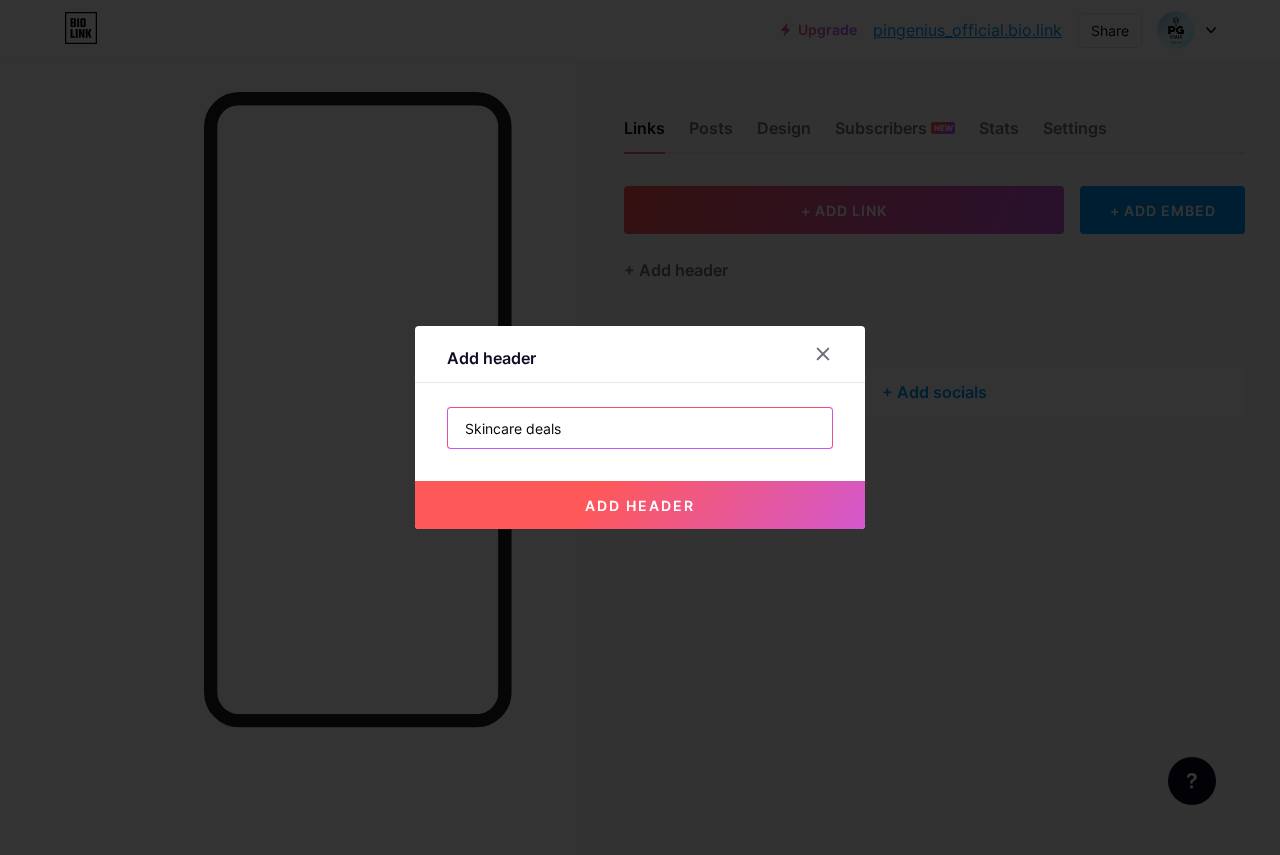 click on "Skincare deals" at bounding box center [640, 428] 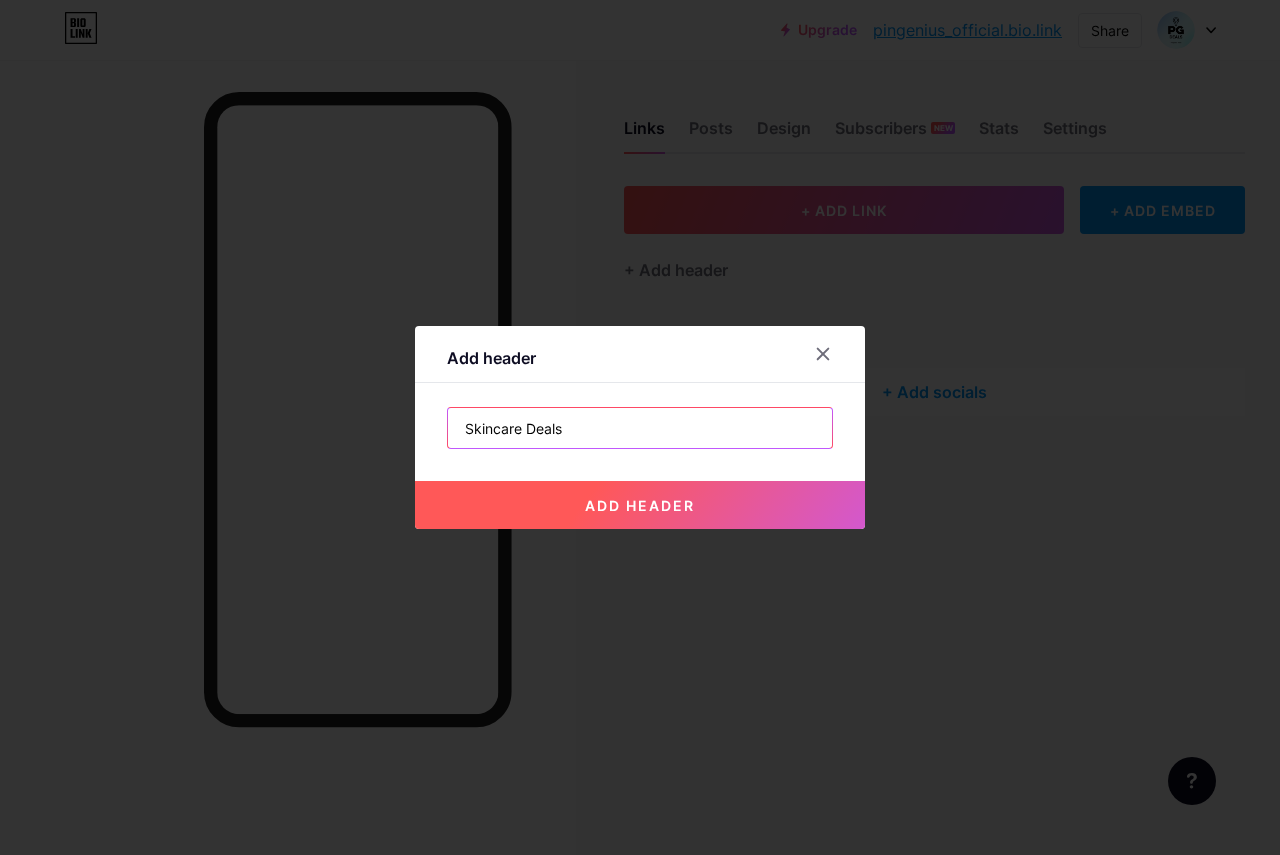 type on "Skincare Deals" 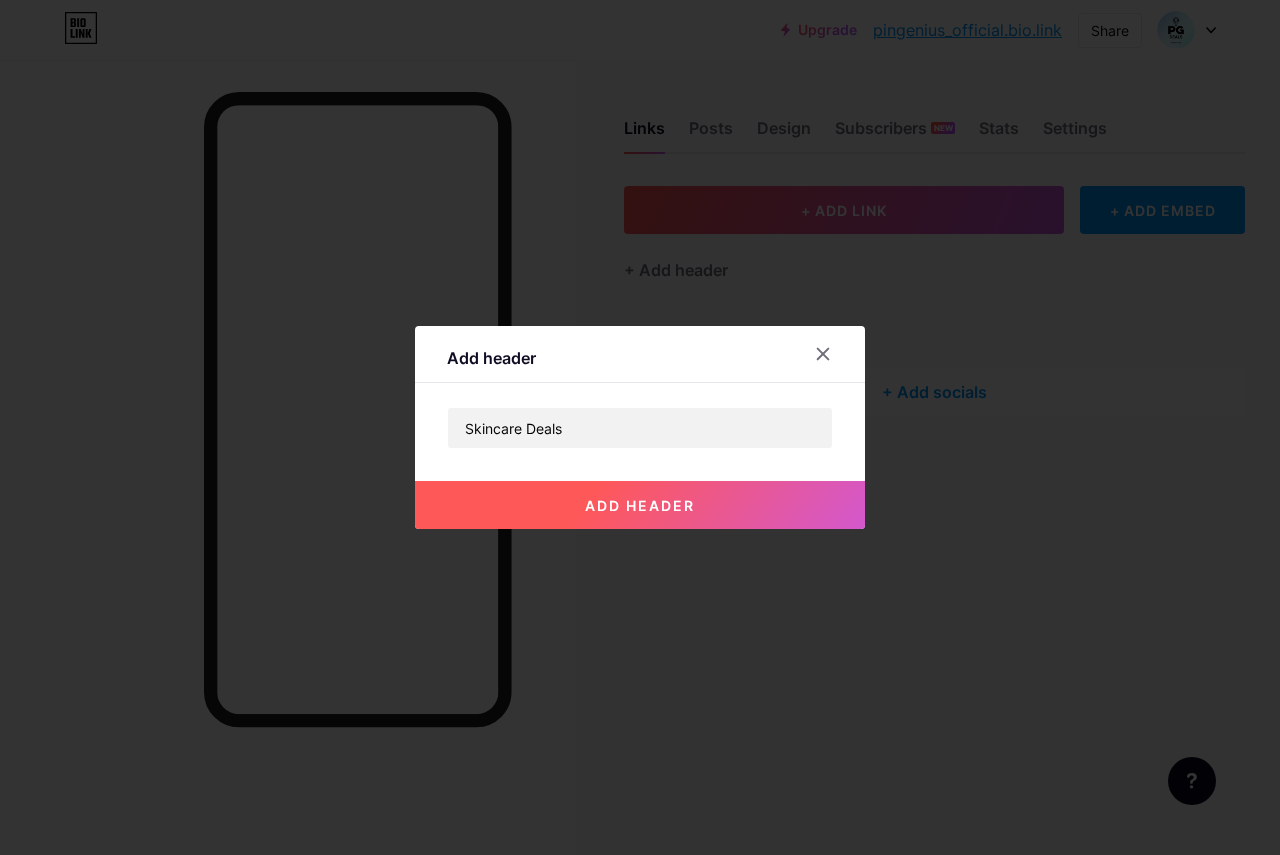 click on "add header" at bounding box center [640, 505] 